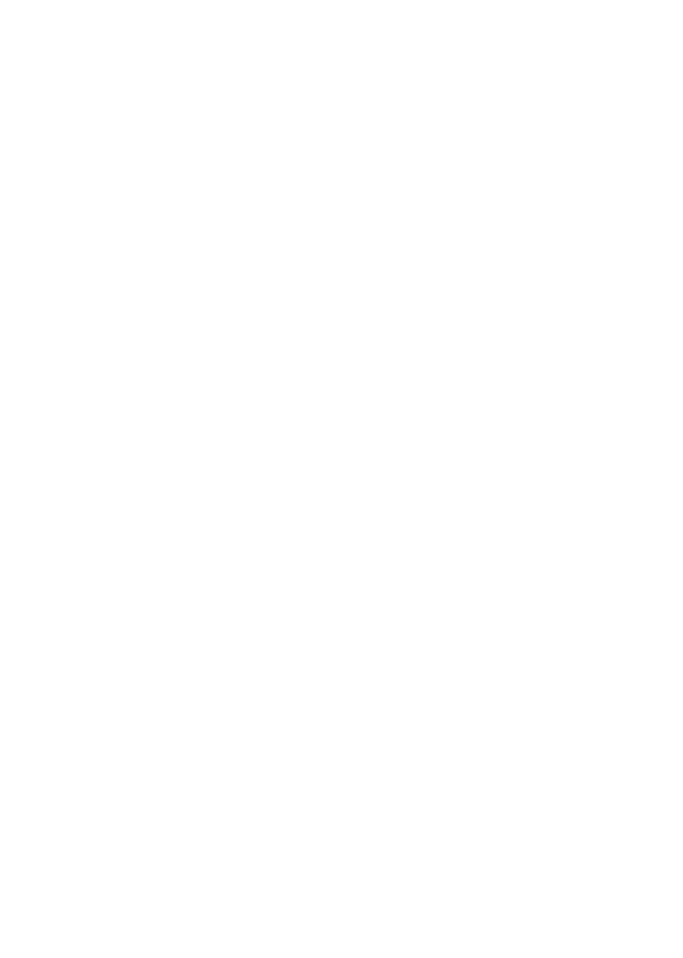 scroll, scrollTop: 0, scrollLeft: 0, axis: both 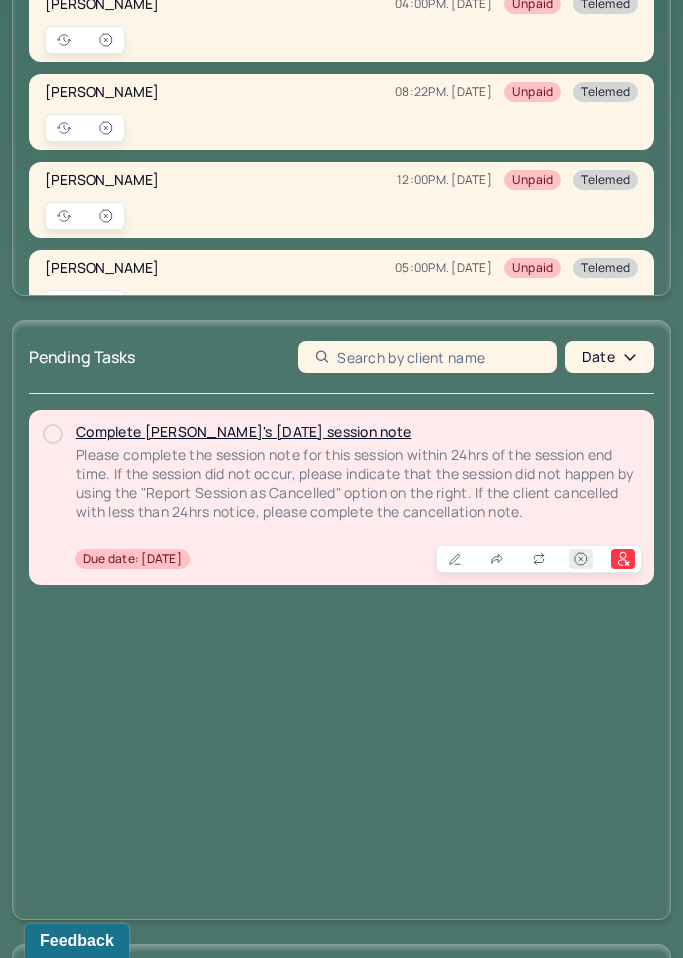 click 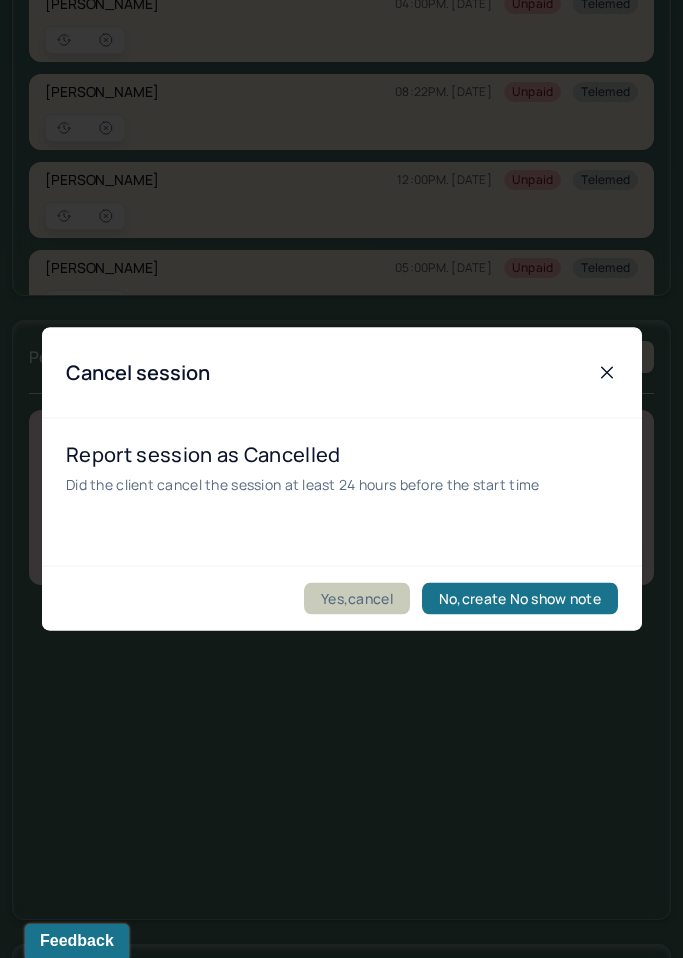 click on "Yes,cancel" at bounding box center (357, 599) 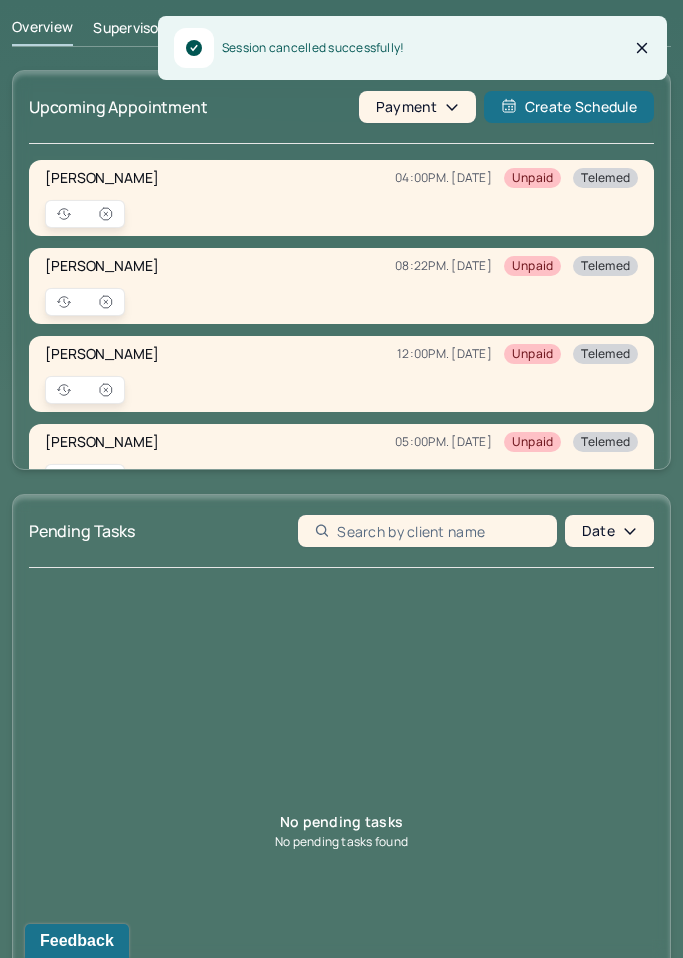 scroll, scrollTop: 0, scrollLeft: 0, axis: both 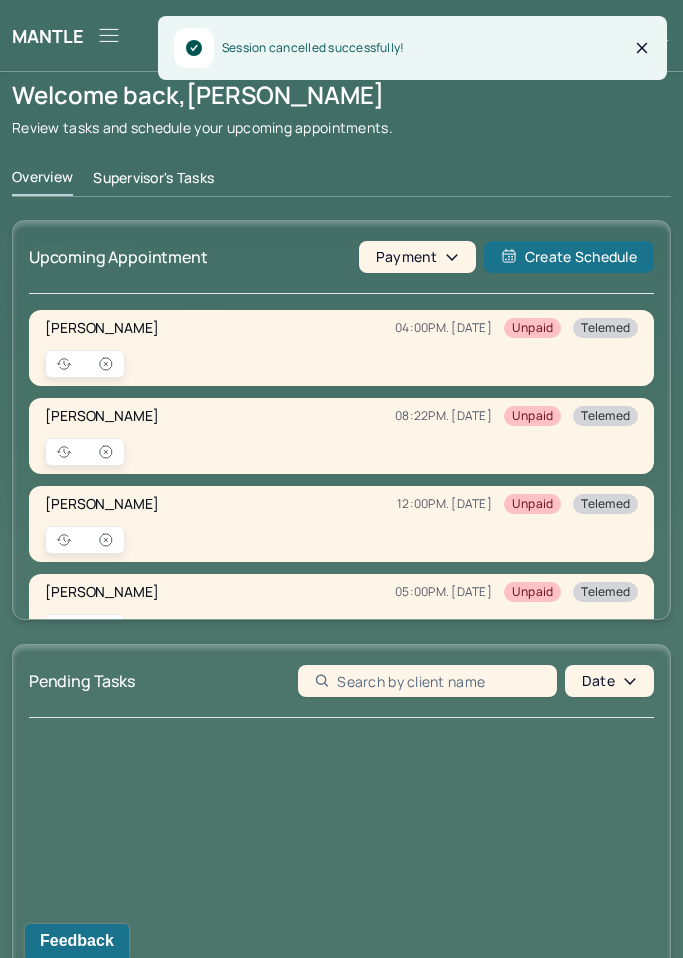 click at bounding box center (109, 35) 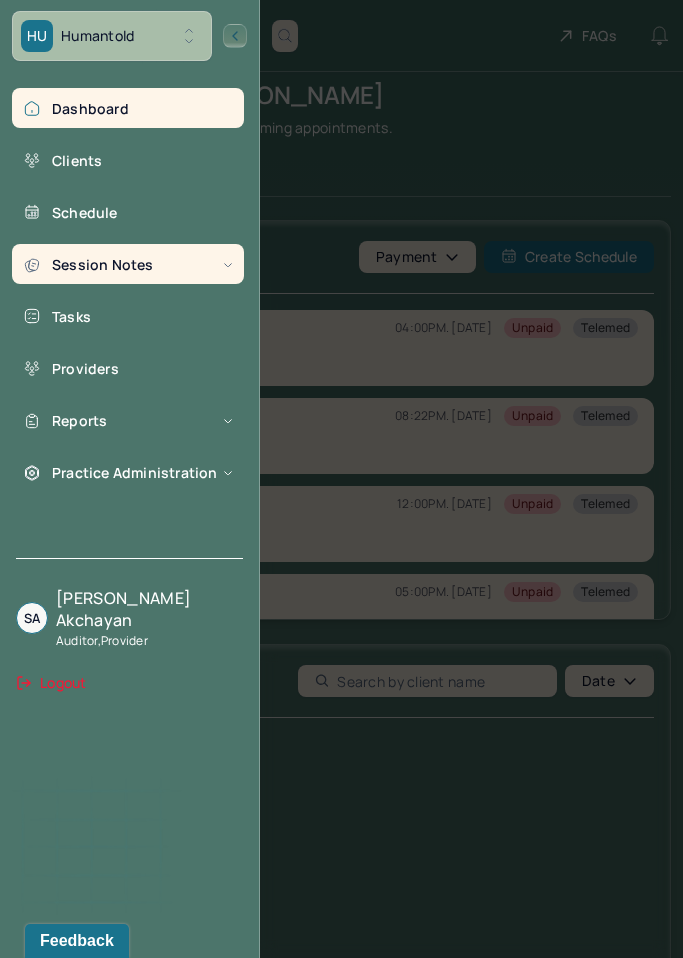 click on "Session Notes" at bounding box center (128, 264) 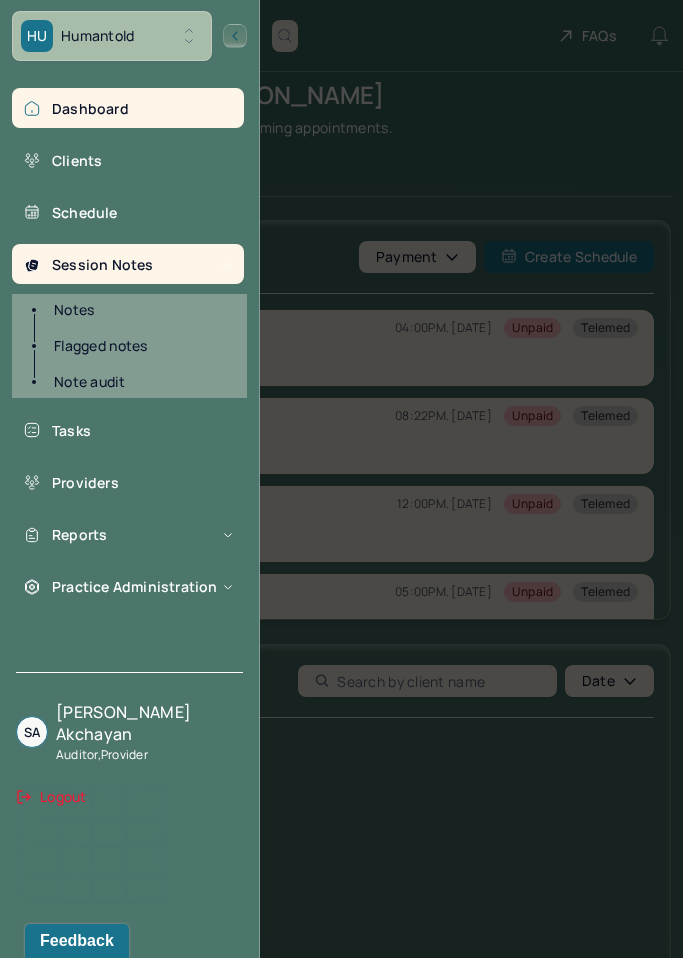 click on "Notes" at bounding box center [139, 310] 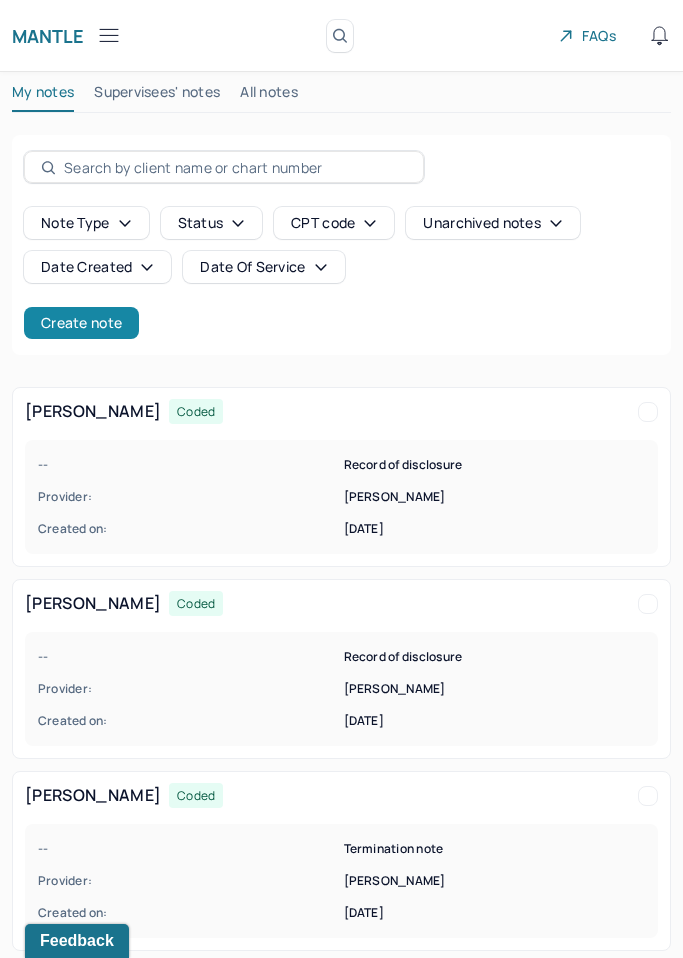 click on "Create note" at bounding box center [81, 323] 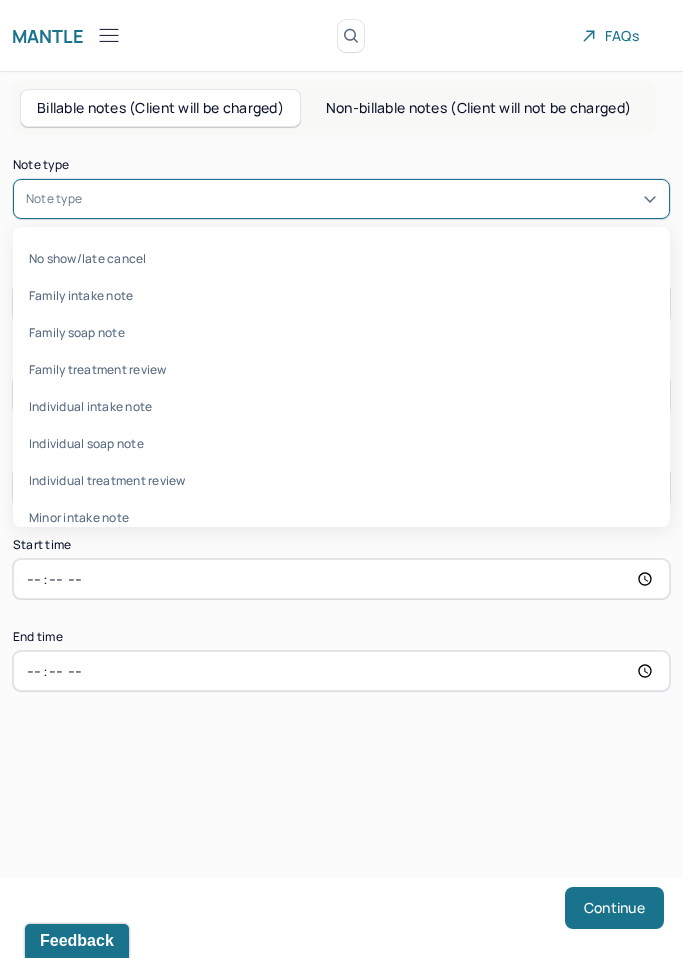 click at bounding box center (371, 199) 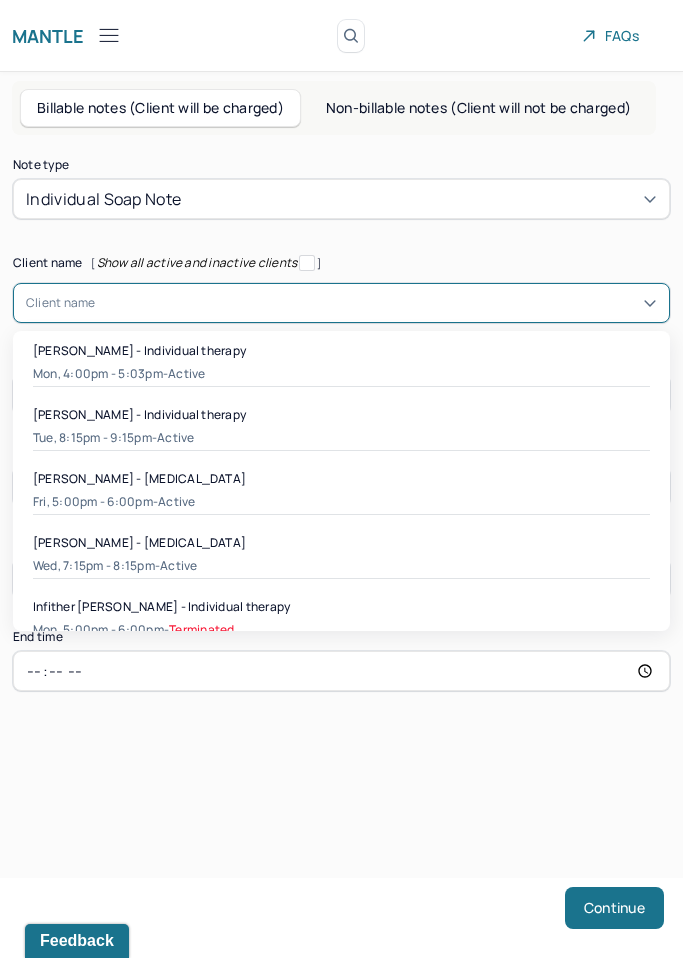 click at bounding box center (376, 303) 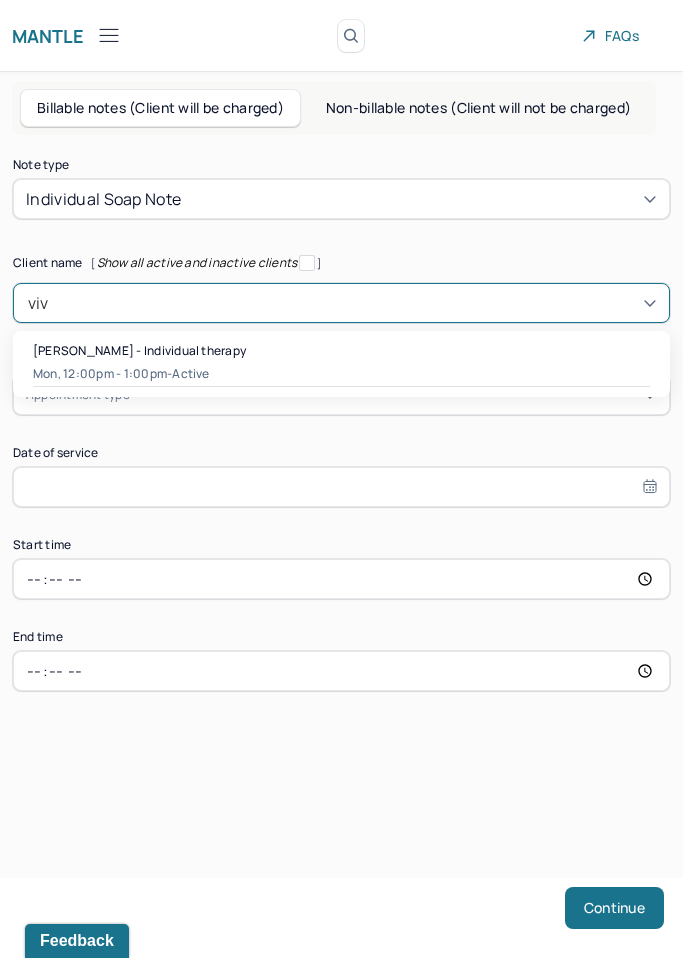 click on "Mon, 12:00pm - 1:00pm  -  active" at bounding box center (341, 374) 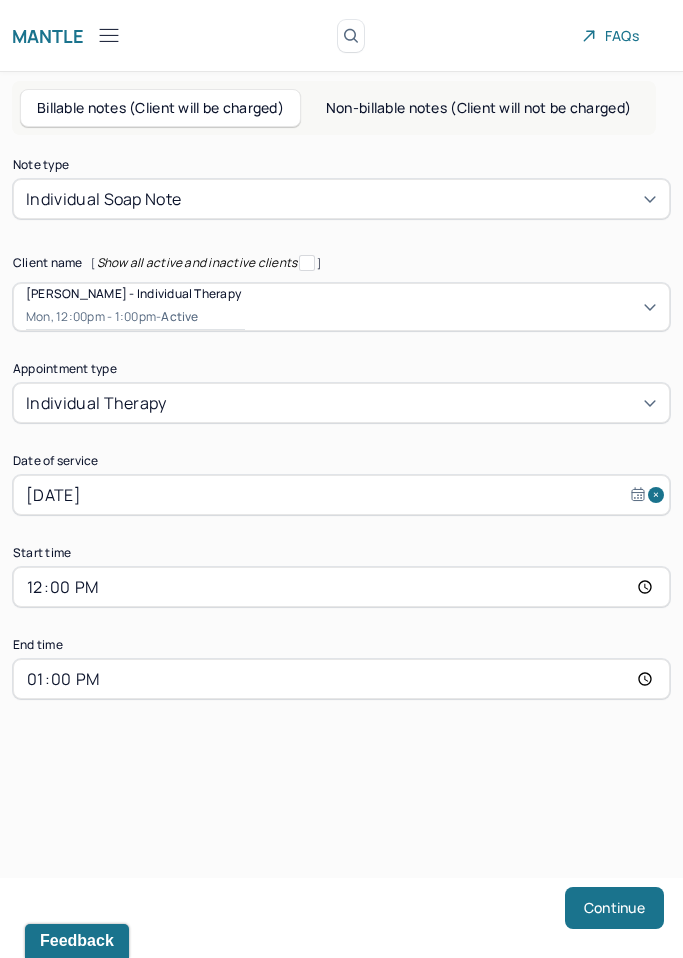 click on "13:00" at bounding box center [341, 679] 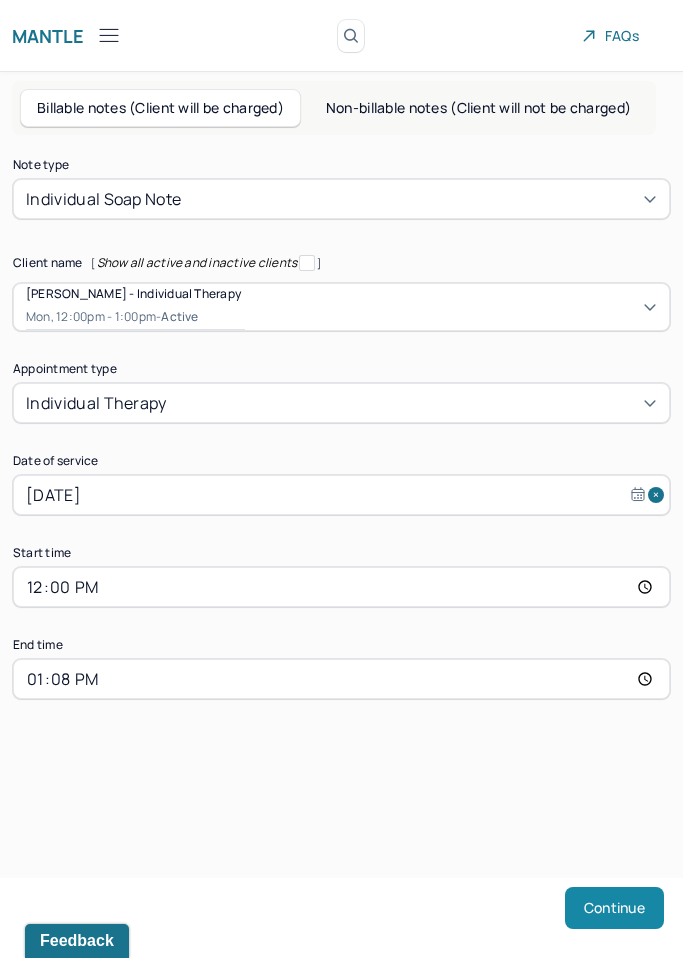 click on "Continue" at bounding box center [614, 908] 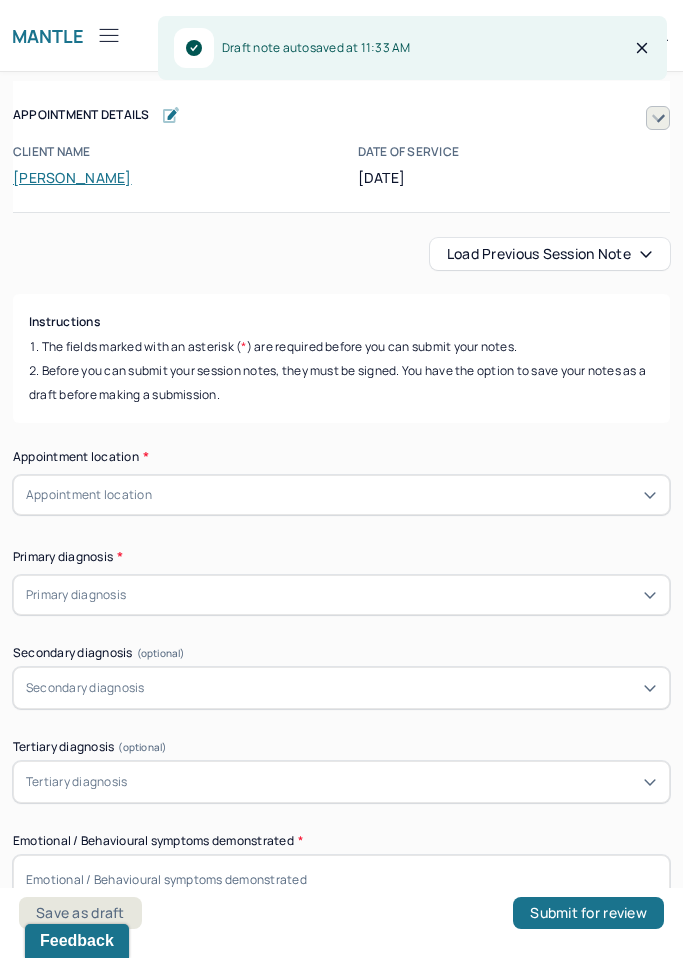 click on "Load previous session note" at bounding box center [550, 254] 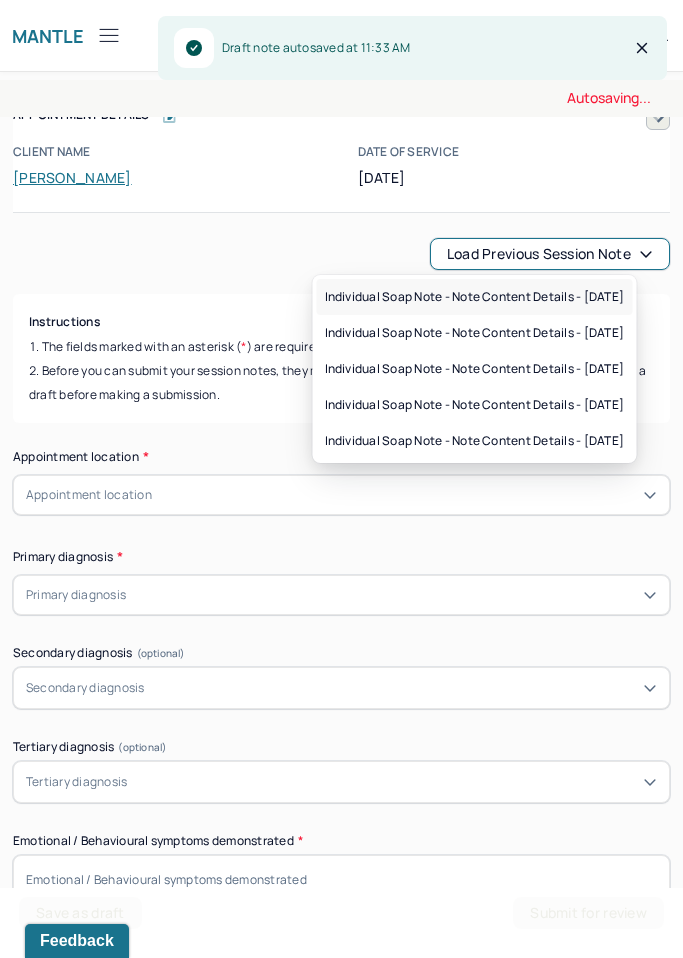 click on "Individual soap note   - Note content Details -   [DATE]" at bounding box center (475, 297) 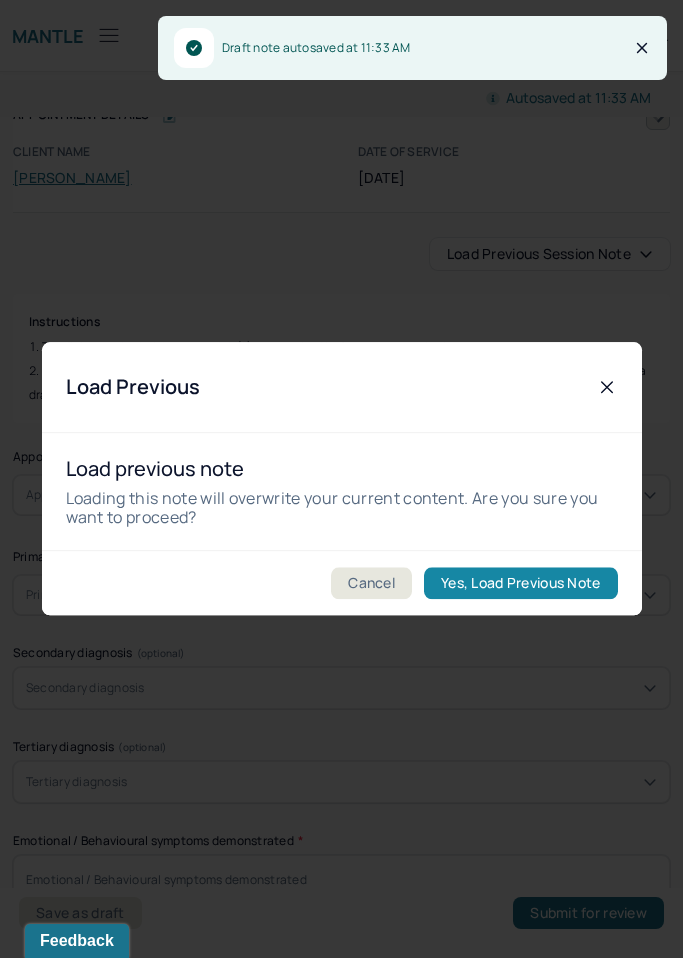 click on "Yes, Load Previous Note" at bounding box center (520, 584) 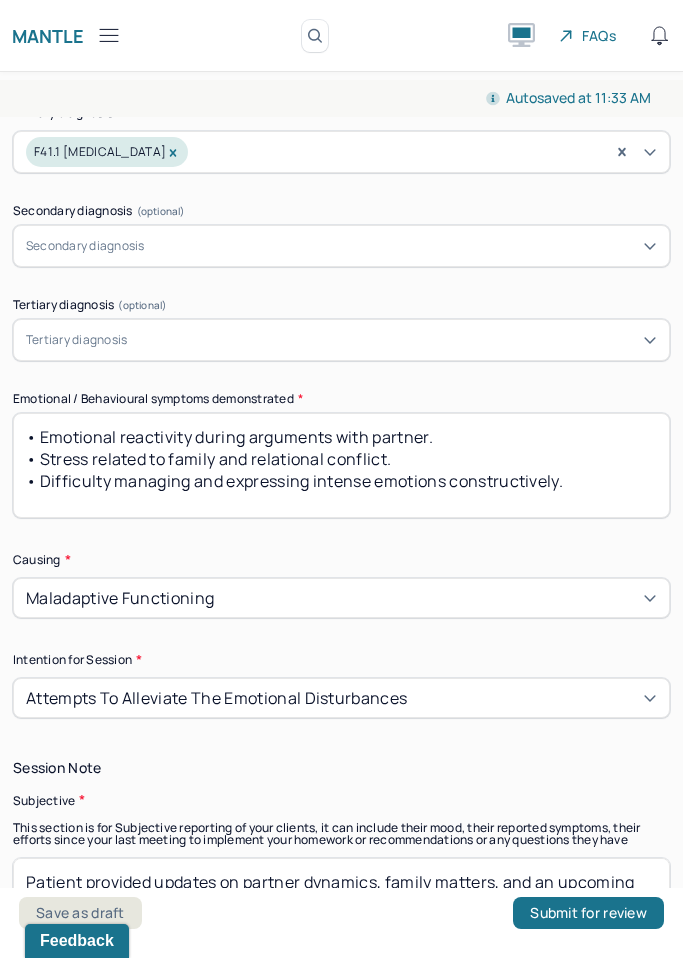 scroll, scrollTop: 1054, scrollLeft: 0, axis: vertical 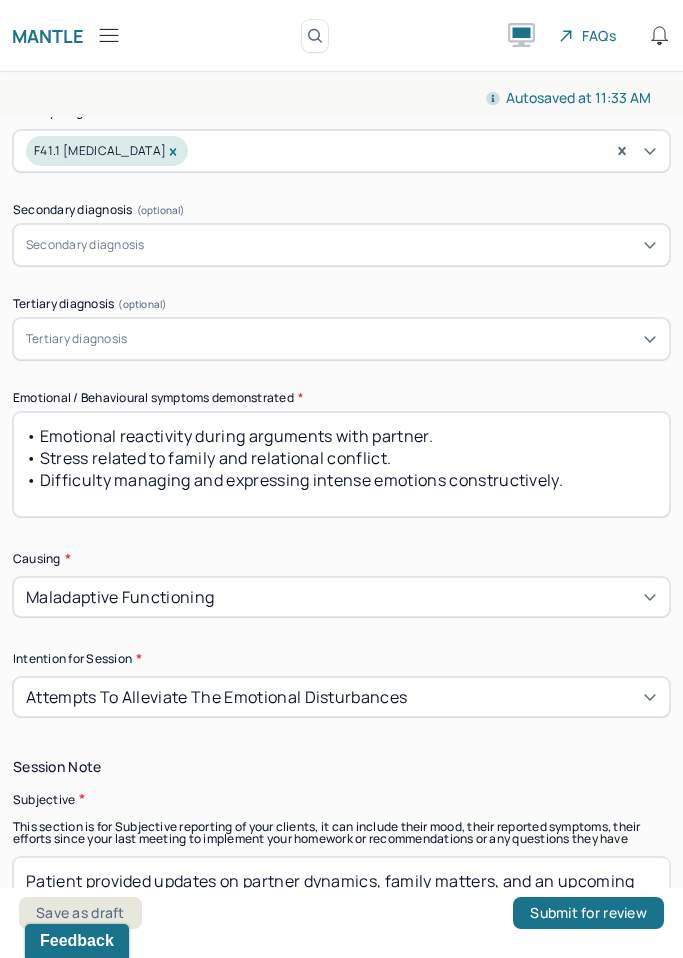 click on "• Emotional reactivity during arguments with partner.
• Stress related to family and relational conflict.
• Difficulty managing and expressing intense emotions constructively." at bounding box center [341, 464] 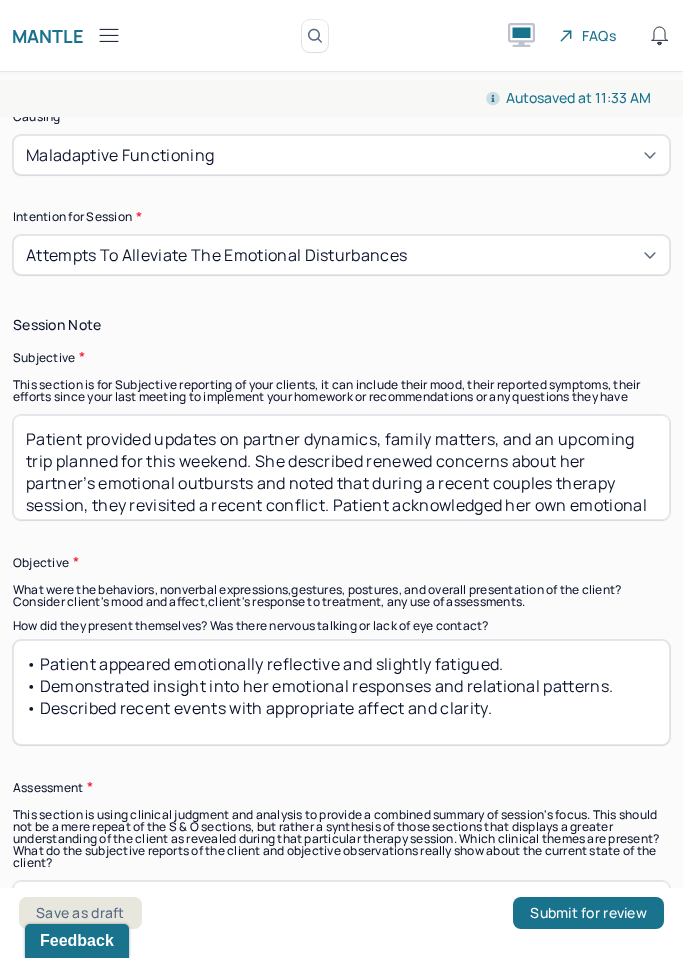 scroll, scrollTop: 1499, scrollLeft: 0, axis: vertical 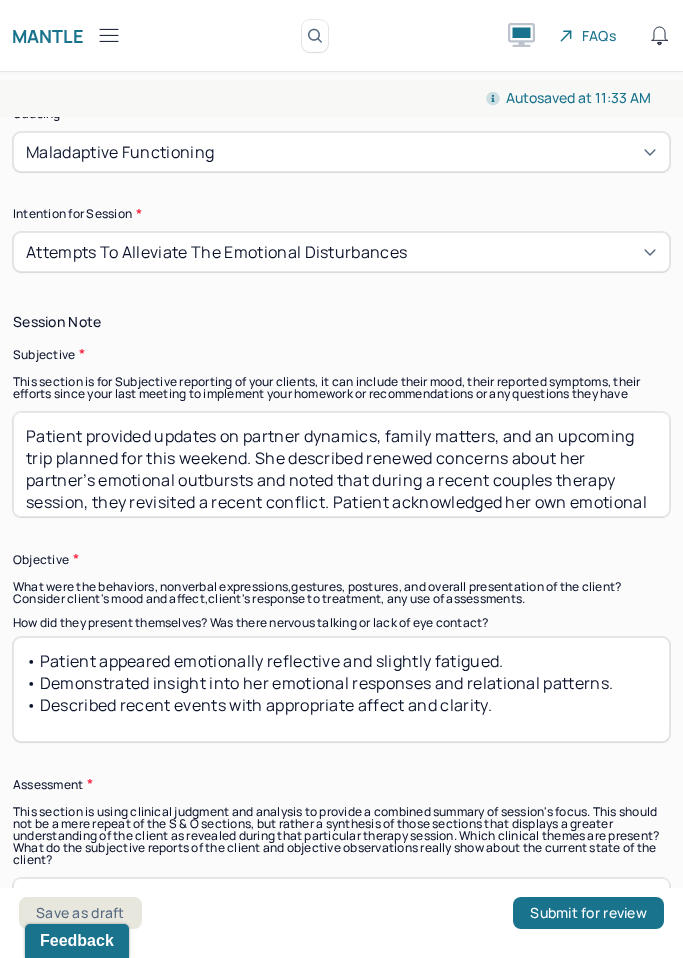 type 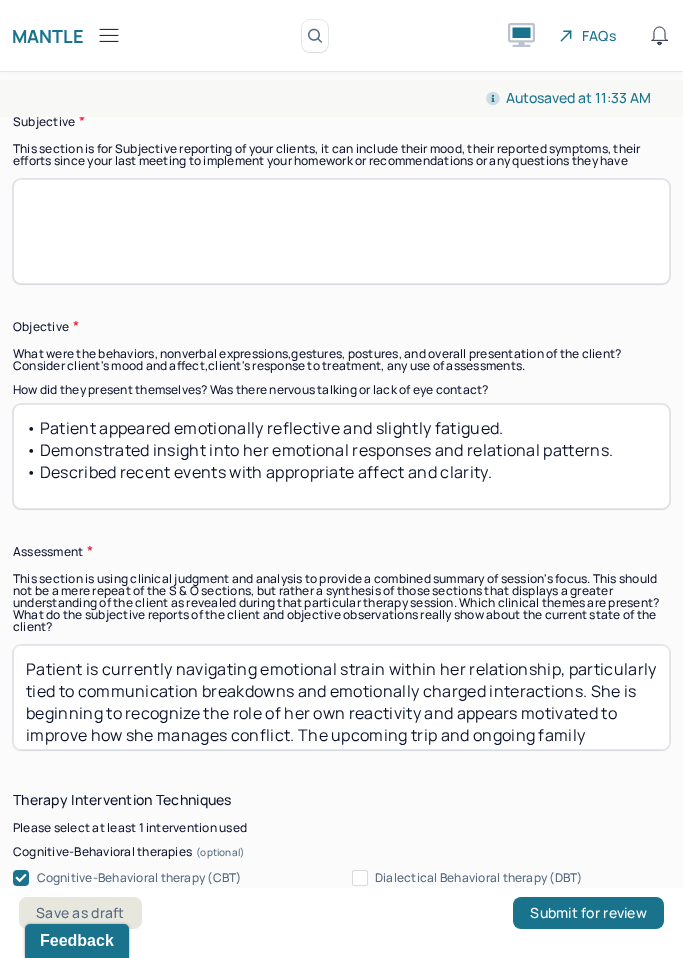 scroll, scrollTop: 1874, scrollLeft: 0, axis: vertical 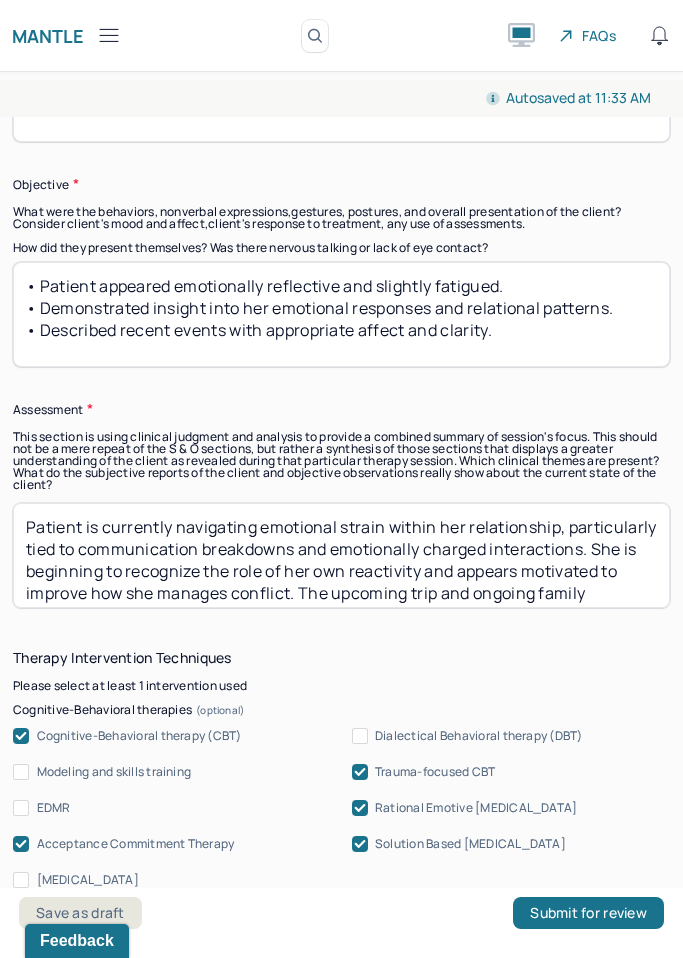 type 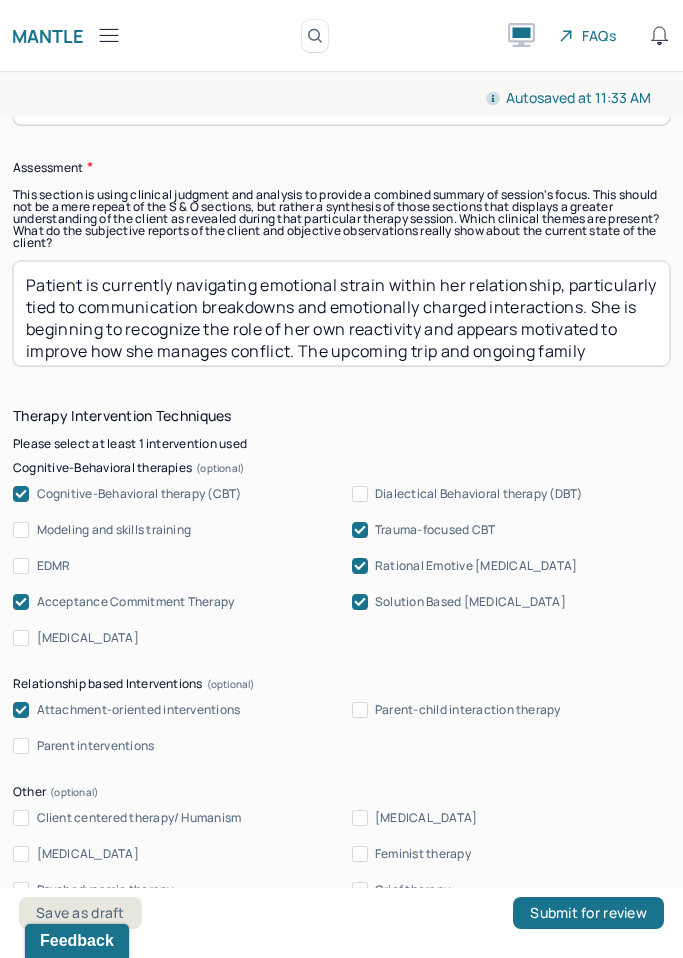 type 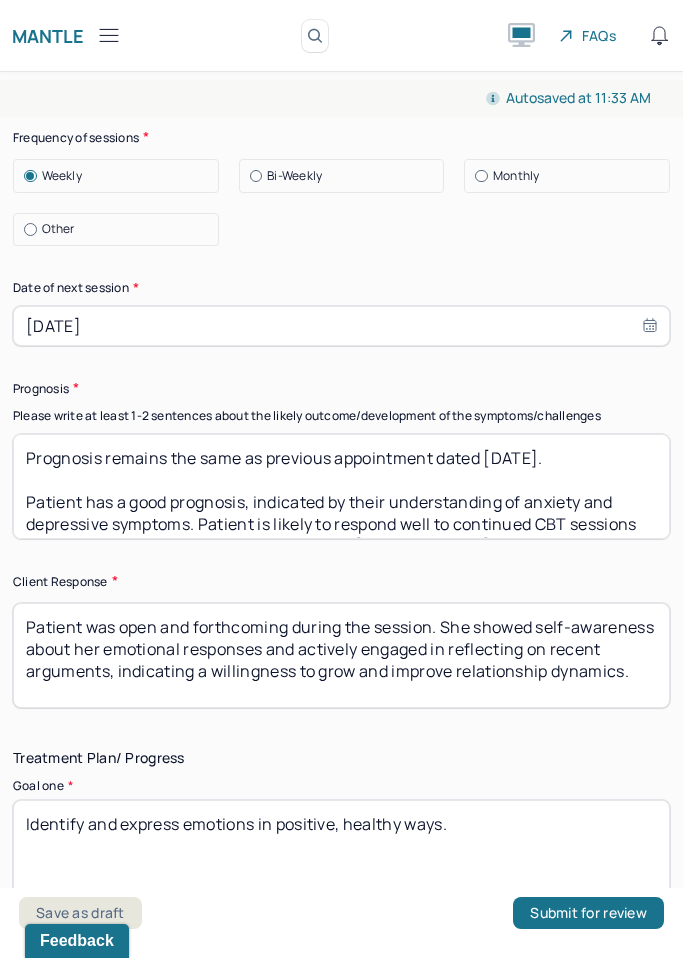 scroll, scrollTop: 3279, scrollLeft: 0, axis: vertical 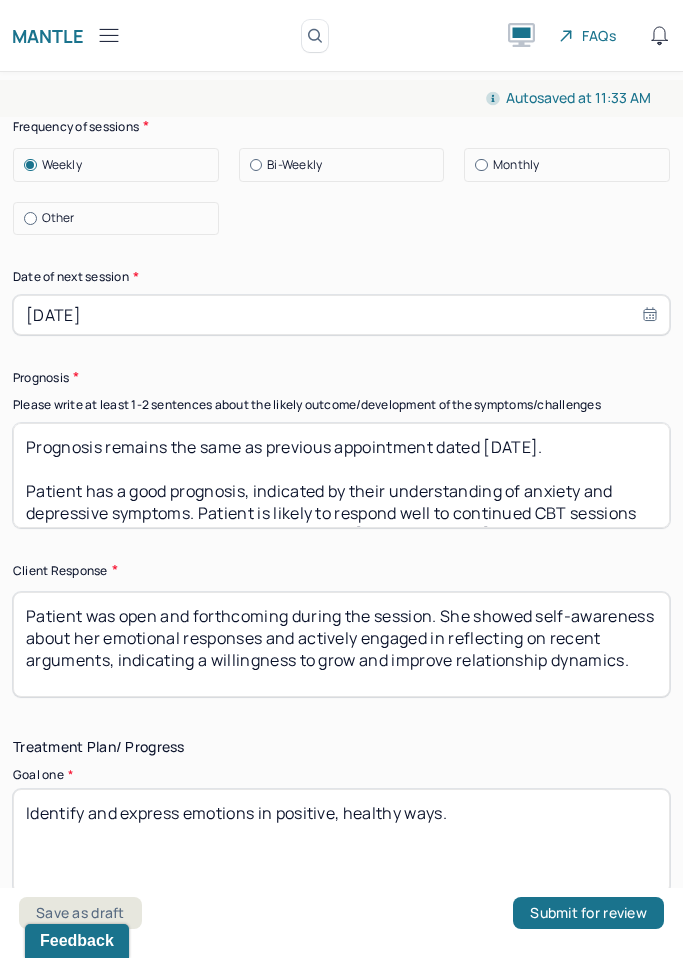 type 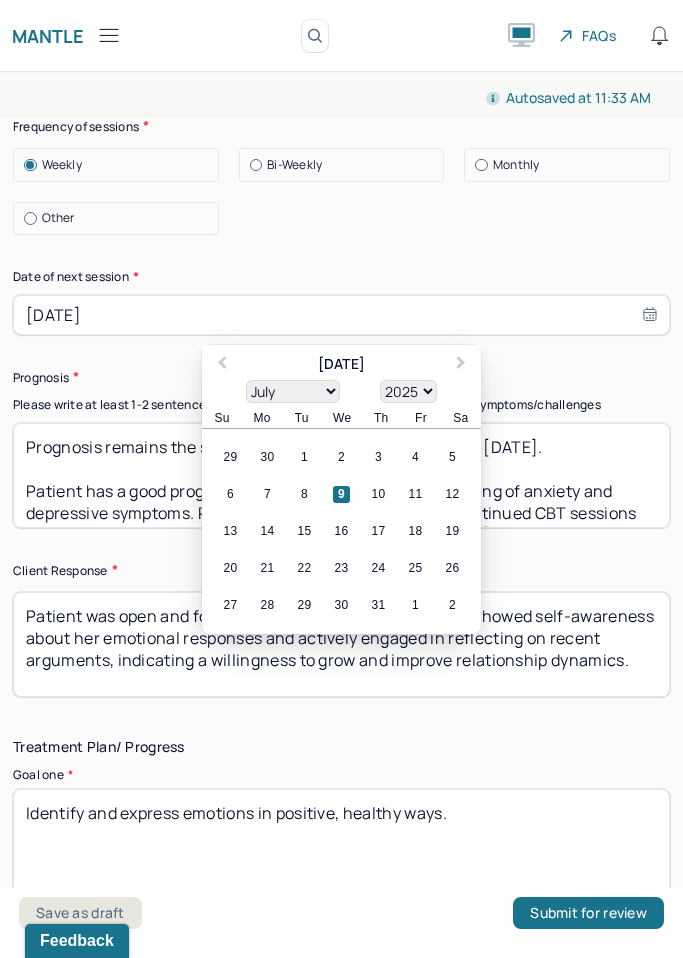 click on "[DATE]" at bounding box center (341, 315) 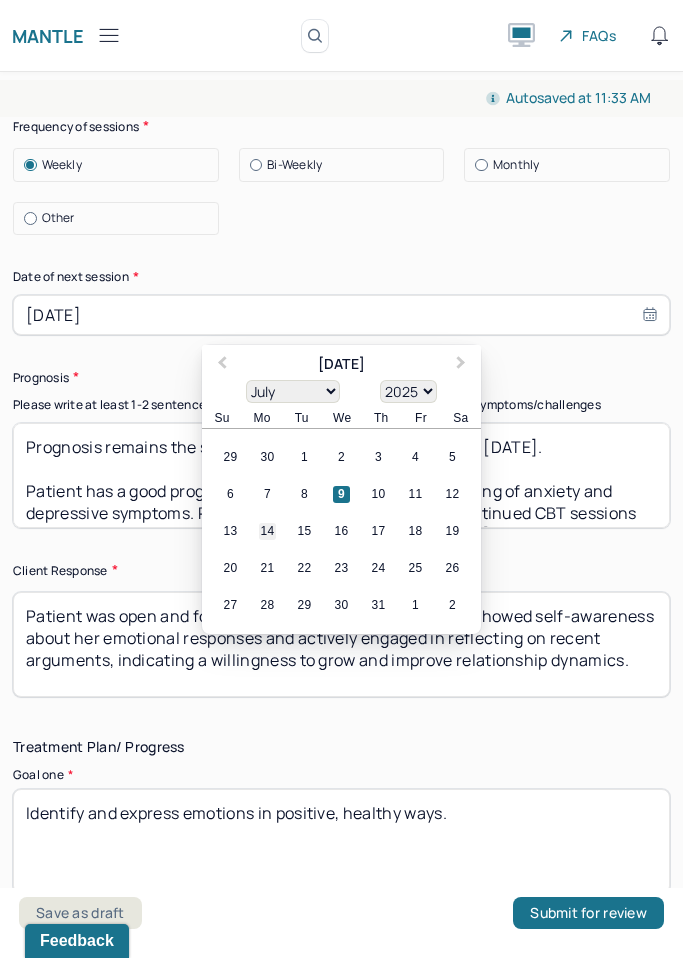 click on "14" at bounding box center (267, 531) 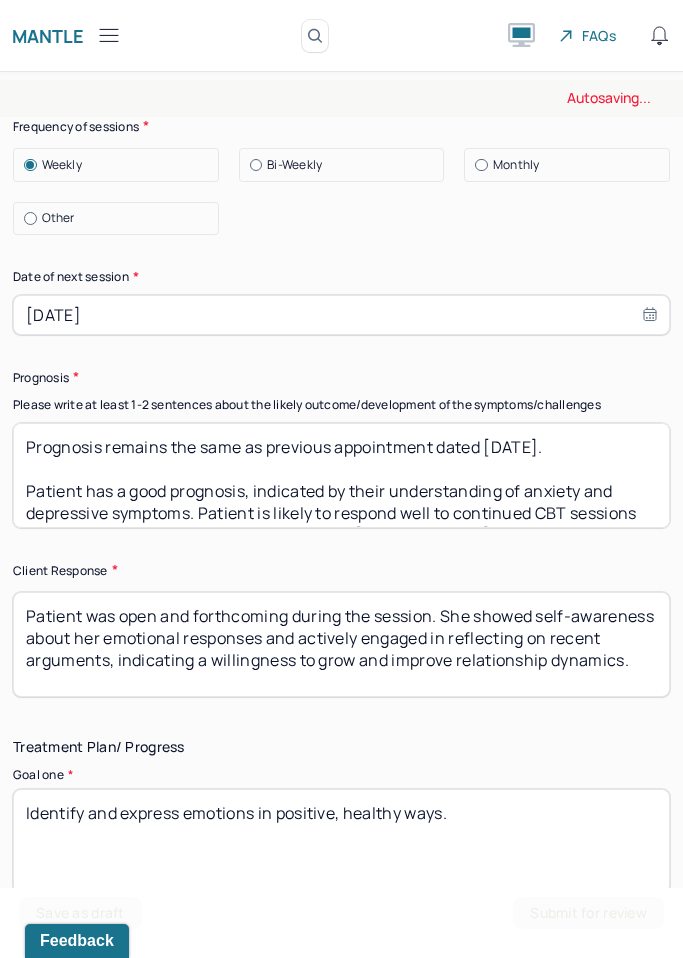 click on "Prognosis remains the same as previous appointment dated [DATE].
Patient has a good prognosis, indicated by their understanding of anxiety and depressive symptoms. Patient is likely to respond well to continued CBT sessions and more psycho education on anxiety and [MEDICAL_DATA] to better understand triggers and symptom management." at bounding box center [341, 475] 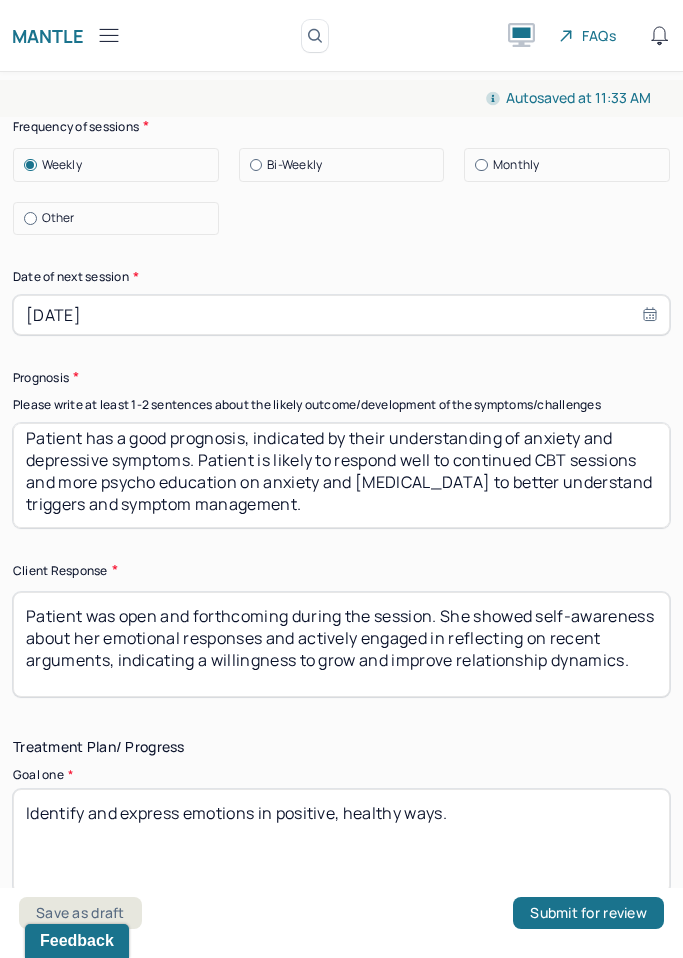 scroll, scrollTop: 58, scrollLeft: 0, axis: vertical 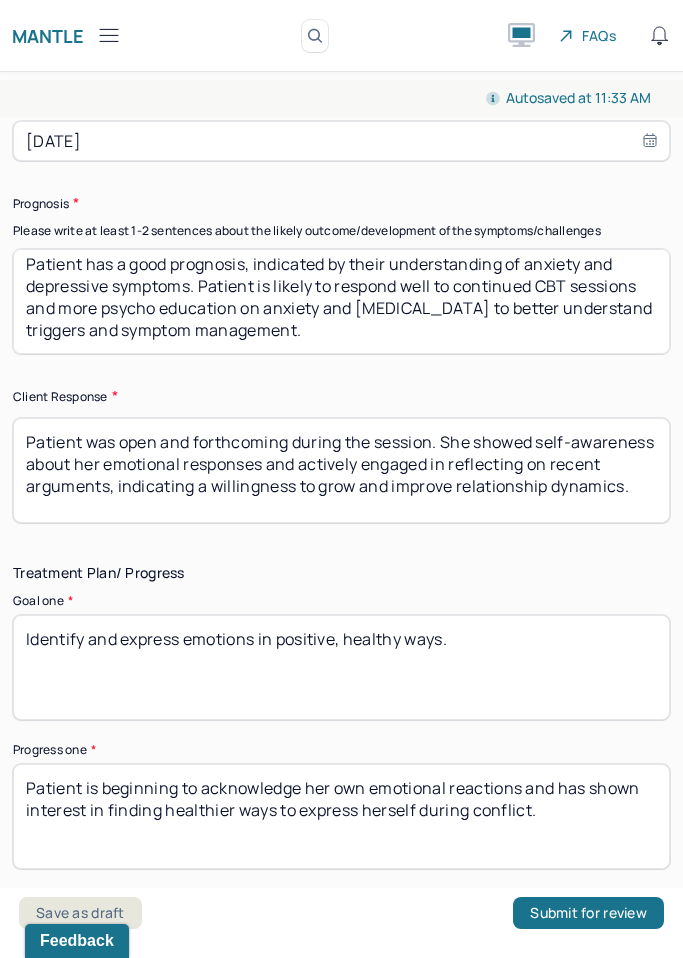 type on "Prognosis remains the same as previous appointment dated [DATE].
Patient has a good prognosis, indicated by their understanding of anxiety and depressive symptoms. Patient is likely to respond well to continued CBT sessions and more psycho education on anxiety and [MEDICAL_DATA] to better understand triggers and symptom management." 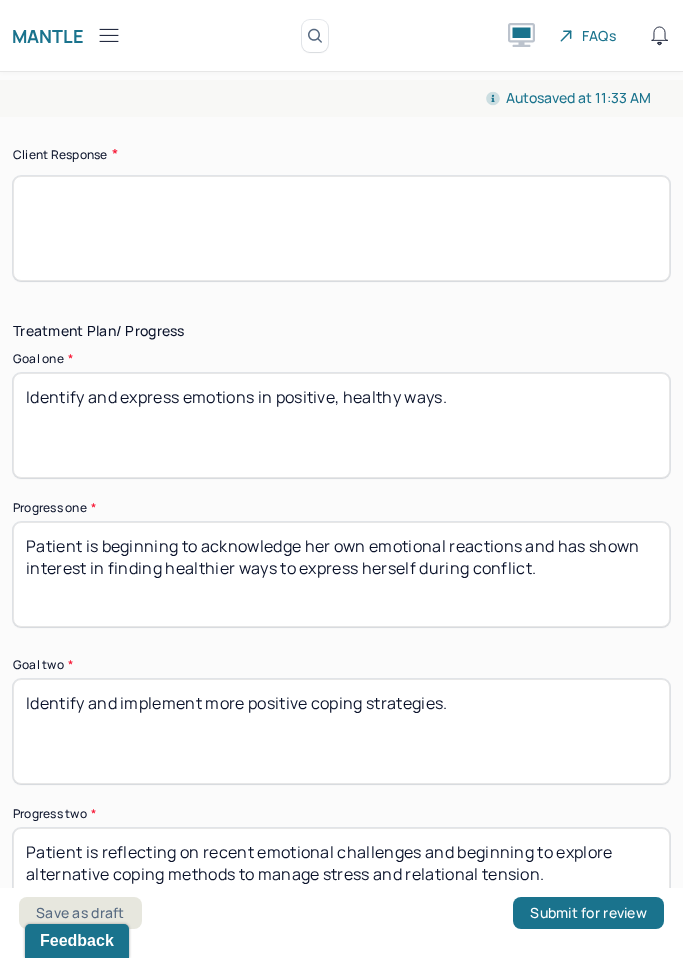 scroll, scrollTop: 3804, scrollLeft: 0, axis: vertical 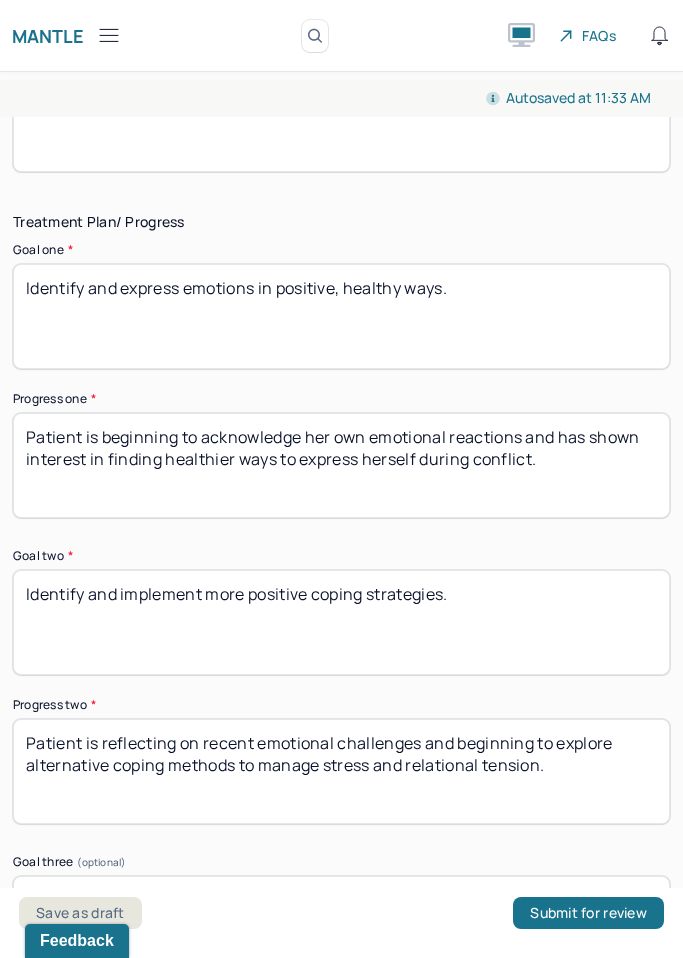 type 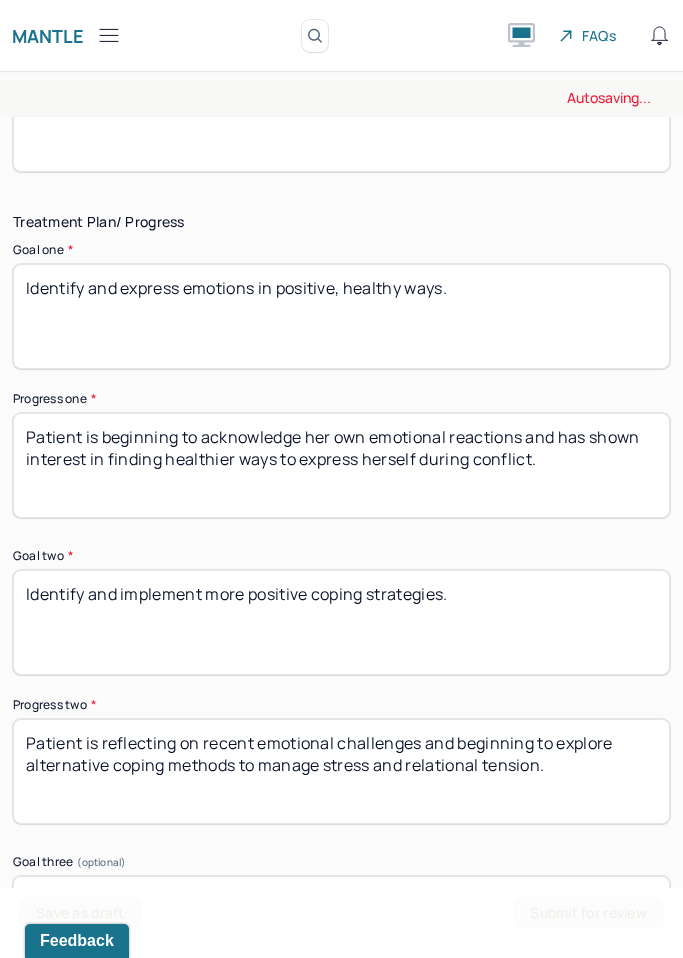click on "Patient is beginning to acknowledge her own emotional reactions and has shown interest in finding healthier ways to express herself during conflict." at bounding box center (341, 465) 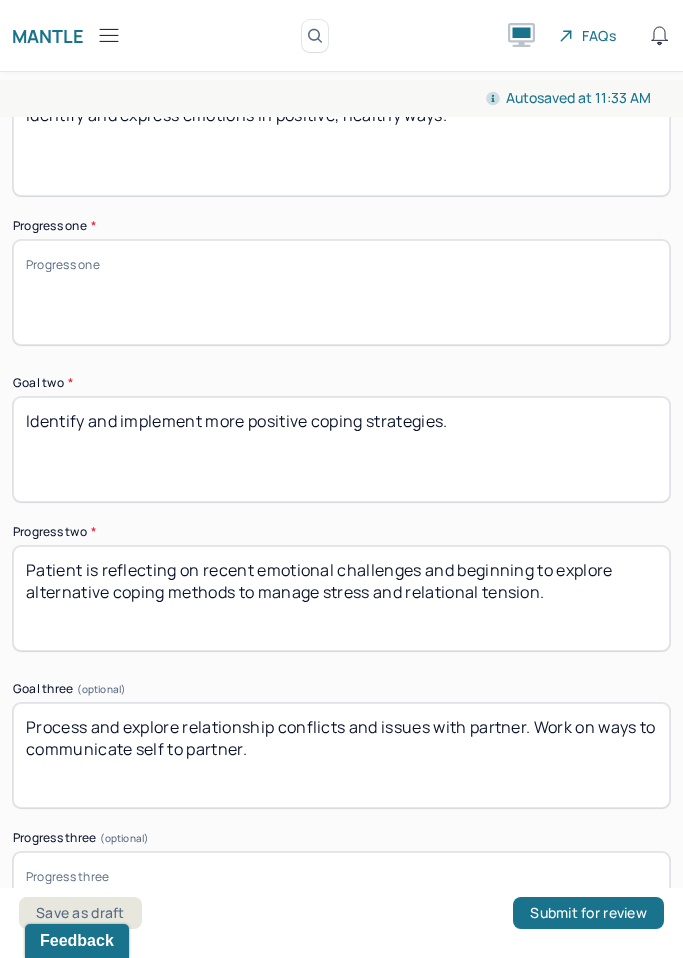 scroll, scrollTop: 4019, scrollLeft: 0, axis: vertical 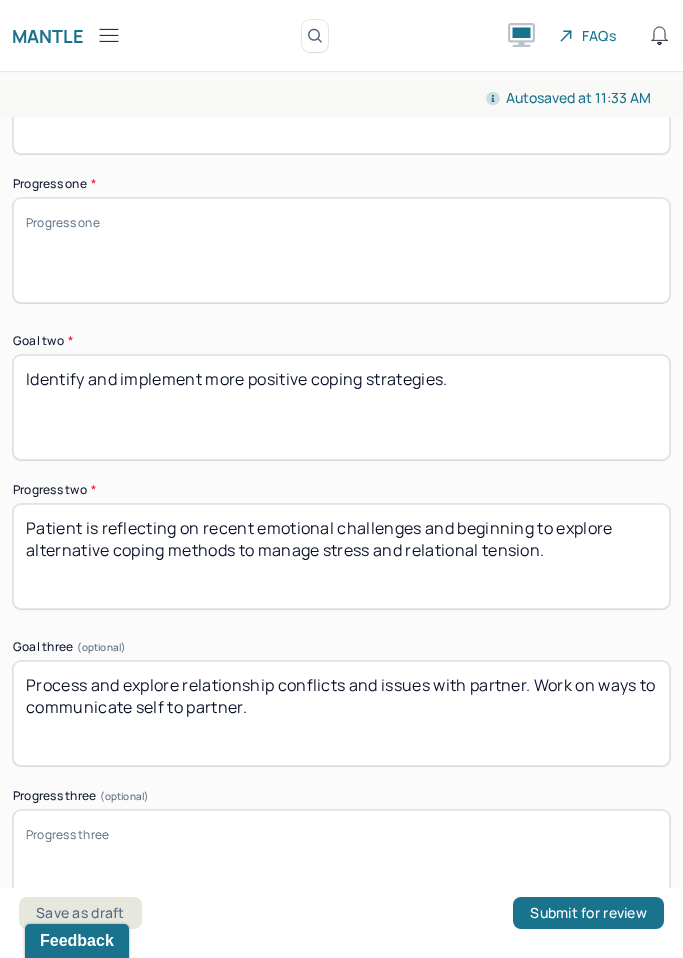 type 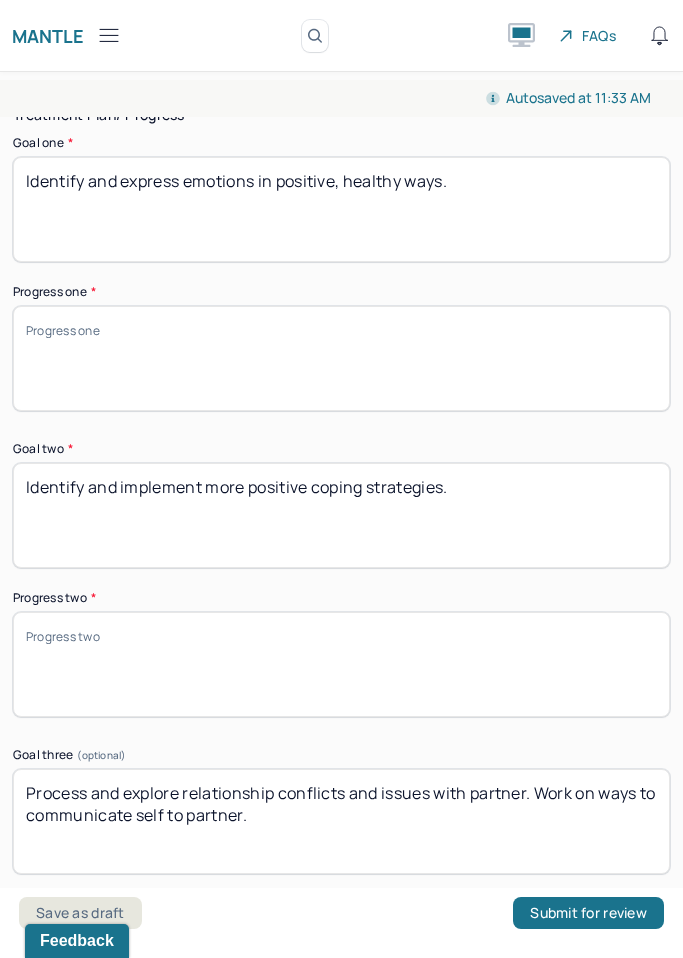 scroll, scrollTop: 3844, scrollLeft: 0, axis: vertical 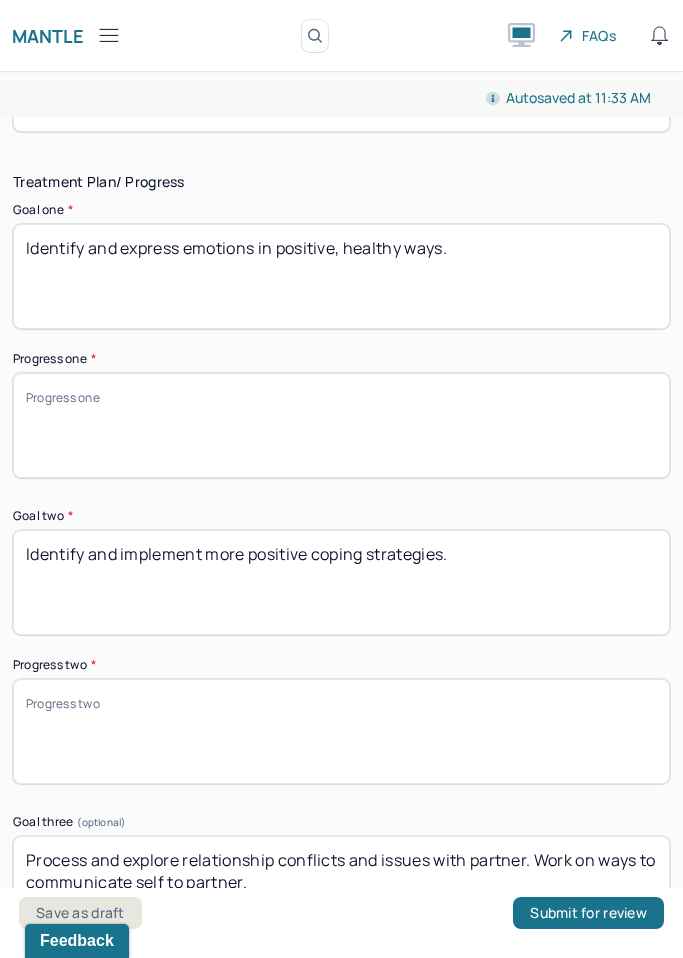 type 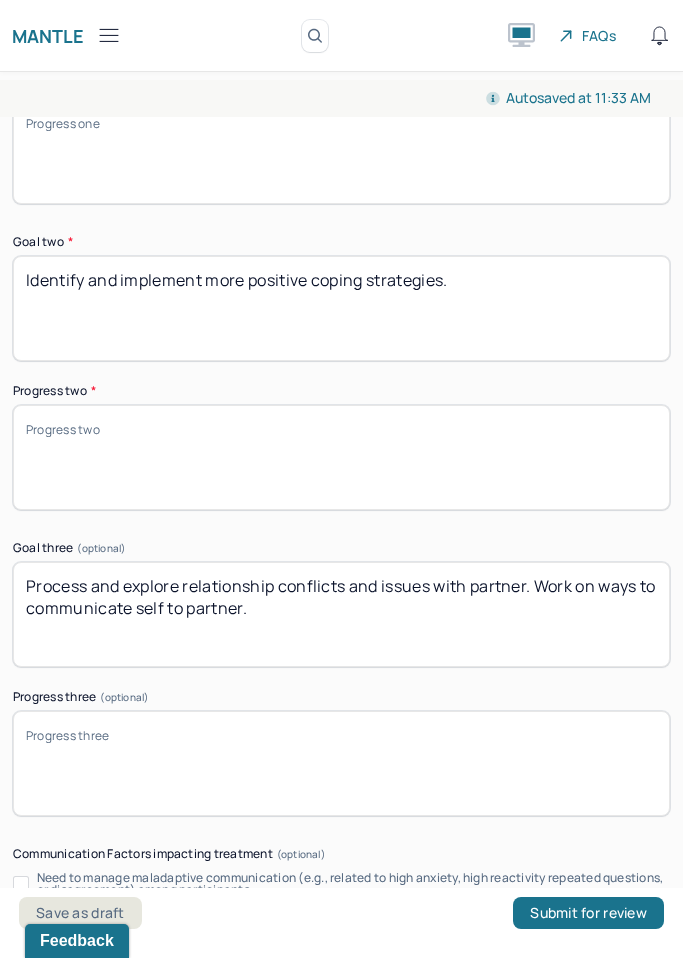 scroll, scrollTop: 4131, scrollLeft: 0, axis: vertical 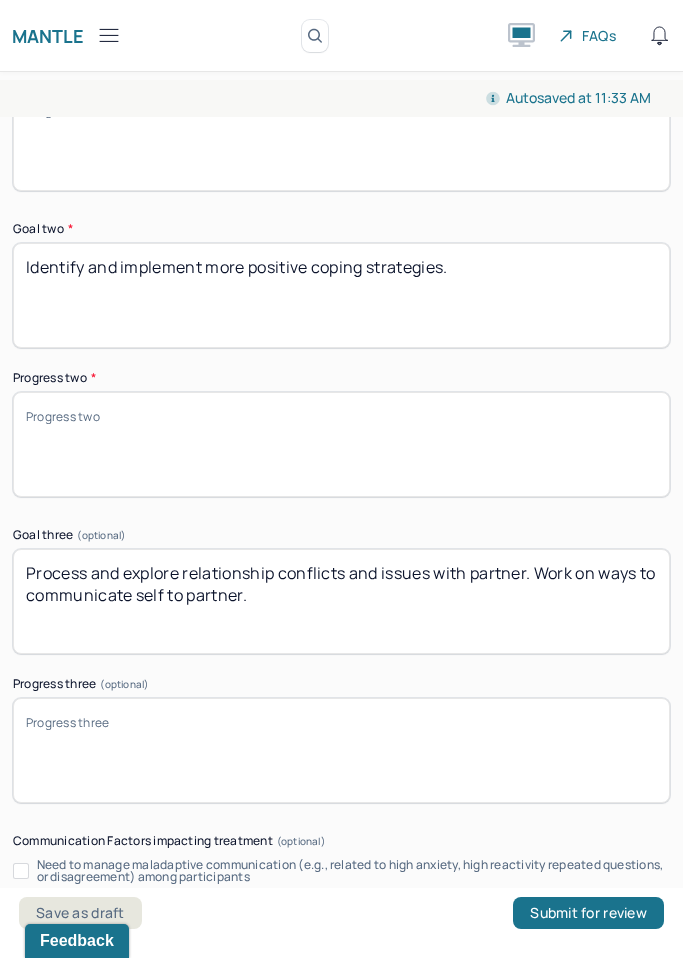 click on "Process and explore relationship conflicts and issues with partner. Work on ways to communicate self to partner." at bounding box center (341, 601) 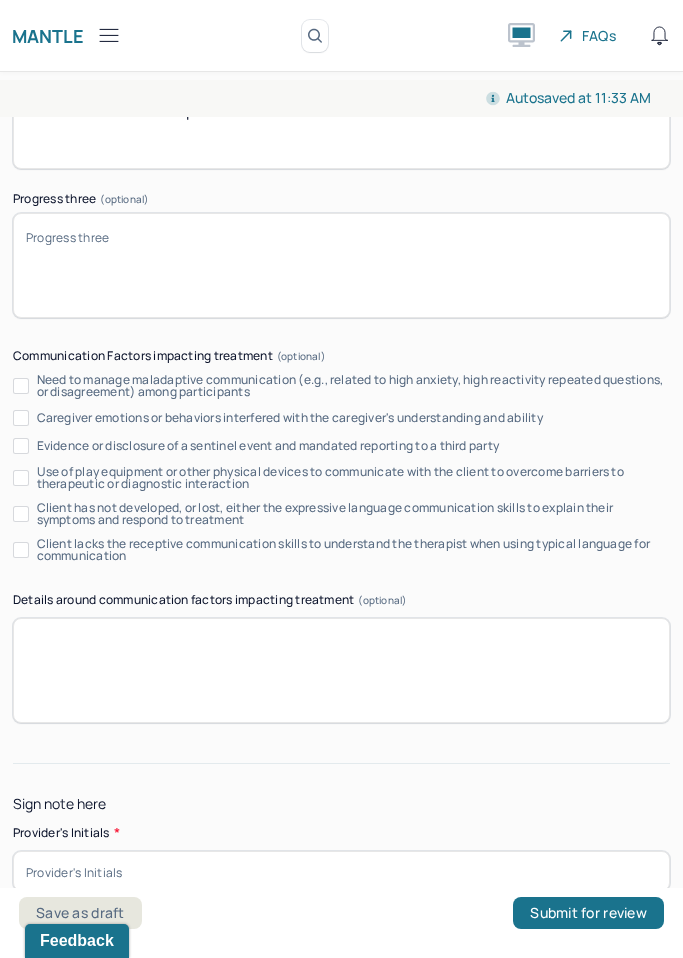 scroll, scrollTop: 4614, scrollLeft: 0, axis: vertical 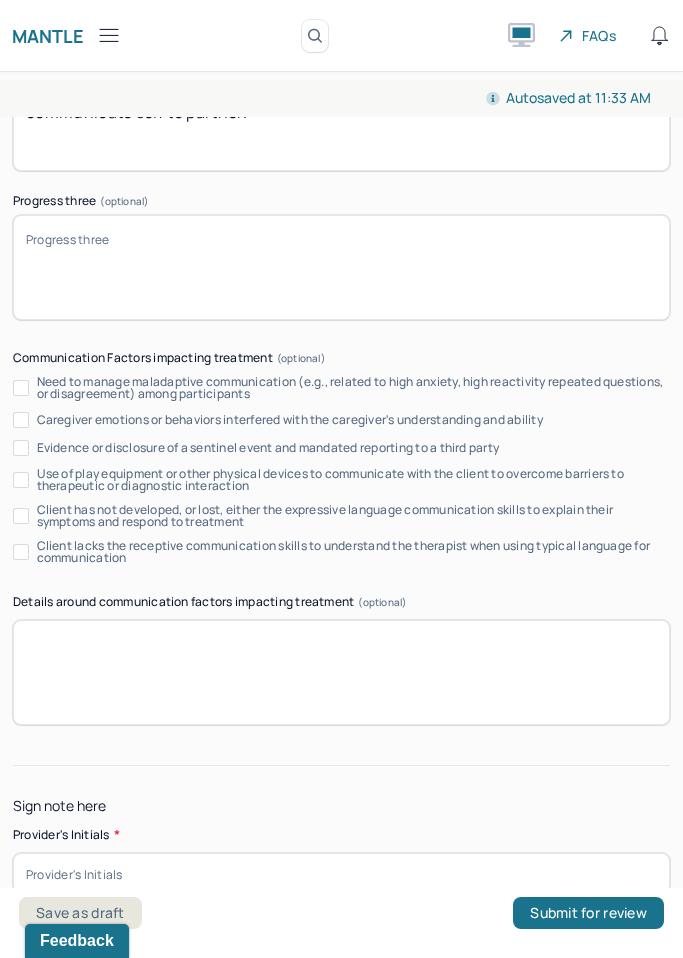 click at bounding box center [341, 873] 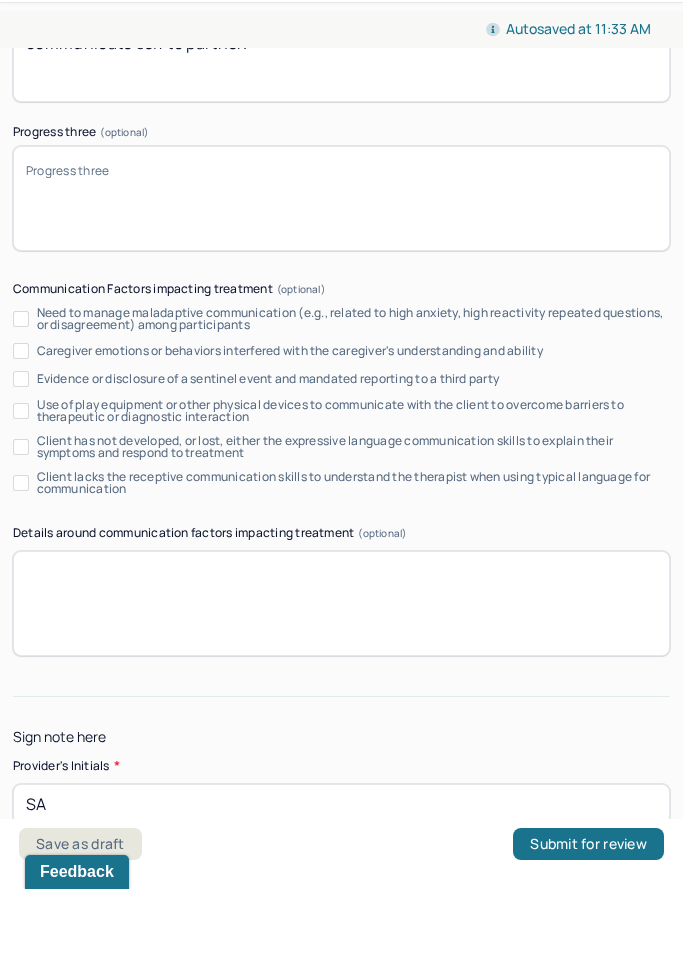 scroll, scrollTop: 31, scrollLeft: 0, axis: vertical 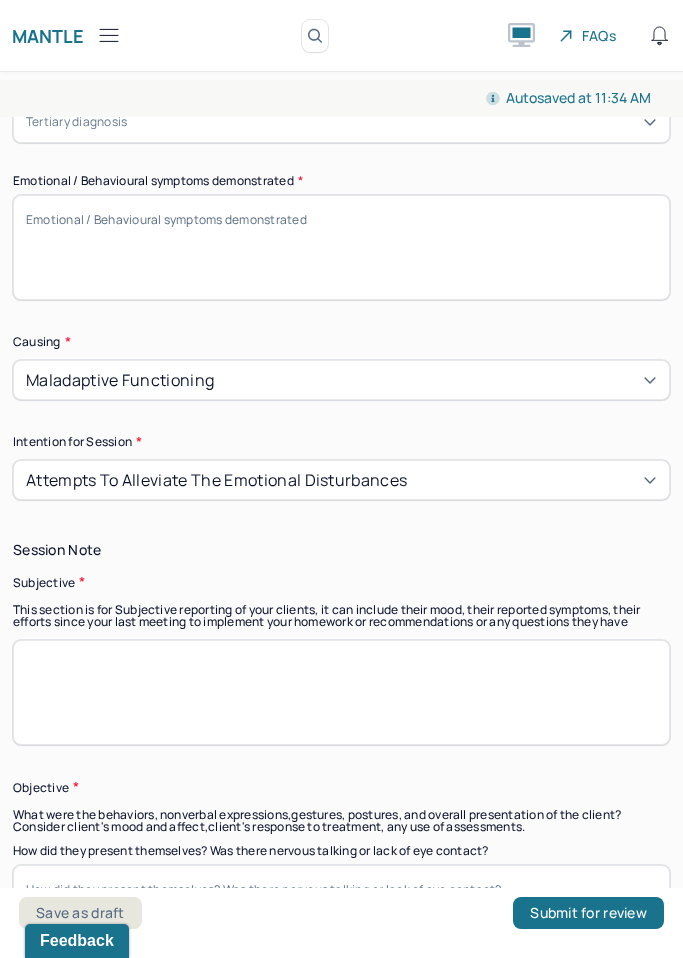 type on "SA" 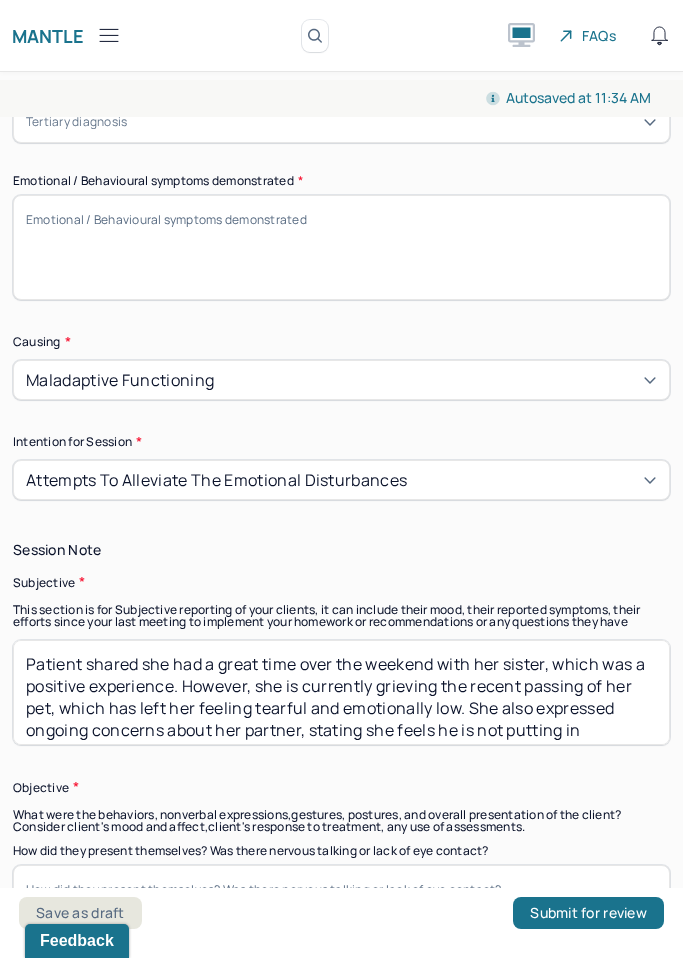 scroll, scrollTop: 81, scrollLeft: 0, axis: vertical 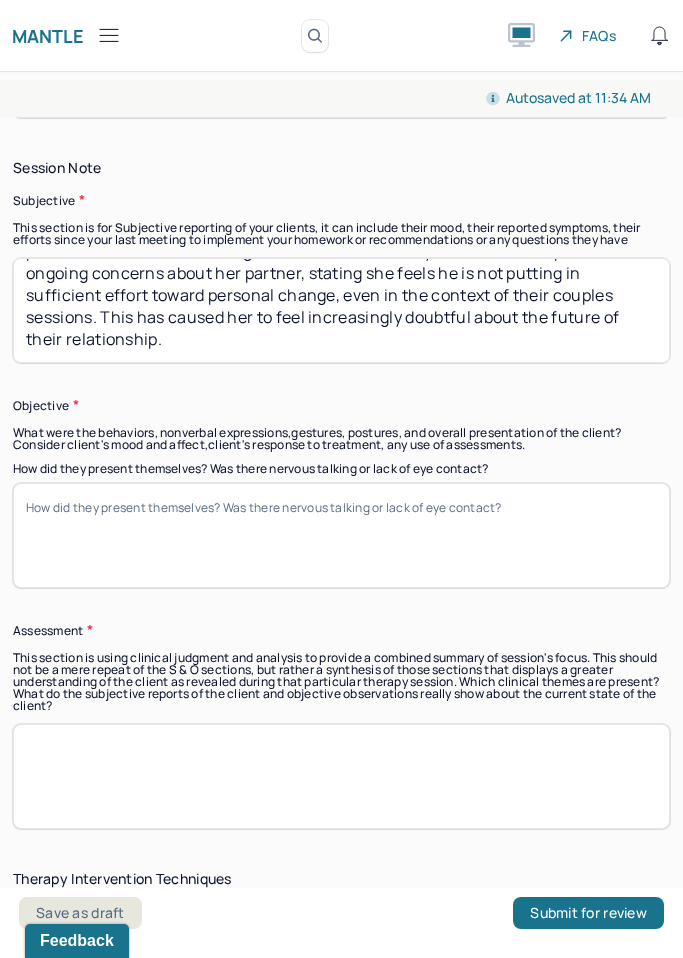 type on "Patient shared she had a great time over the weekend with her sister, which was a positive experience. However, she is currently grieving the recent passing of her pet, which has left her feeling tearful and emotionally low. She also expressed ongoing concerns about her partner, stating she feels he is not putting in sufficient effort toward personal change, even in the context of their couples sessions. This has caused her to feel increasingly doubtful about the future of their relationship." 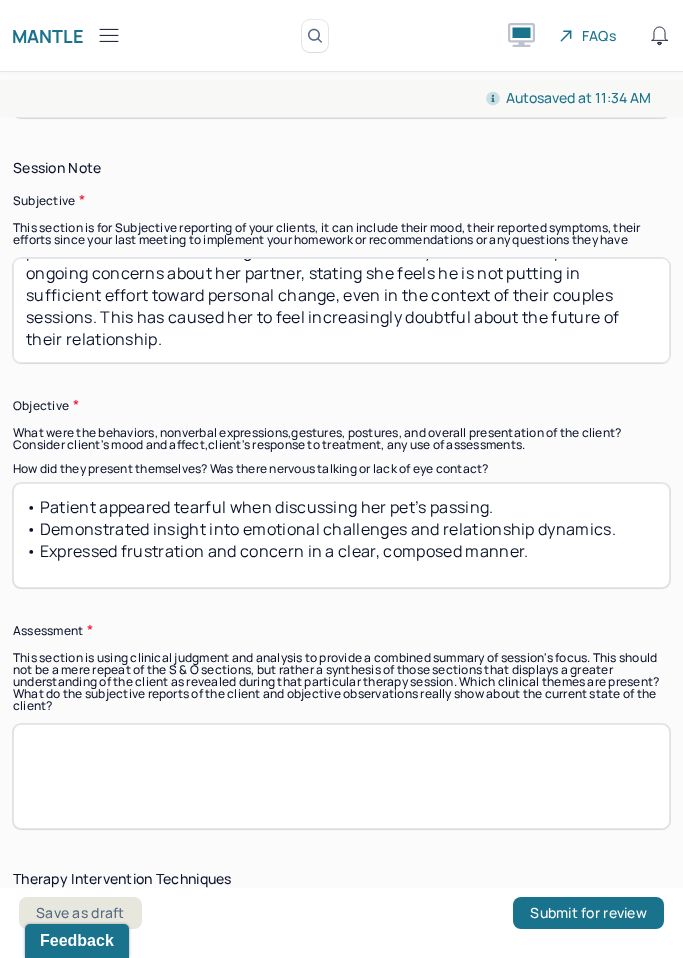 type on "• Patient appeared tearful when discussing her pet’s passing.
• Demonstrated insight into emotional challenges and relationship dynamics.
• Expressed frustration and concern in a clear, composed manner." 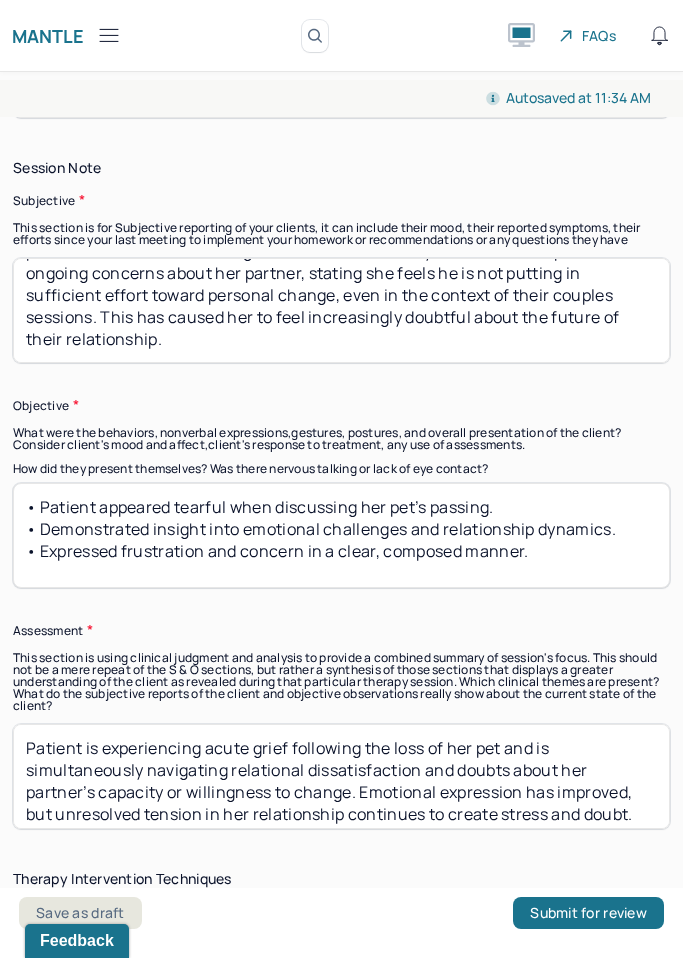 scroll, scrollTop: 58, scrollLeft: 0, axis: vertical 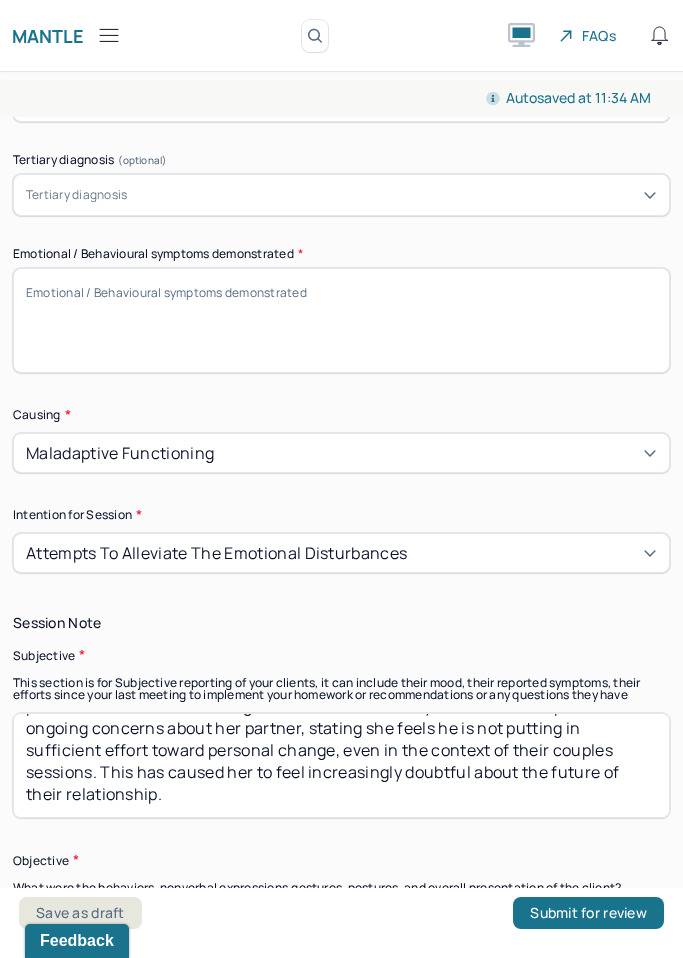 type on "Patient is experiencing acute grief following the loss of her pet and is simultaneously navigating relational dissatisfaction and doubts about her partner’s capacity or willingness to change. Emotional expression has improved, but unresolved tension in her relationship continues to create stress and doubt. Positive coping and communication strategies are still in early stages of integration." 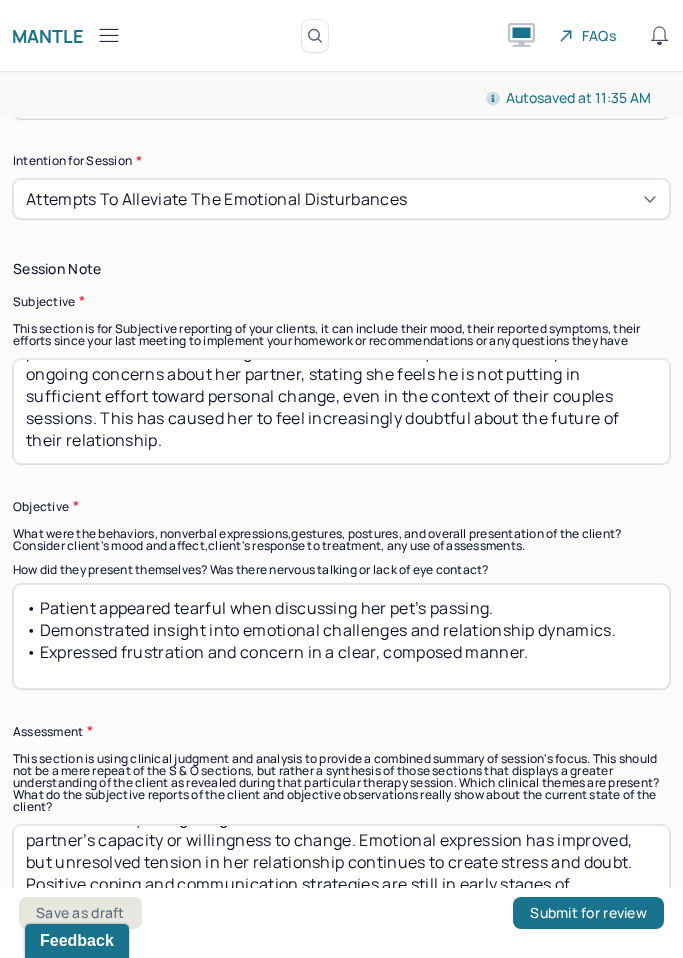 scroll, scrollTop: 1607, scrollLeft: 0, axis: vertical 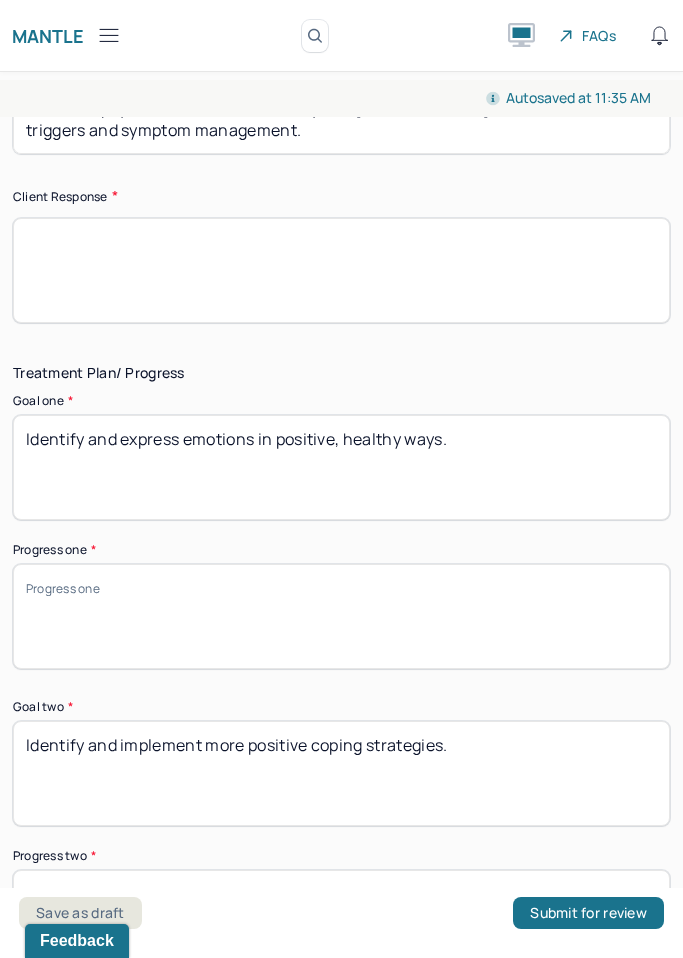 type on "• Tearfulness and sadness related to grief
• Frustration and doubt toward partner’s perceived lack of effort
• Mild emotional overwhelm navigating relational stress" 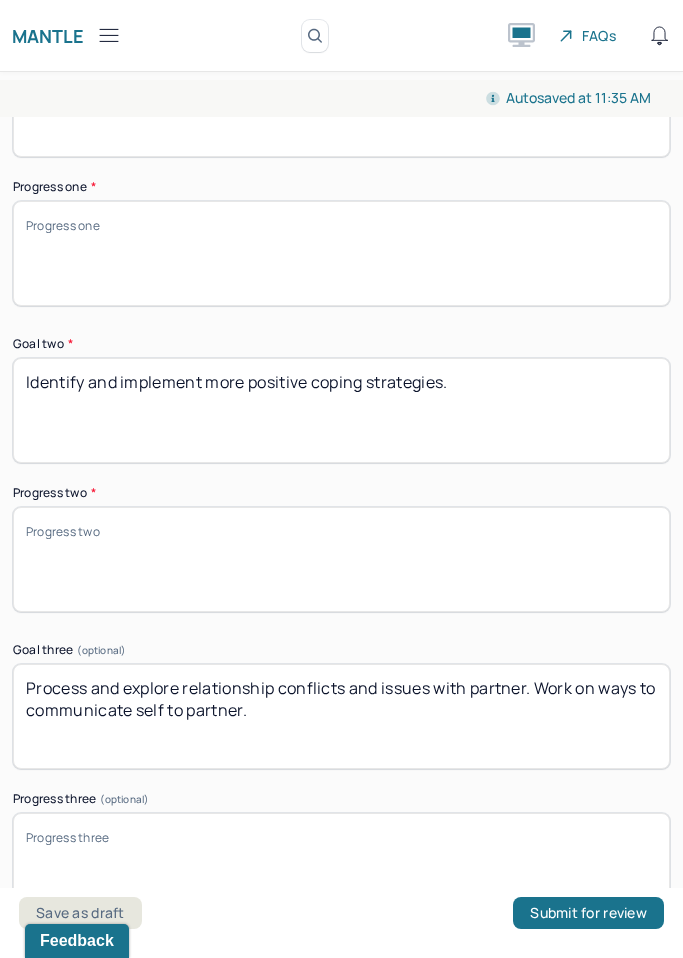 scroll, scrollTop: 4029, scrollLeft: 0, axis: vertical 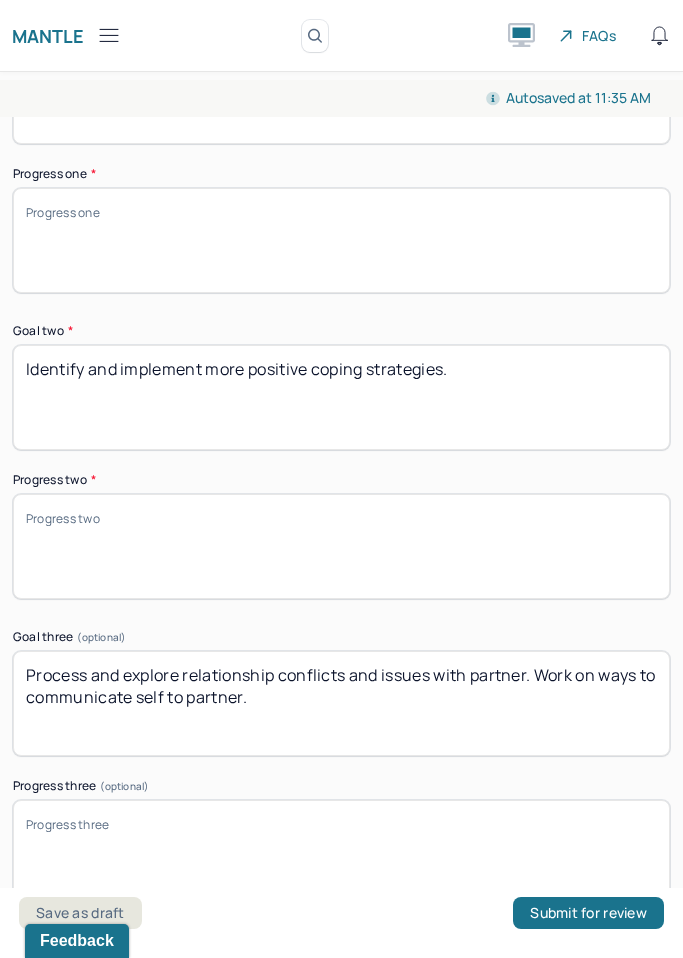 type on "Patient engaged openly in session, was emotionally expressive, and demonstrated a desire to better manage her grief and relationship stress. She showed a readiness to work on communication and self-expression." 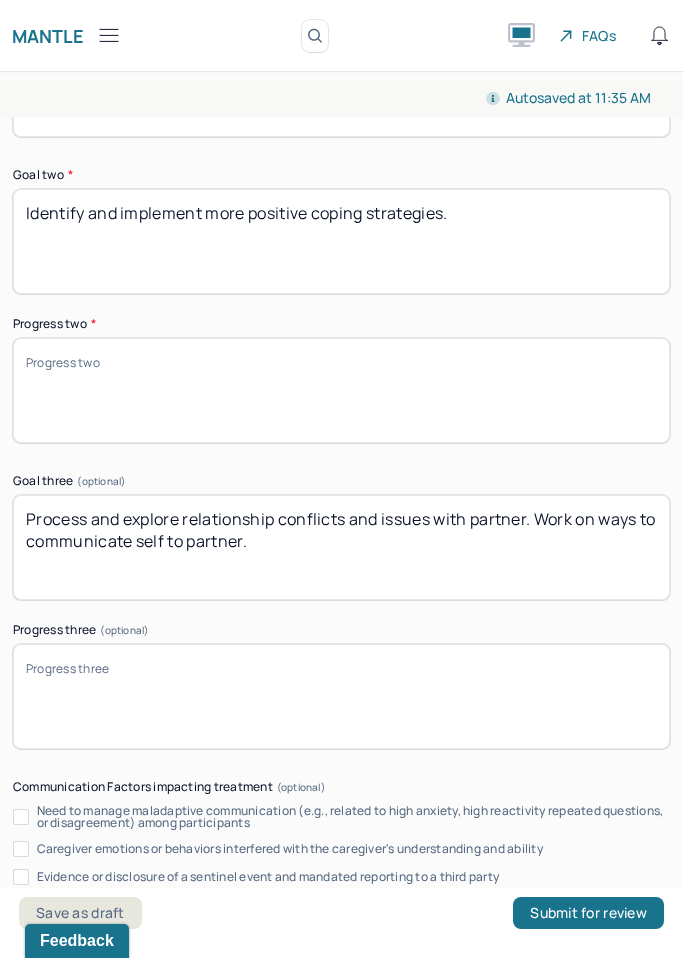 scroll, scrollTop: 4218, scrollLeft: 0, axis: vertical 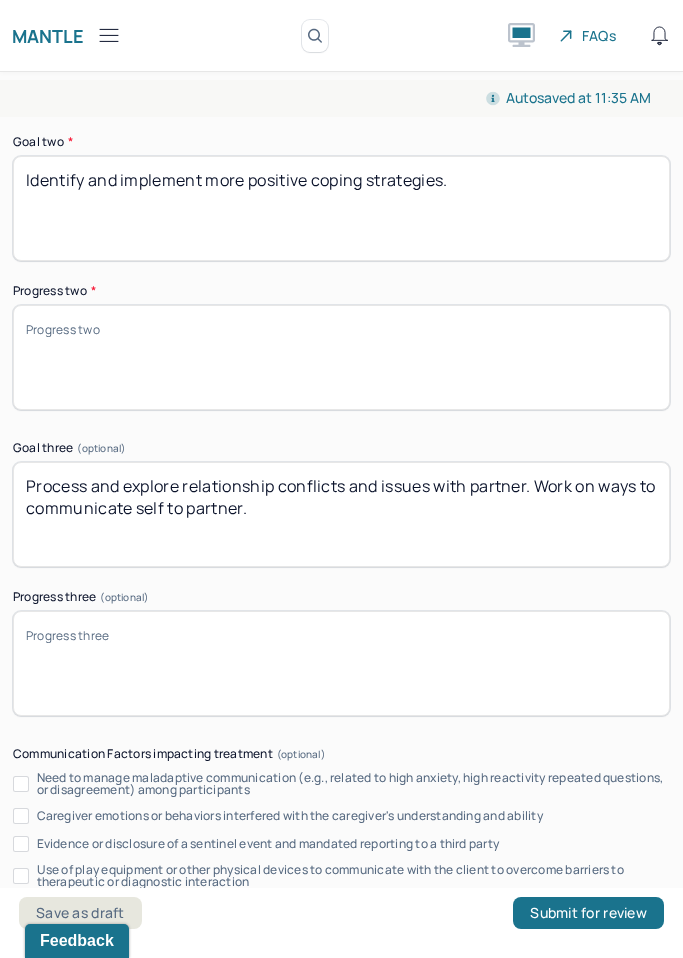 type on "Patient showed emotional insight and was able to articulate grief and relational frustration." 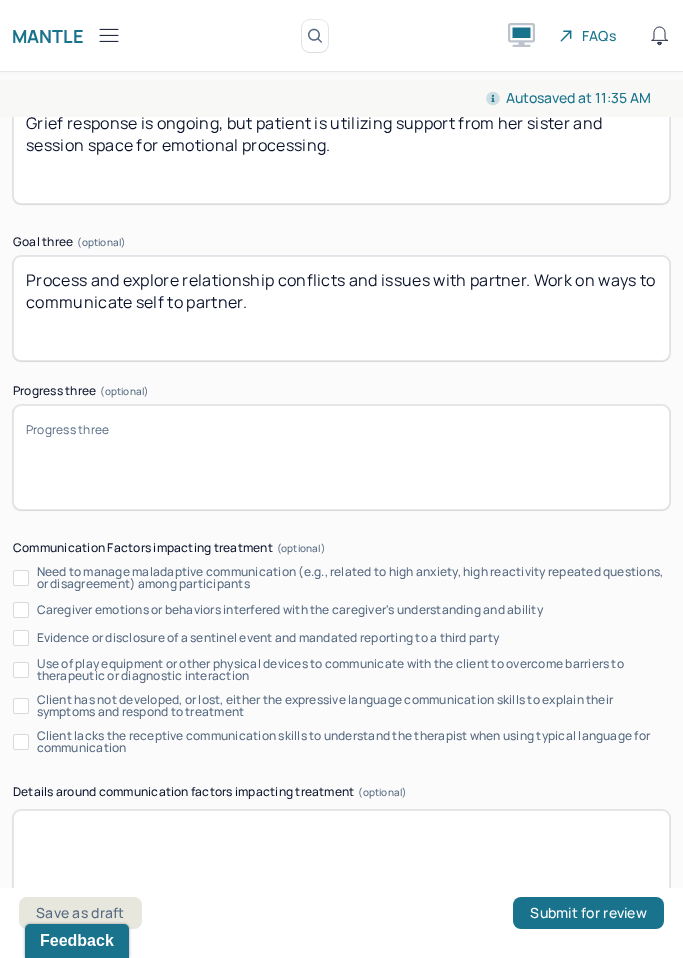 scroll, scrollTop: 4430, scrollLeft: 0, axis: vertical 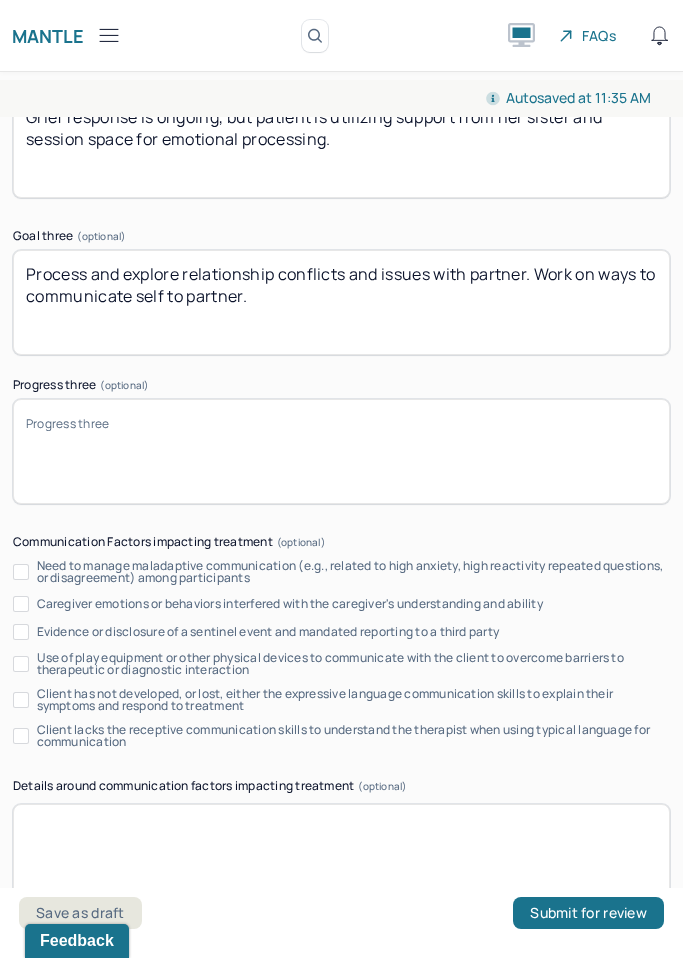 type on "Grief response is ongoing, but patient is utilizing support from her sister and session space for emotional processing." 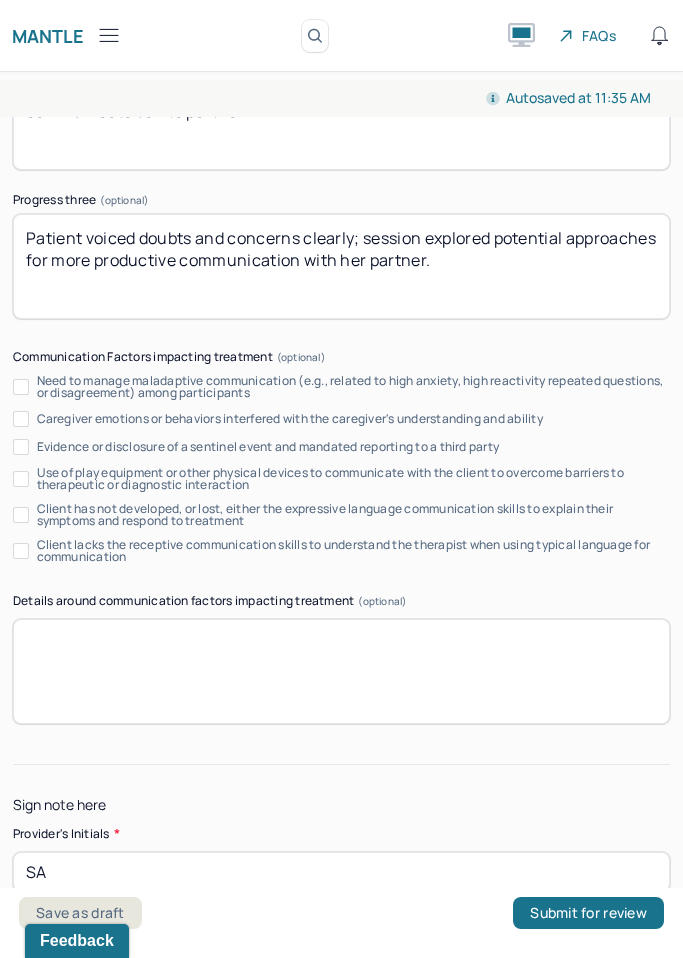 type on "Patient voiced doubts and concerns clearly; session explored potential approaches for more productive communication with her partner." 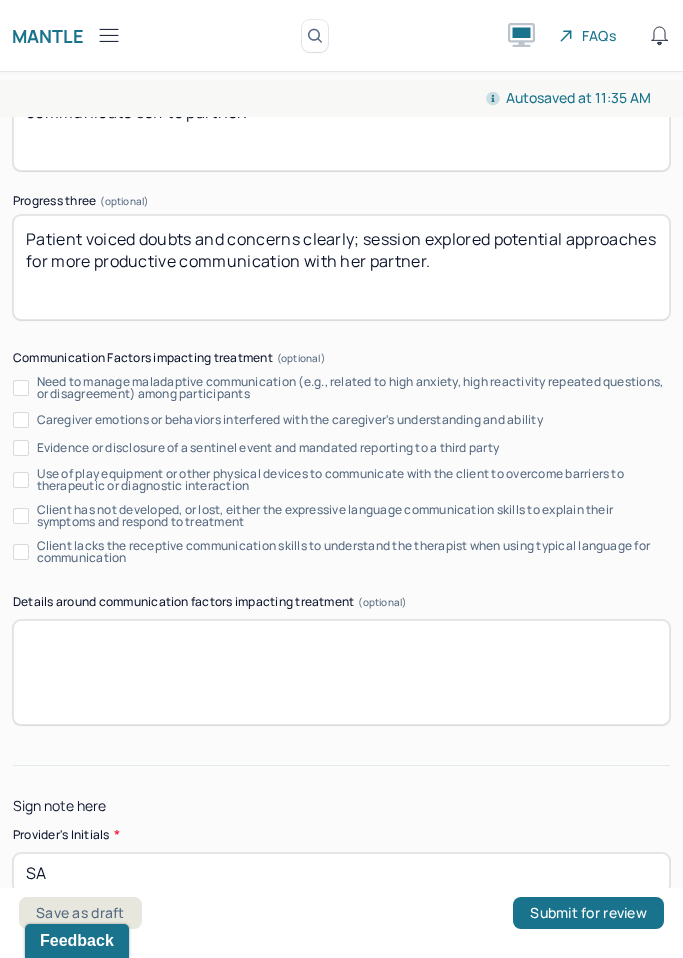 click on "Sign note here Provider's Initials * SA" at bounding box center (341, 829) 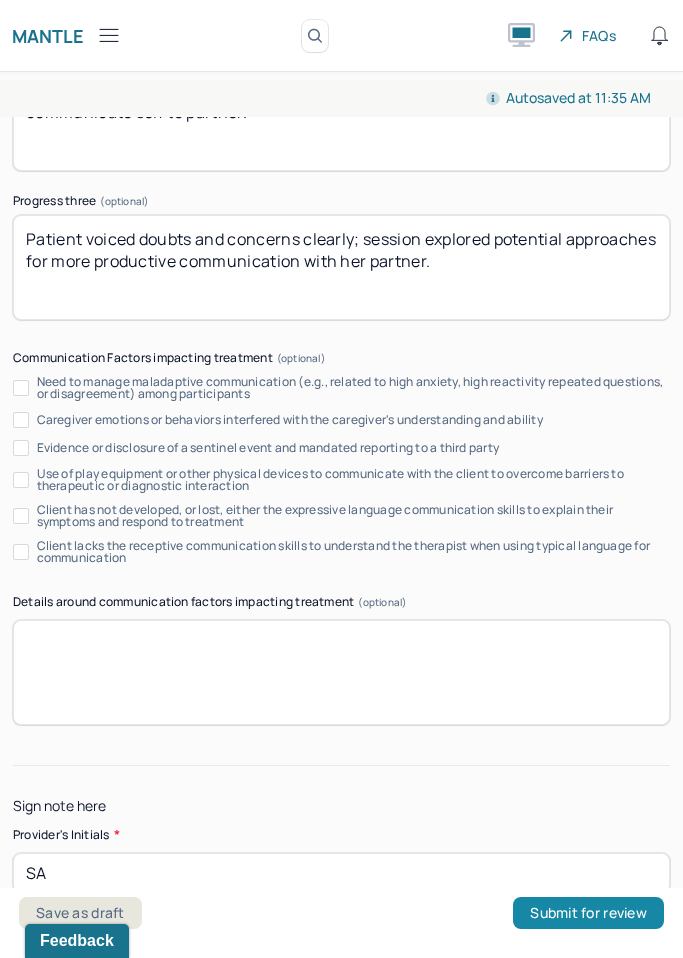 click on "Submit for review" at bounding box center [588, 913] 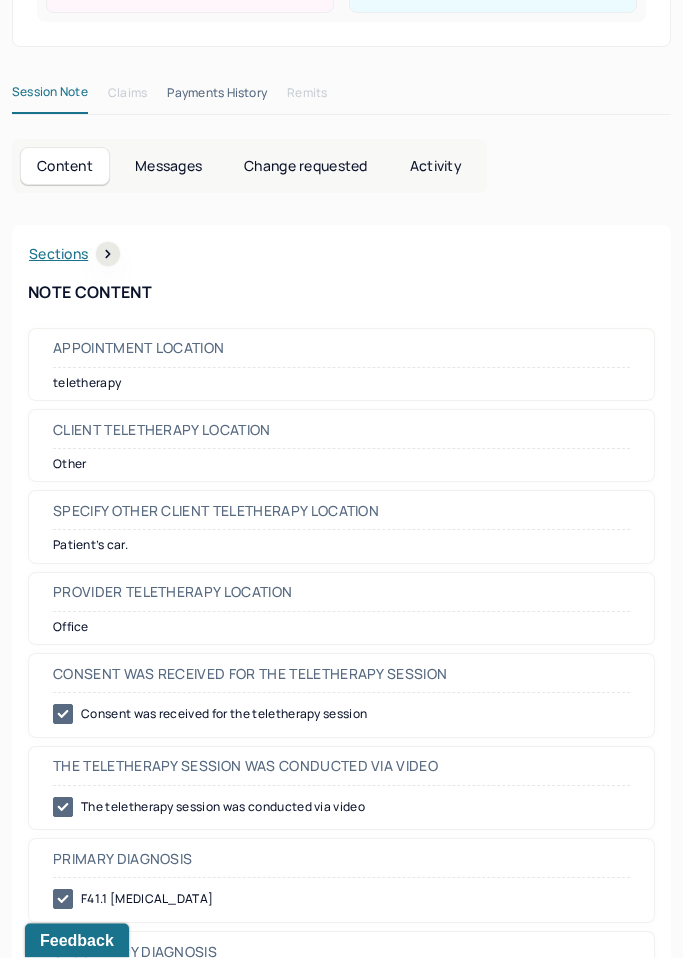scroll, scrollTop: 0, scrollLeft: 0, axis: both 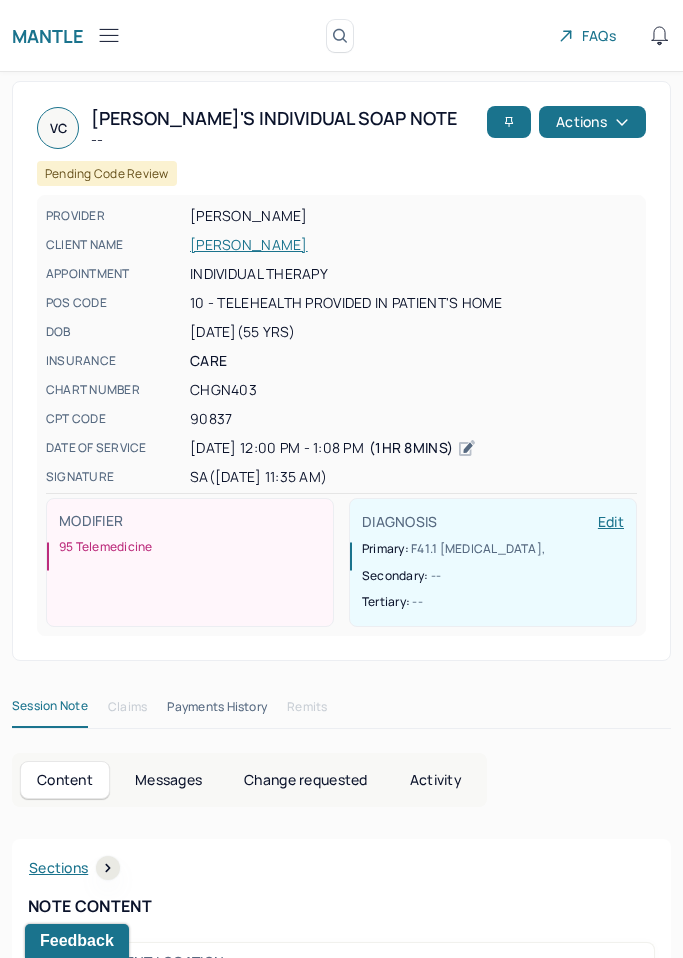 click 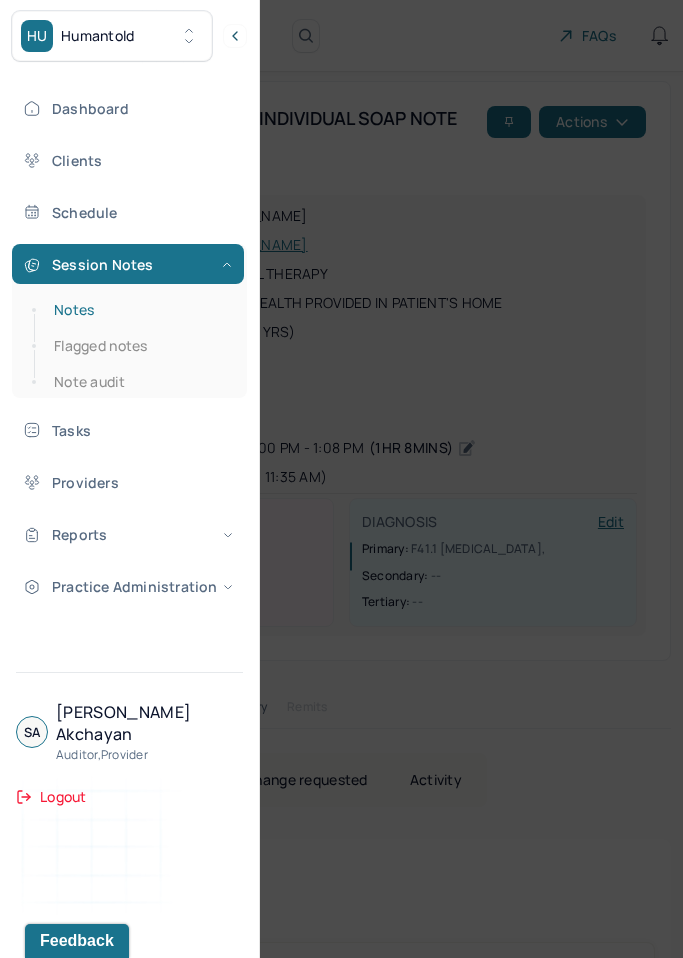click on "Notes" at bounding box center [139, 310] 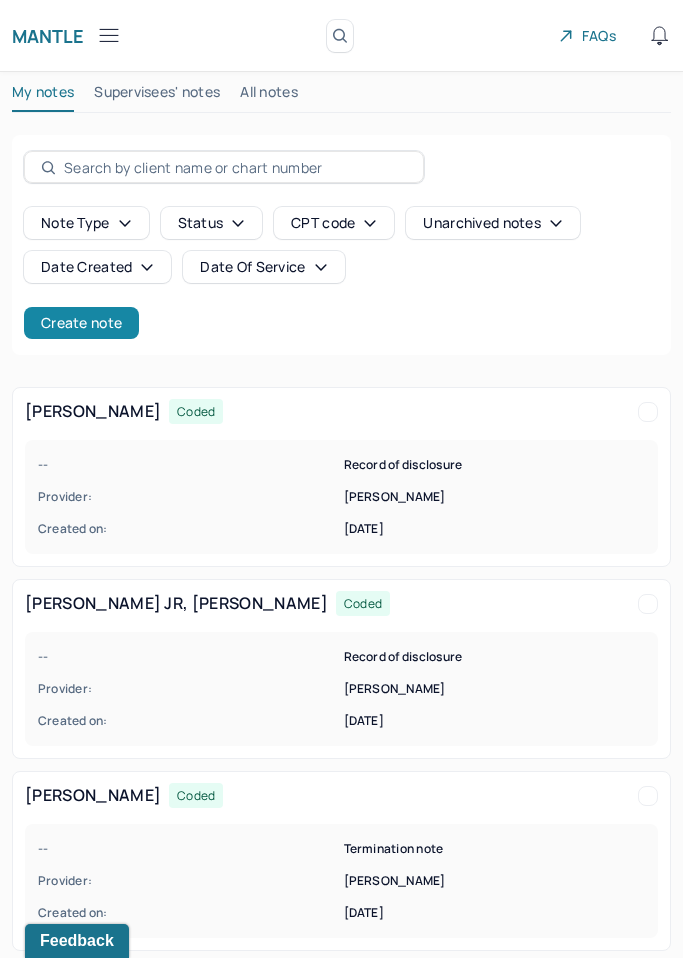 click on "Create note" at bounding box center [81, 323] 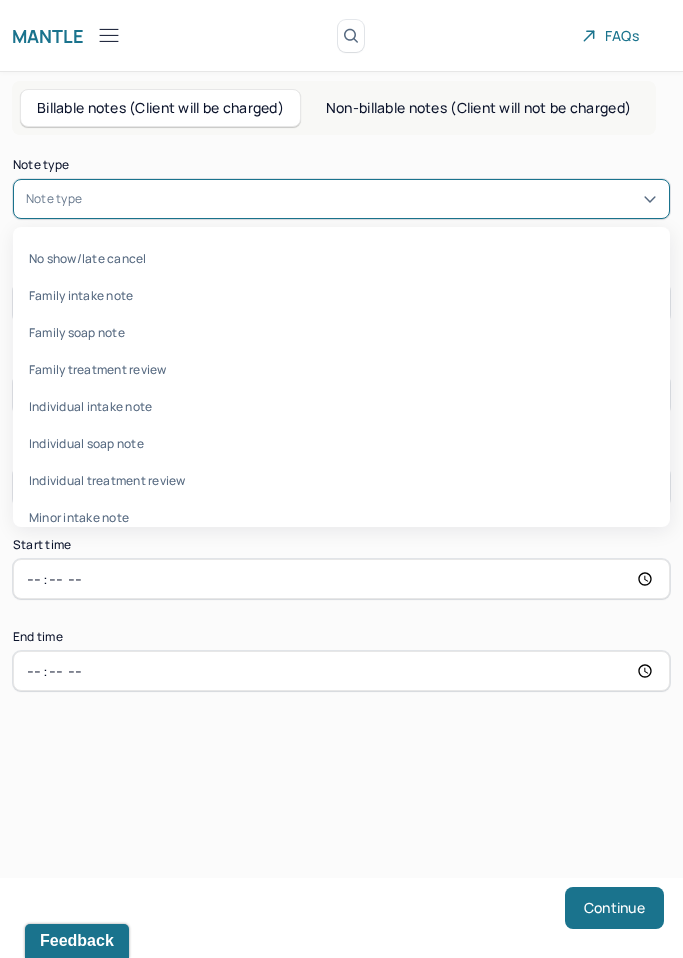 click at bounding box center (371, 199) 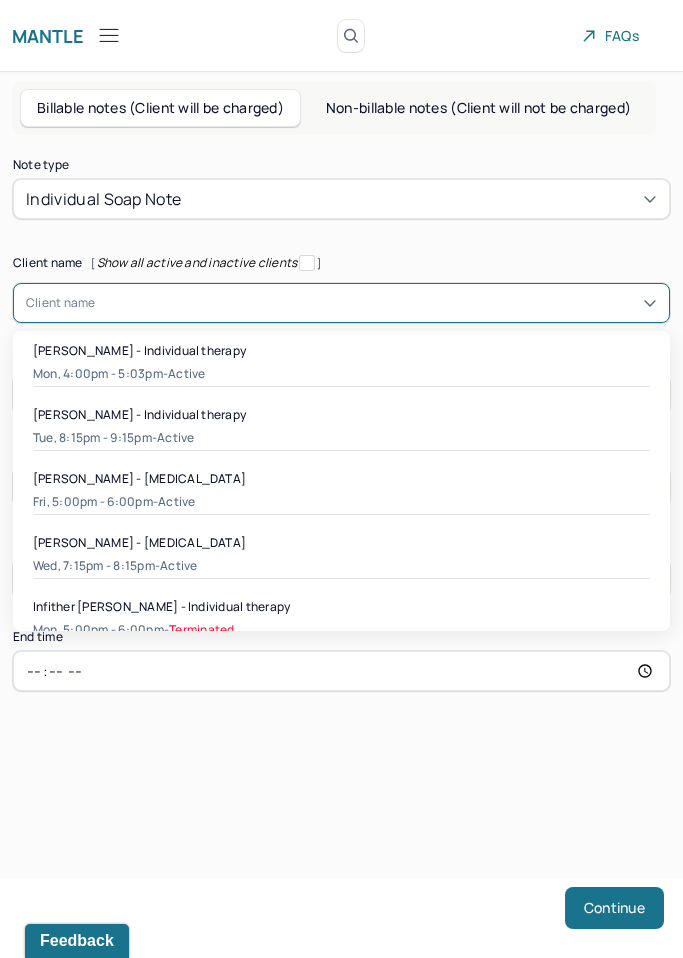 click at bounding box center (376, 303) 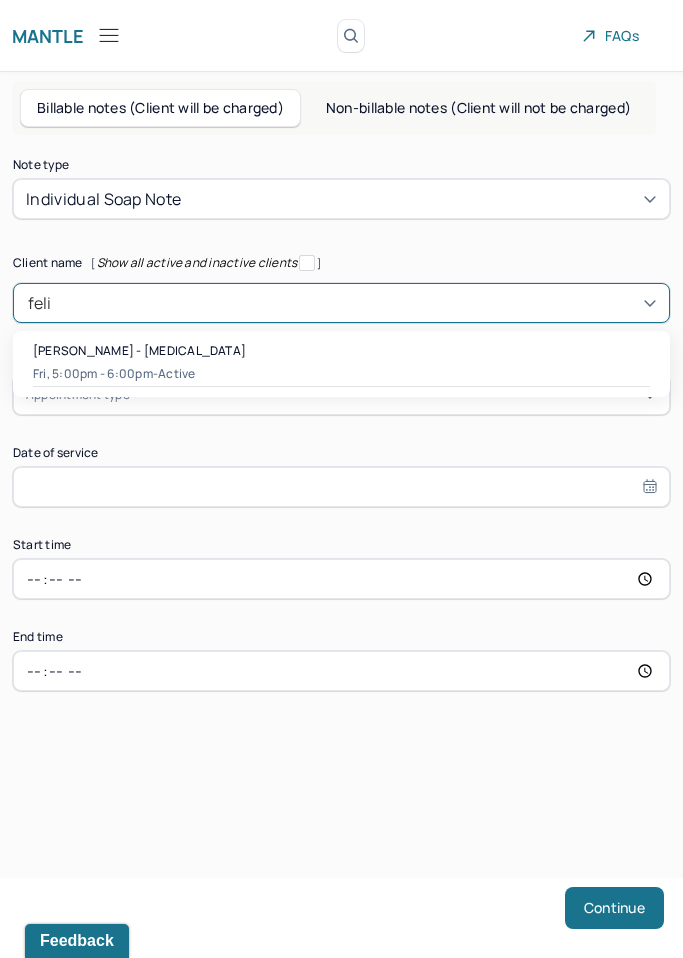 click on "Fri, 5:00pm - 6:00pm  -  active" at bounding box center [341, 374] 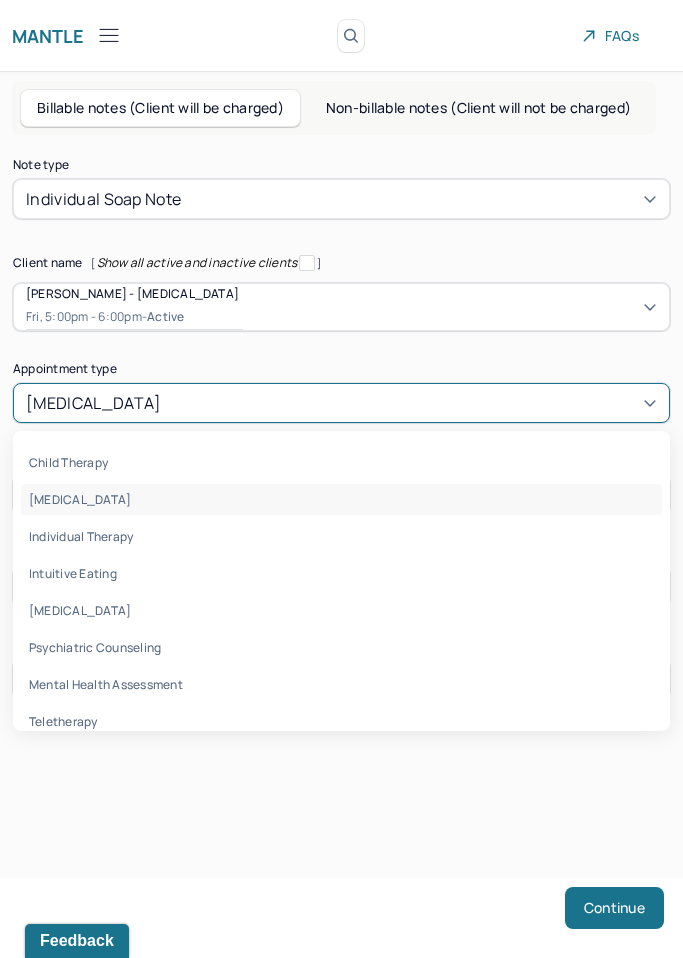 click on "[MEDICAL_DATA]" at bounding box center (93, 403) 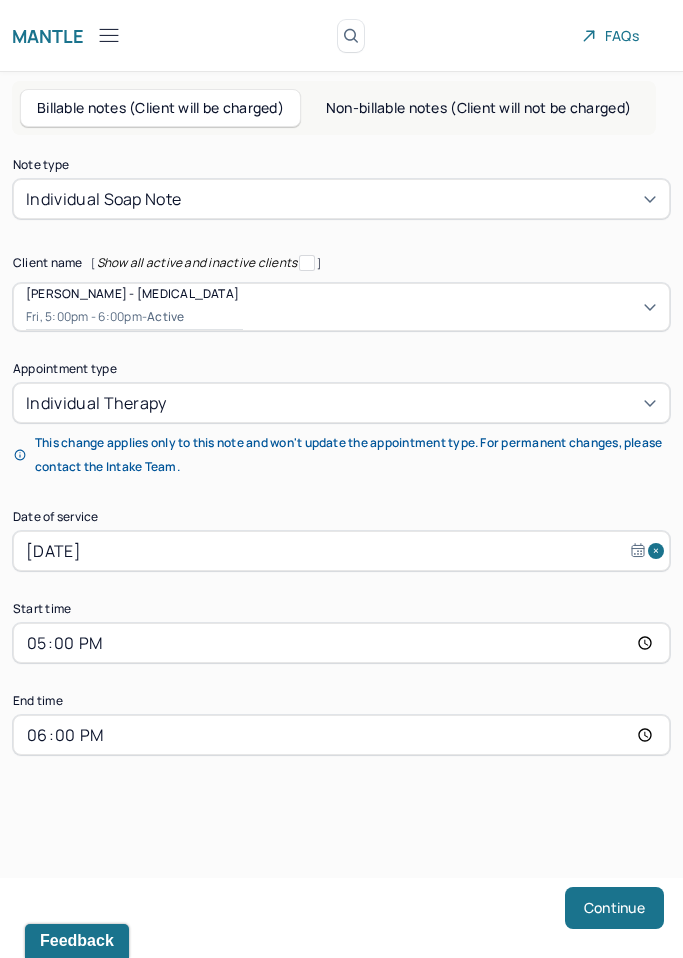 scroll, scrollTop: 28, scrollLeft: 0, axis: vertical 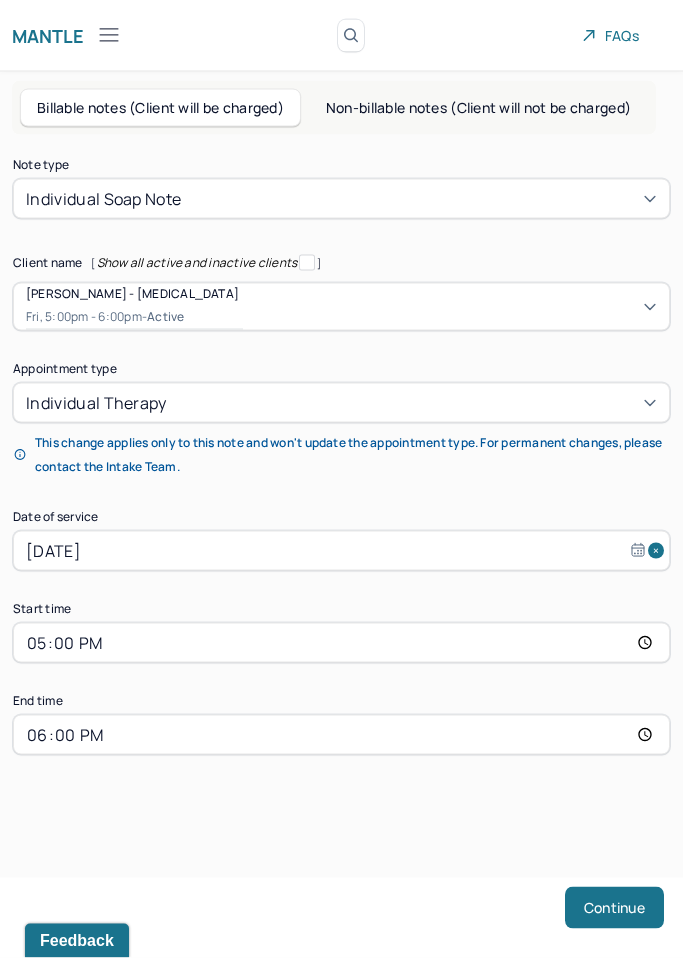 click on "17:00" at bounding box center (341, 643) 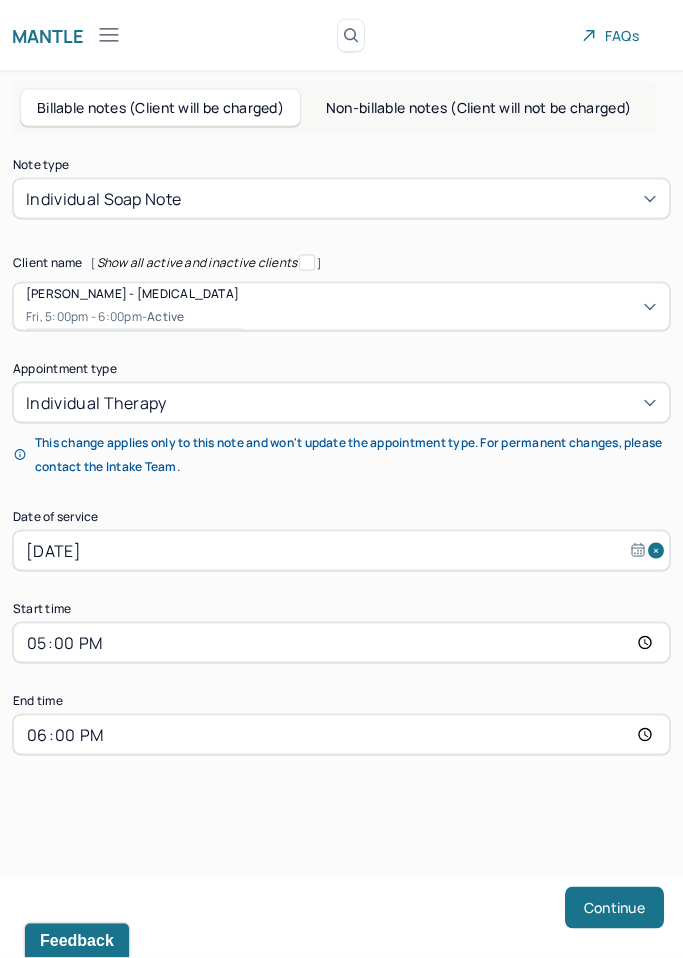 type on "17:05" 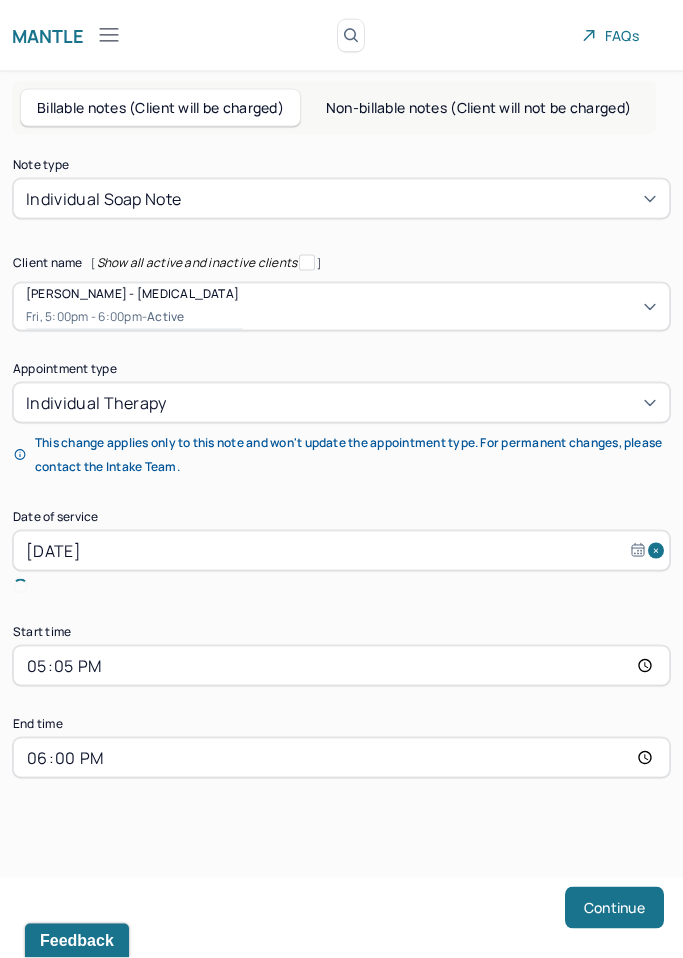 scroll, scrollTop: 29, scrollLeft: 0, axis: vertical 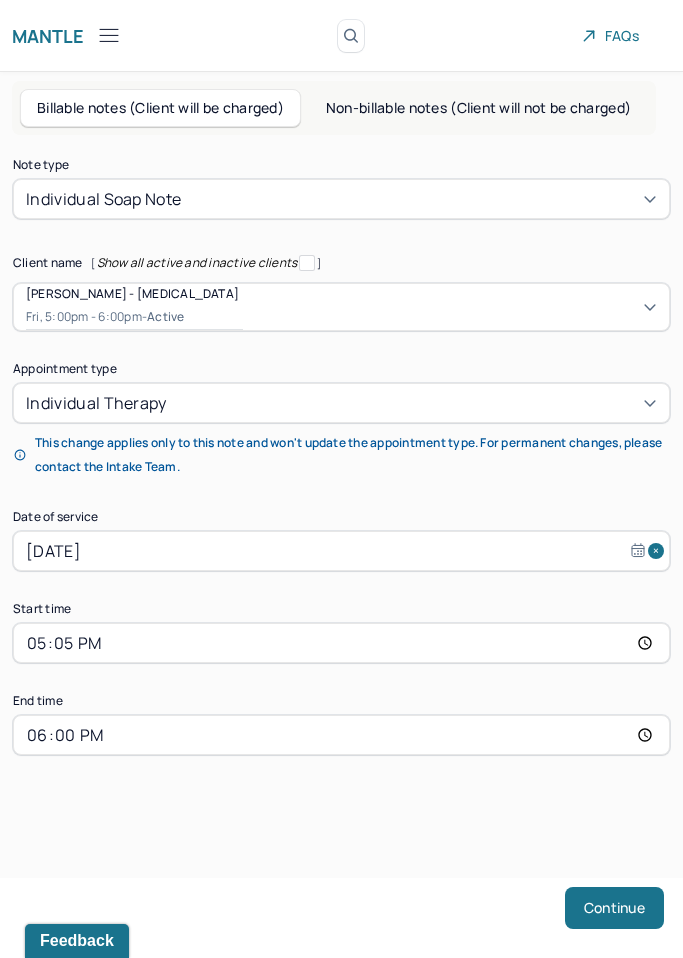 click on "18:00" at bounding box center [341, 735] 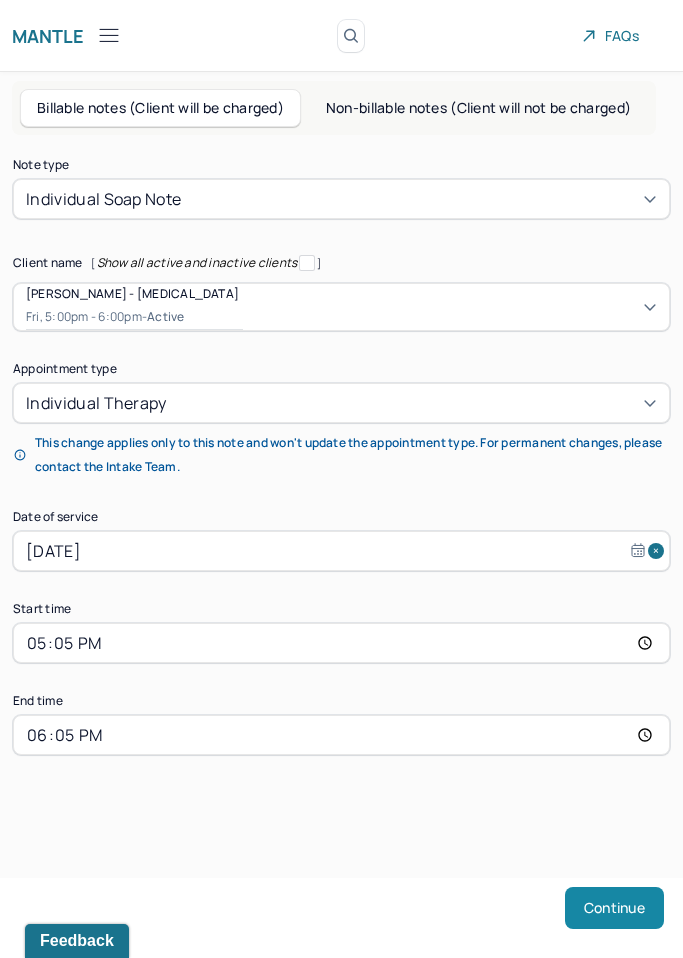 click on "Continue" at bounding box center (614, 908) 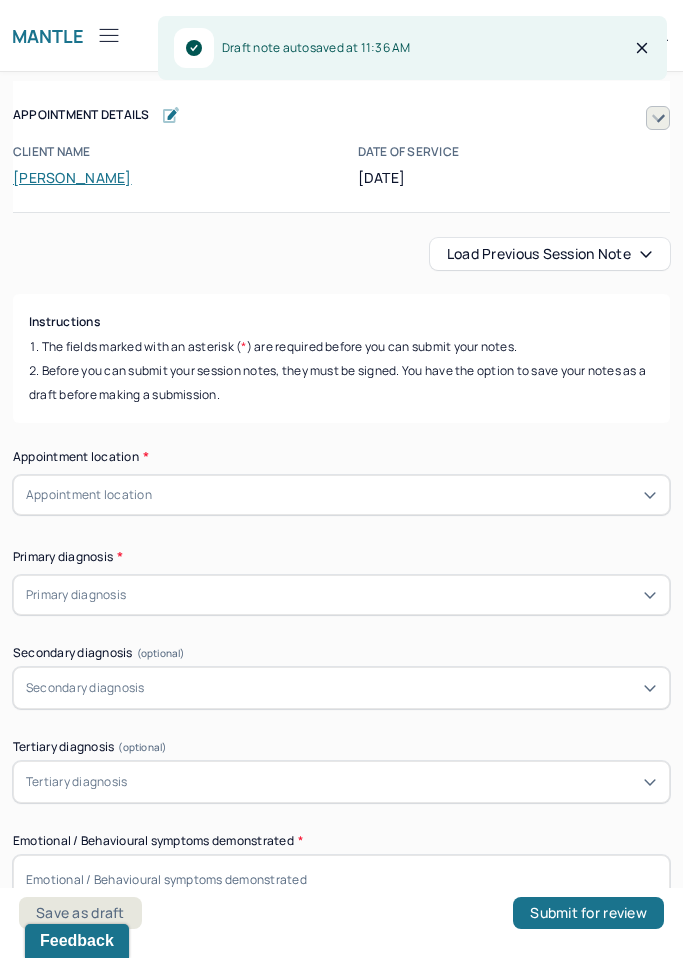 click on "Load previous session note" at bounding box center [550, 254] 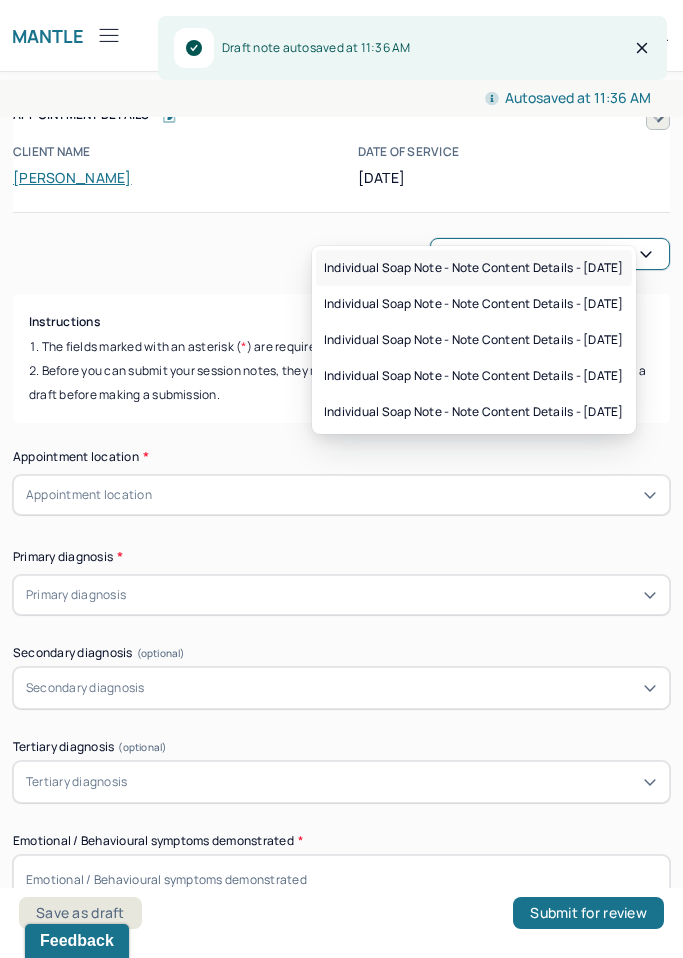 click on "Individual soap note   - Note content Details -   [DATE]" at bounding box center [474, 268] 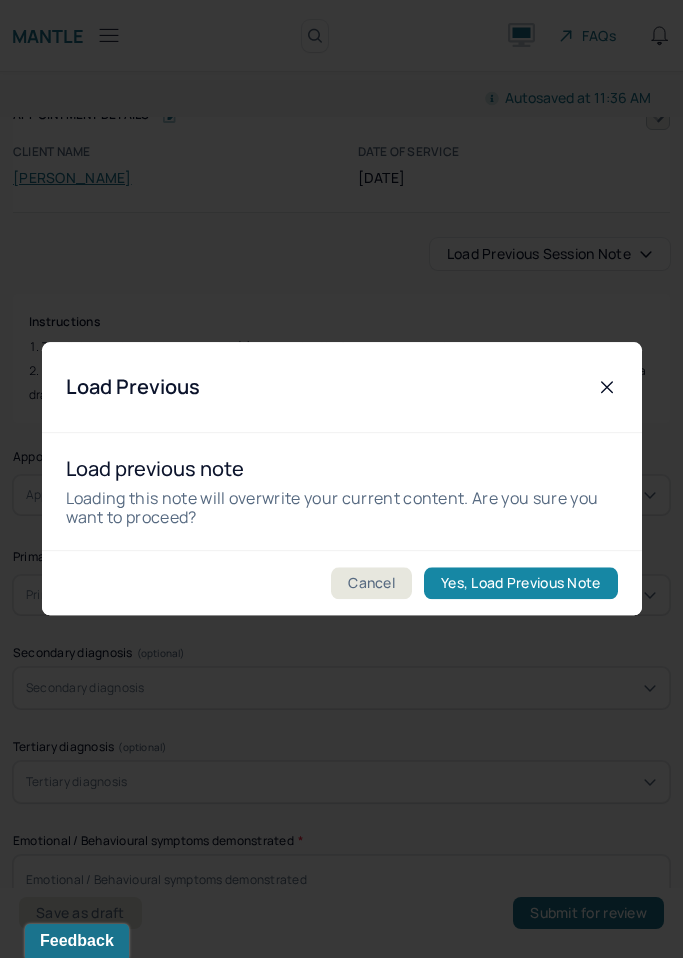 click on "Yes, Load Previous Note" at bounding box center (520, 584) 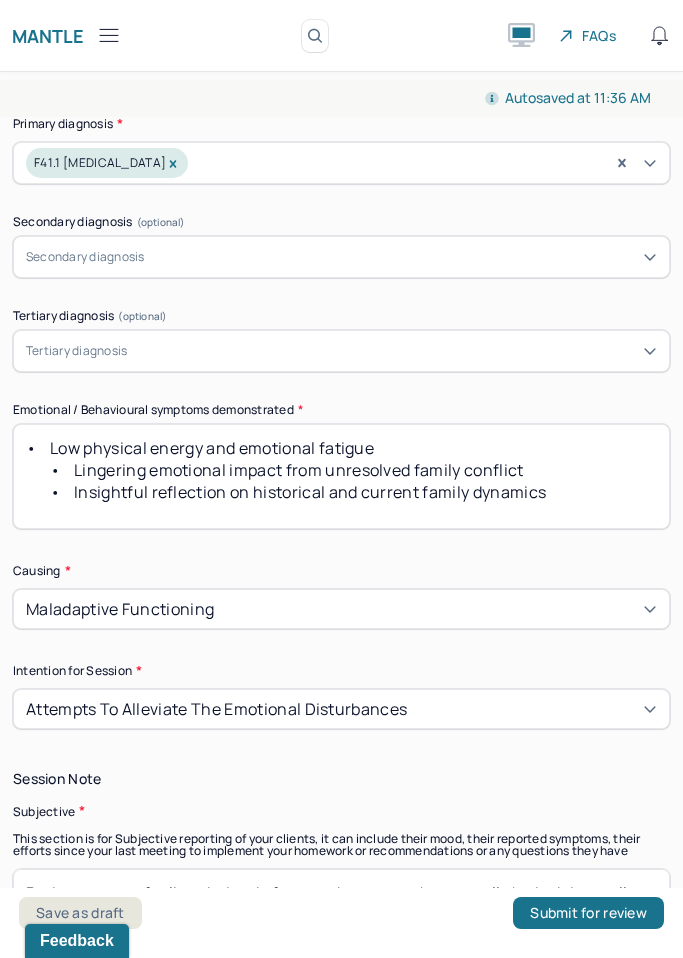 scroll, scrollTop: 952, scrollLeft: 0, axis: vertical 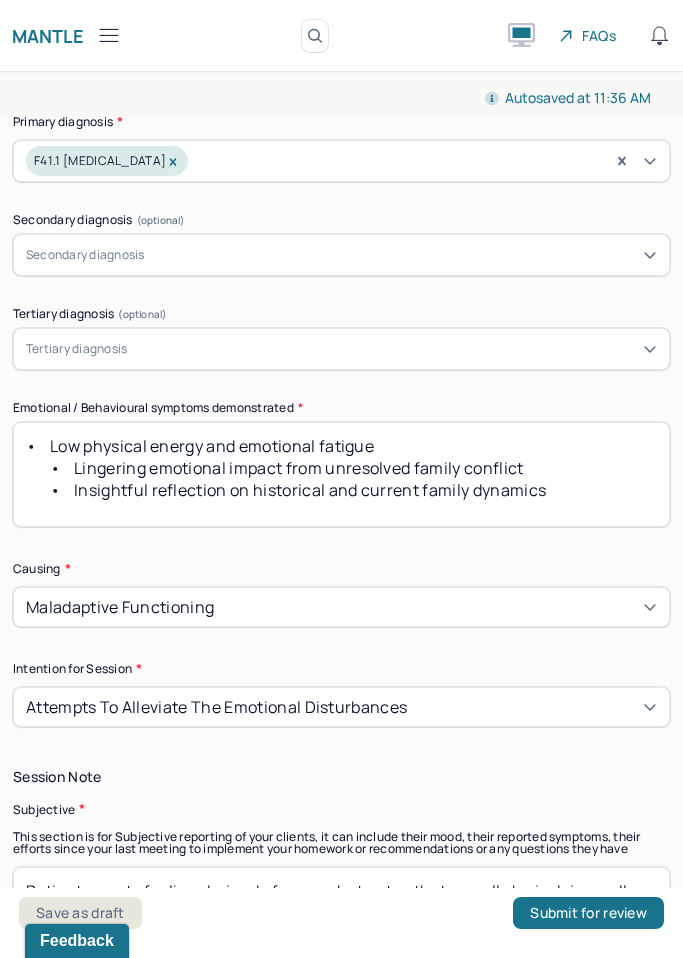 click on "•	Low physical energy and emotional fatigue
•	Lingering emotional impact from unresolved family conflict
•	Insightful reflection on historical and current family dynamics" at bounding box center [341, 474] 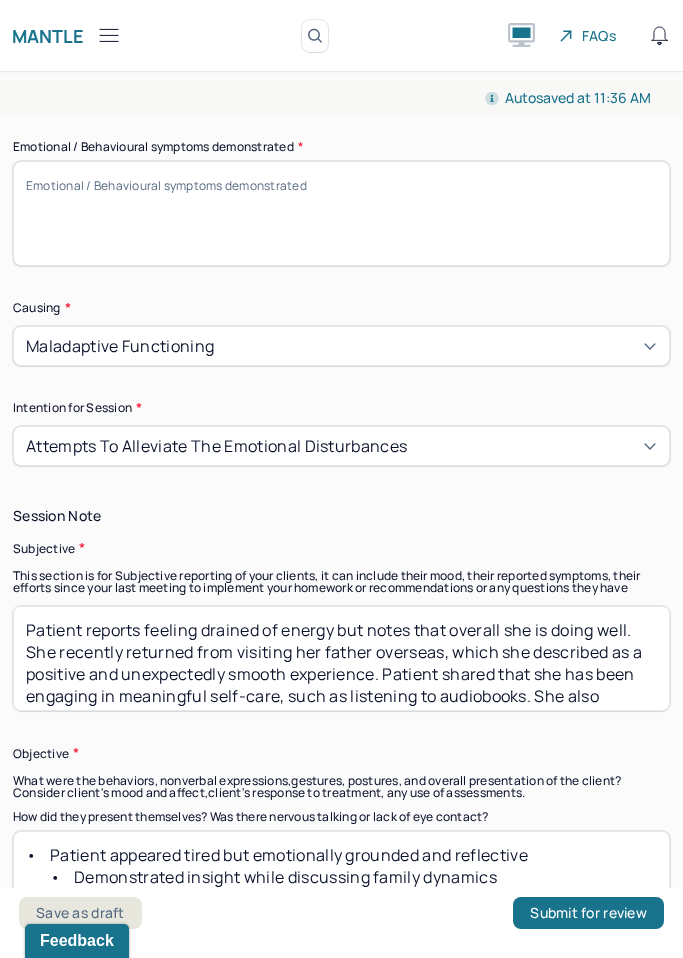 scroll, scrollTop: 1309, scrollLeft: 0, axis: vertical 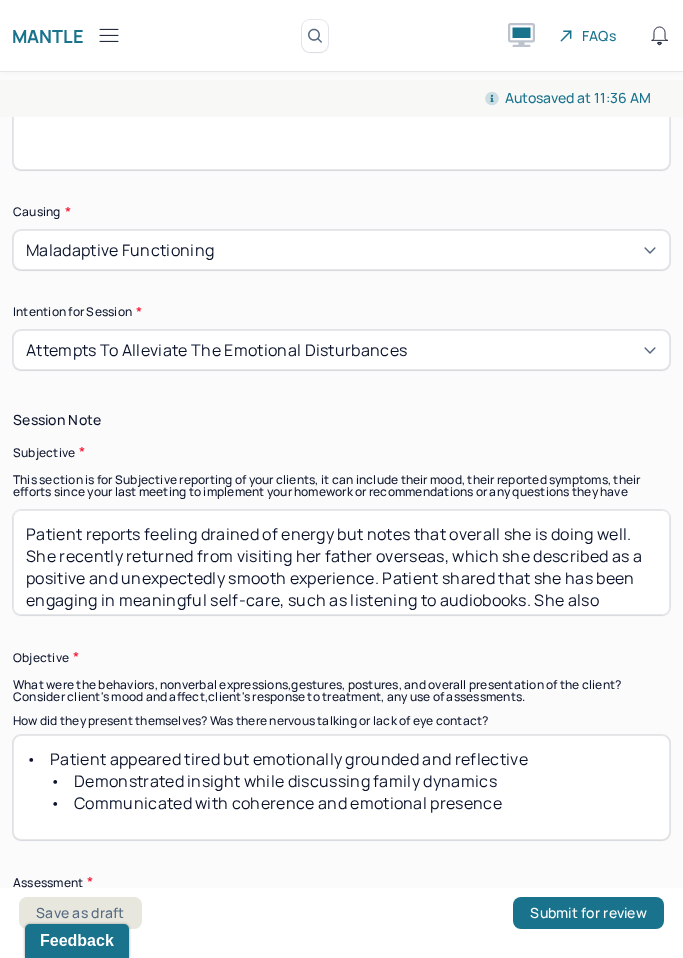 type 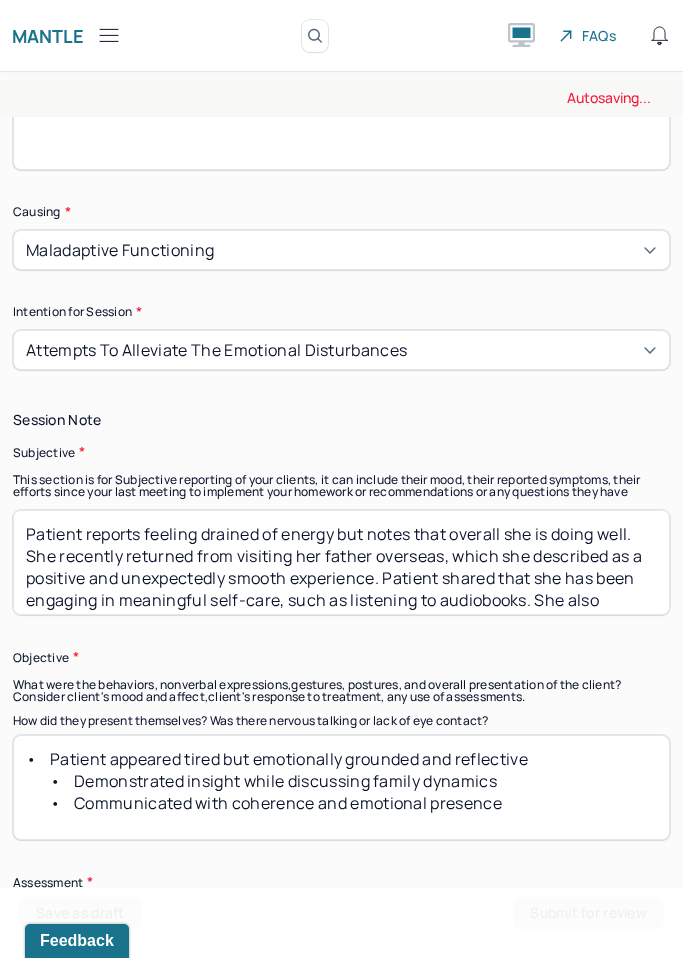 click on "Patient reports feeling drained of energy but notes that overall she is doing well. She recently returned from visiting her father overseas, which she described as a positive and unexpectedly smooth experience. Patient shared that she has been engaging in meaningful self-care, such as listening to audiobooks. She also discussed ongoing challenges with her sister, including how past conflicts continue to affect her emotionally. Patient reflected on her mother’s struggles with her sister, which added context to the family dynamic." at bounding box center [341, 562] 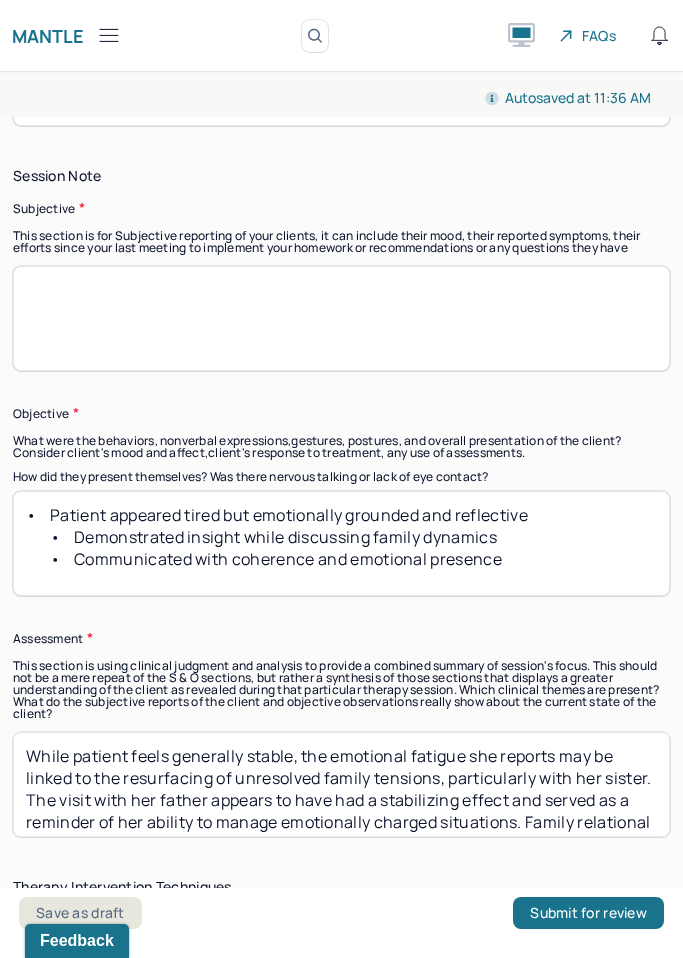 scroll, scrollTop: 1576, scrollLeft: 0, axis: vertical 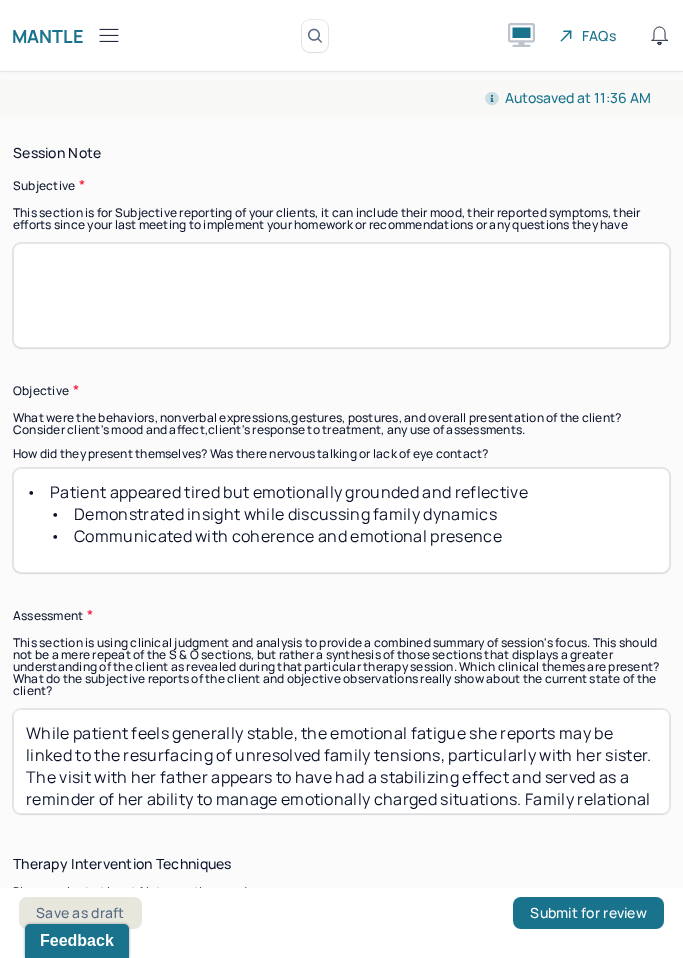 type 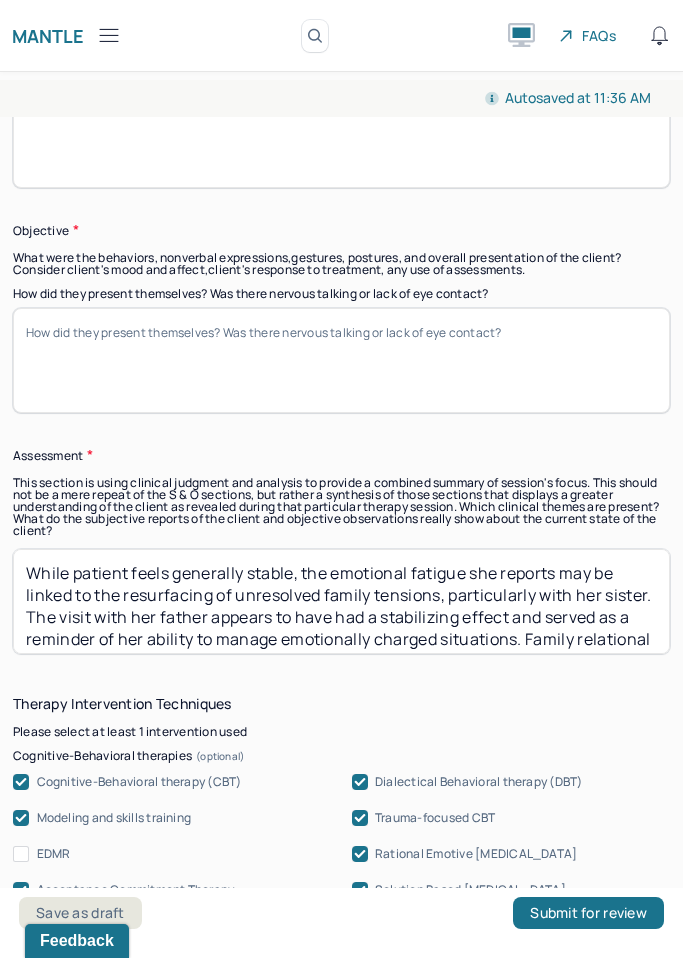 scroll, scrollTop: 1820, scrollLeft: 0, axis: vertical 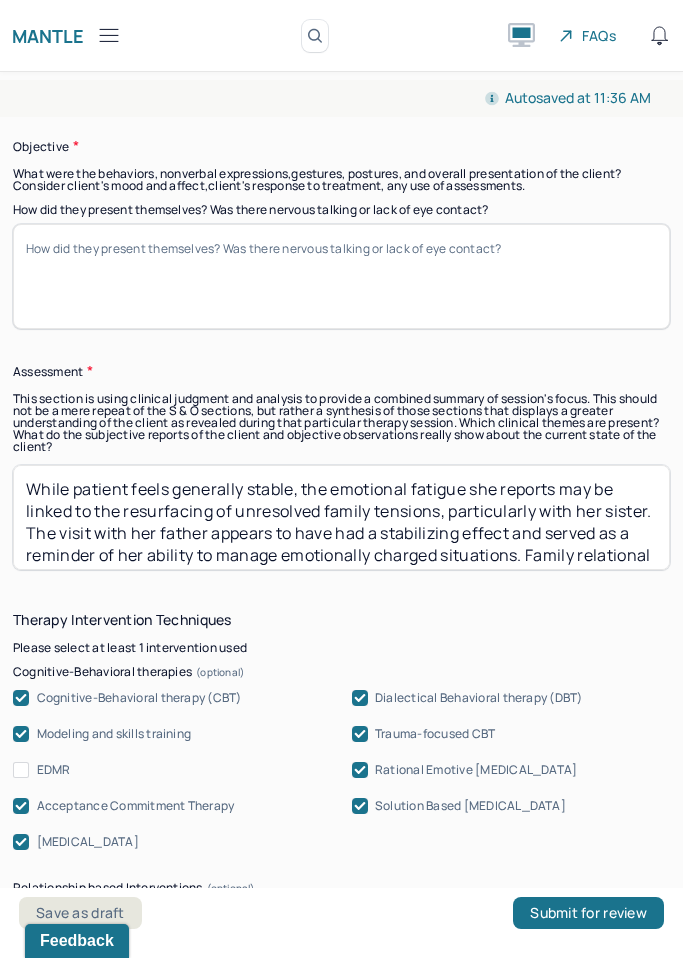 type 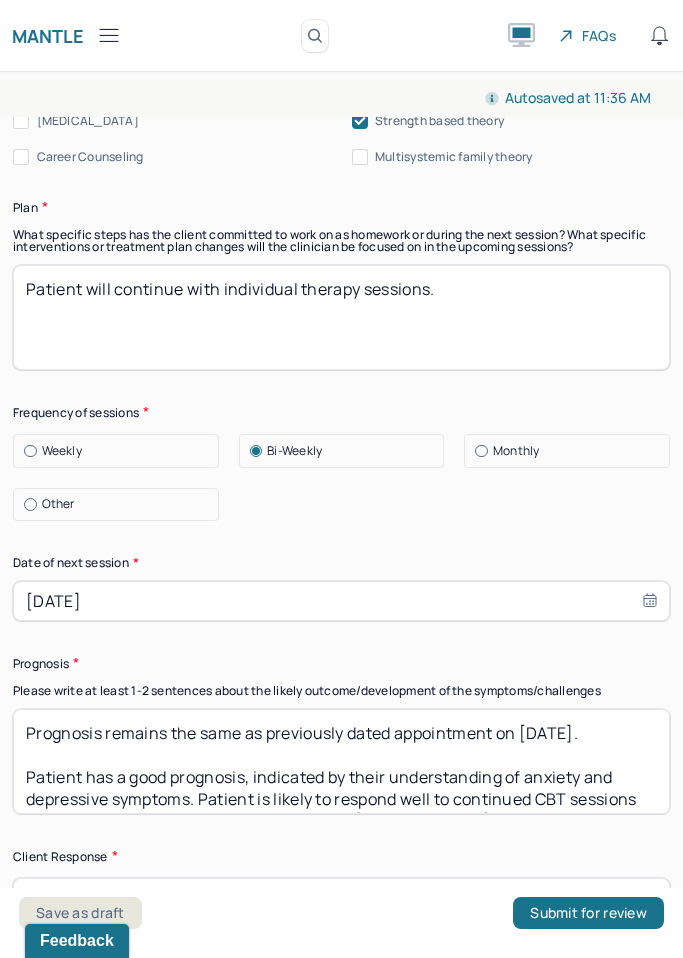 scroll, scrollTop: 2903, scrollLeft: 0, axis: vertical 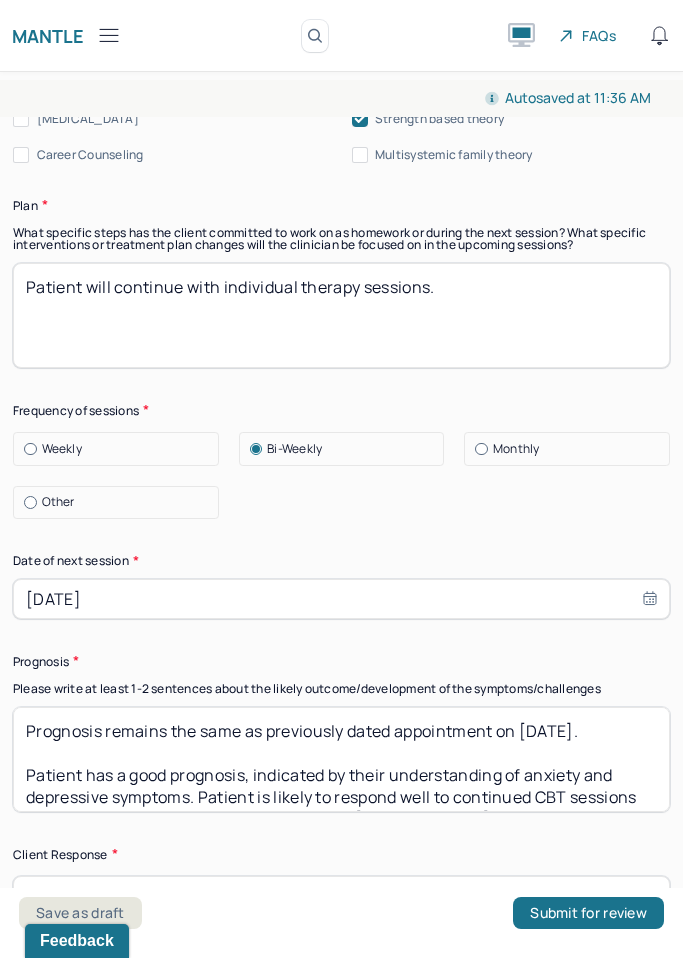 type 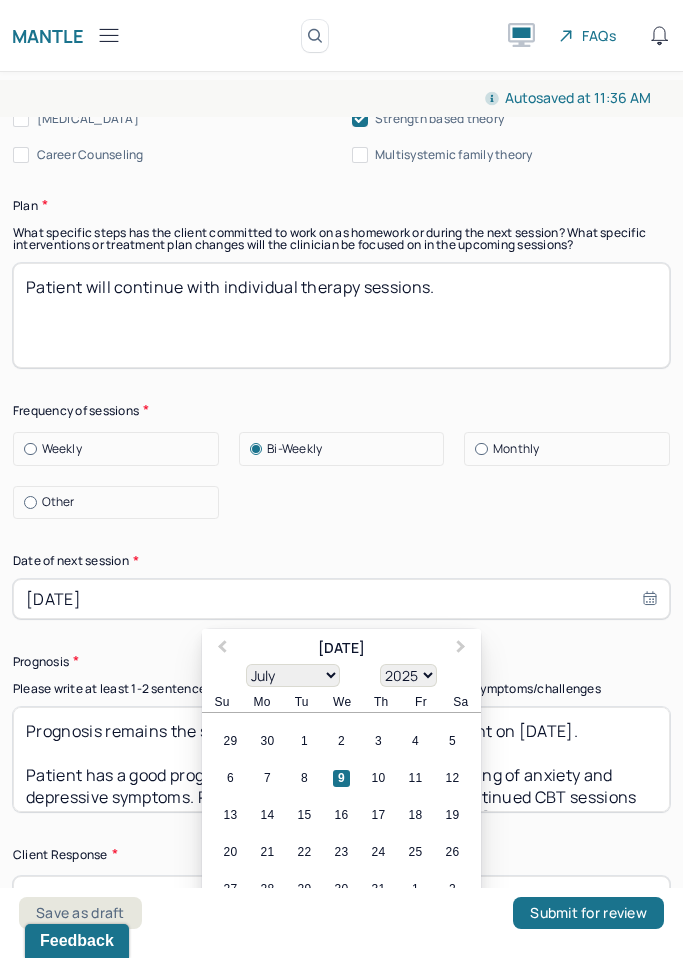 click on "22" at bounding box center (304, 852) 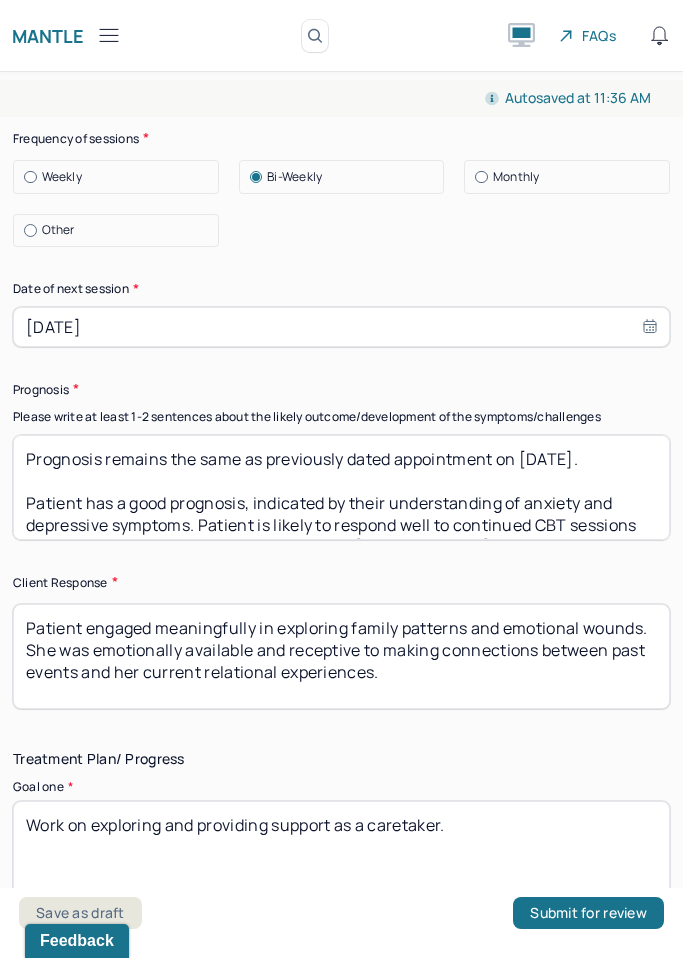 scroll, scrollTop: 3275, scrollLeft: 0, axis: vertical 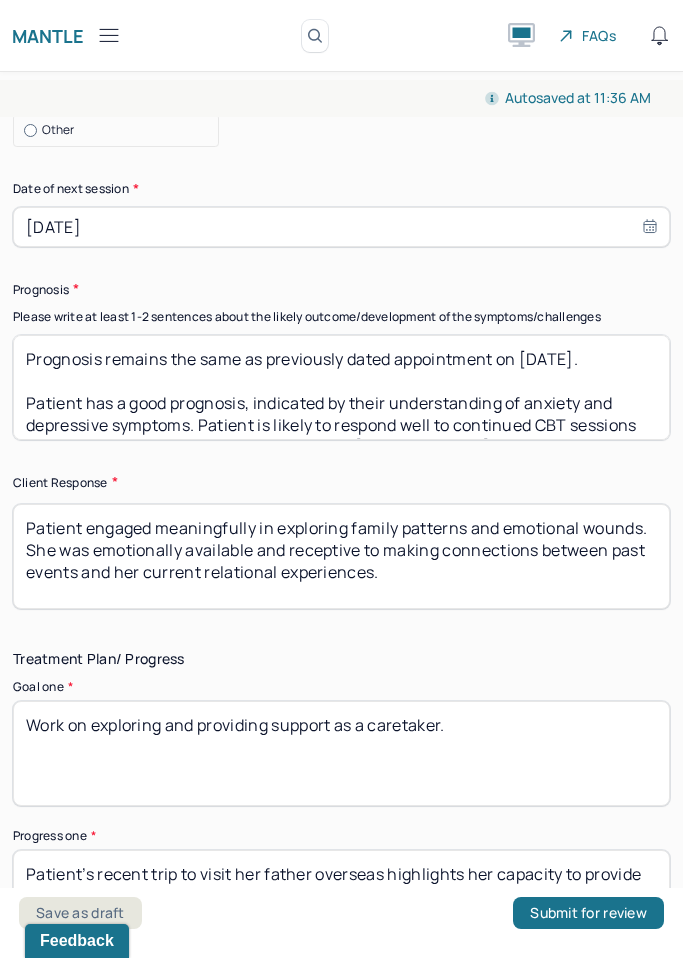 click on "Prognosis remains the same as previously dated appointment on [DATE].
Patient has a good prognosis, indicated by their understanding of anxiety and depressive symptoms. Patient is likely to respond well to continued CBT sessions and more psycho education on anxiety and [MEDICAL_DATA] to better understand triggers and symptom management." at bounding box center [341, 387] 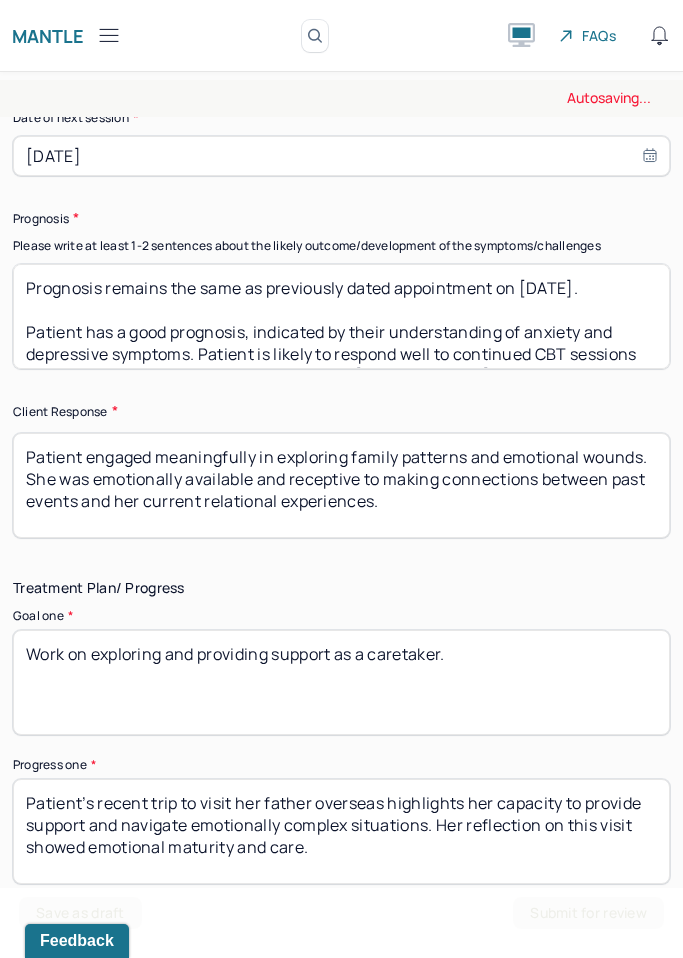 type on "Prognosis remains the same as previously dated appointment on [DATE].
Patient has a good prognosis, indicated by their understanding of anxiety and depressive symptoms. Patient is likely to respond well to continued CBT sessions and more psycho education on anxiety and [MEDICAL_DATA] to better understand triggers and symptom management." 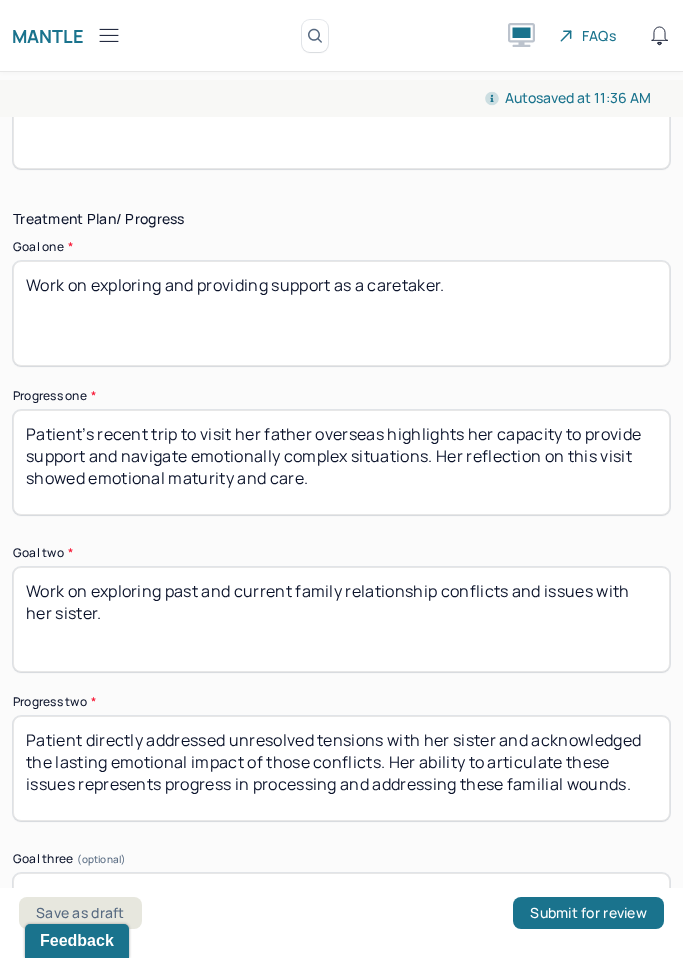 scroll, scrollTop: 3723, scrollLeft: 0, axis: vertical 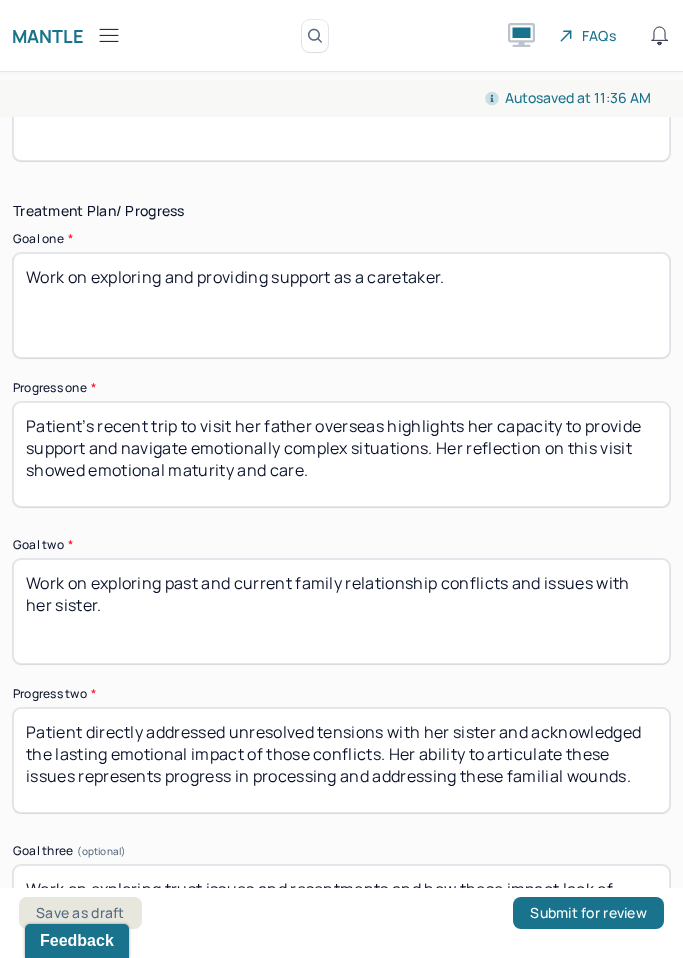 type 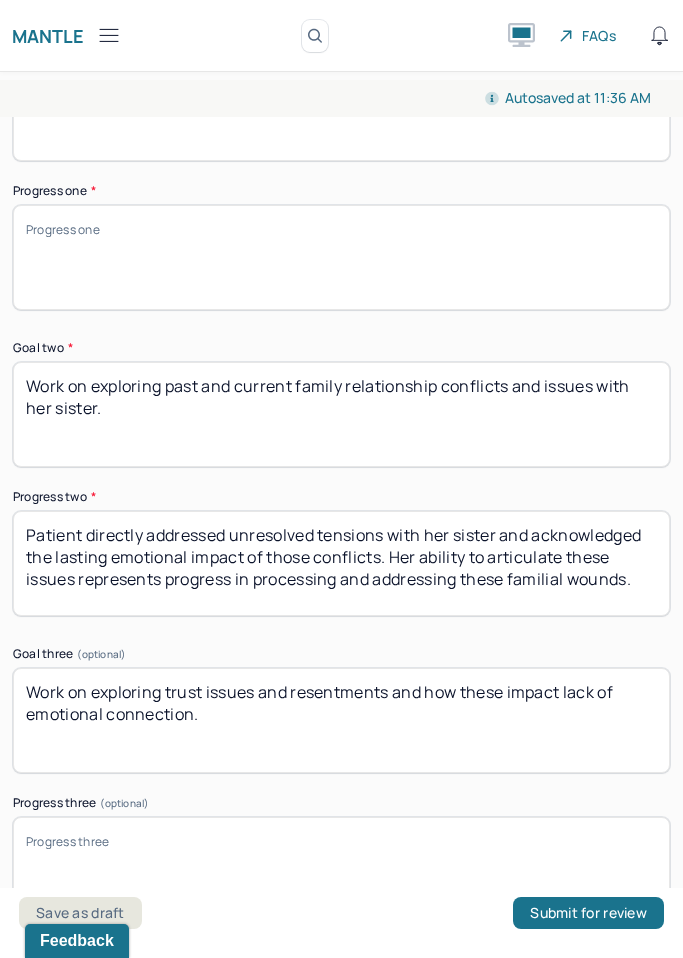 scroll, scrollTop: 3995, scrollLeft: 0, axis: vertical 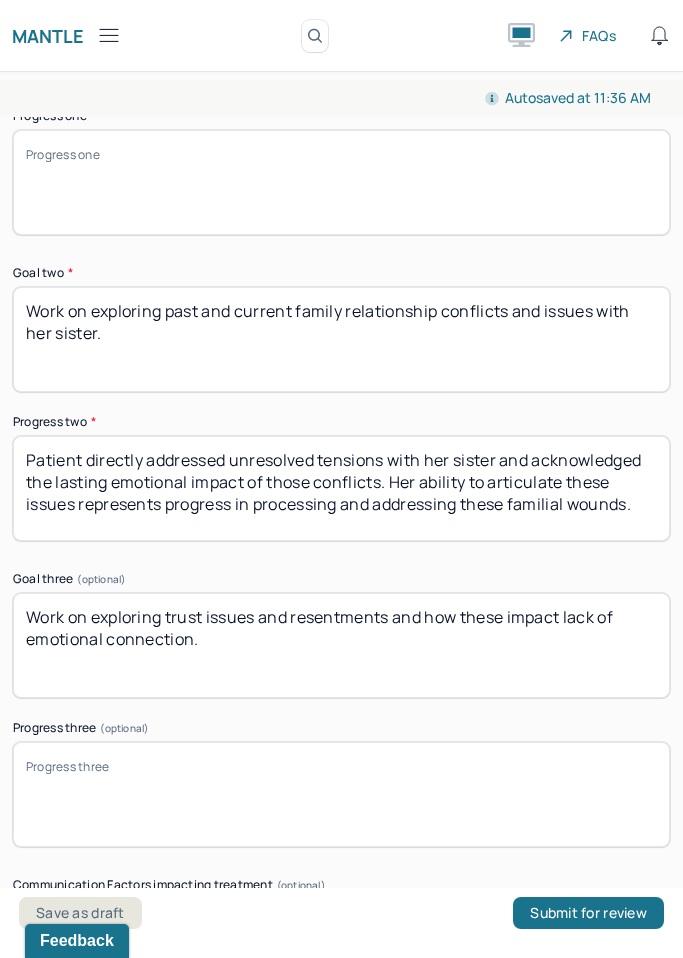 type 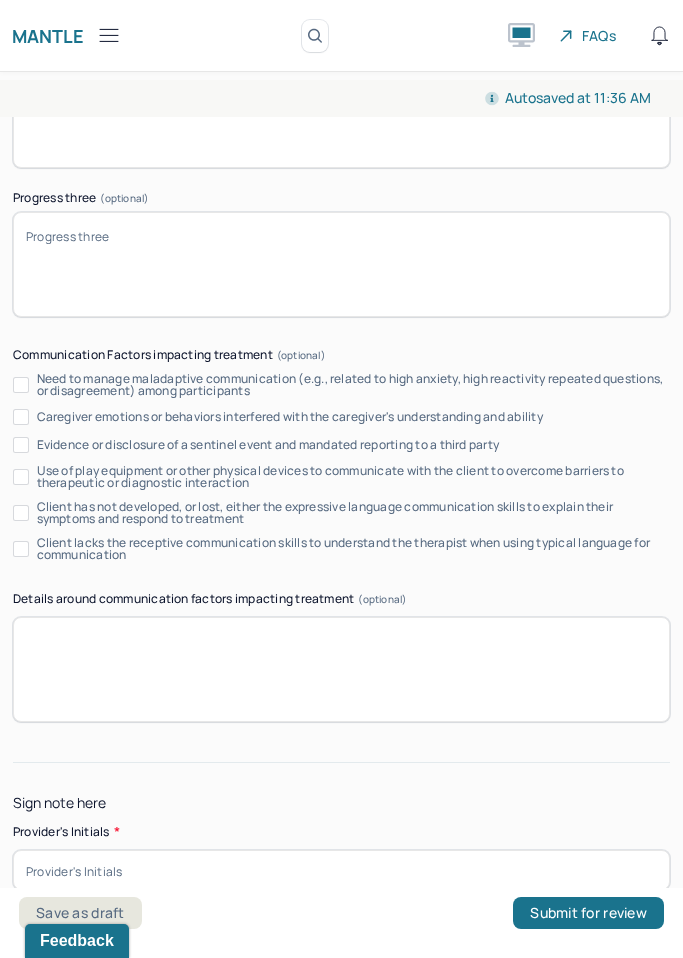 scroll, scrollTop: 4522, scrollLeft: 0, axis: vertical 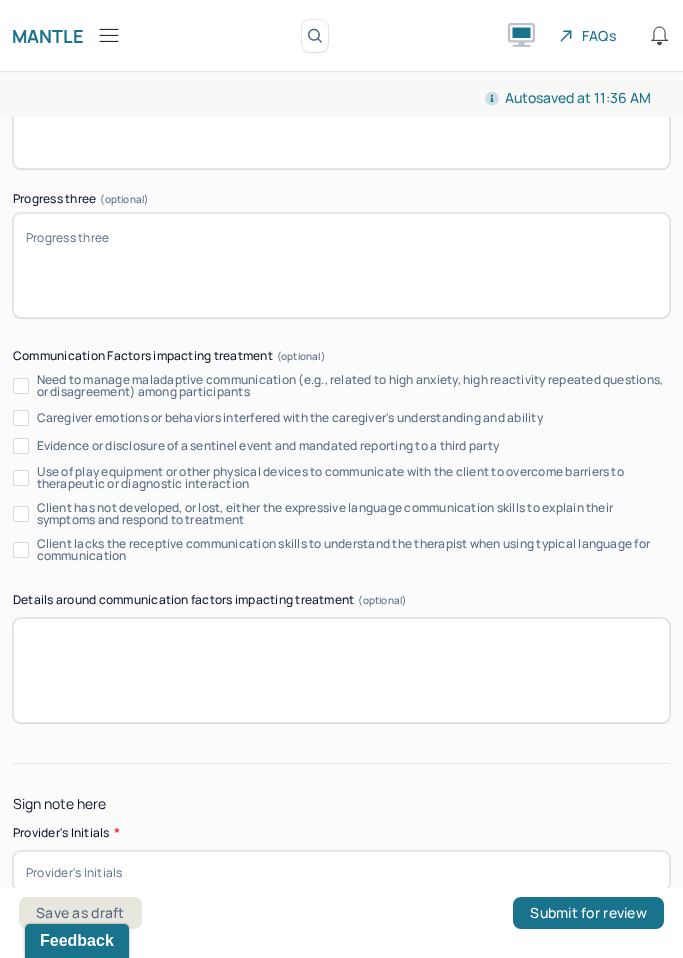 type 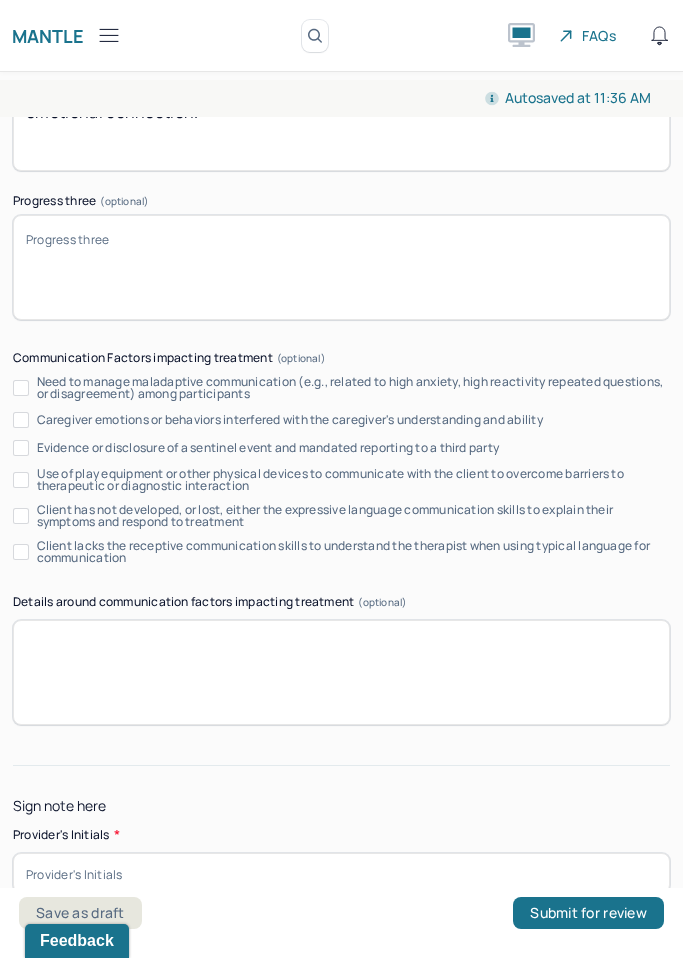 click on "Instructions The fields marked with an asterisk ( * ) are required before you can submit your notes. Before you can submit your session notes, they must be signed. You have the option to save your notes as a draft before making a submission. Appointment location * Teletherapy Client Teletherapy Location Home Office Other Provider Teletherapy Location Home Office Other Consent was received for the teletherapy session The teletherapy session was conducted via video Primary diagnosis * F41.1 [MEDICAL_DATA] Secondary diagnosis (optional) Secondary diagnosis Tertiary diagnosis (optional) Tertiary diagnosis Emotional / Behavioural symptoms demonstrated * Causing * Maladaptive Functioning Intention for Session * Attempts to alleviate the emotional disturbances Session Note Subjective This section is for Subjective reporting of your clients, it can include their mood, their reported symptoms, their efforts since your last meeting to implement your homework or recommendations or any questions they have *" at bounding box center (341, -1638) 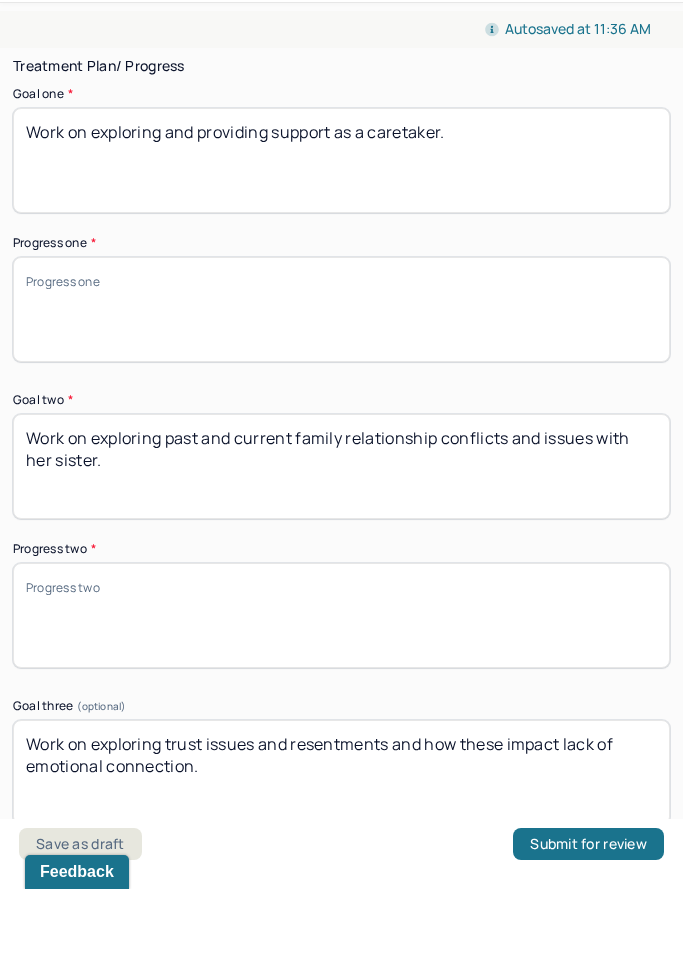 scroll, scrollTop: 3801, scrollLeft: 0, axis: vertical 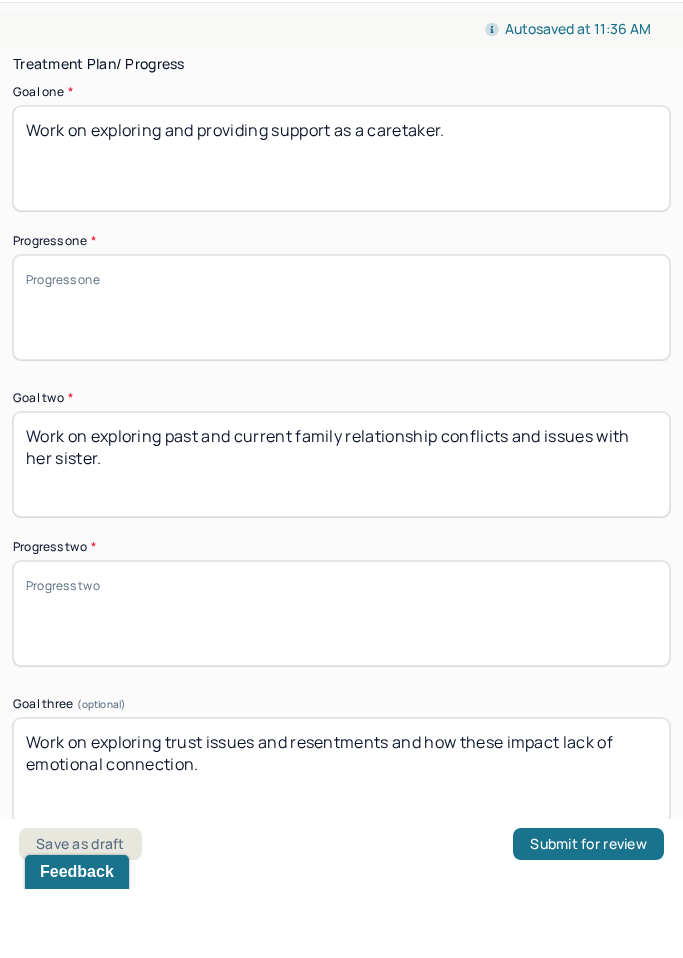 type on "SA" 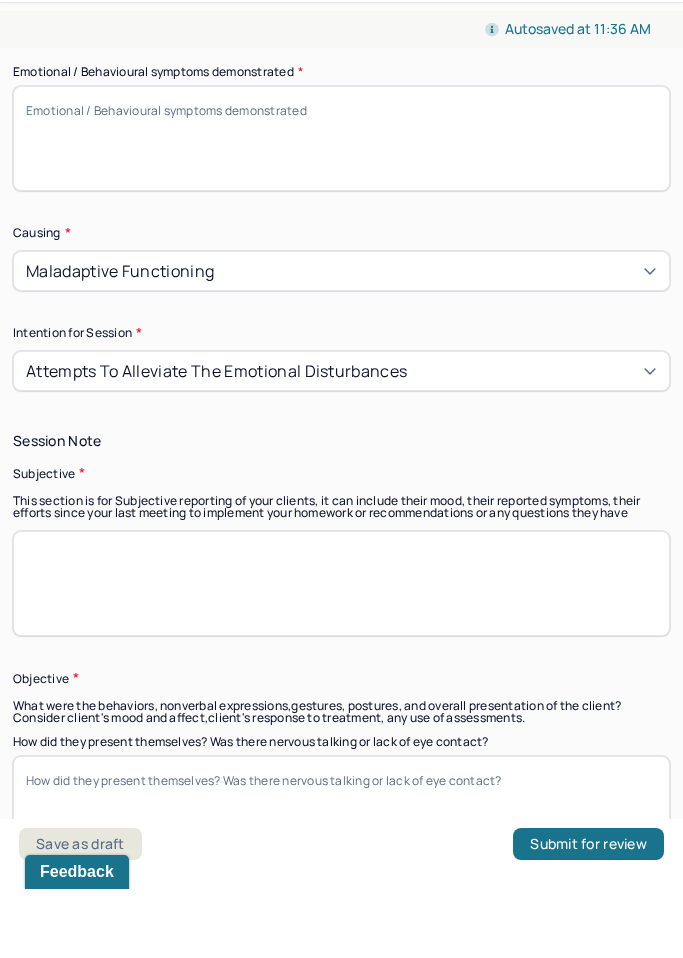 scroll, scrollTop: 1199, scrollLeft: 0, axis: vertical 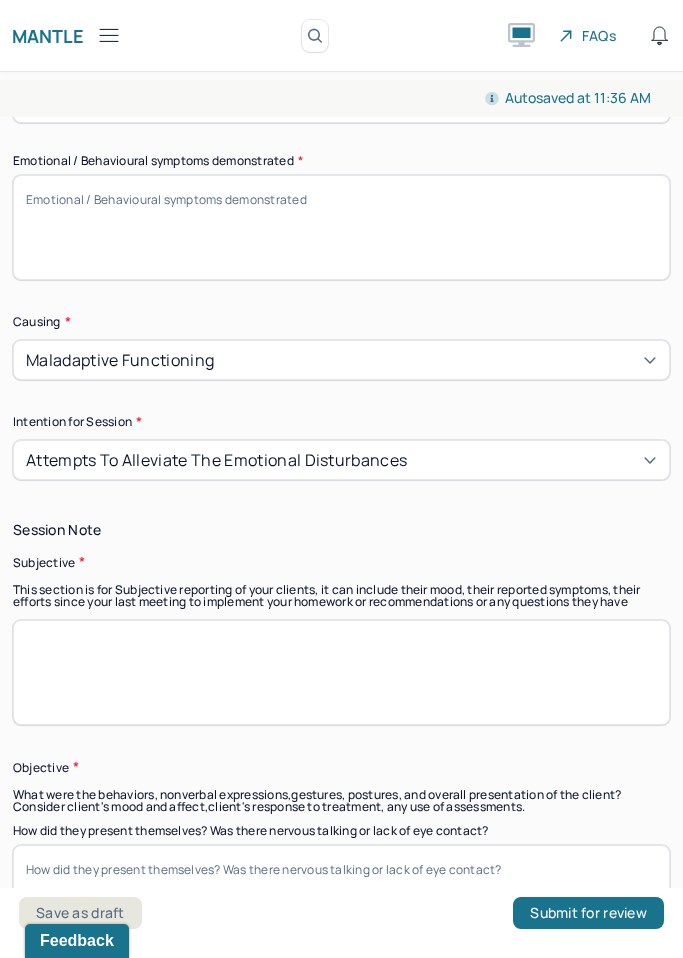click at bounding box center (341, 672) 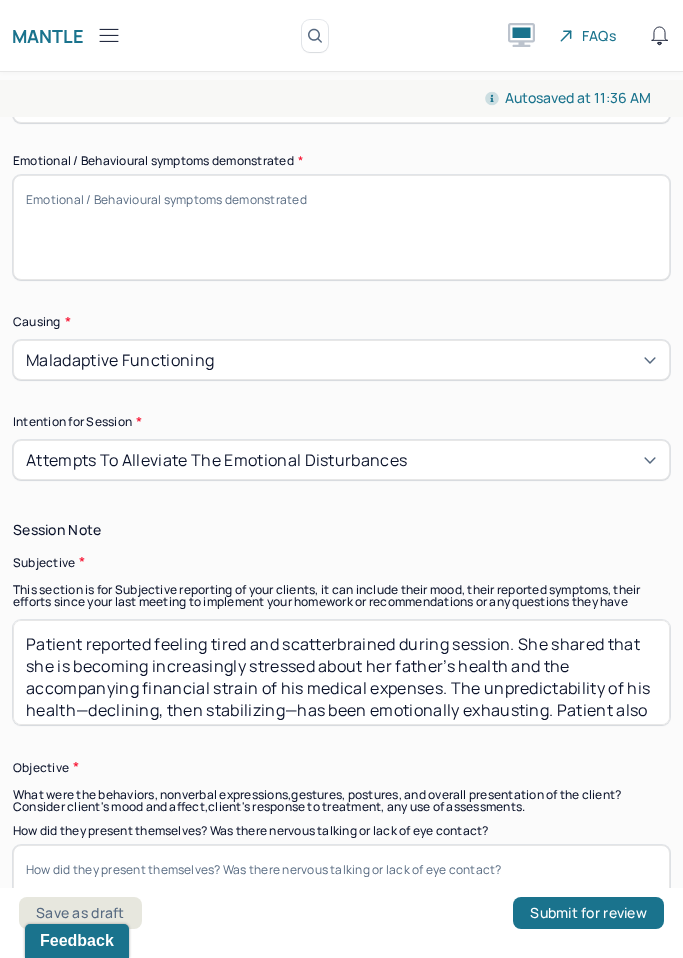 scroll, scrollTop: 104, scrollLeft: 0, axis: vertical 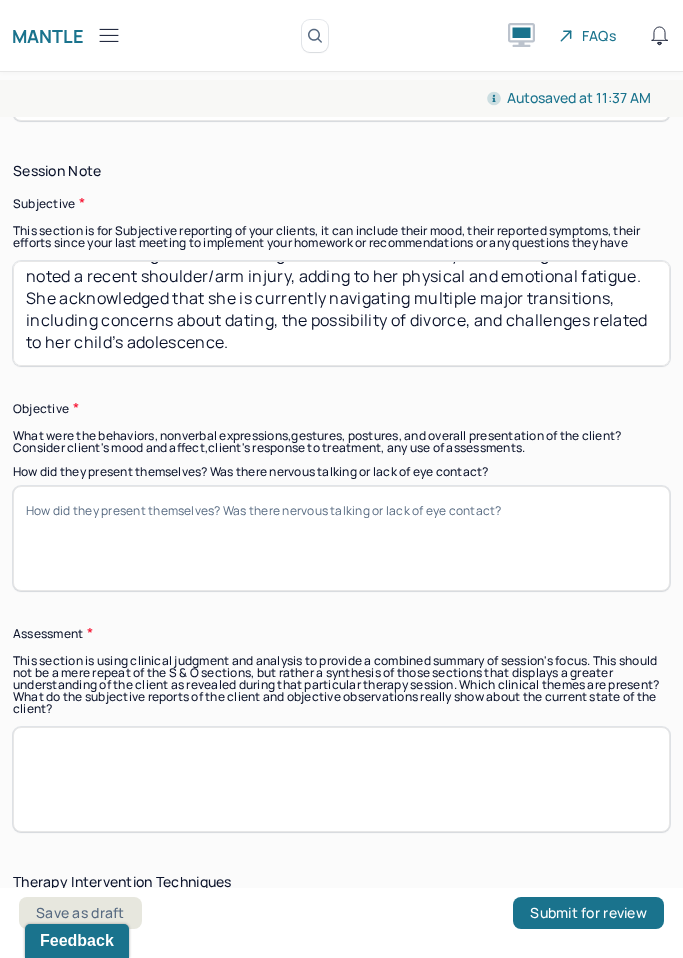 type on "Patient reported feeling tired and scatterbrained during session. She shared that she is becoming increasingly stressed about her father’s health and the accompanying financial strain of his medical expenses. The unpredictability of his health—declining, then stabilizing—has been emotionally exhausting. Patient also noted a recent shoulder/arm injury, adding to her physical and emotional fatigue. She acknowledged that she is currently navigating multiple major transitions, including concerns about dating, the possibility of divorce, and challenges related to her child’s adolescence." 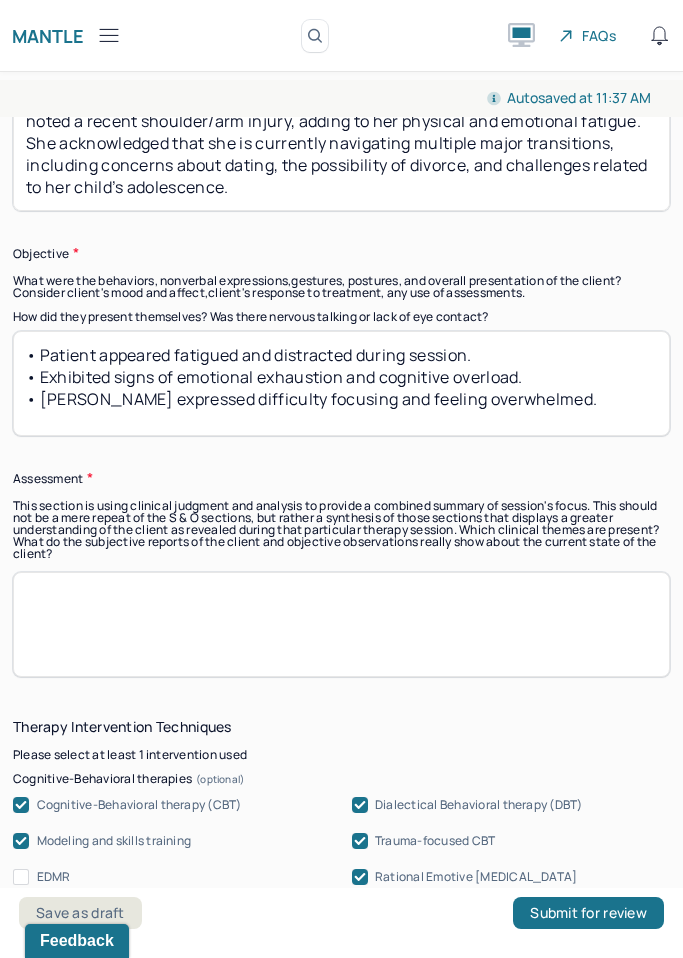 scroll, scrollTop: 1724, scrollLeft: 0, axis: vertical 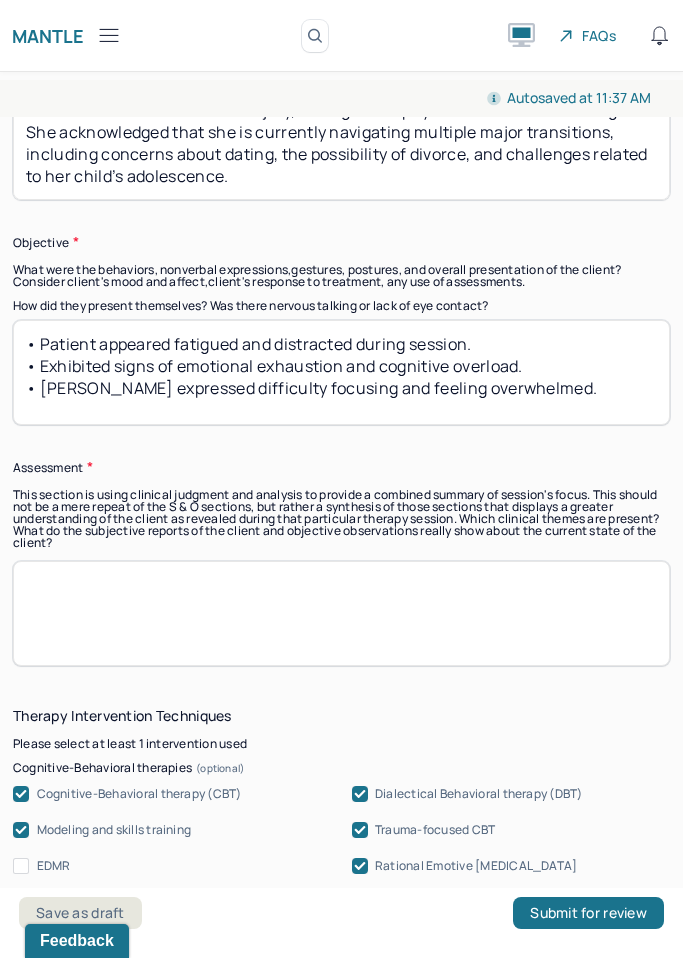 type on "• Patient appeared fatigued and distracted during session.
• Exhibited signs of emotional exhaustion and cognitive overload.
• [PERSON_NAME] expressed difficulty focusing and feeling overwhelmed." 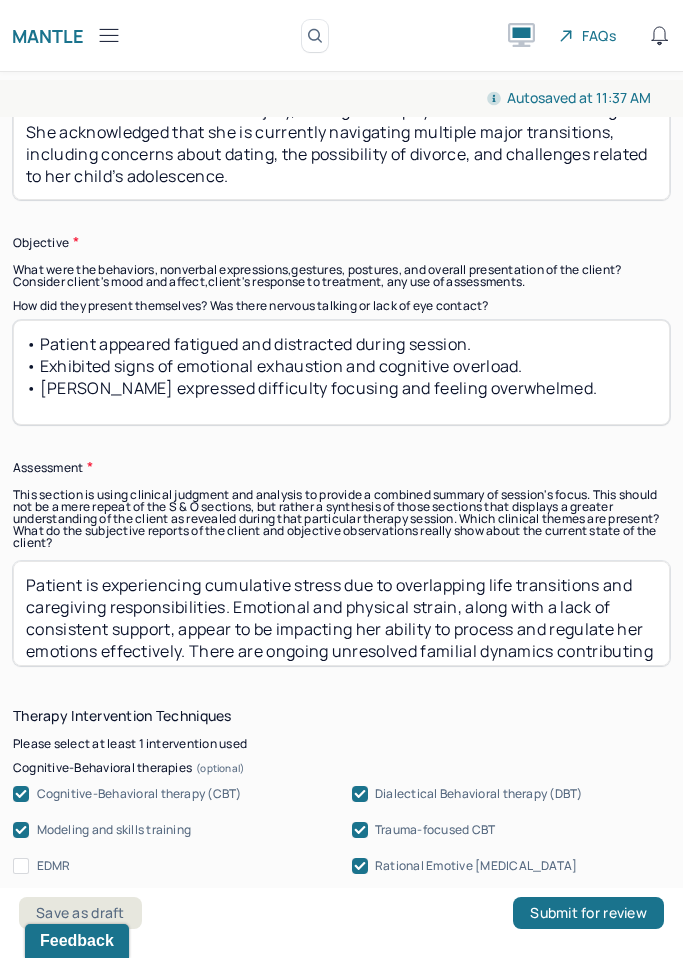 scroll, scrollTop: 58, scrollLeft: 0, axis: vertical 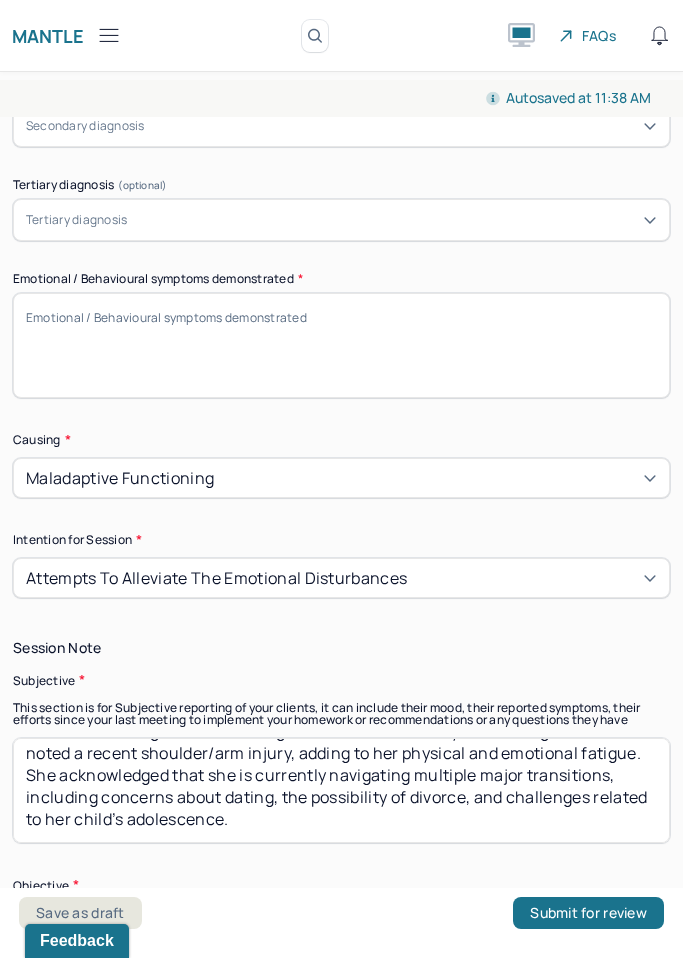 type on "Patient is experiencing cumulative stress due to overlapping life transitions and caregiving responsibilities. Emotional and physical strain, along with a lack of consistent support, appear to be impacting her ability to process and regulate her emotions effectively. There are ongoing unresolved familial dynamics contributing to her emotional burden, particularly involving her sister and father. Patient’s emotional and physical fatigue may be contributing to reduced coping capacity." 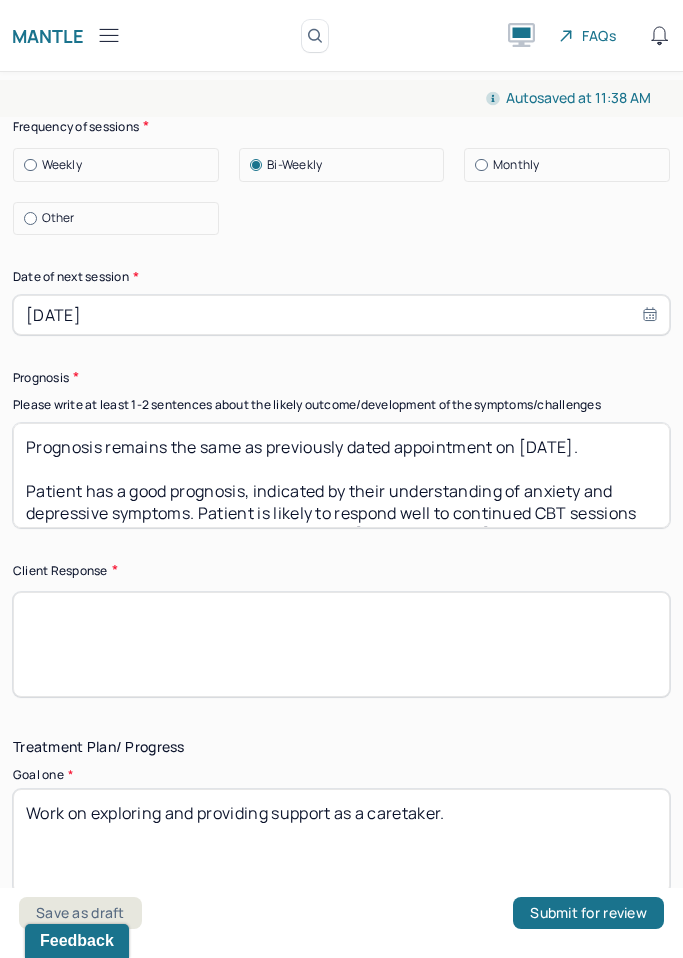 scroll, scrollTop: 3189, scrollLeft: 0, axis: vertical 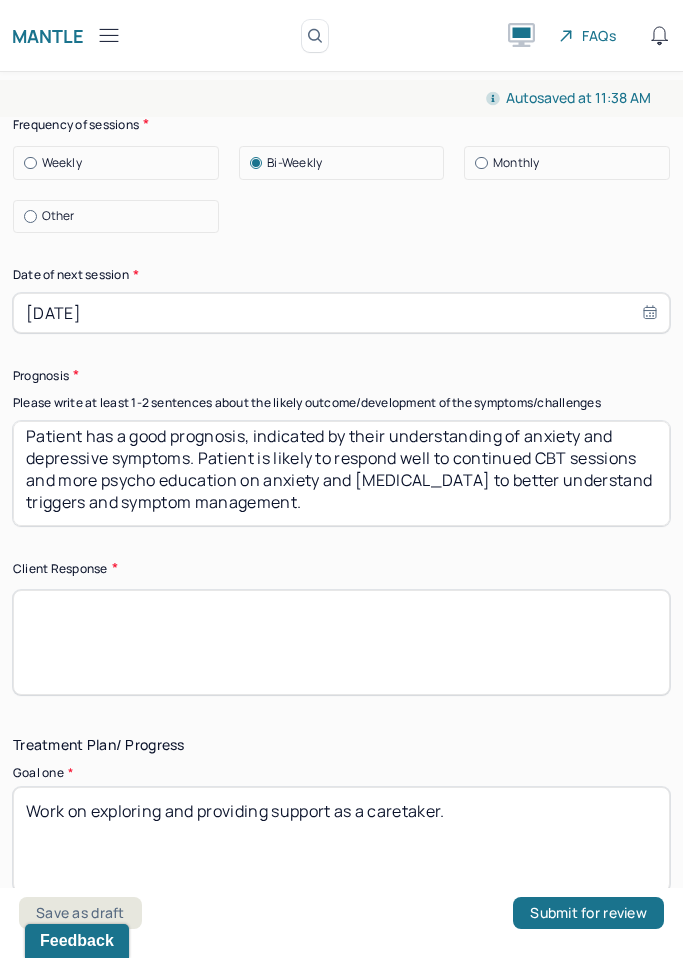 type on "• Fatigue and cognitive fog
• Heightened stress and emotional reactivity
• Physical discomfort from recent injury" 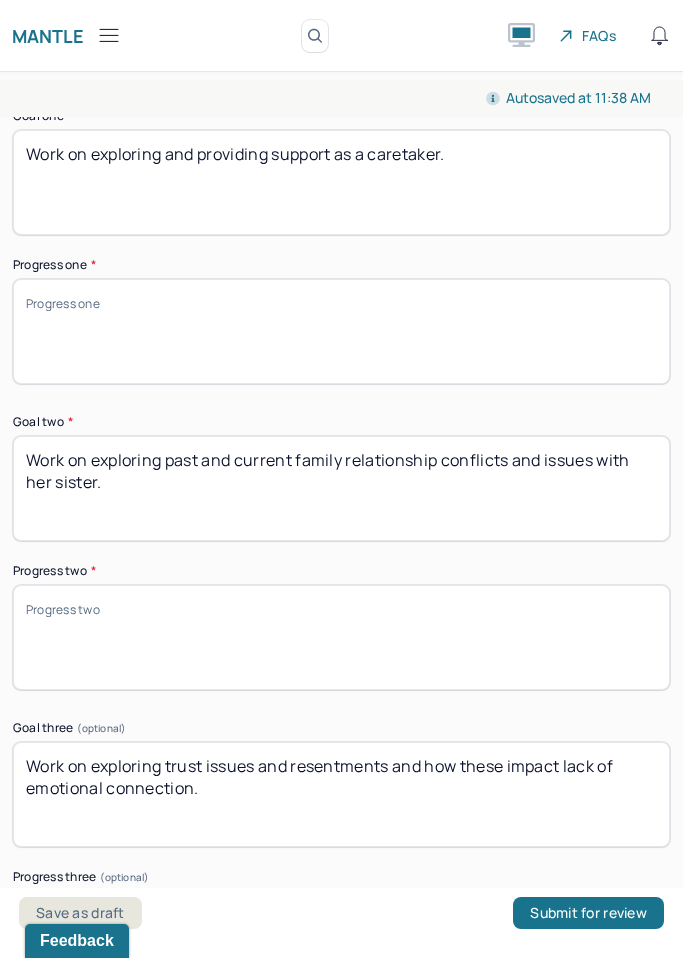 scroll, scrollTop: 3901, scrollLeft: 0, axis: vertical 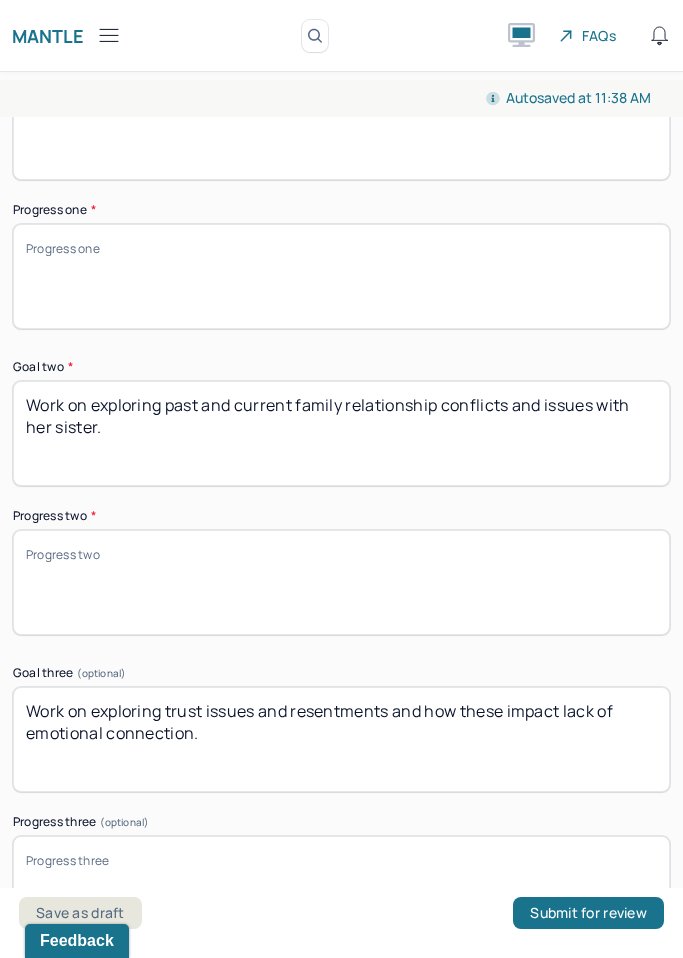 type on "Patient was engaged but emotionally and physically tired in session. She demonstrated insight into her stressors and showed willingness to process and reflect on her current transitions." 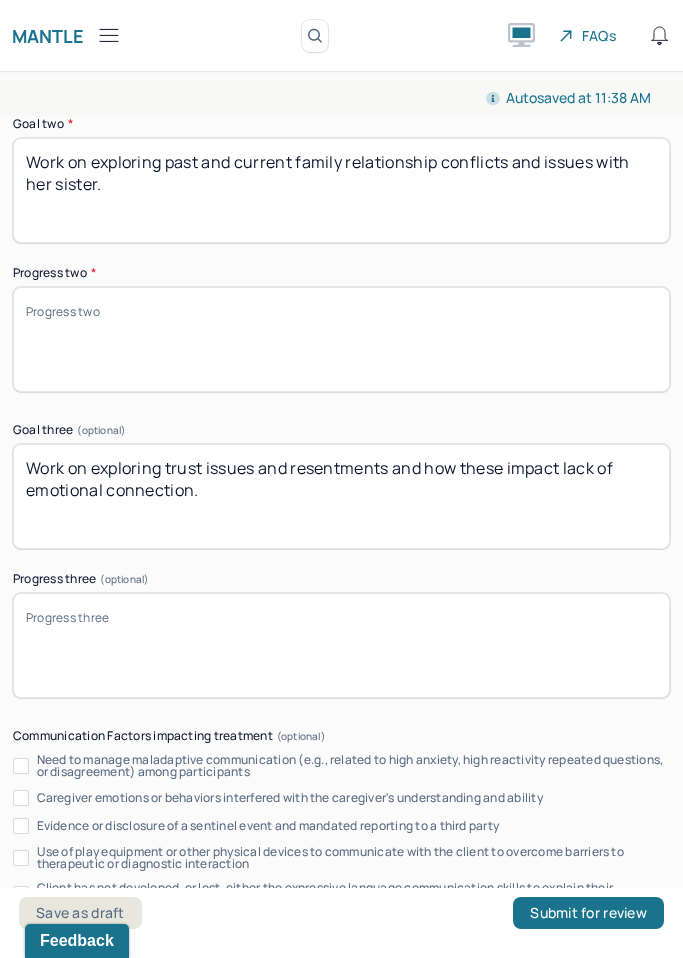 scroll, scrollTop: 4151, scrollLeft: 0, axis: vertical 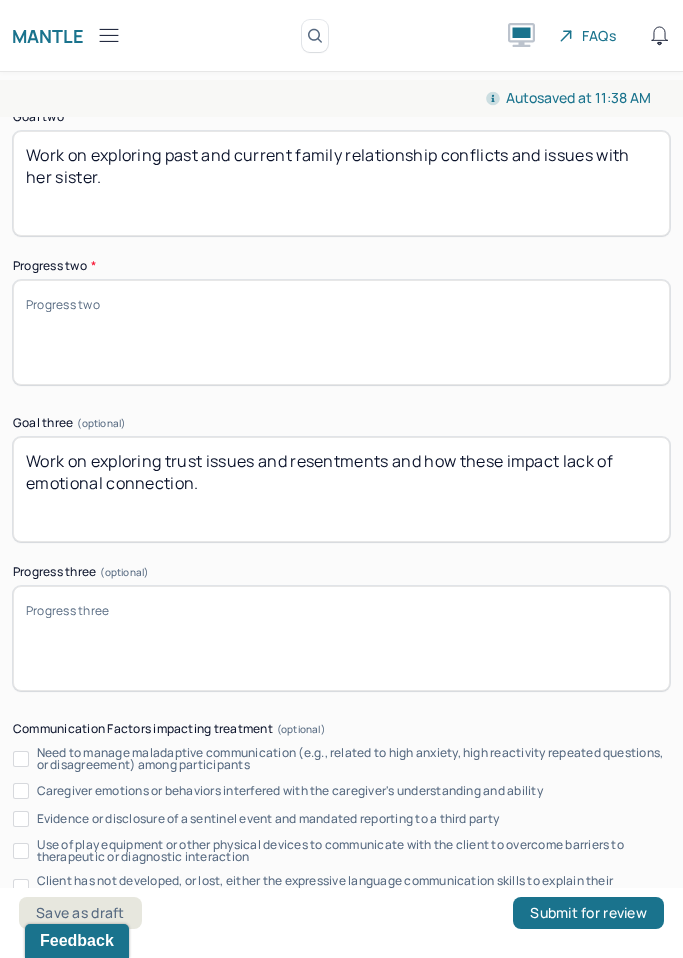 type on "Patient is identifying emotional and logistical burdens related to caring for her father and acknowledging how this role is affecting her well-being." 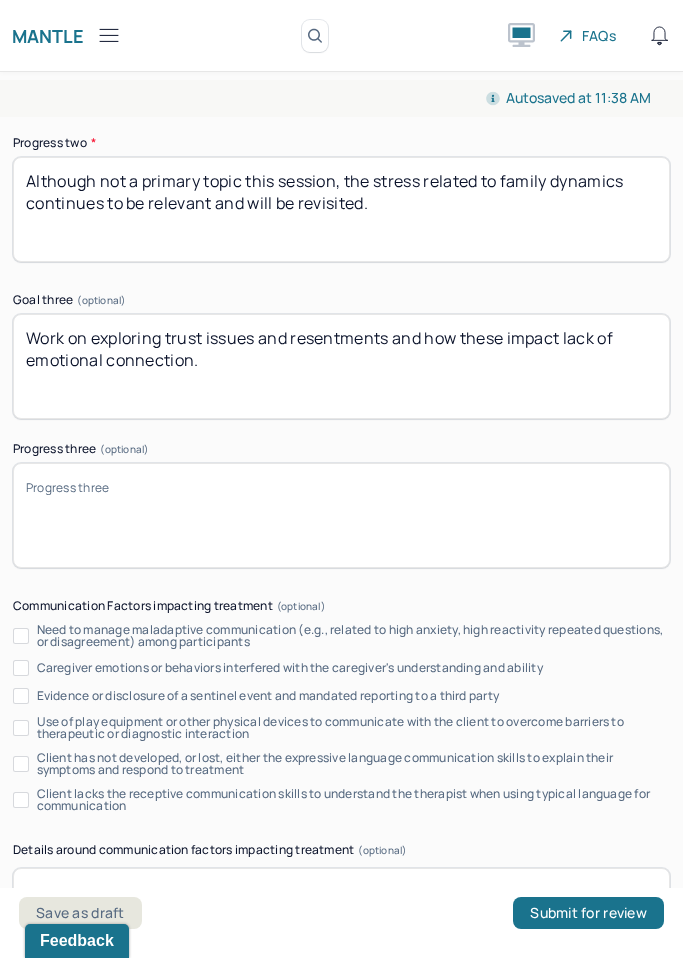 scroll, scrollTop: 4278, scrollLeft: 0, axis: vertical 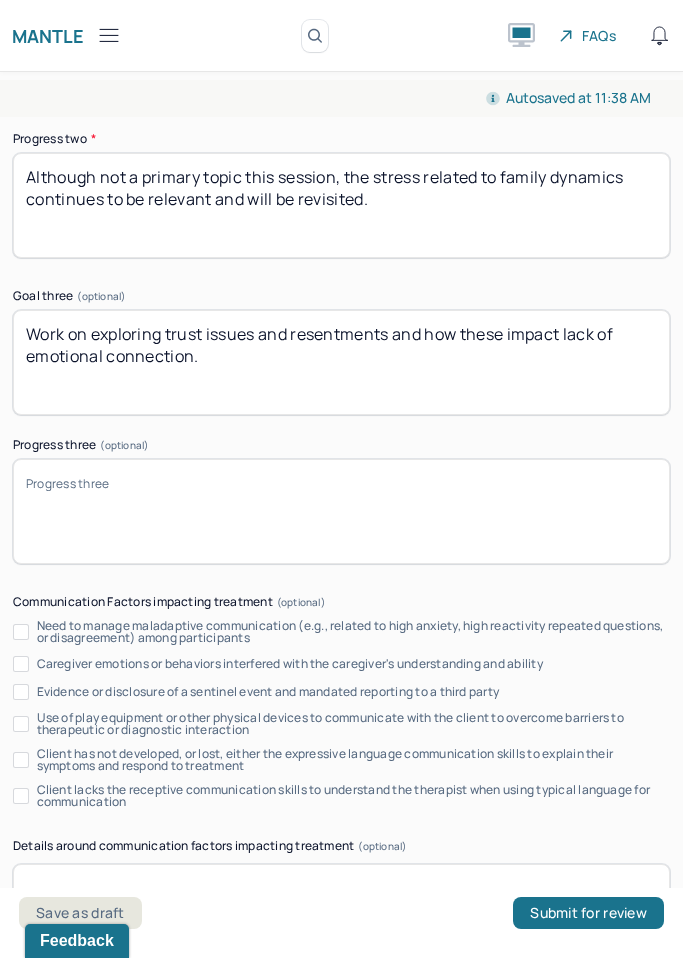 type on "Although not a primary topic this session, the stress related to family dynamics continues to be relevant and will be revisited." 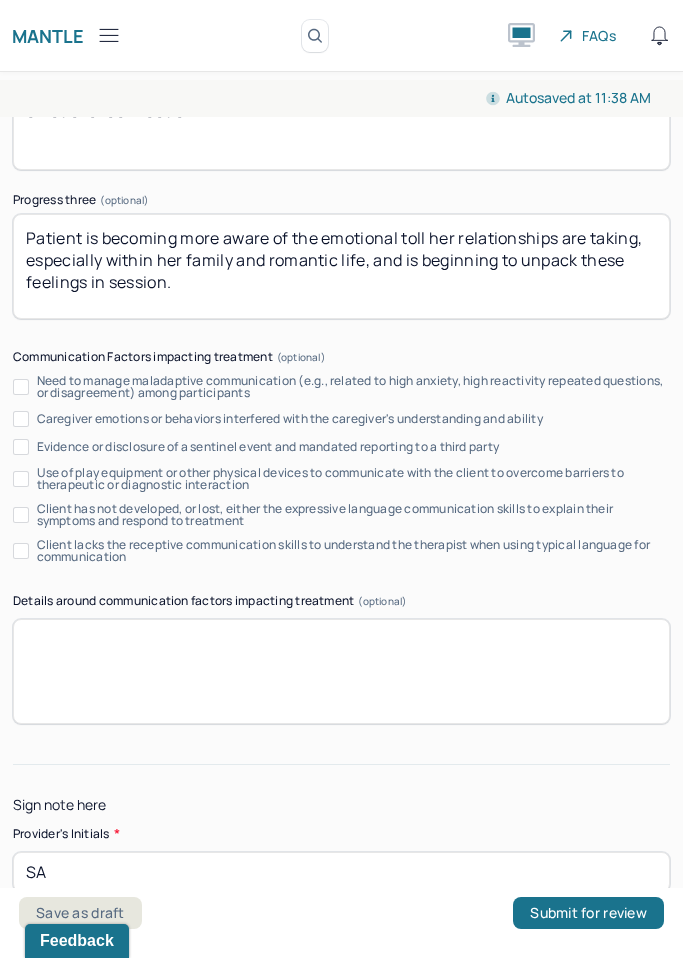 type on "Patient is becoming more aware of the emotional toll her relationships are taking, especially within her family and romantic life, and is beginning to unpack these feelings in session." 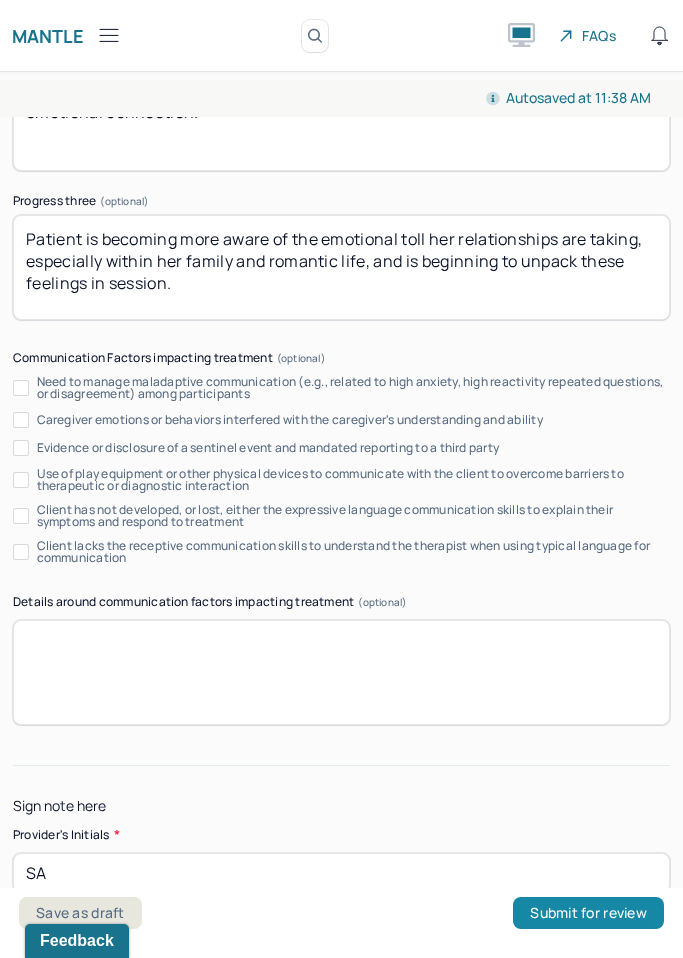 click on "Submit for review" at bounding box center [588, 913] 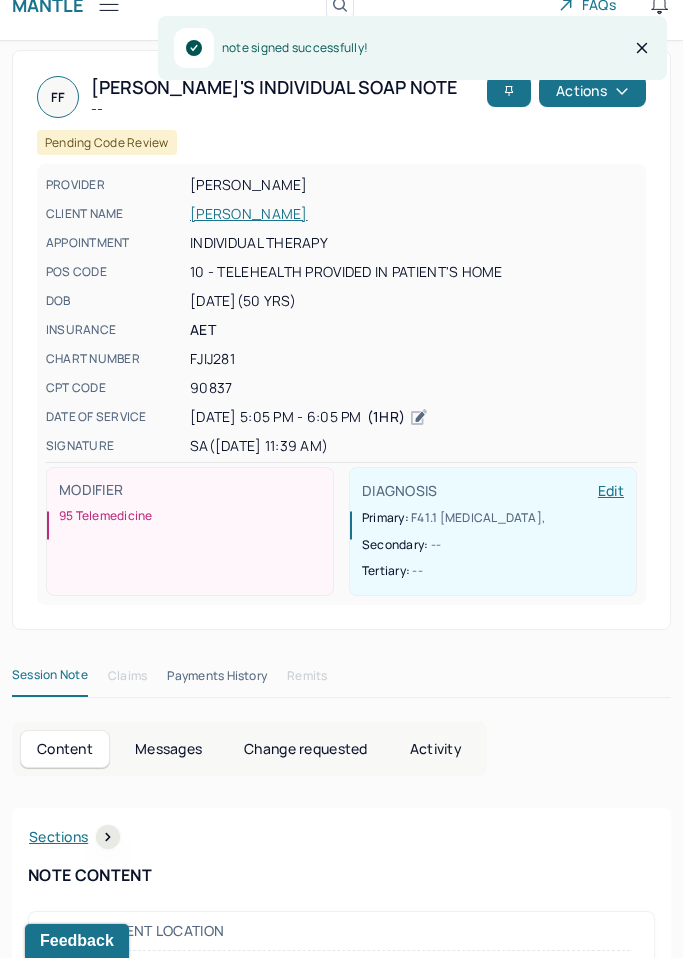click 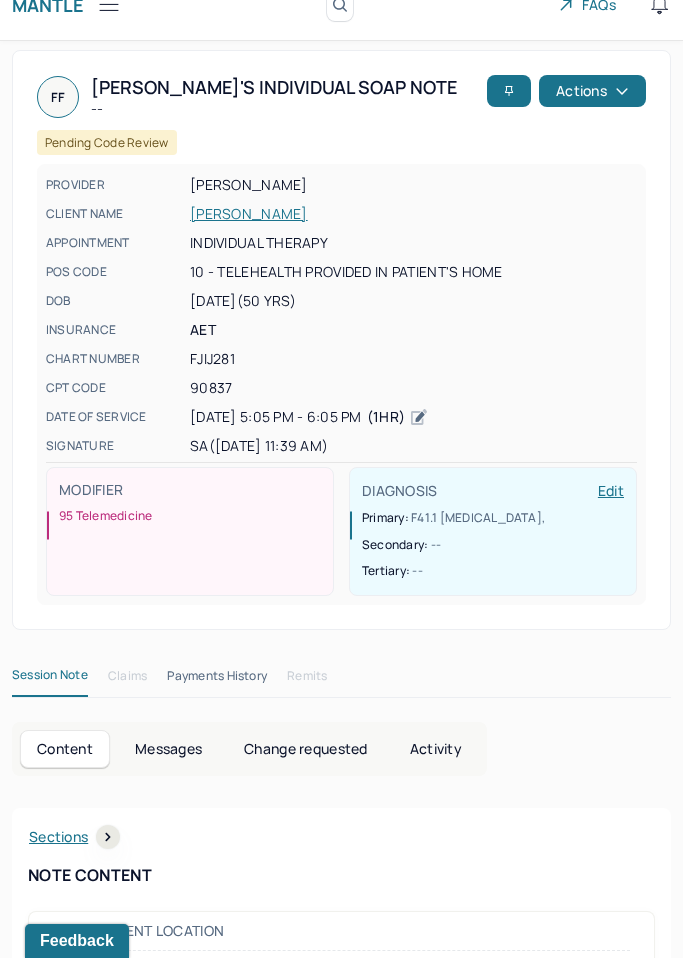 scroll, scrollTop: 0, scrollLeft: 0, axis: both 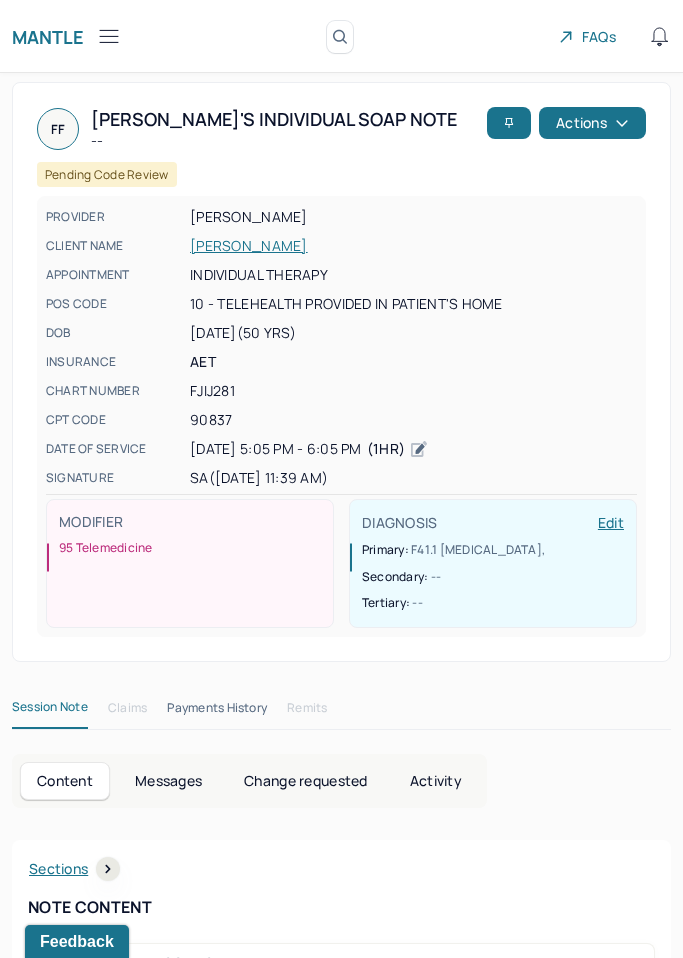click 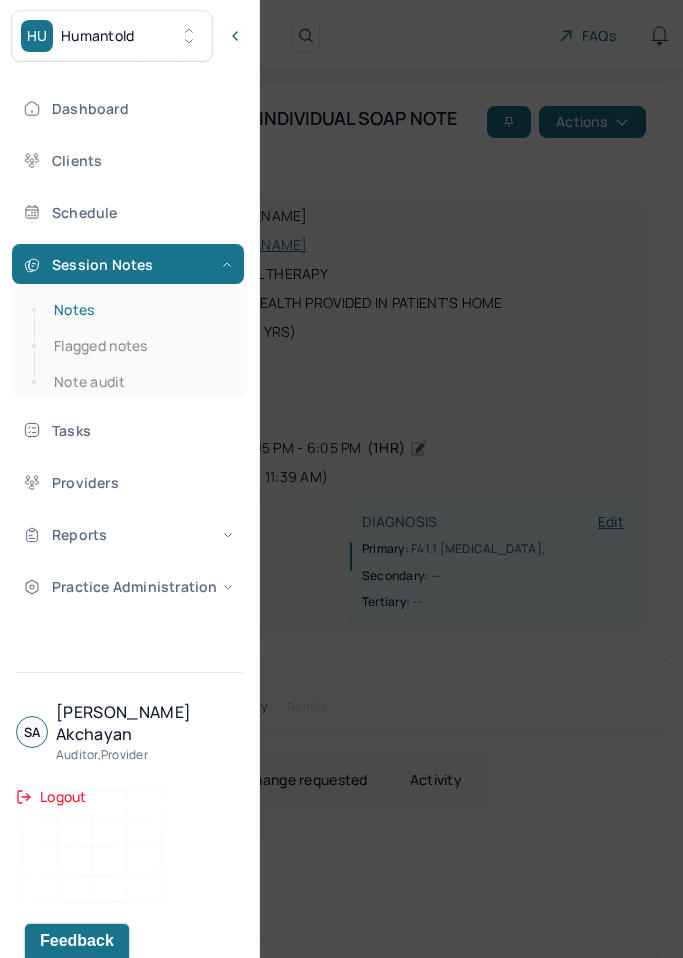 click on "Notes" at bounding box center [139, 310] 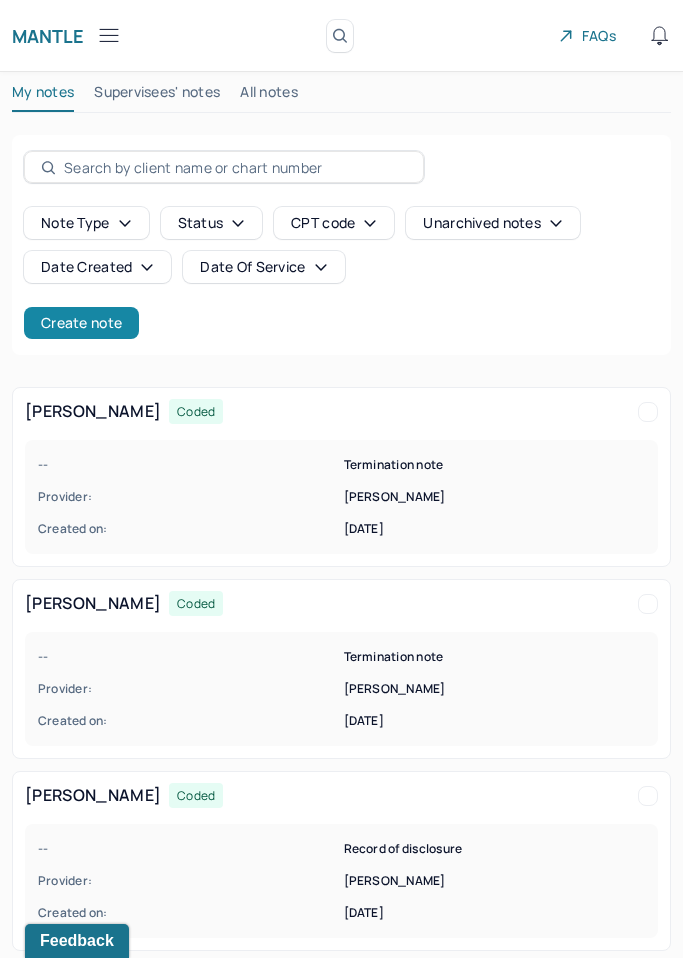 click on "Create note" at bounding box center [81, 323] 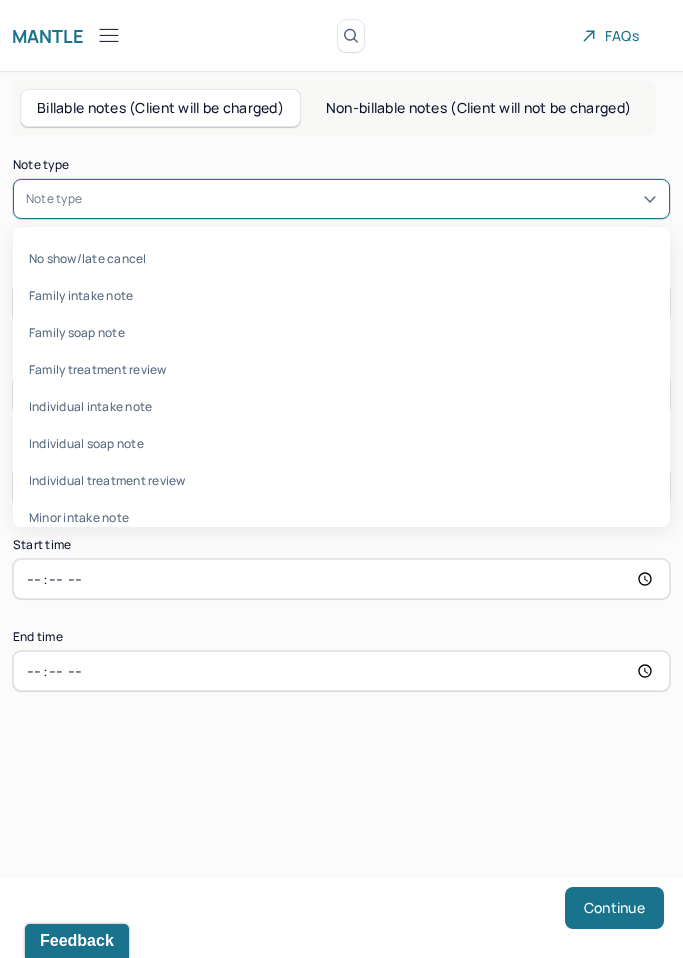 click at bounding box center (371, 199) 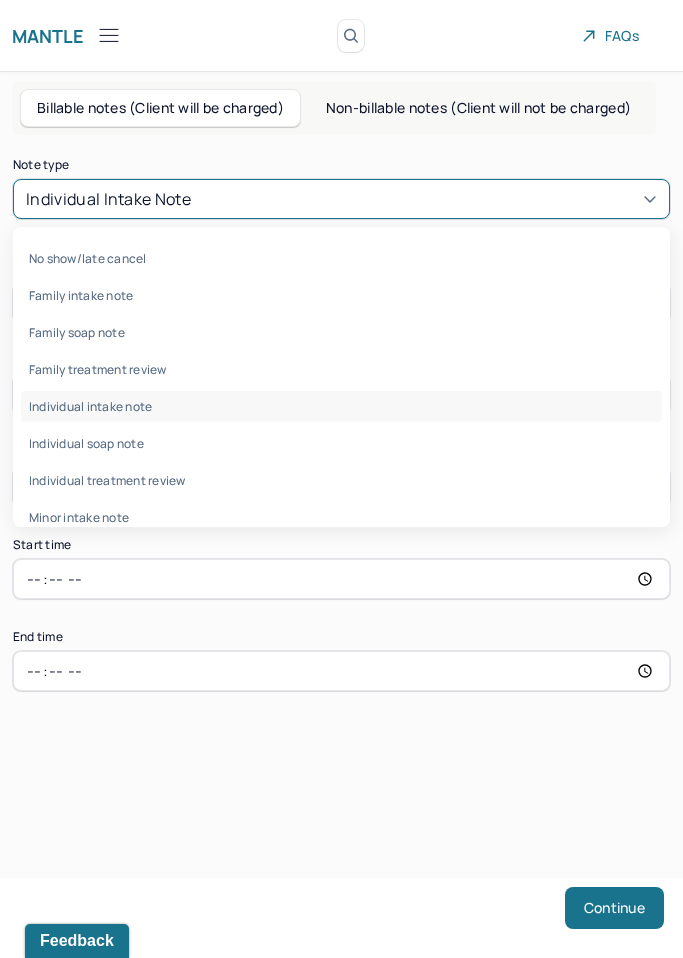click on "Individual intake note" at bounding box center [108, 199] 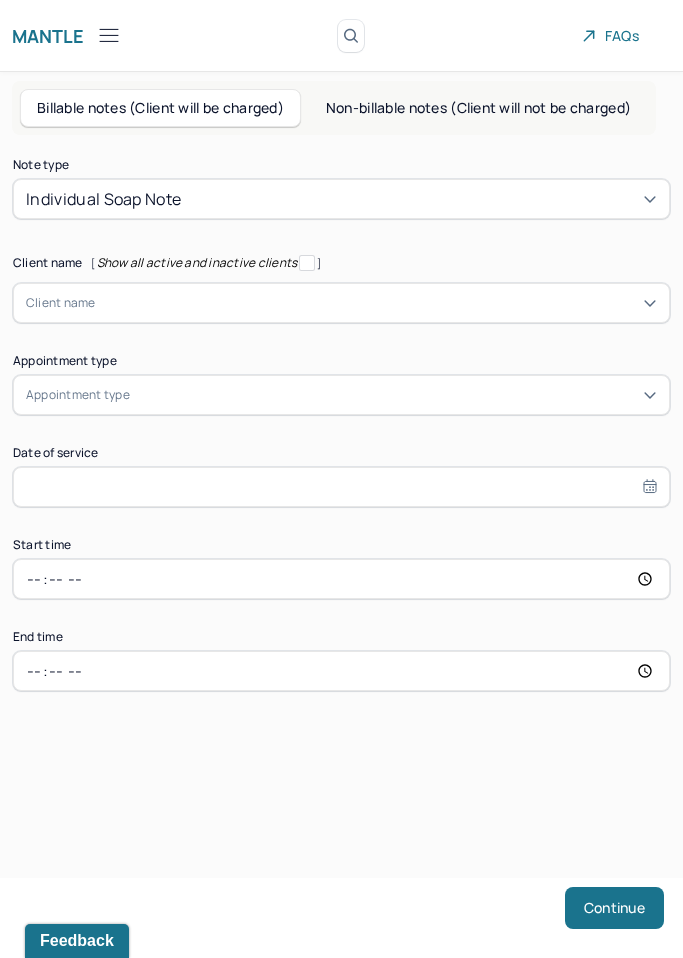 click at bounding box center [376, 303] 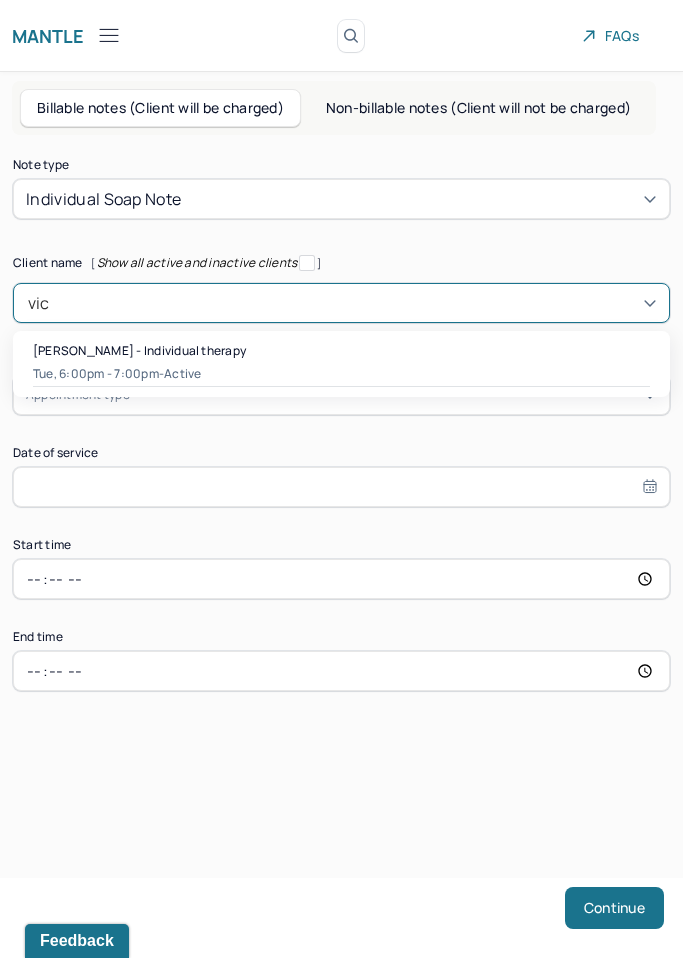 click on "[PERSON_NAME] - Individual therapy" at bounding box center [139, 350] 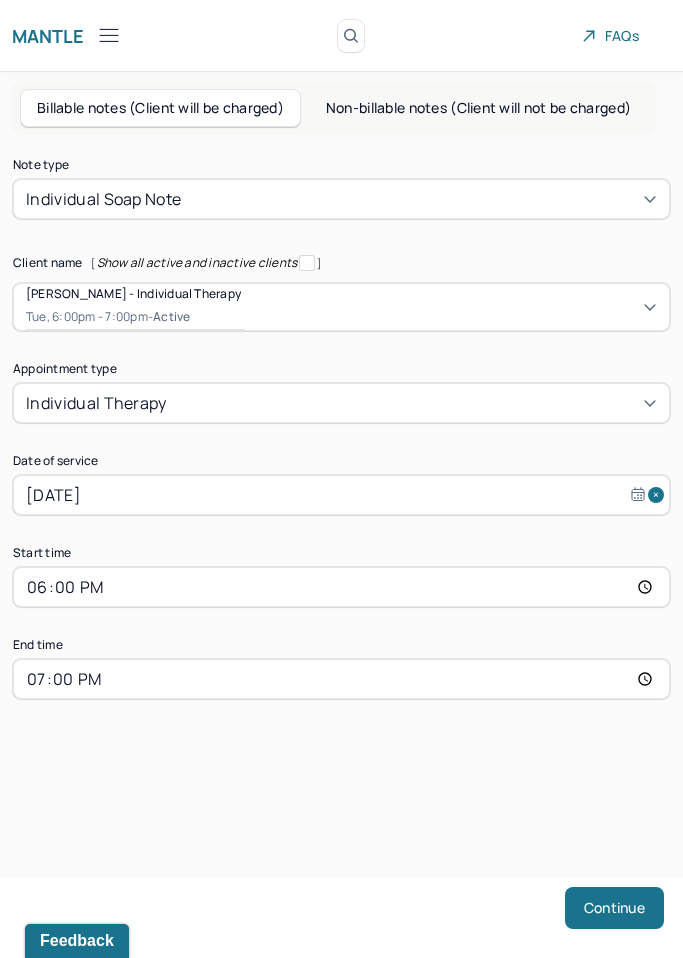 click on "18:00" at bounding box center [341, 587] 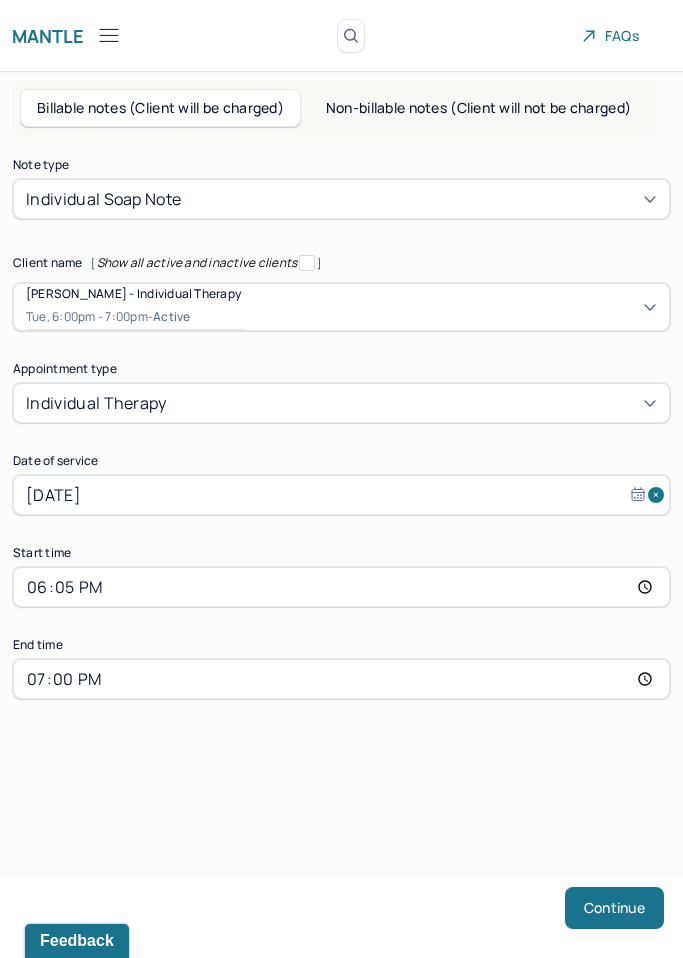 click on "19:00" at bounding box center [341, 679] 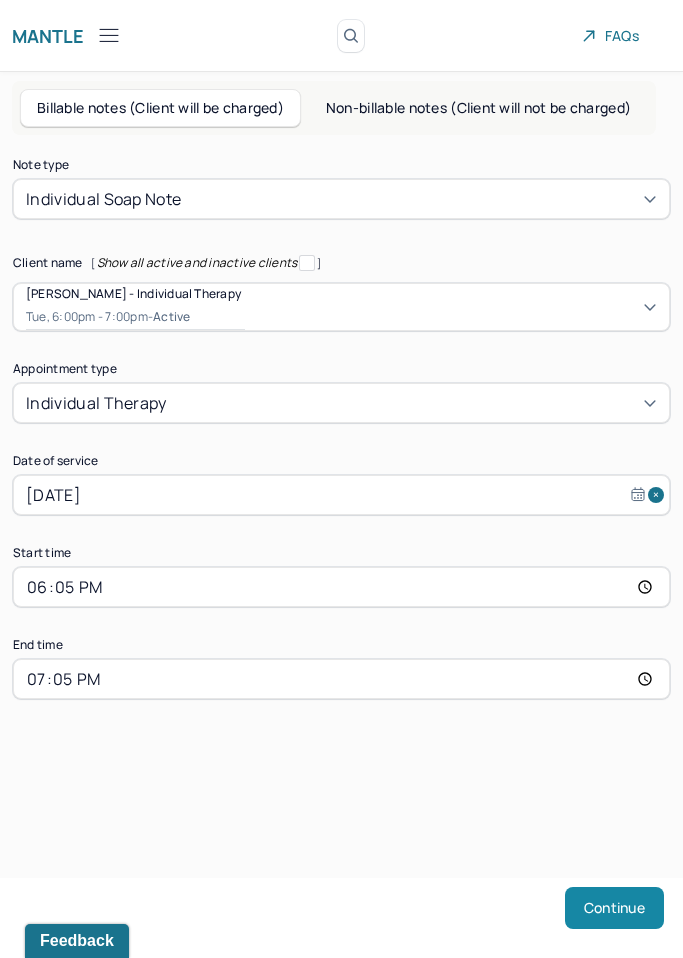 click on "Continue" at bounding box center [614, 908] 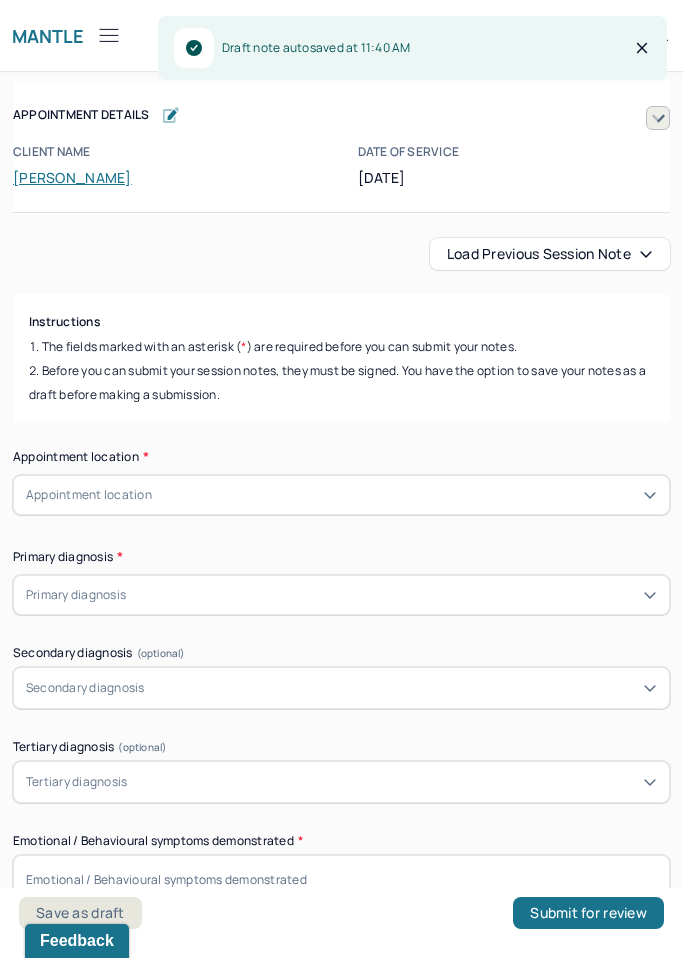 click on "Load previous session note" at bounding box center (550, 254) 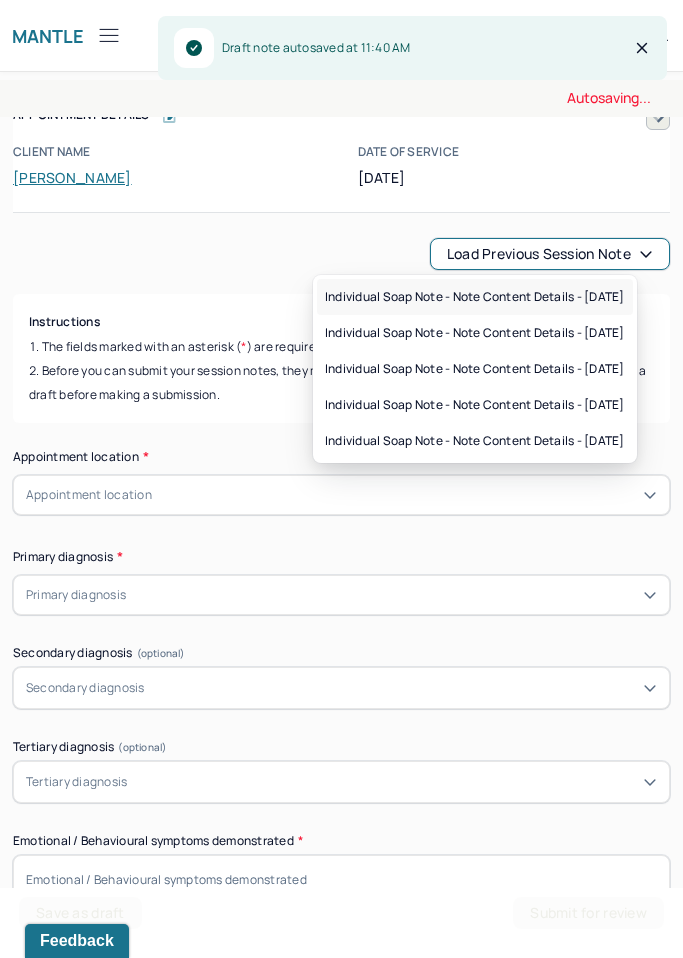 click on "Individual soap note   - Note content Details -   [DATE]" at bounding box center [475, 297] 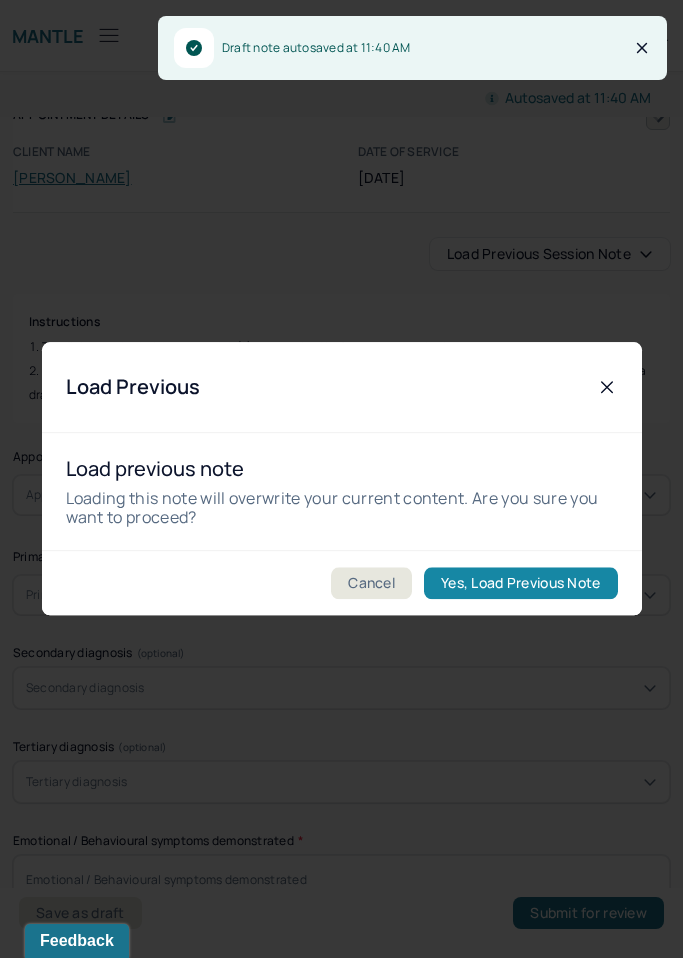 click on "Yes, Load Previous Note" at bounding box center (520, 584) 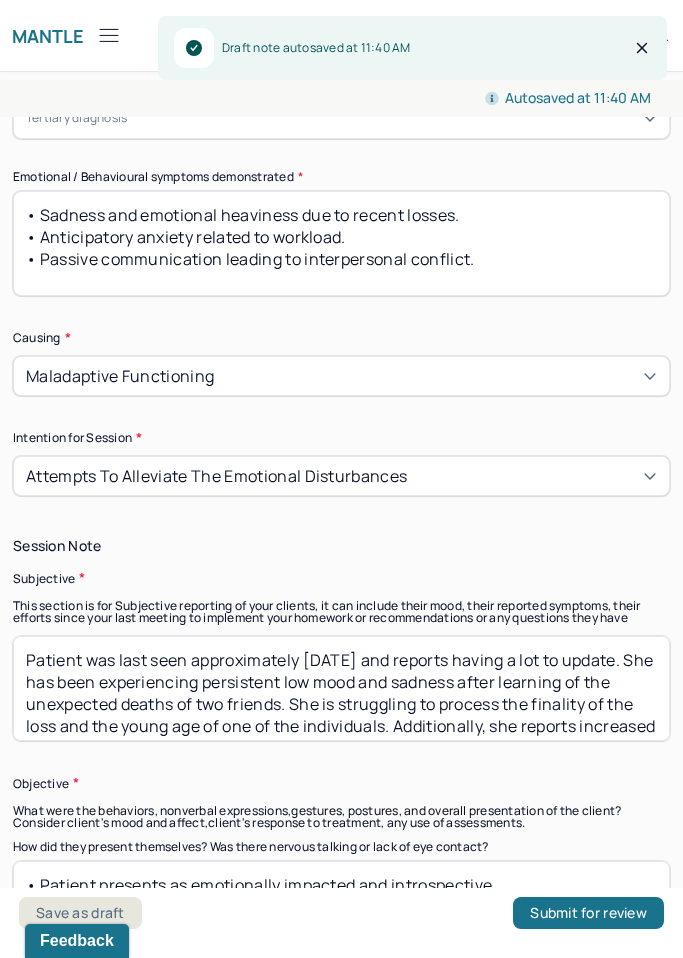 scroll, scrollTop: 1228, scrollLeft: 0, axis: vertical 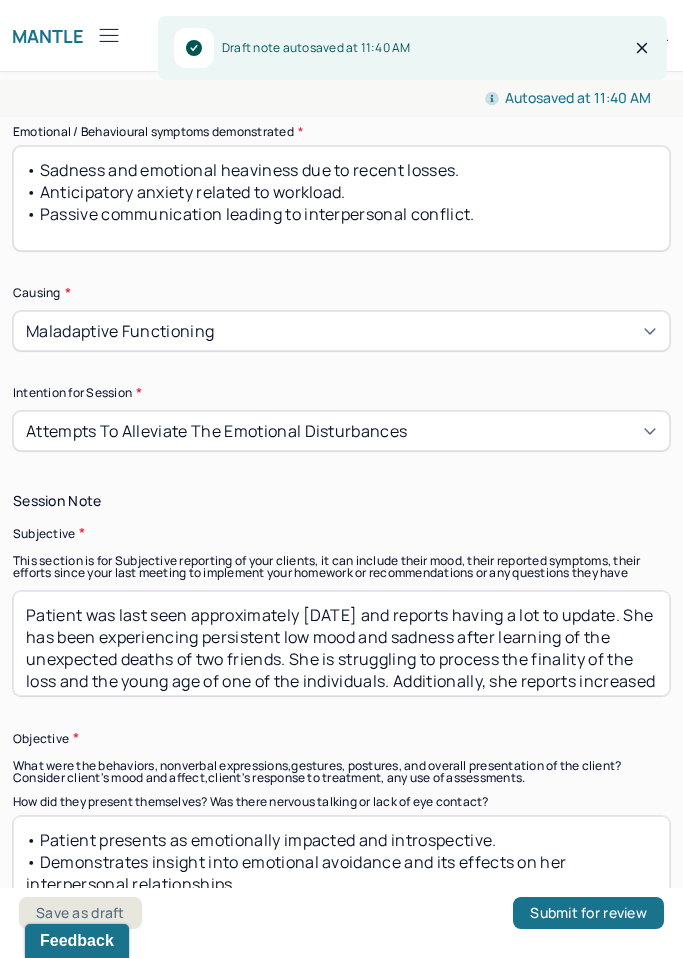 click on "• Sadness and emotional heaviness due to recent losses.
• Anticipatory anxiety related to workload.
• Passive communication leading to interpersonal conflict." at bounding box center (341, 198) 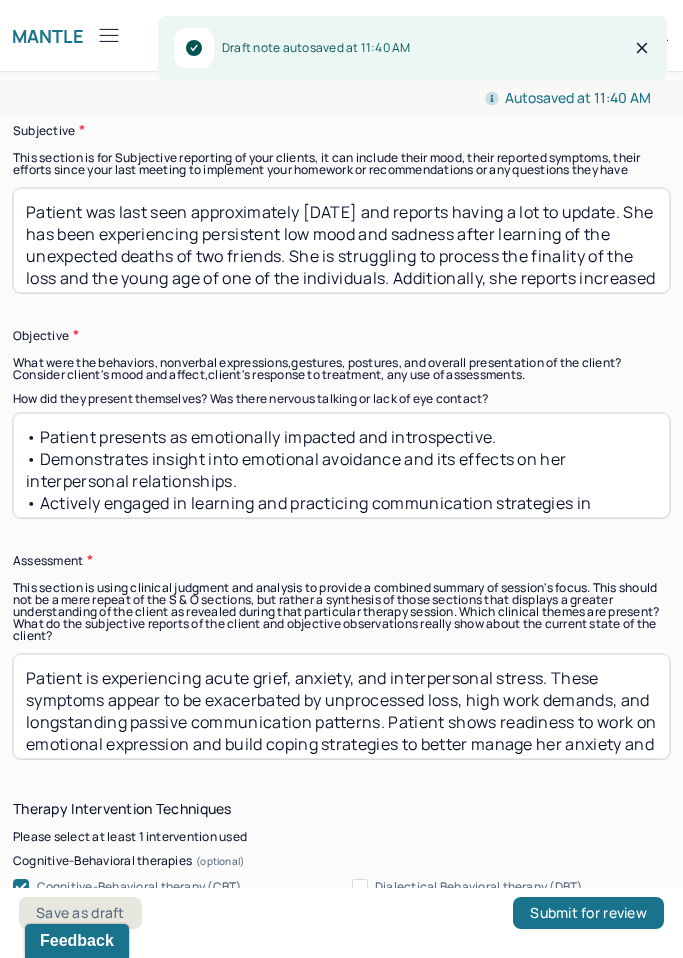 scroll, scrollTop: 1634, scrollLeft: 0, axis: vertical 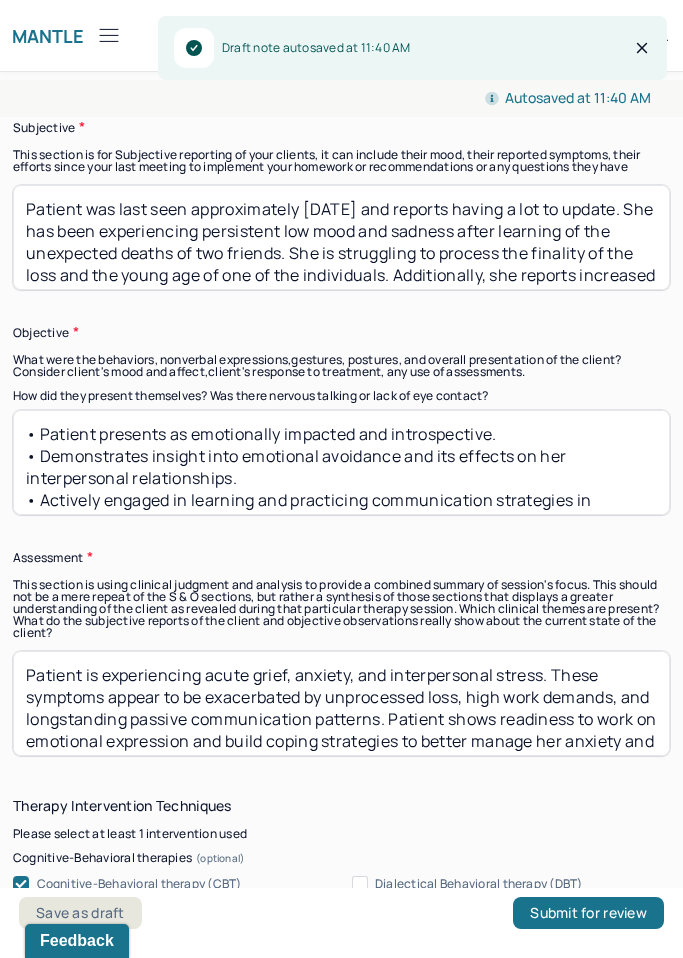 type 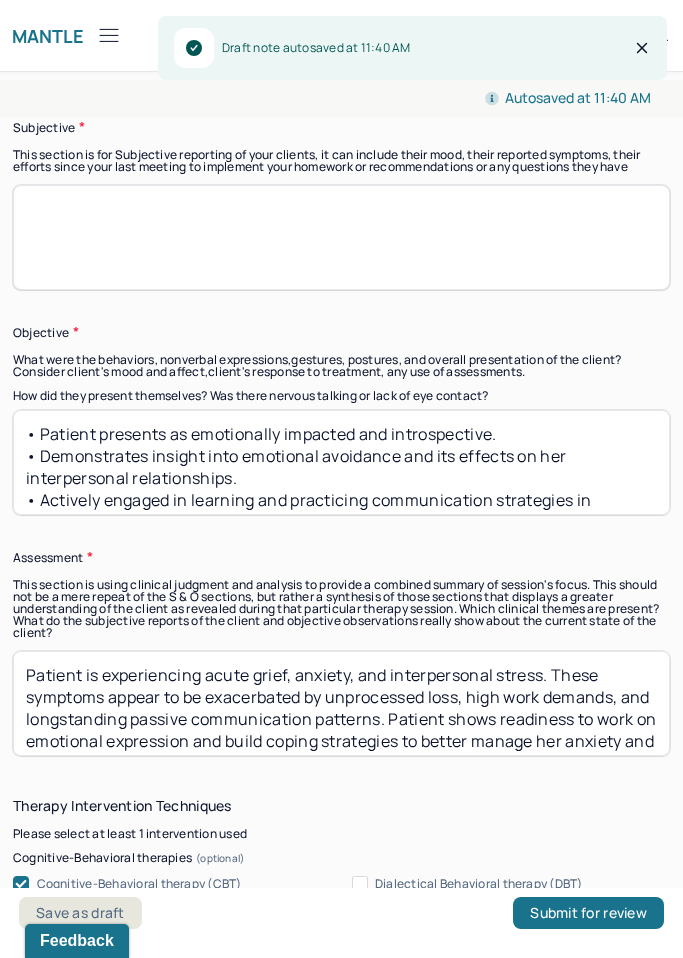 type 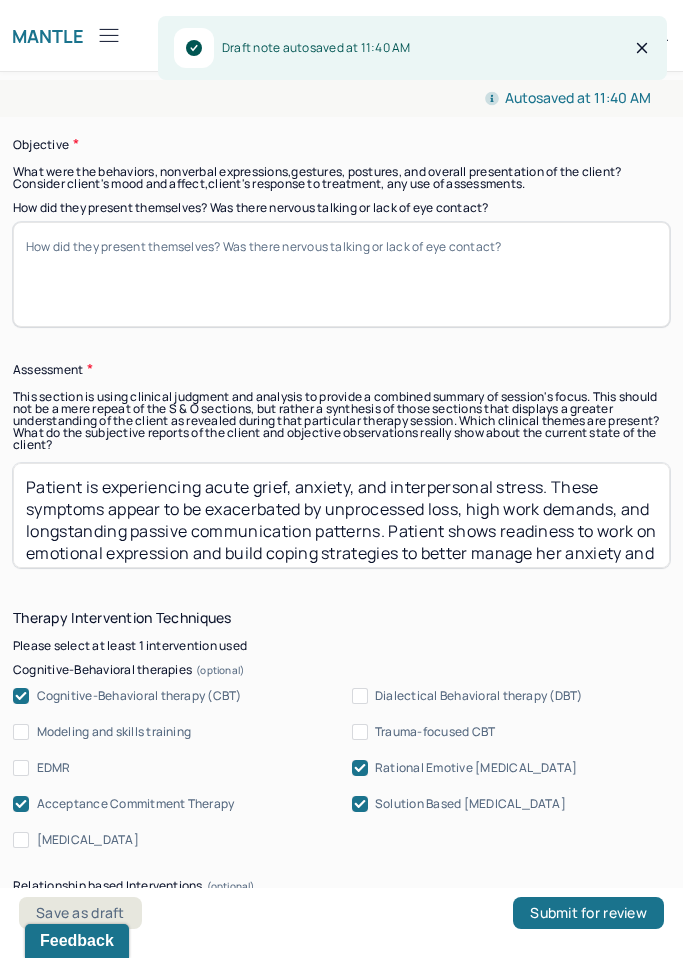 scroll, scrollTop: 1853, scrollLeft: 0, axis: vertical 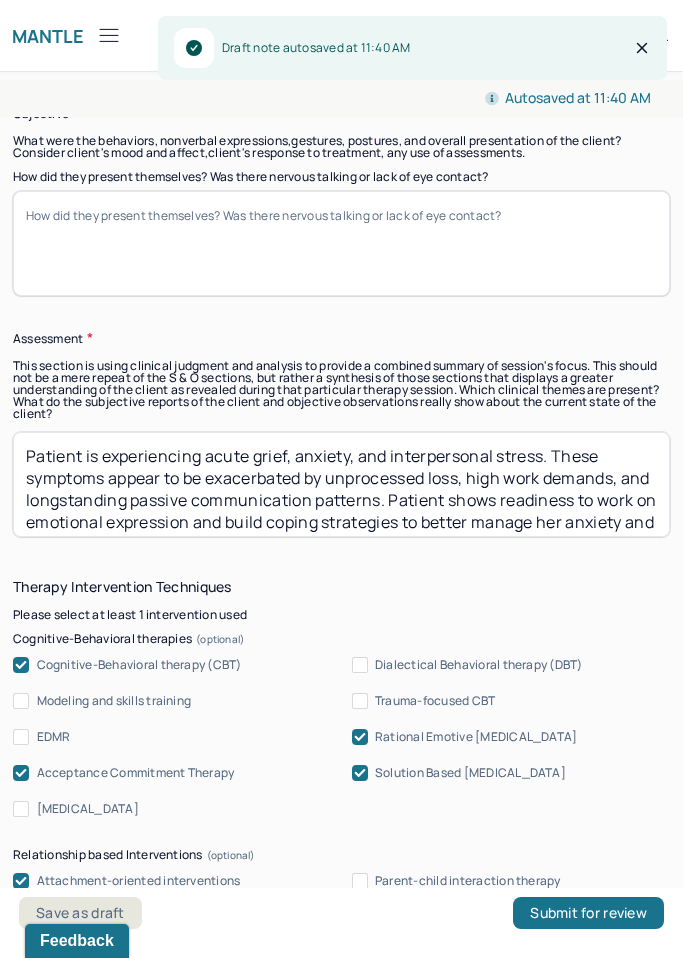 type 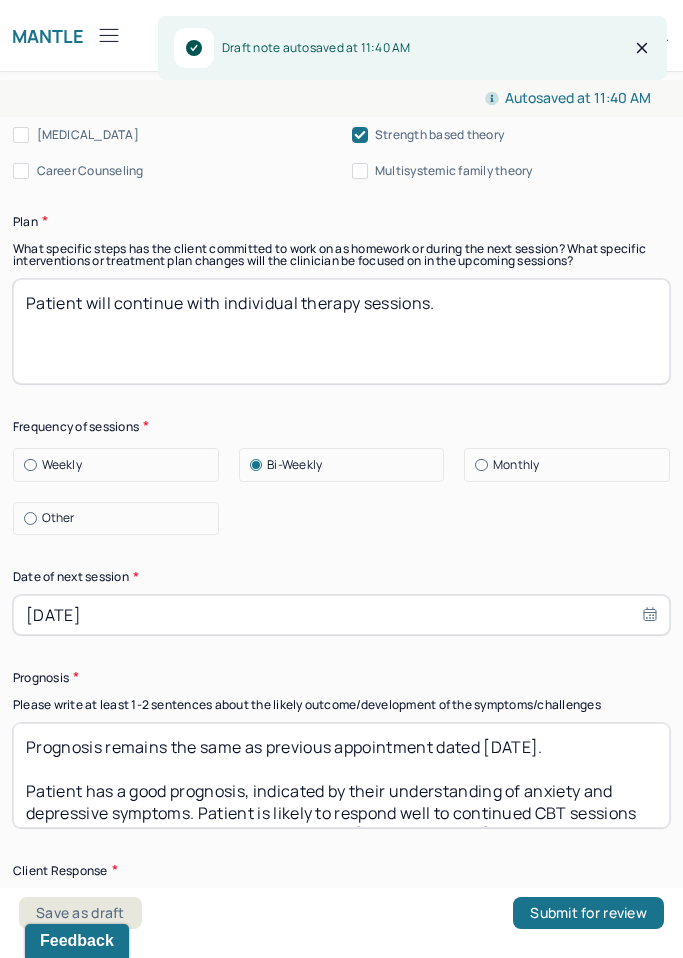 scroll, scrollTop: 3014, scrollLeft: 0, axis: vertical 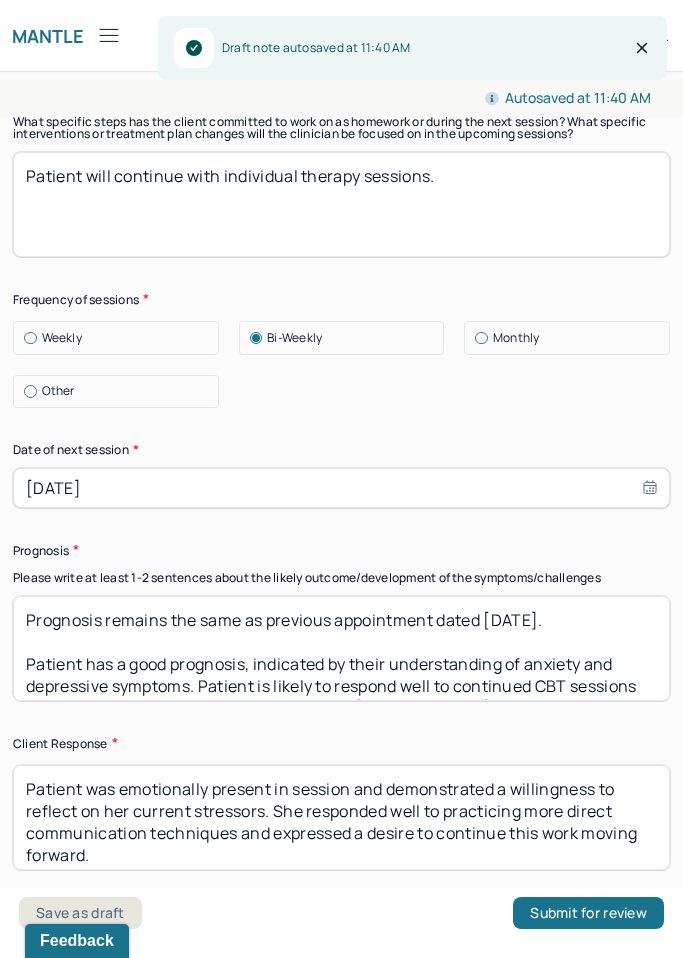 type 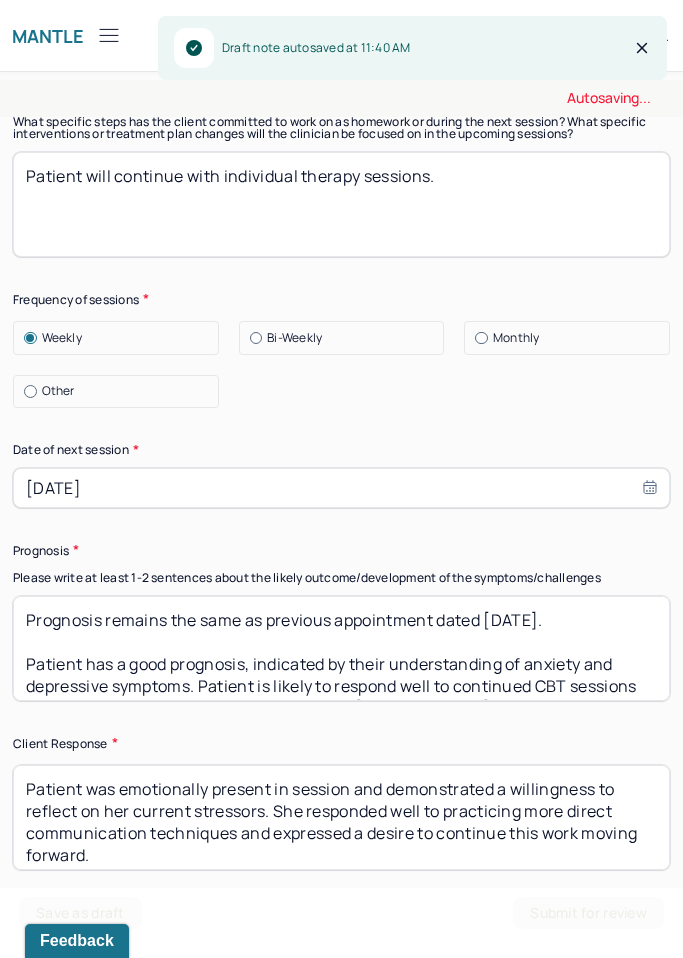 click on "[DATE]" at bounding box center [341, 488] 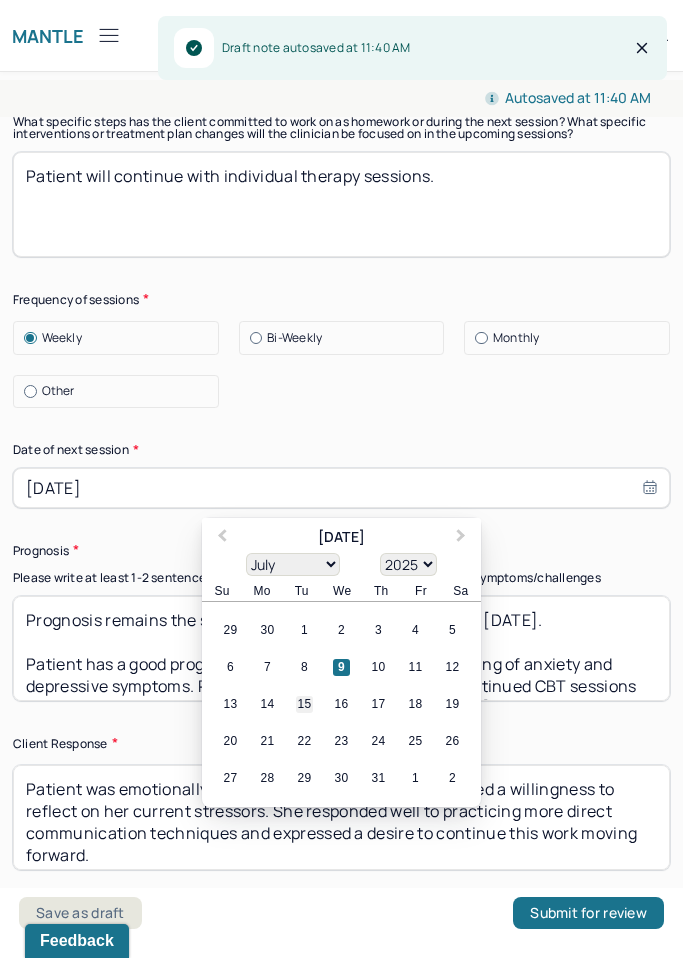 click on "15" at bounding box center (304, 704) 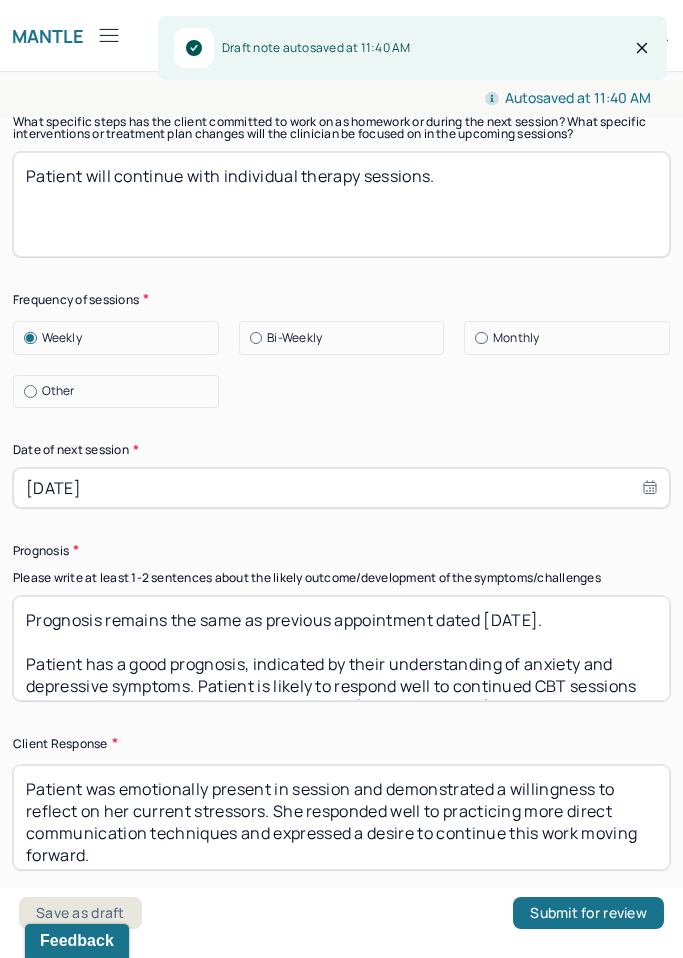 click on "Prognosis remains the same as previous appointment dated [DATE].
Patient has a good prognosis, indicated by their understanding of anxiety and depressive symptoms. Patient is likely to respond well to continued CBT sessions and more psycho education on anxiety and [MEDICAL_DATA] to better understand triggers and symptom management." at bounding box center [341, 648] 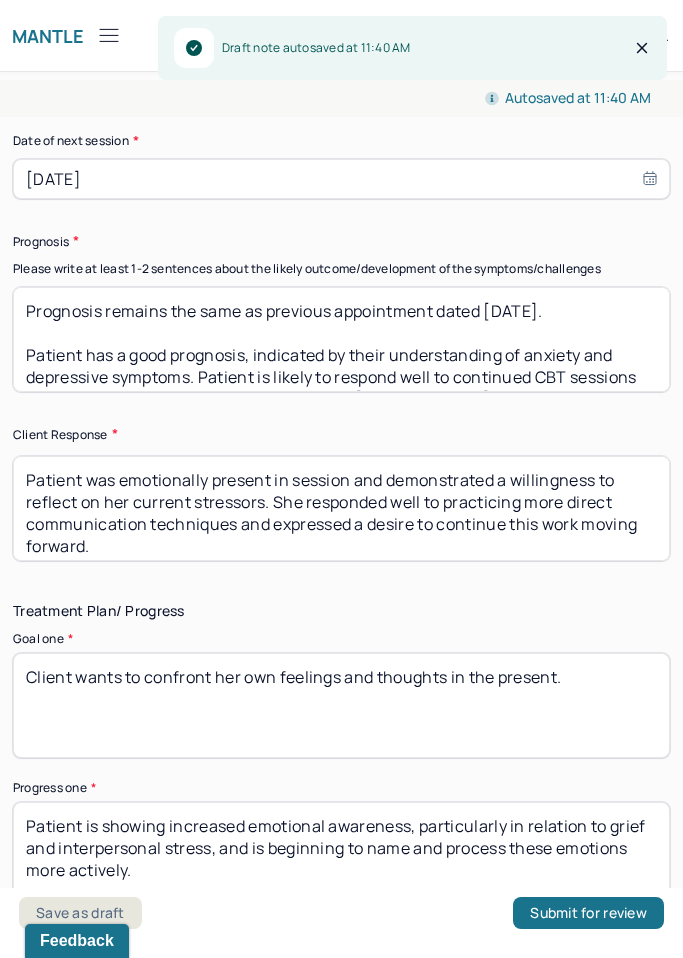 type on "Prognosis remains the same as previous appointment dated [DATE].
Patient has a good prognosis, indicated by their understanding of anxiety and depressive symptoms. Patient is likely to respond well to continued CBT sessions and more psycho education on anxiety and [MEDICAL_DATA] to better understand triggers and symptom management." 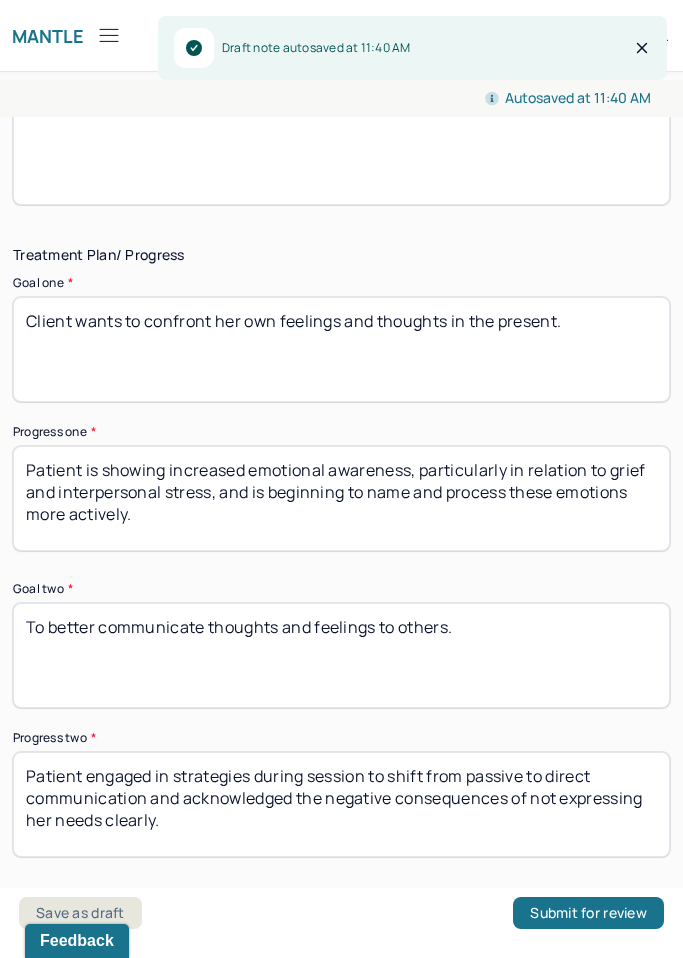 scroll, scrollTop: 3734, scrollLeft: 0, axis: vertical 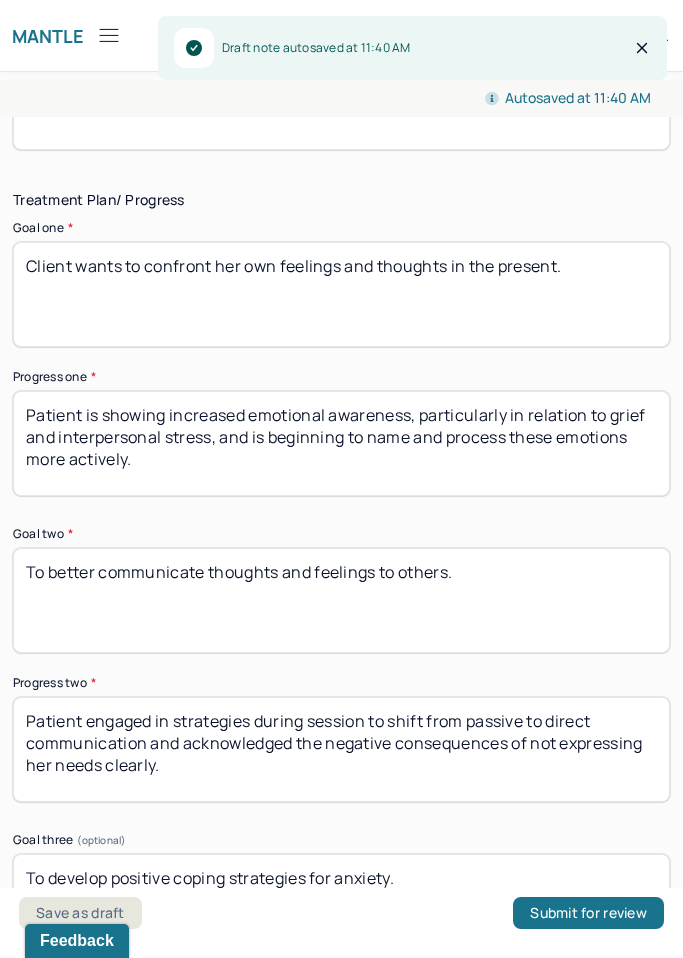 type 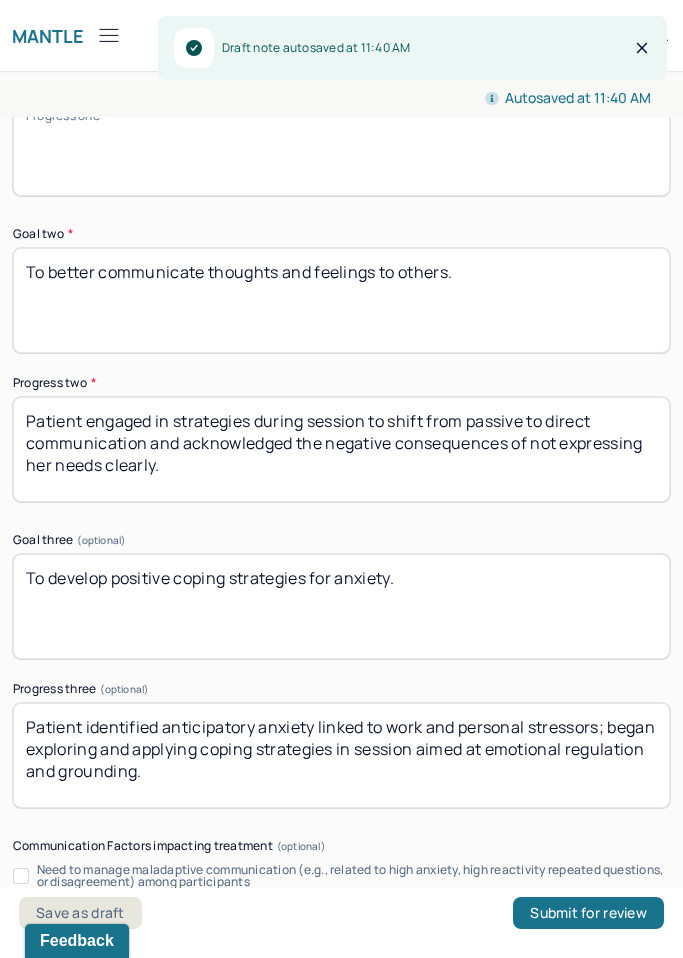 scroll, scrollTop: 4036, scrollLeft: 0, axis: vertical 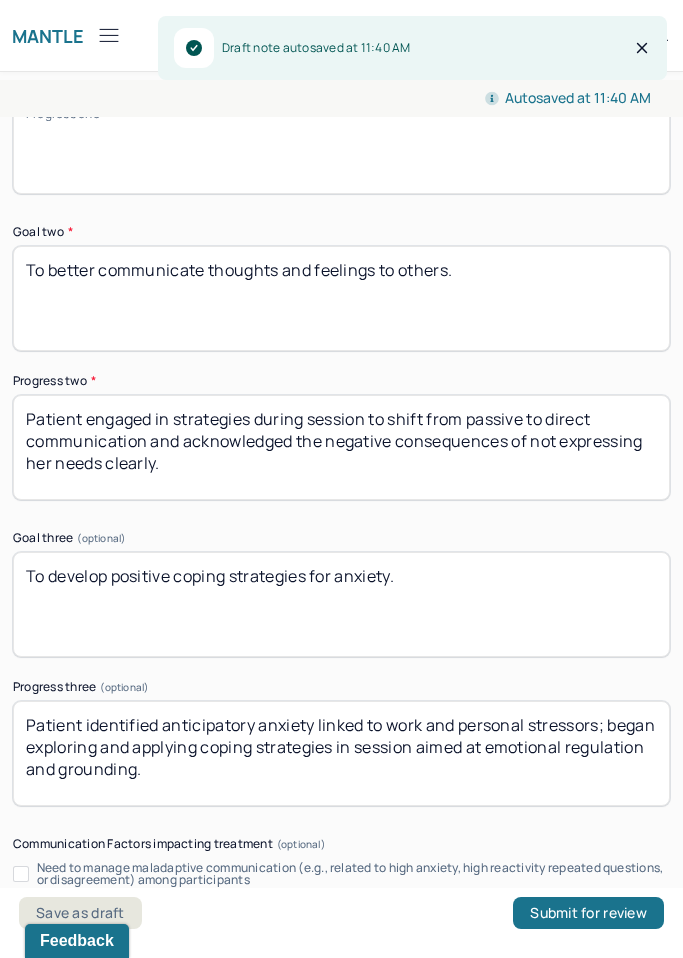 type 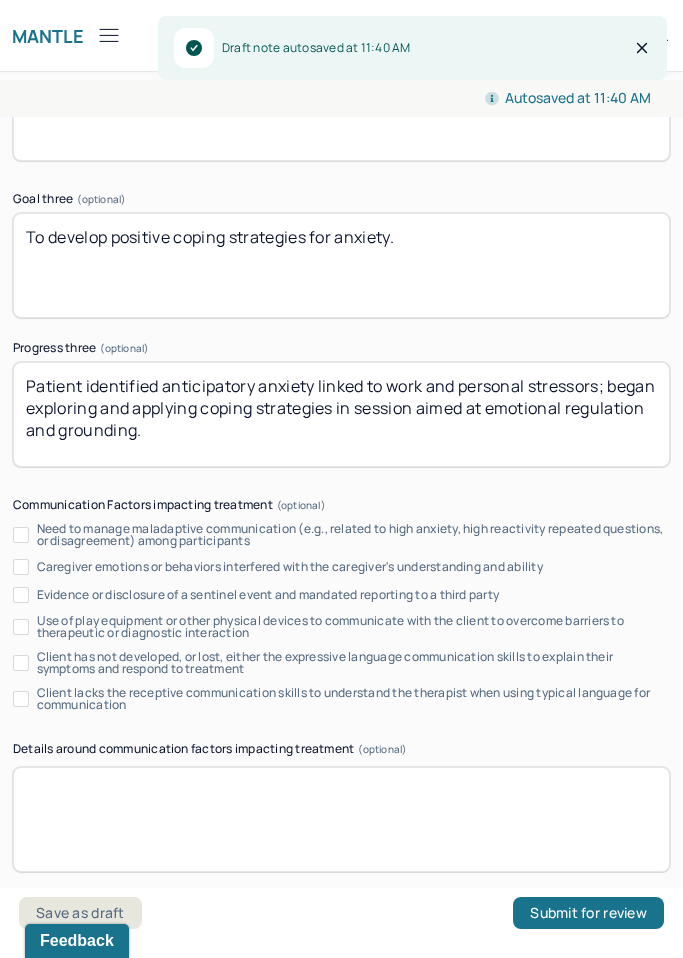 scroll, scrollTop: 4378, scrollLeft: 0, axis: vertical 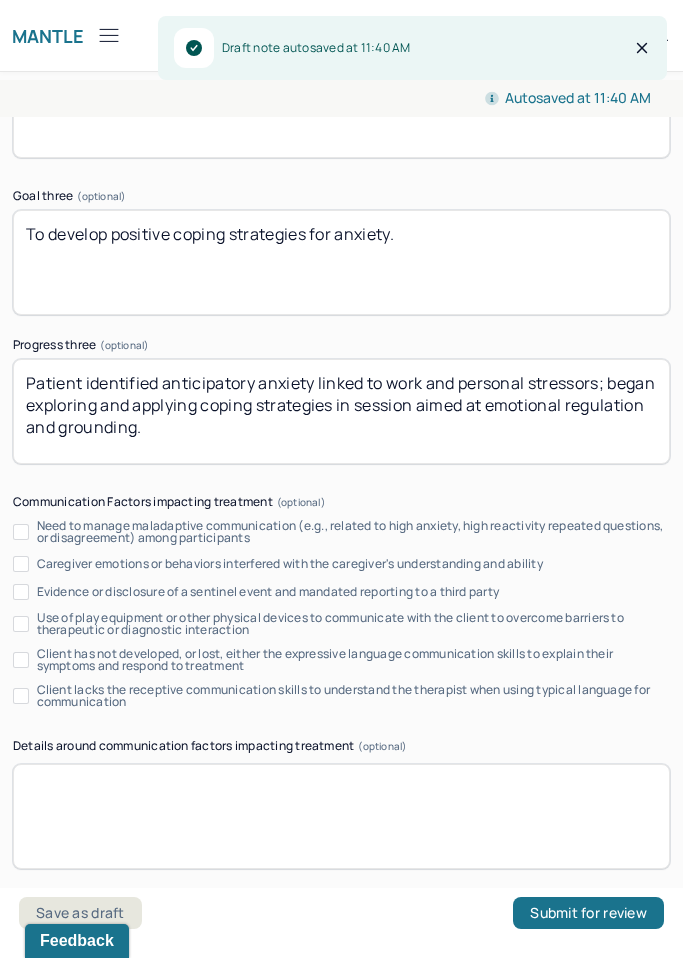type 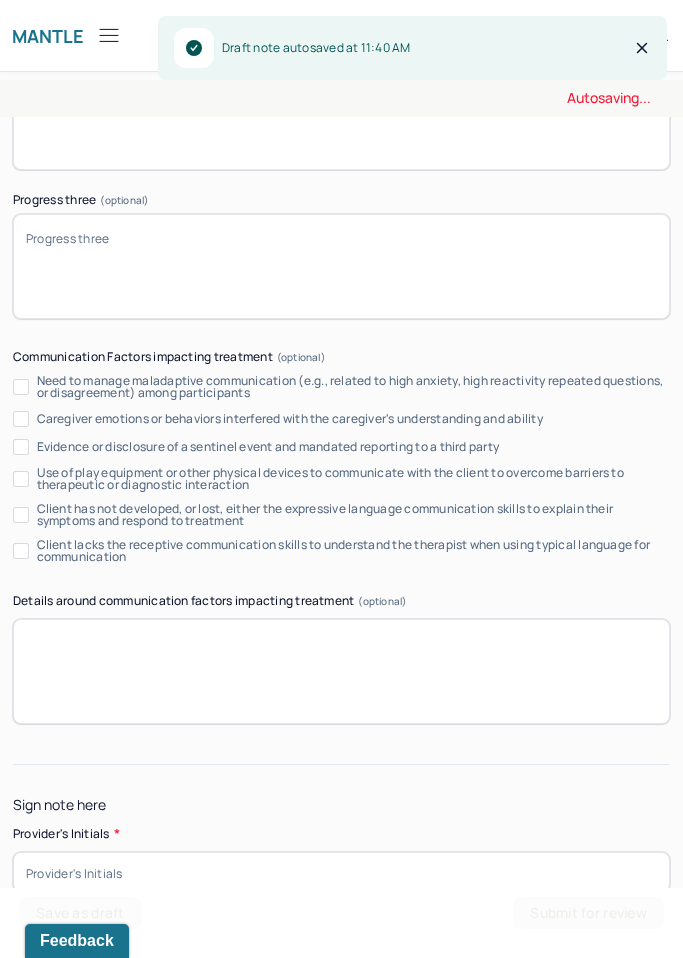 type 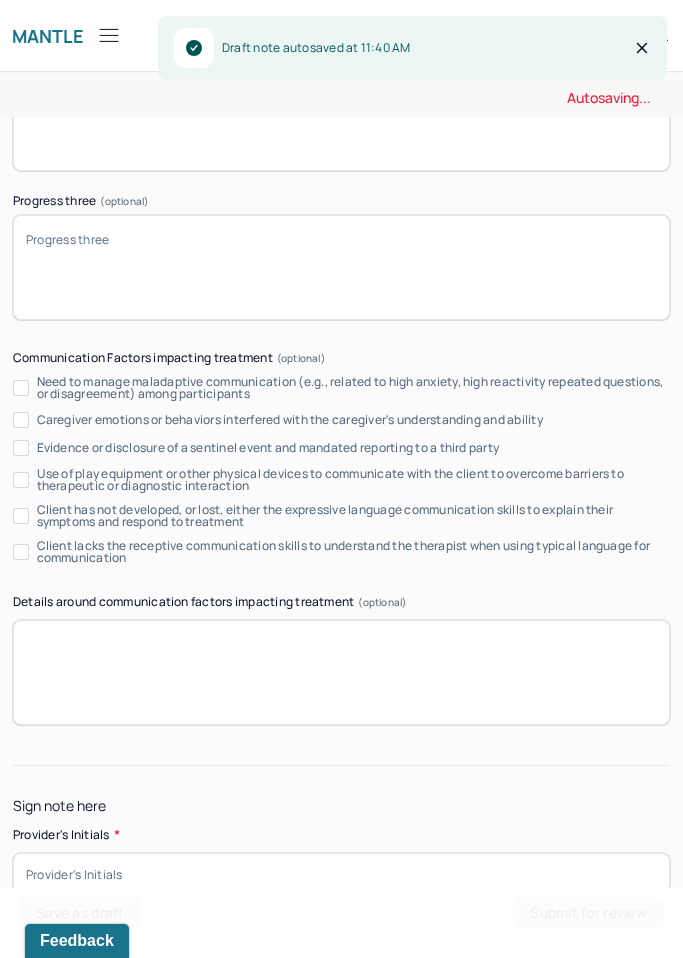 click on "Instructions The fields marked with an asterisk ( * ) are required before you can submit your notes. Before you can submit your session notes, they must be signed. You have the option to save your notes as a draft before making a submission. Appointment location * Teletherapy Client Teletherapy Location Home Office Other Provider Teletherapy Location Home Office Other Consent was received for the teletherapy session The teletherapy session was conducted via video Primary diagnosis * F41.1 [MEDICAL_DATA] Secondary diagnosis (optional) Secondary diagnosis Tertiary diagnosis (optional) Tertiary diagnosis Emotional / Behavioural symptoms demonstrated * Causing * Maladaptive Functioning Intention for Session * Attempts to alleviate the emotional disturbances Session Note Subjective This section is for Subjective reporting of your clients, it can include their mood, their reported symptoms, their efforts since your last meeting to implement your homework or recommendations or any questions they have *" at bounding box center [341, -1638] 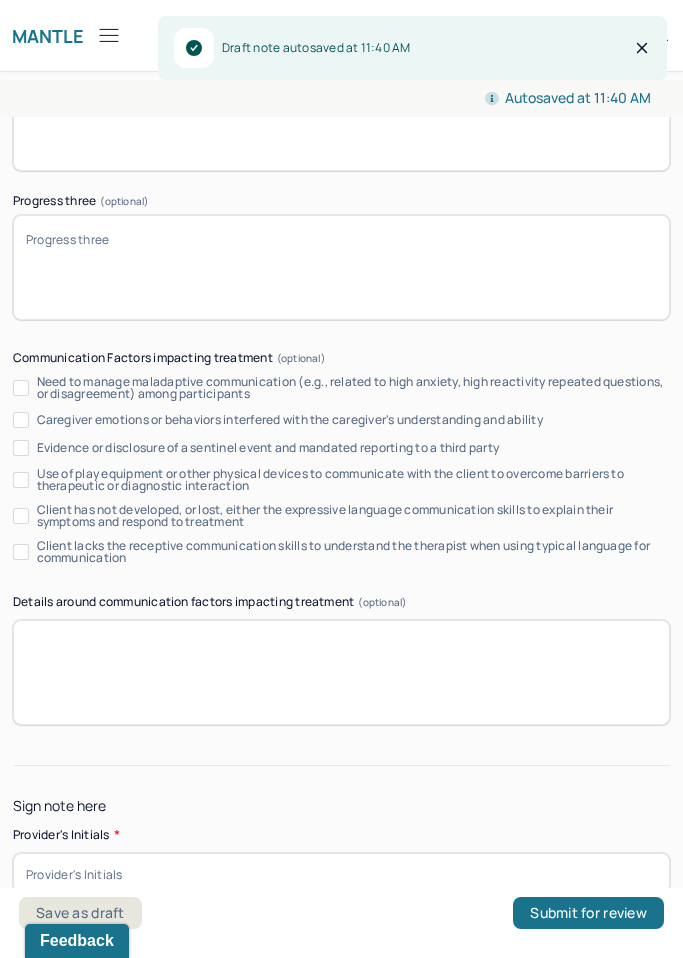 scroll, scrollTop: 31, scrollLeft: 0, axis: vertical 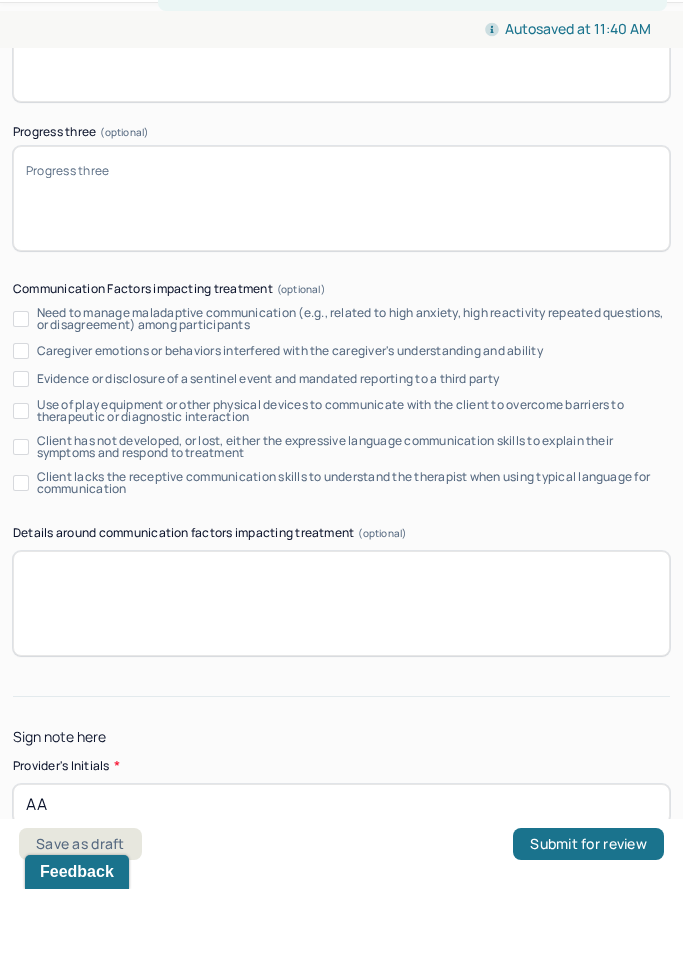 type on "A" 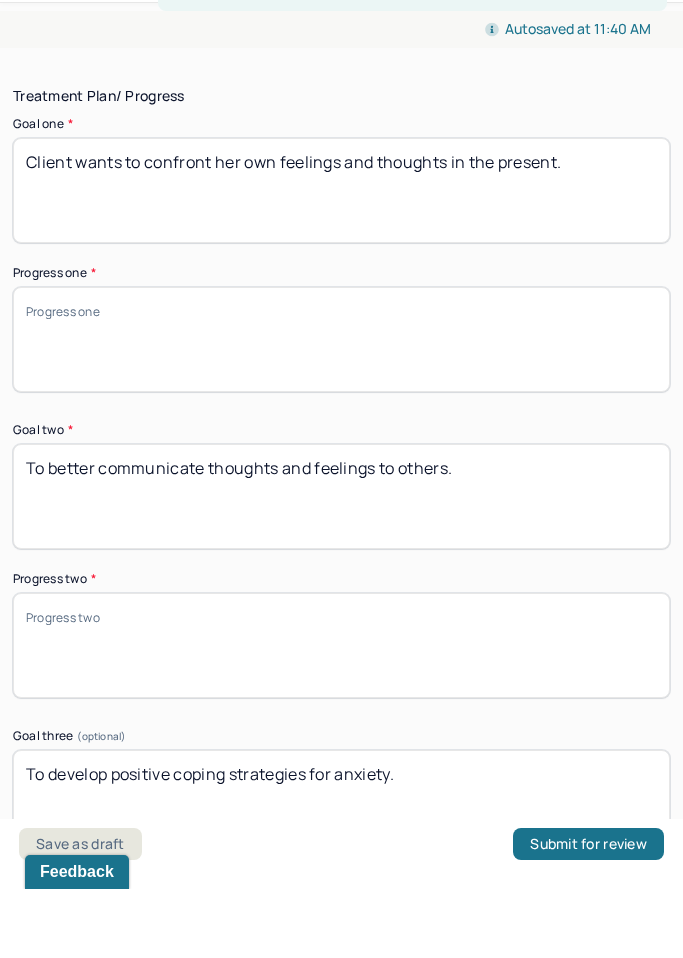 scroll, scrollTop: 3767, scrollLeft: 0, axis: vertical 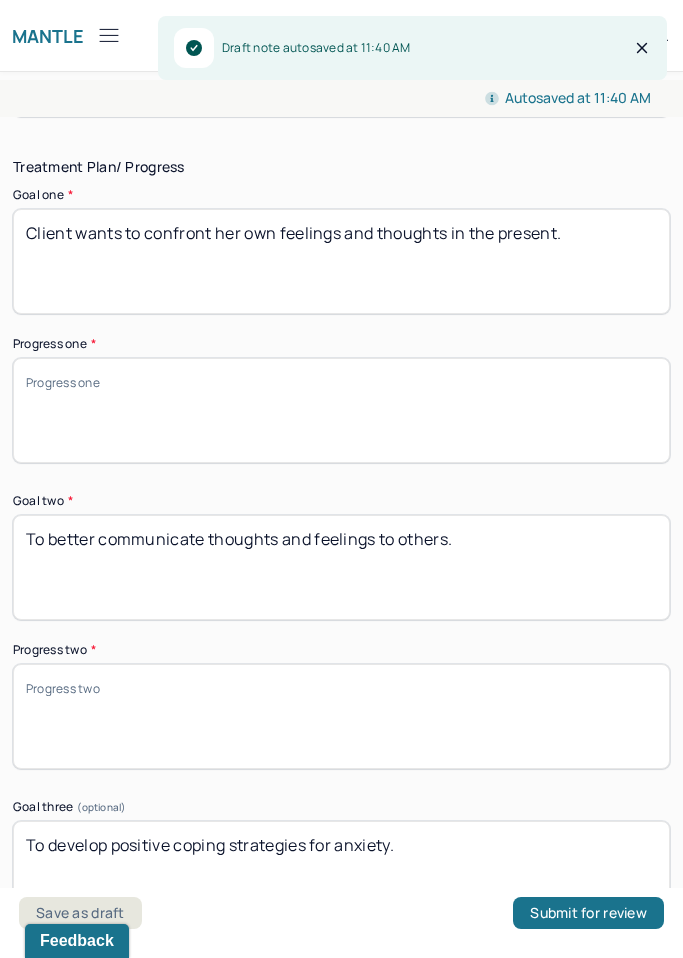 type on "SA" 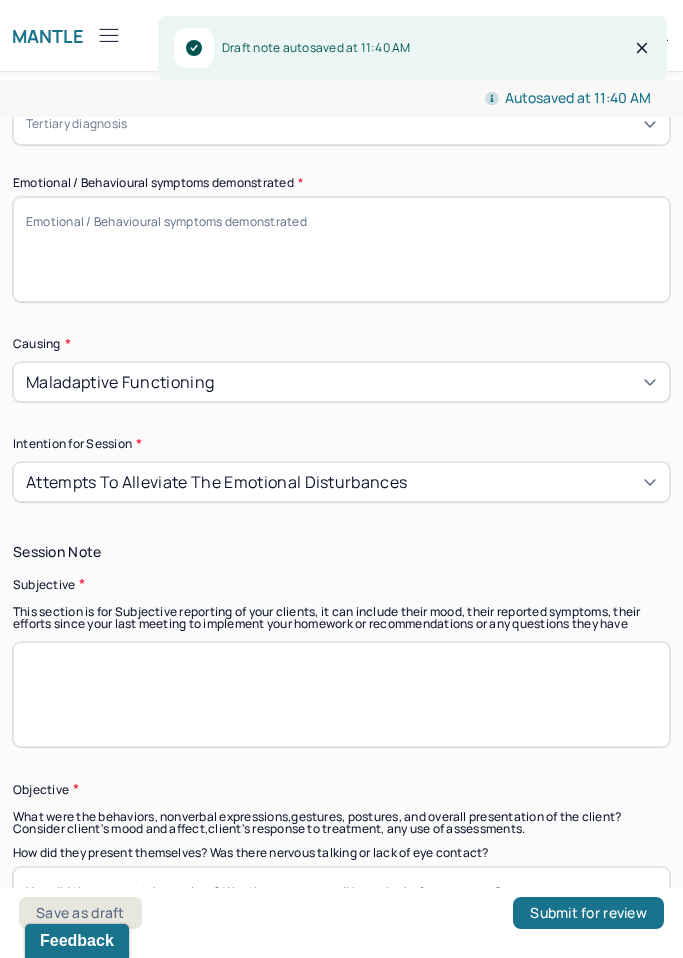 scroll, scrollTop: 1183, scrollLeft: 0, axis: vertical 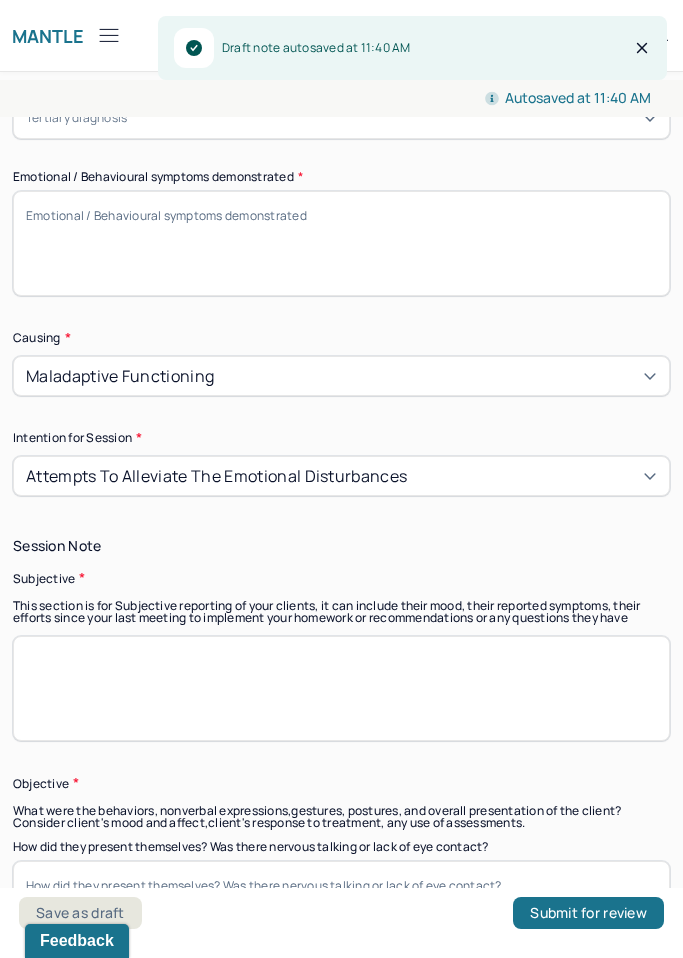 click at bounding box center [341, 688] 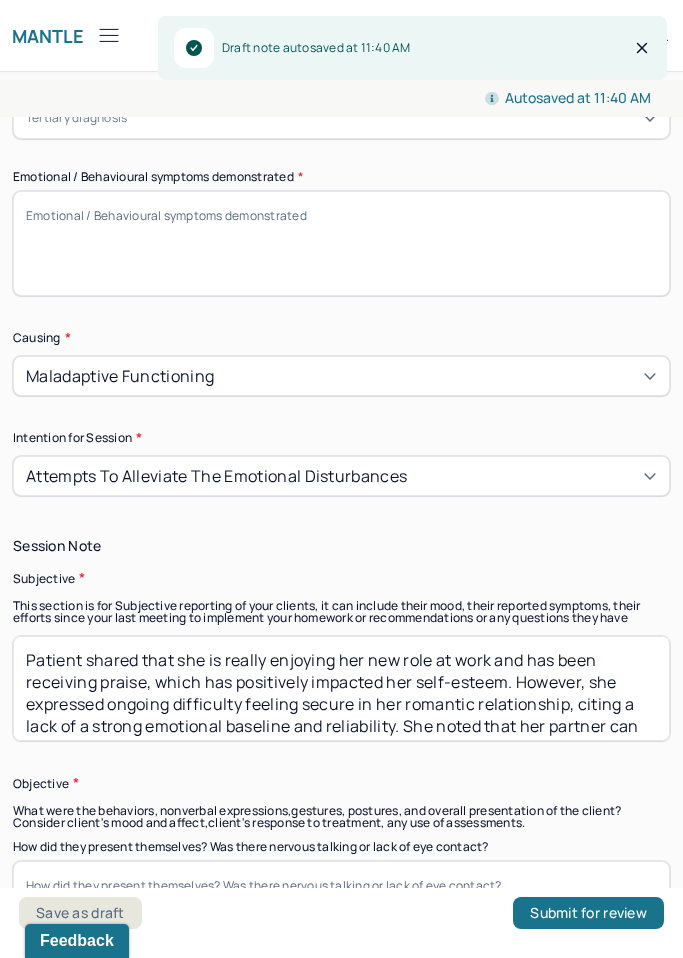 scroll, scrollTop: 127, scrollLeft: 0, axis: vertical 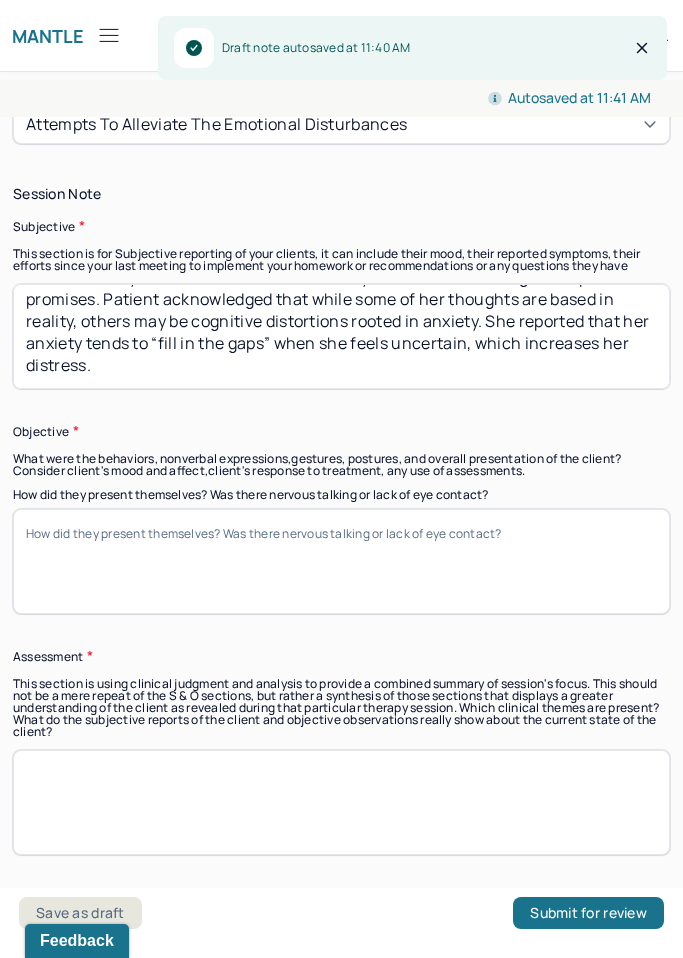type on "Patient shared that she is really enjoying her new role at work and has been receiving praise, which has positively impacted her self-esteem. However, she expressed ongoing difficulty feeling secure in her romantic relationship, citing a lack of a strong emotional baseline and reliability. She noted that her partner can be emotionally inconsistent and occasionally fails to follow through with plans or promises. Patient acknowledged that while some of her thoughts are based in reality, others may be cognitive distortions rooted in anxiety. She reported that her anxiety tends to “fill in the gaps” when she feels uncertain, which increases her distress." 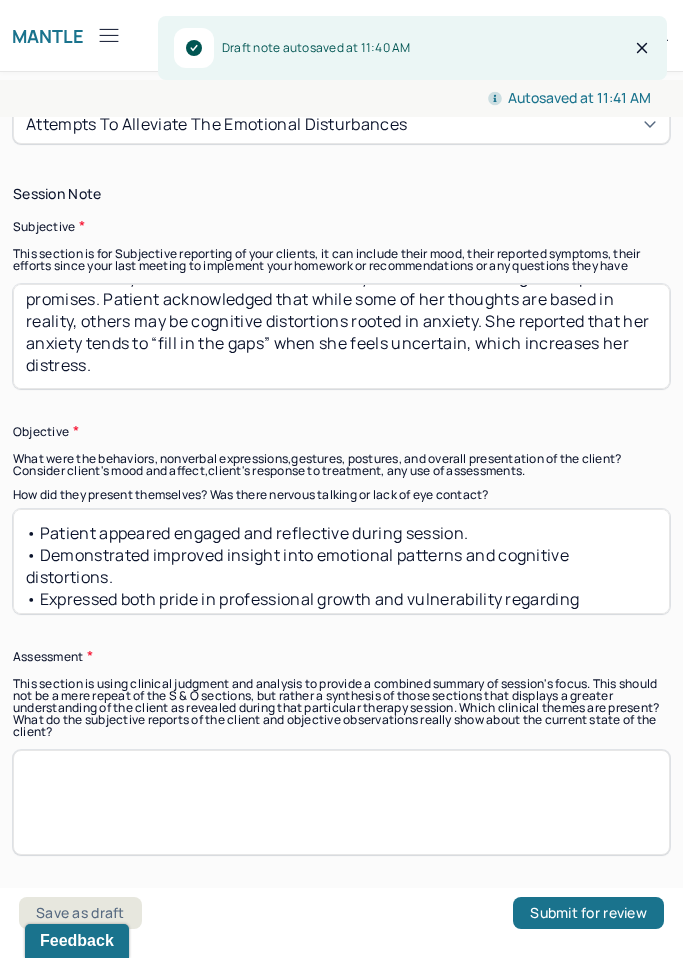 scroll, scrollTop: 24, scrollLeft: 0, axis: vertical 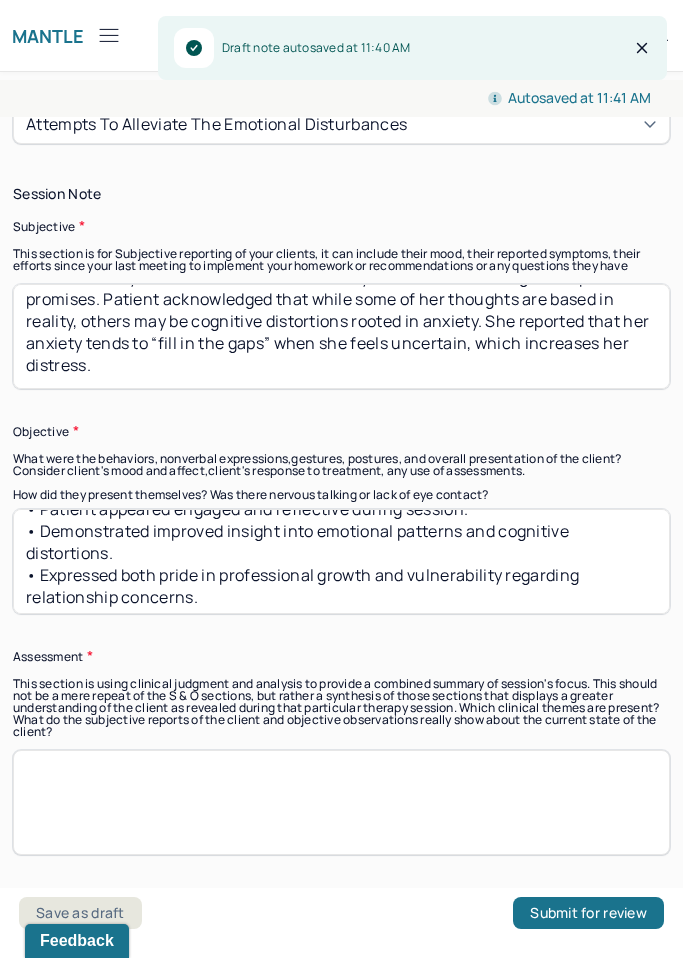 type on "• Patient appeared engaged and reflective during session.
• Demonstrated improved insight into emotional patterns and cognitive distortions.
• Expressed both pride in professional growth and vulnerability regarding relationship concerns." 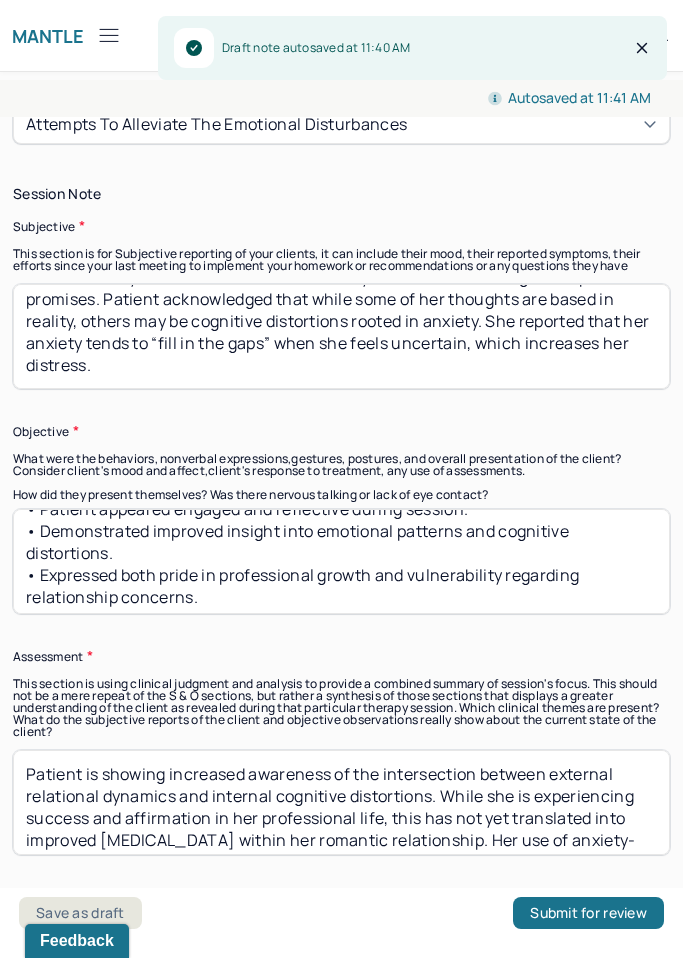 scroll, scrollTop: 81, scrollLeft: 0, axis: vertical 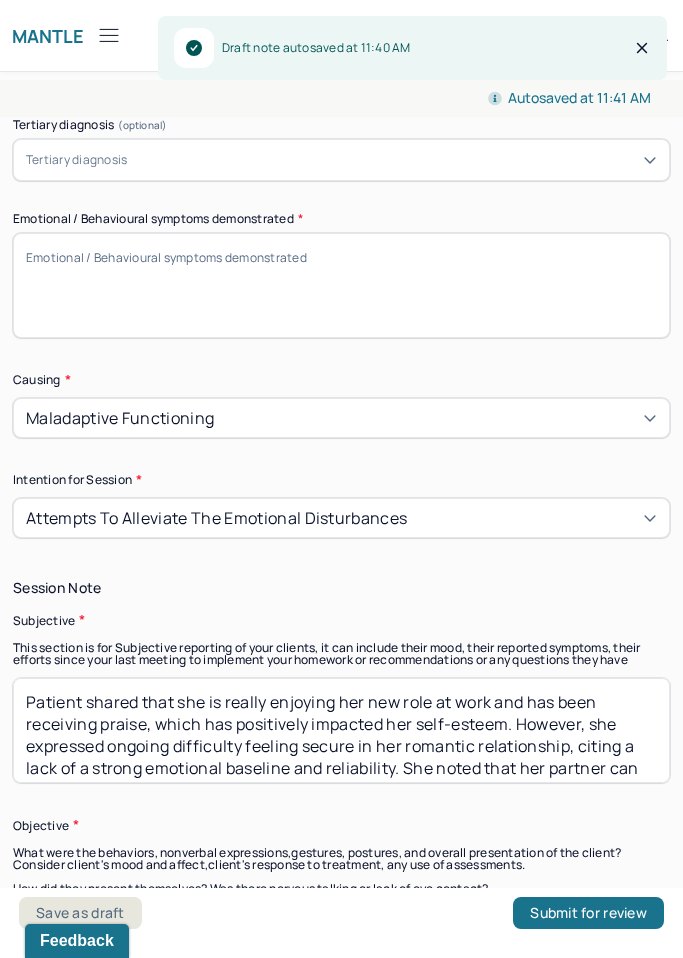 type on "Patient is showing increased awareness of the intersection between external relational dynamics and internal cognitive distortions. While she is experiencing success and affirmation in her professional life, this has not yet translated into improved [MEDICAL_DATA] within her romantic relationship. Her use of anxiety-driven cognitive strategies as a form of self-soothing is currently ineffective and contributes to [MEDICAL_DATA]. Continued focus on emotional processing and communication is indicated." 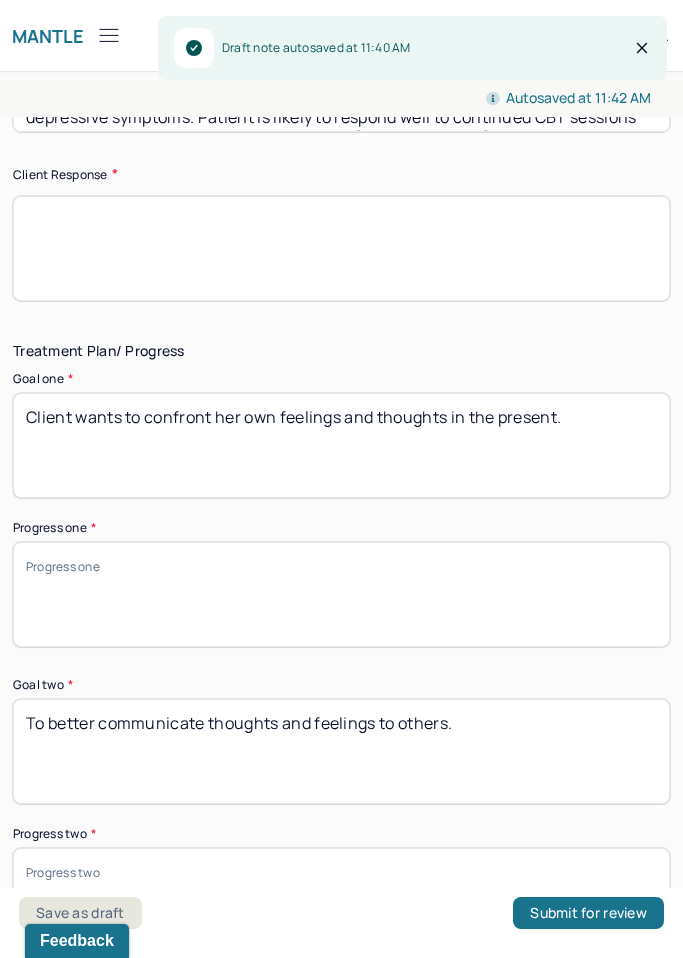 scroll, scrollTop: 3586, scrollLeft: 0, axis: vertical 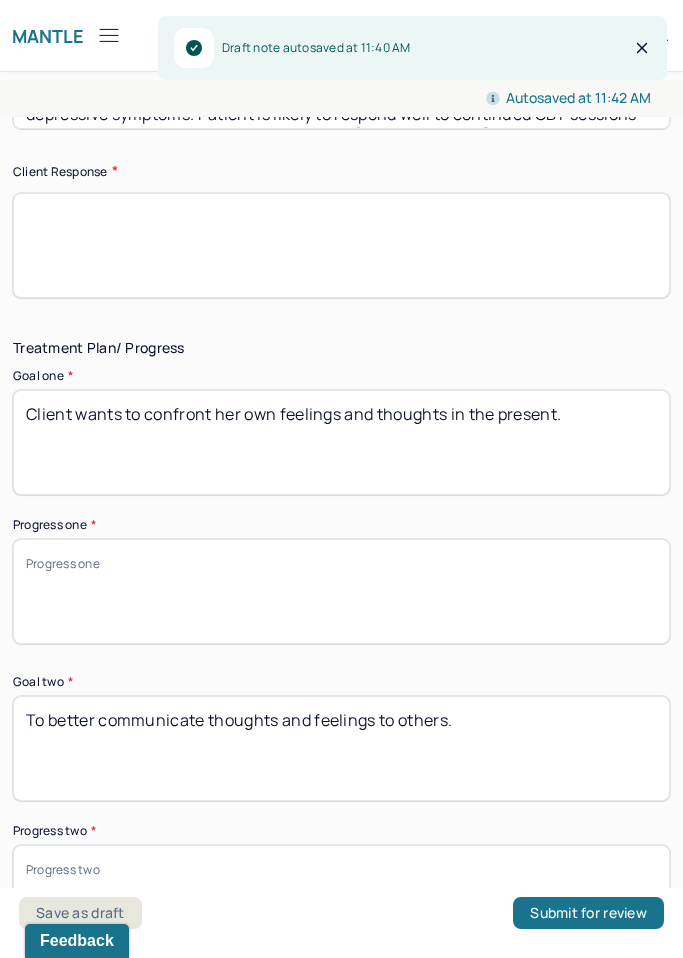 type on "• Relationship anxiety
• Difficulty trusting emotional consistency from others
• Cognitive distortions related to reassurance-seeking" 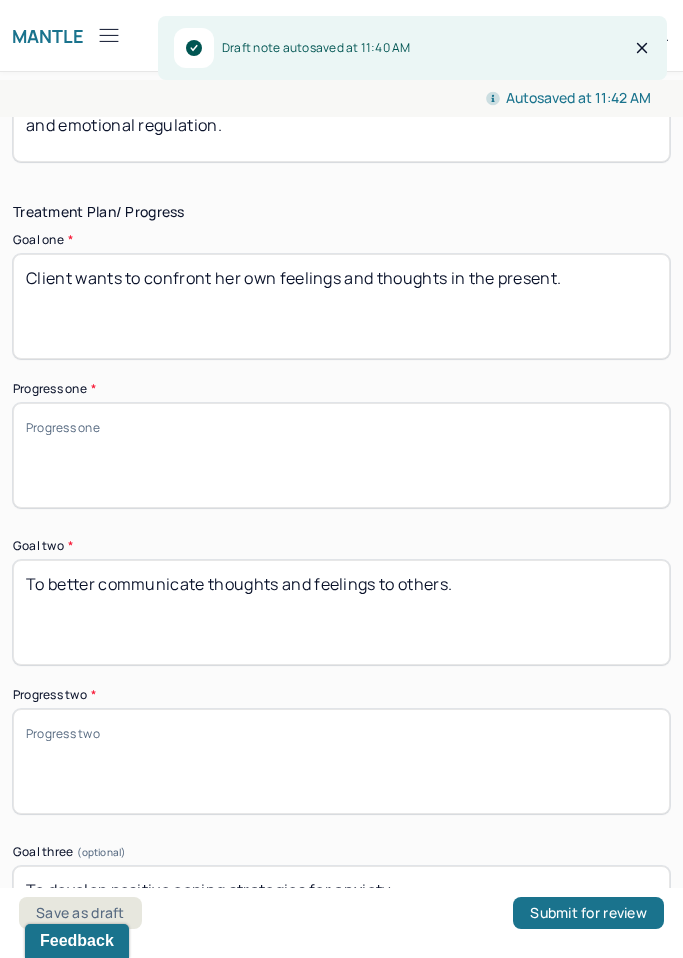 scroll, scrollTop: 3768, scrollLeft: 0, axis: vertical 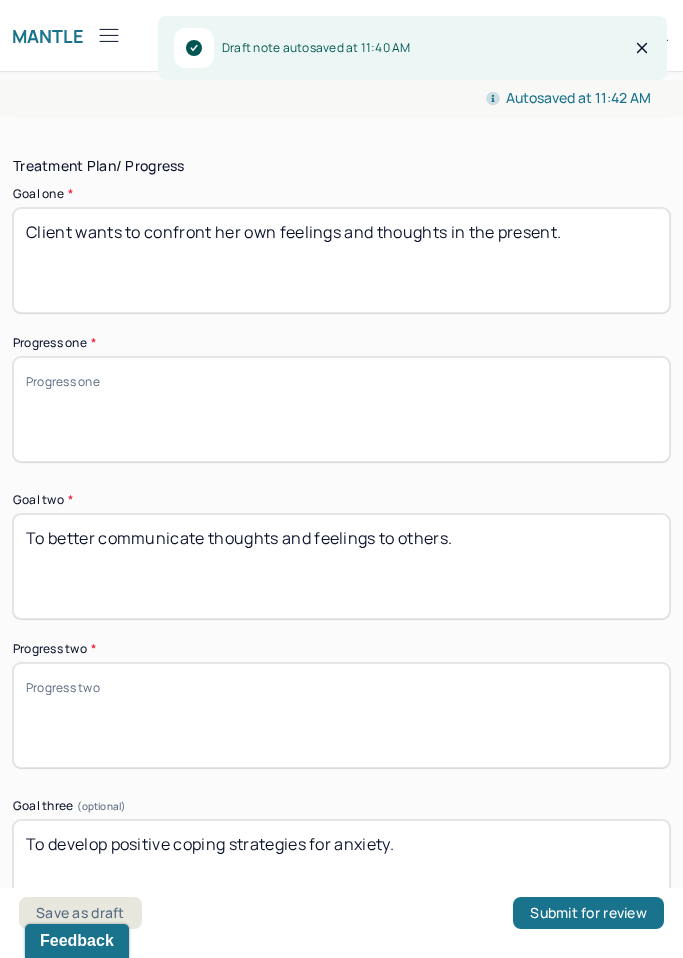 type on "Patient was thoughtful and self-aware in session. She demonstrated willingness to explore the origin of her anxious patterns and how they impact communication and emotional regulation." 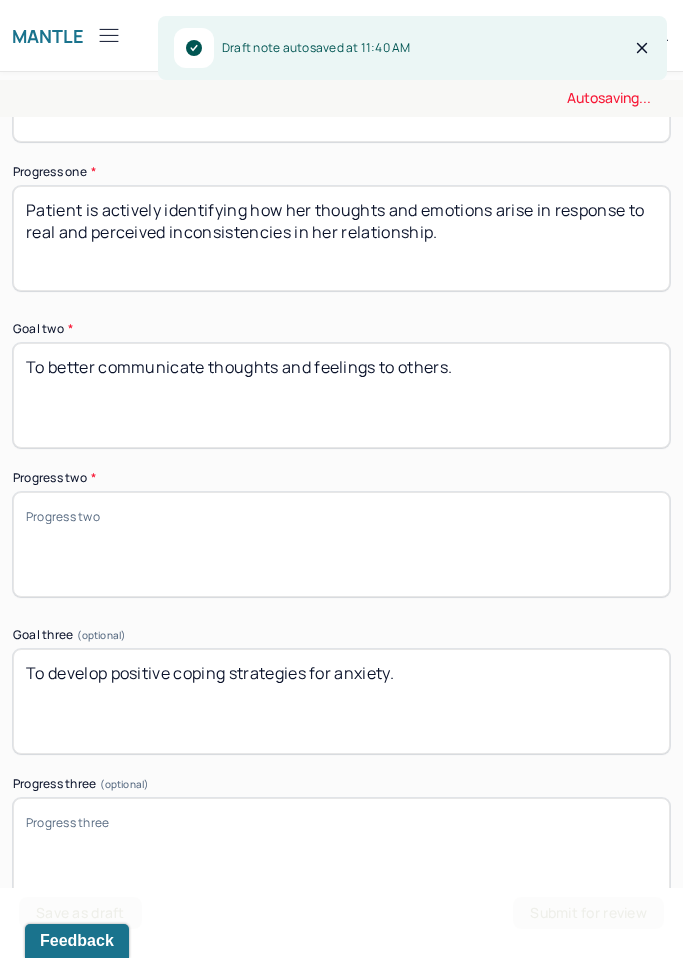 scroll, scrollTop: 3964, scrollLeft: 0, axis: vertical 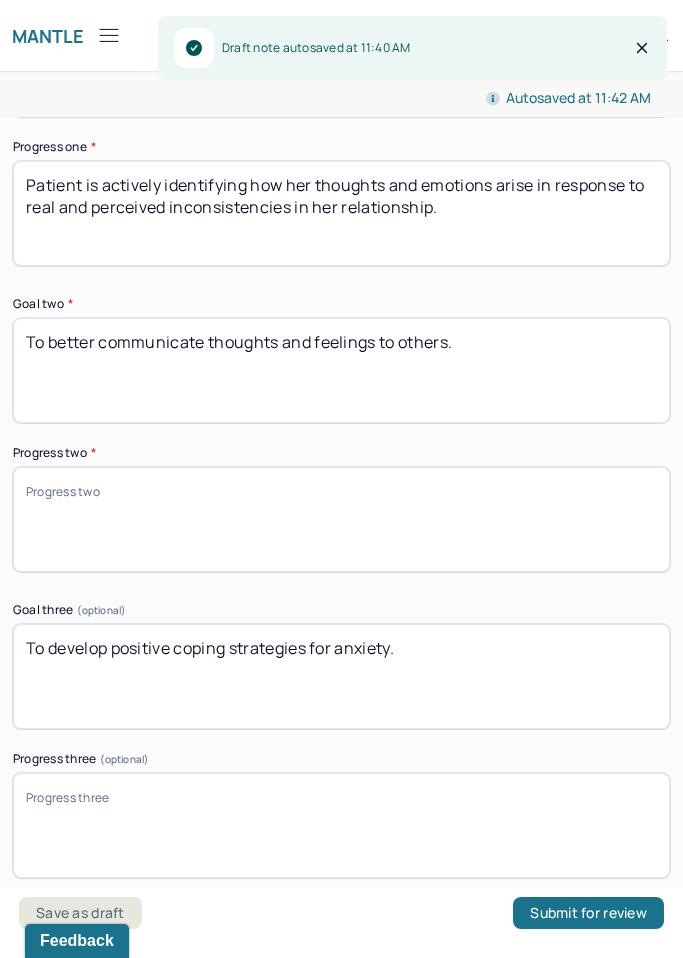 type on "Patient is actively identifying how her thoughts and emotions arise in response to real and perceived inconsistencies in her relationship." 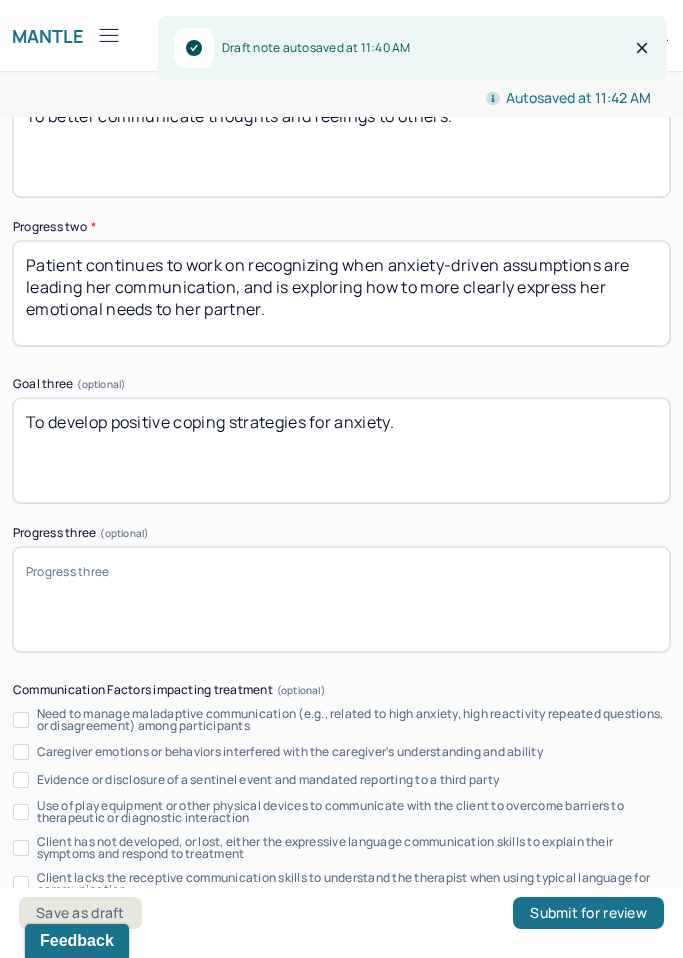 scroll, scrollTop: 4200, scrollLeft: 0, axis: vertical 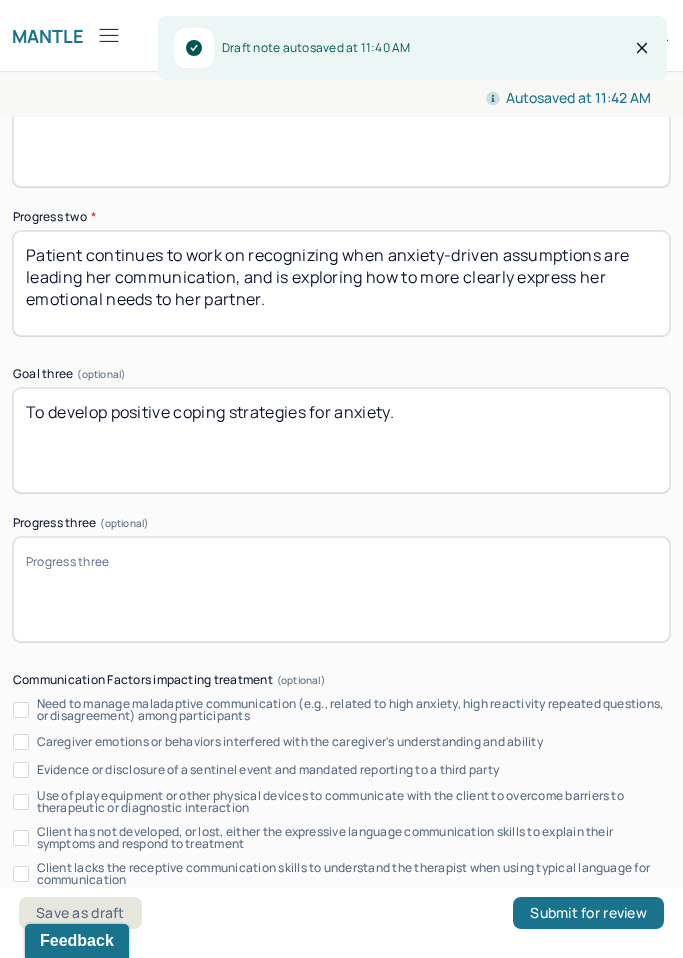 type on "Patient continues to work on recognizing when anxiety-driven assumptions are leading her communication, and is exploring how to more clearly express her emotional needs to her partner." 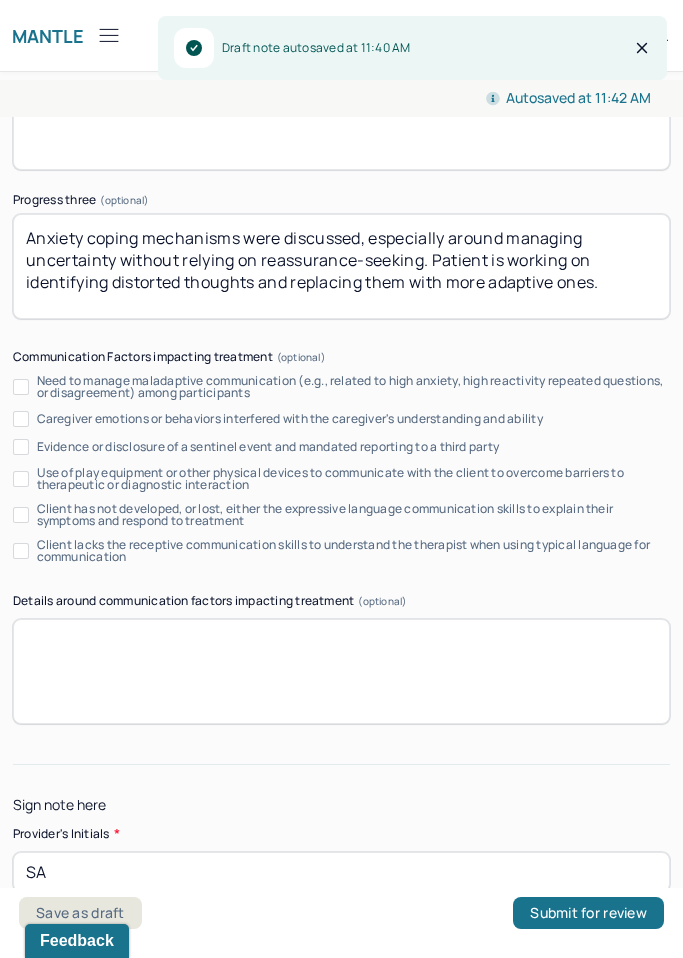 scroll, scrollTop: 4522, scrollLeft: 0, axis: vertical 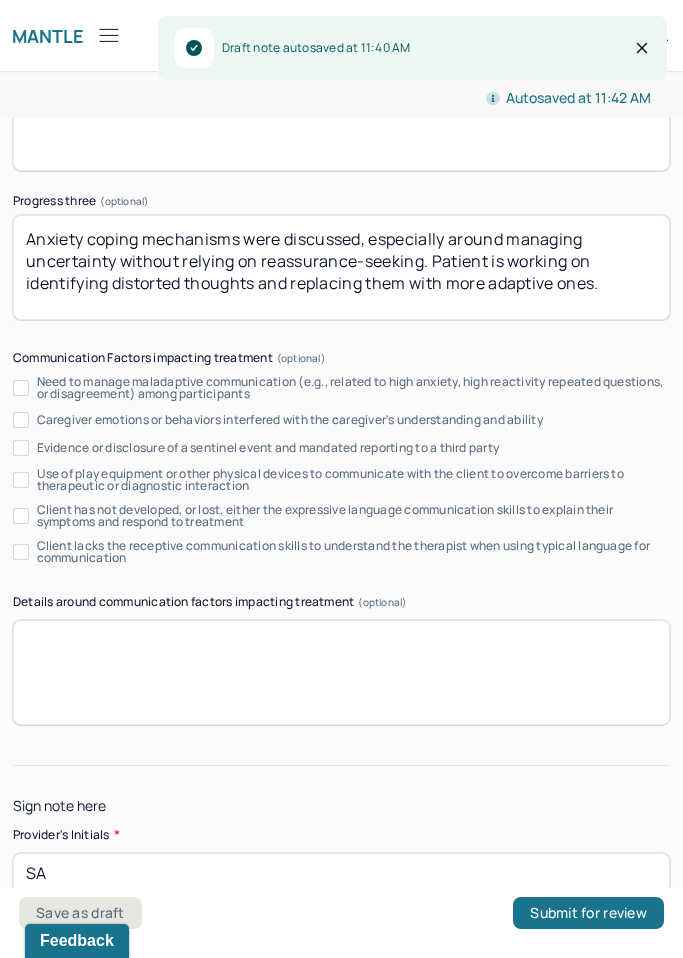 type on "Anxiety coping mechanisms were discussed, especially around managing uncertainty without relying on reassurance-seeking. Patient is working on identifying distorted thoughts and replacing them with more adaptive ones." 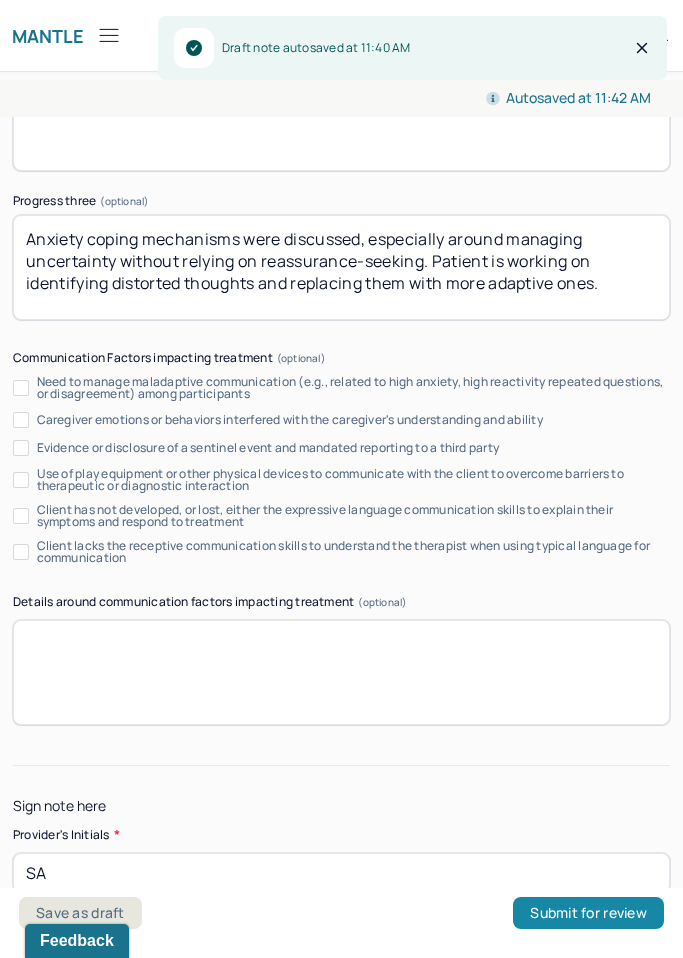 click on "Submit for review" at bounding box center (588, 913) 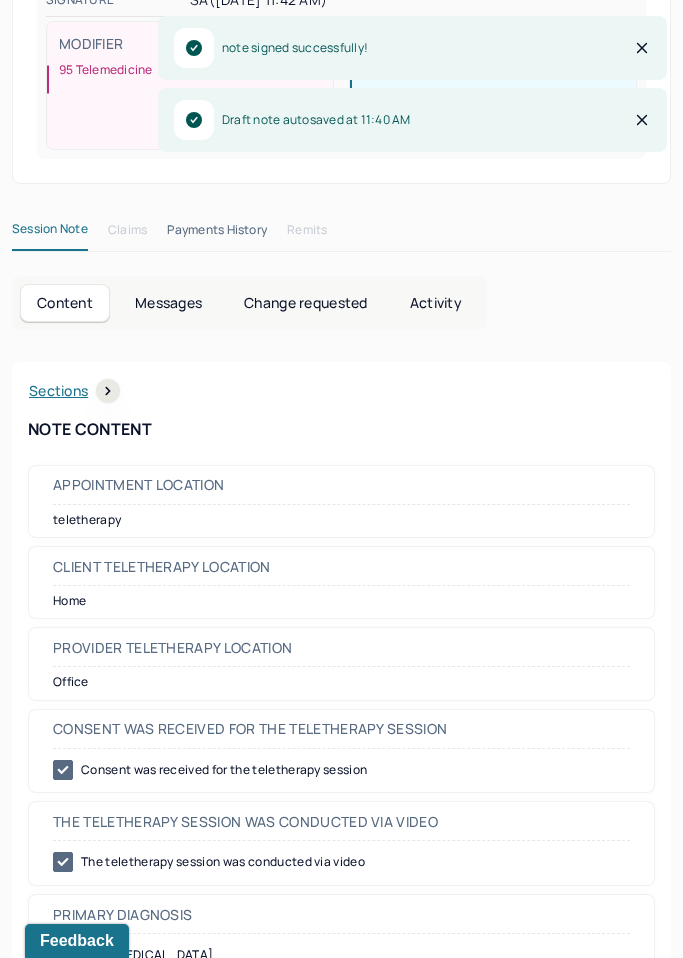 scroll, scrollTop: 0, scrollLeft: 0, axis: both 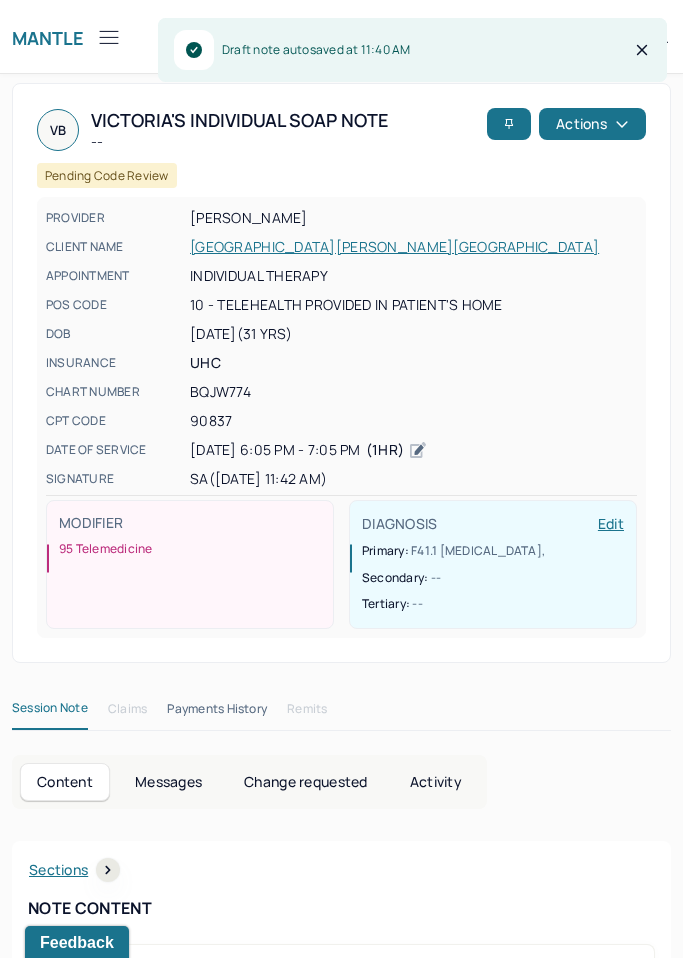 click 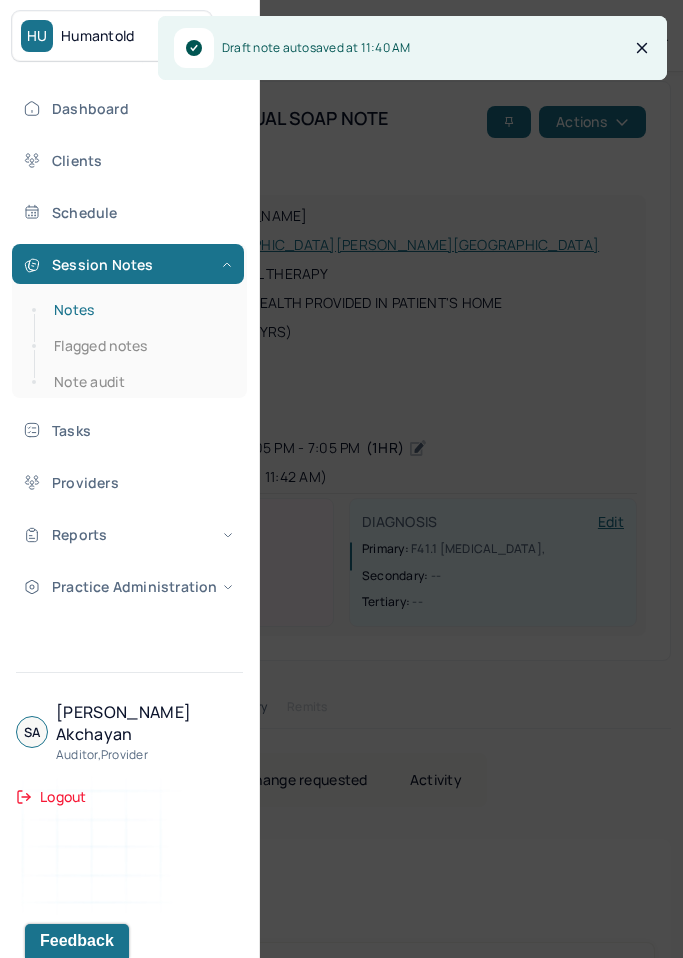 click on "Notes" at bounding box center (139, 310) 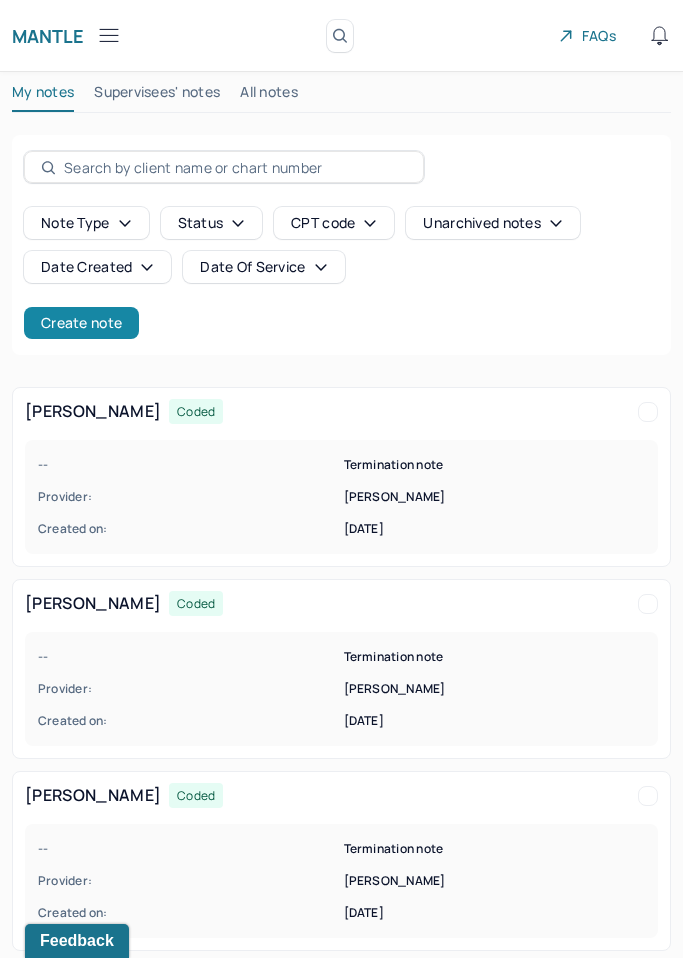 click on "Create note" at bounding box center [81, 323] 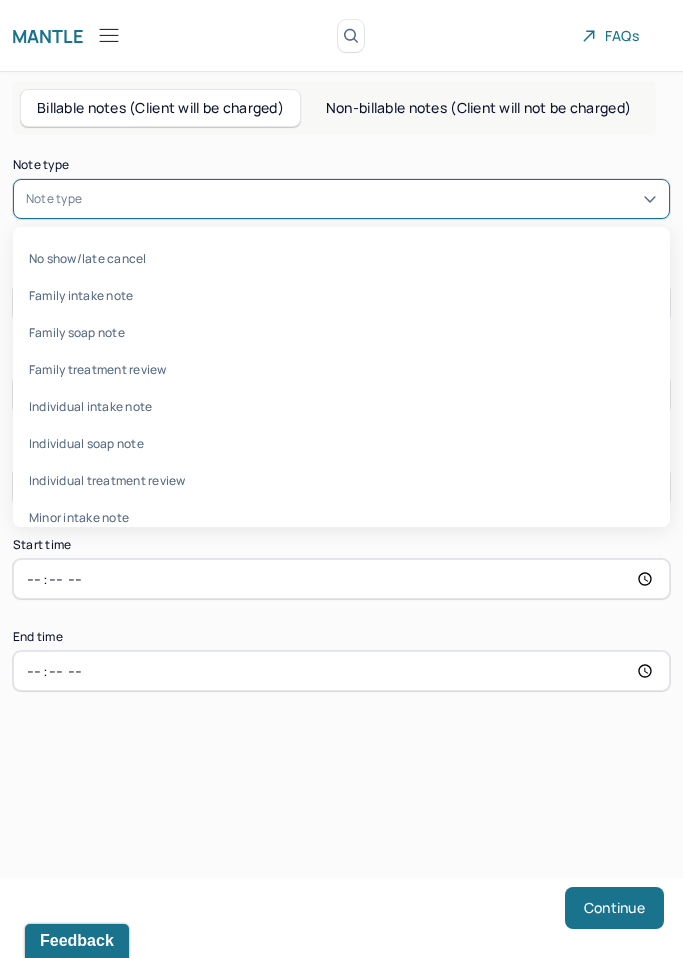 click at bounding box center (371, 199) 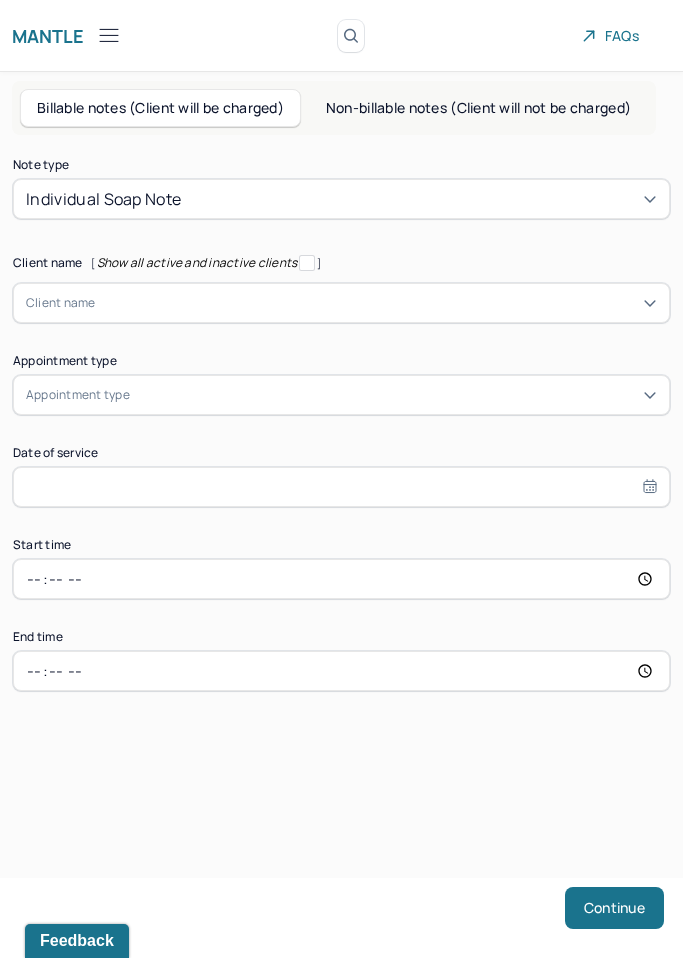 click at bounding box center [376, 303] 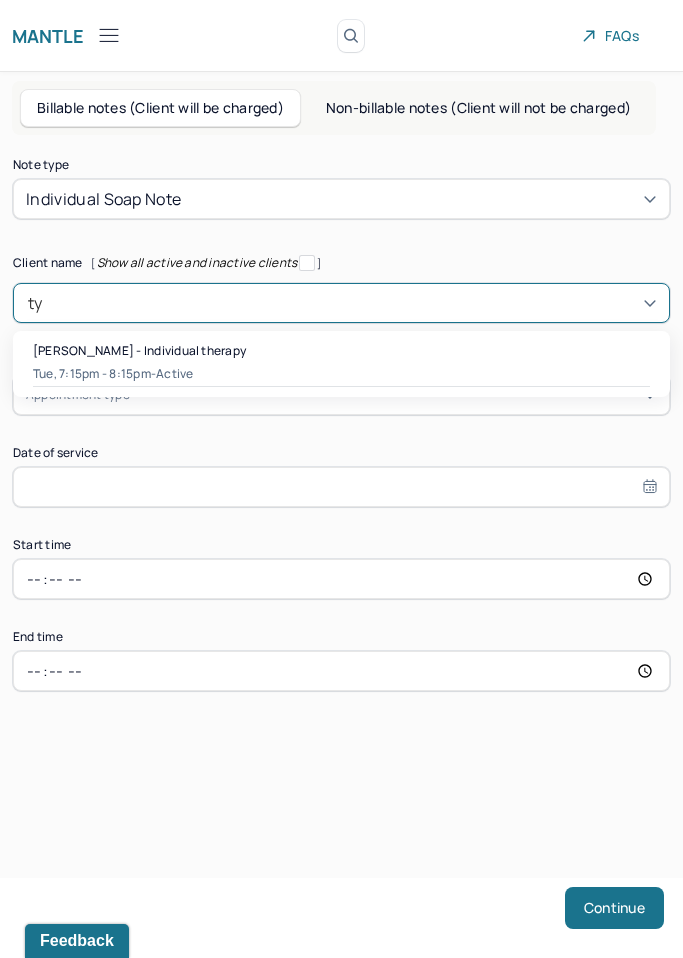 click on "[PERSON_NAME] - Individual therapy" at bounding box center (139, 350) 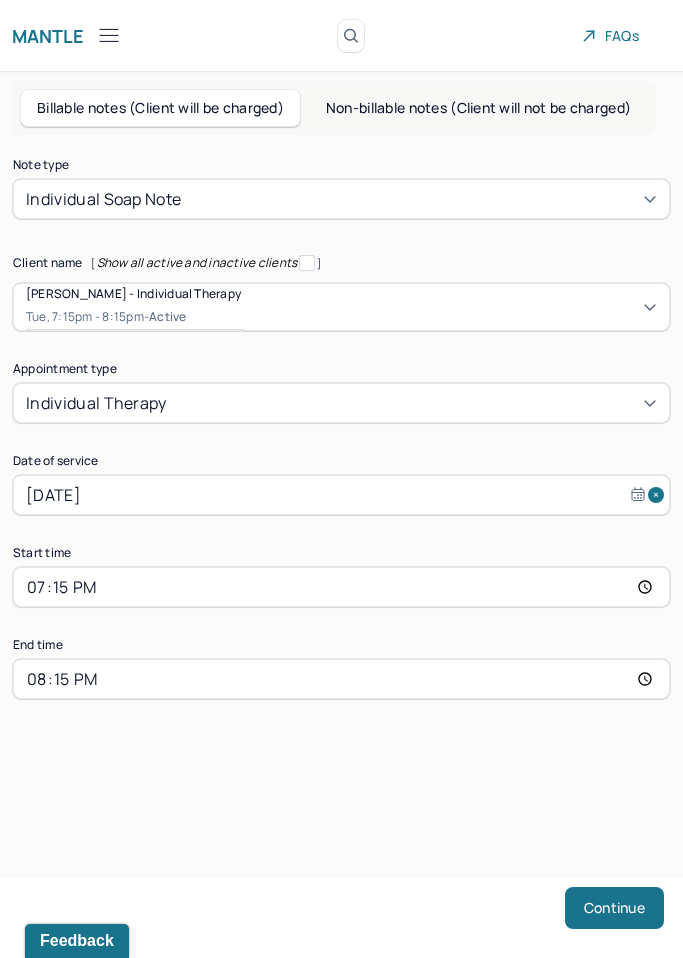click on "19:15" at bounding box center [341, 587] 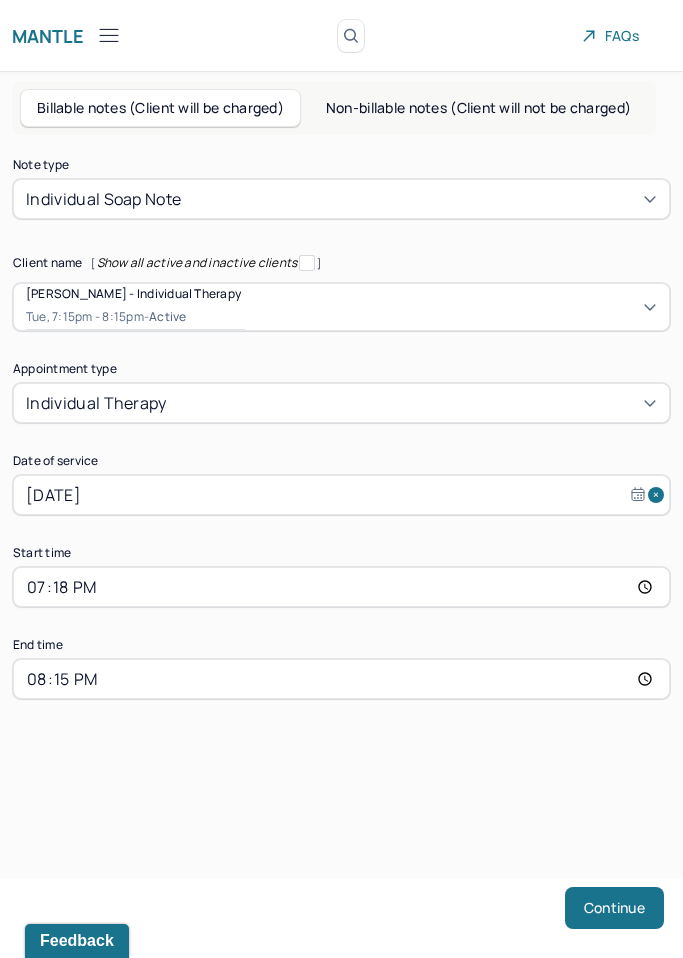 click on "20:15" at bounding box center (341, 679) 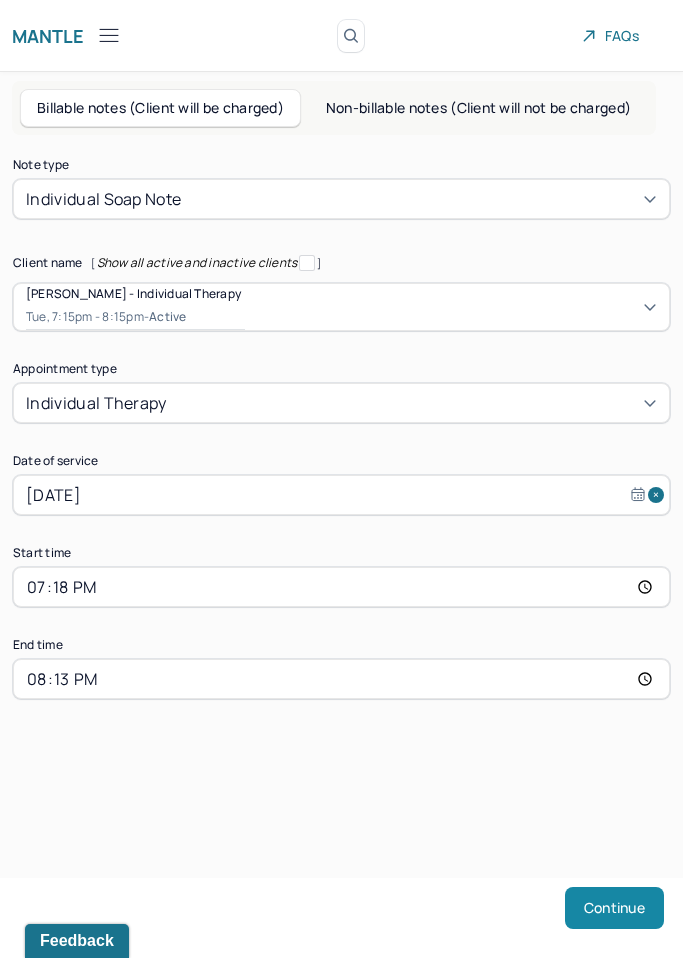 click on "Continue" at bounding box center (614, 908) 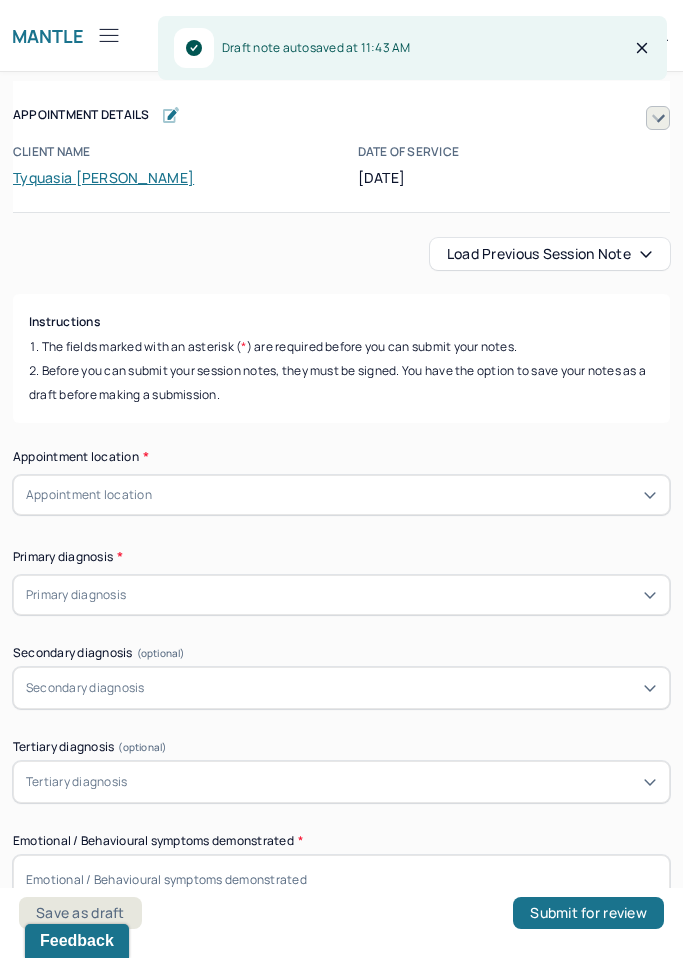 click on "Load previous session note" at bounding box center [550, 254] 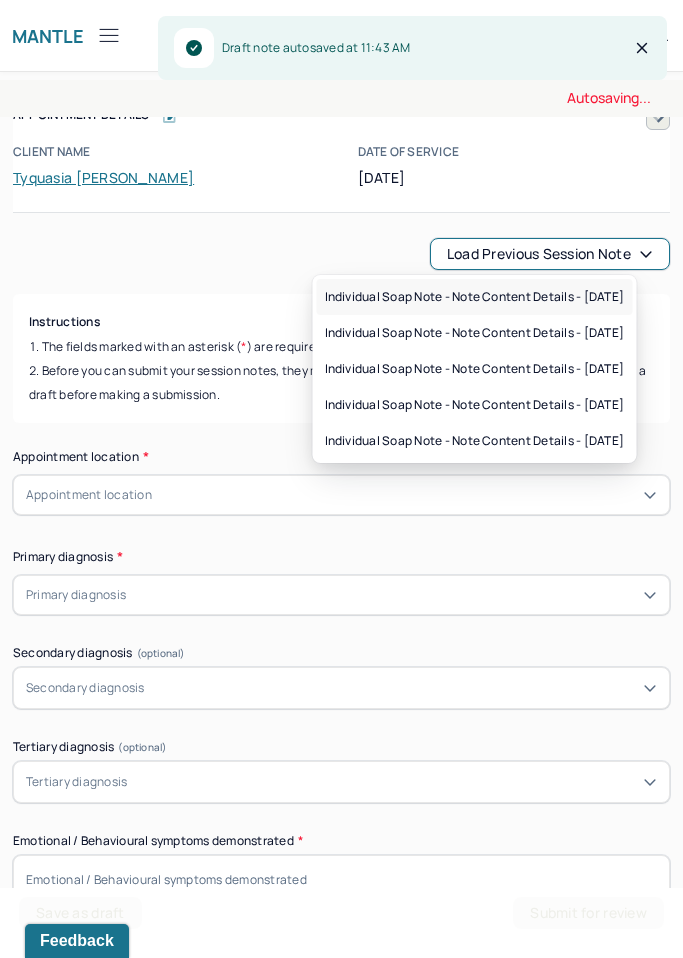 click on "Individual soap note   - Note content Details -   [DATE]" at bounding box center (475, 297) 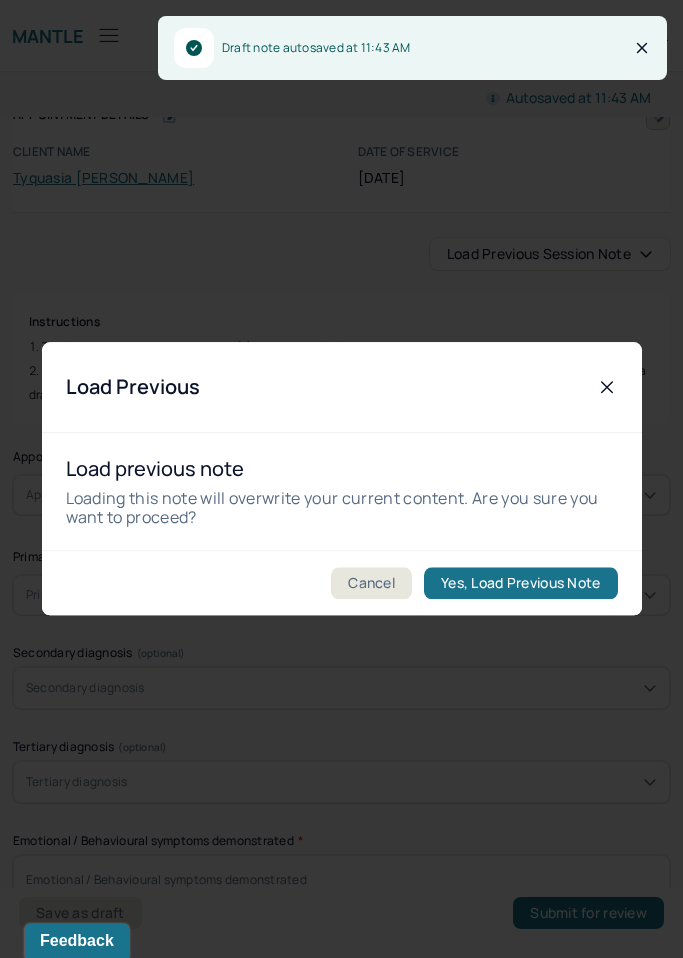 click on "Yes, Load Previous Note" at bounding box center (520, 584) 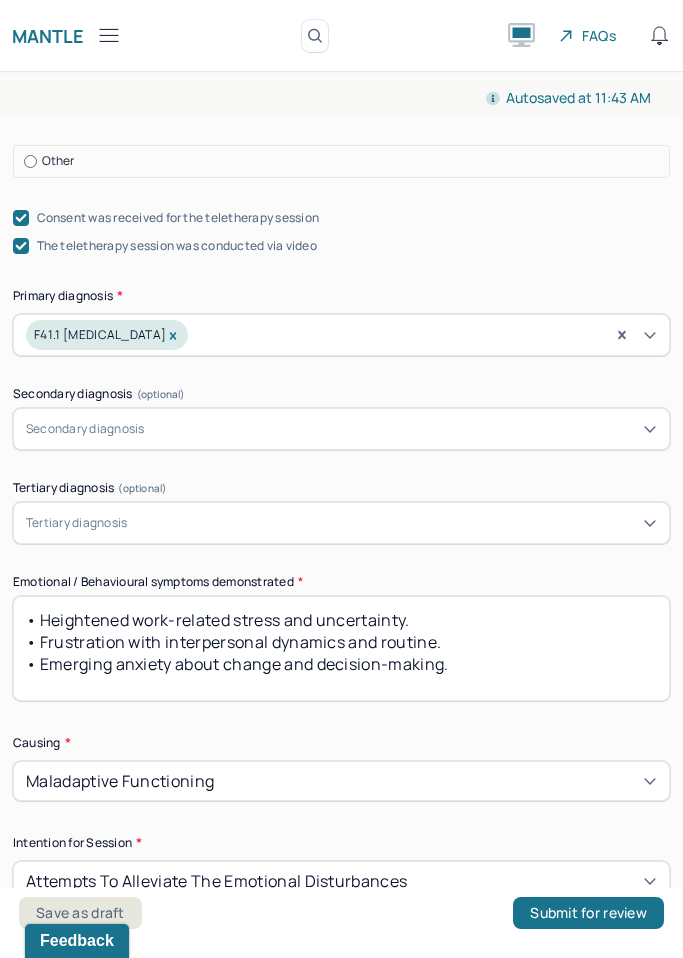 scroll, scrollTop: 857, scrollLeft: 0, axis: vertical 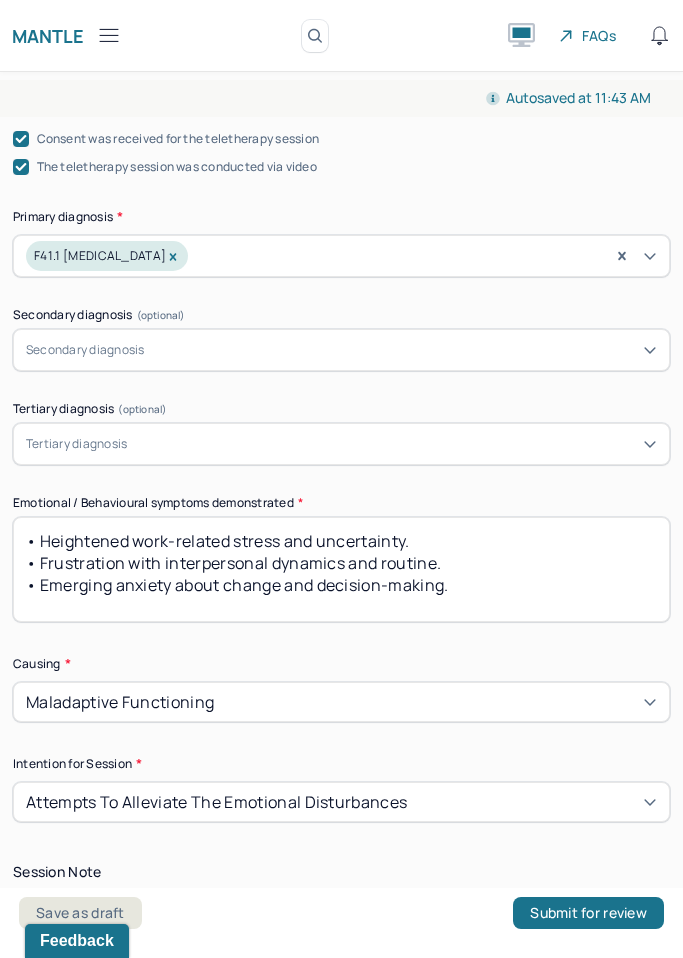 click on "• Heightened work-related stress and uncertainty.
• Frustration with interpersonal dynamics and routine.
• Emerging anxiety about change and decision-making." at bounding box center [341, 569] 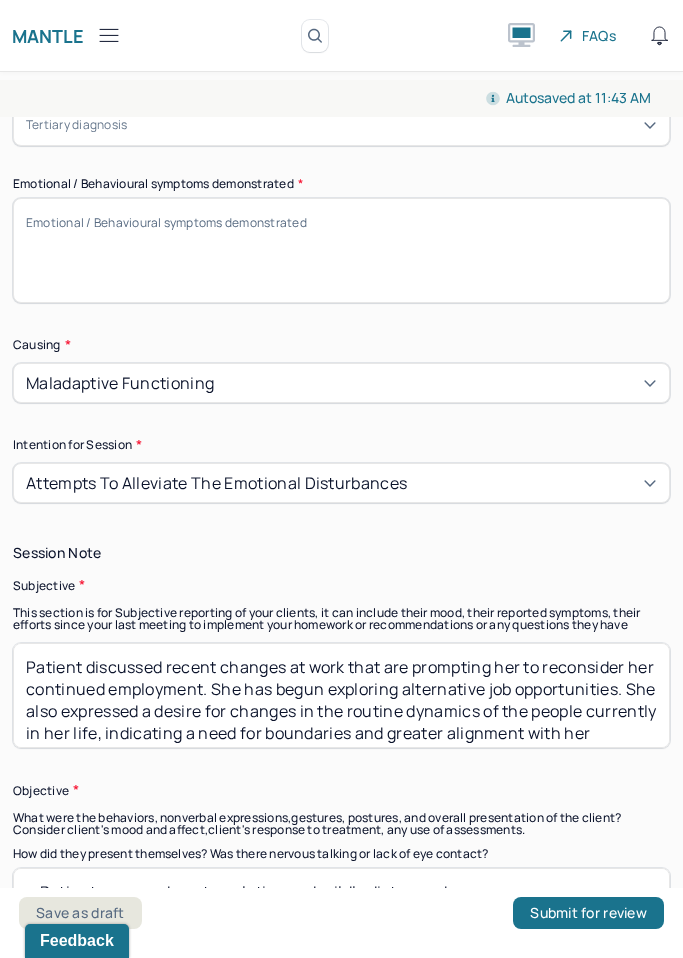 scroll, scrollTop: 1258, scrollLeft: 0, axis: vertical 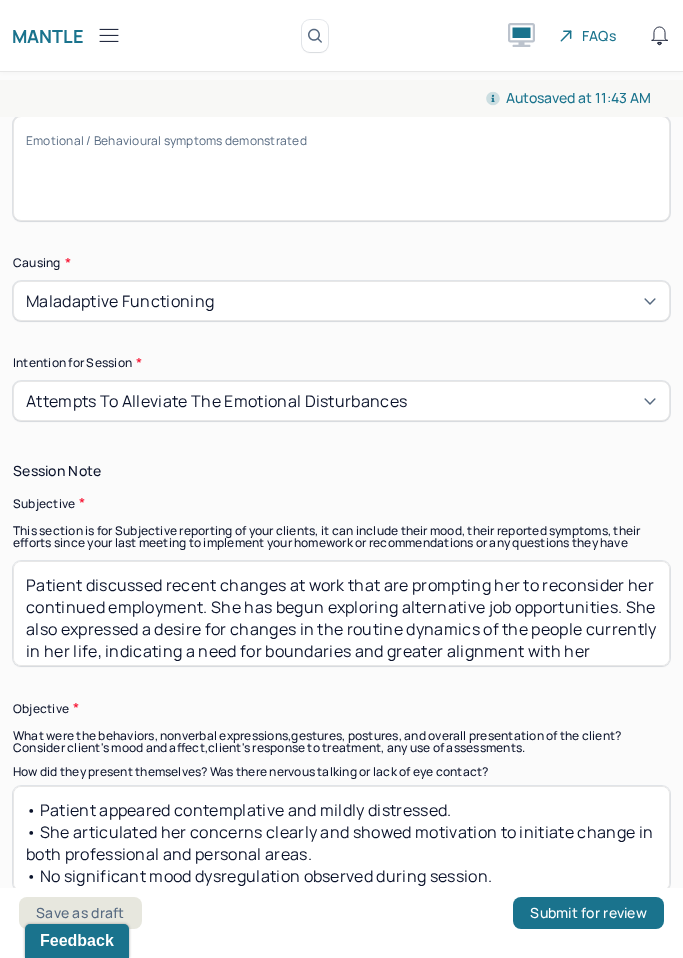 type 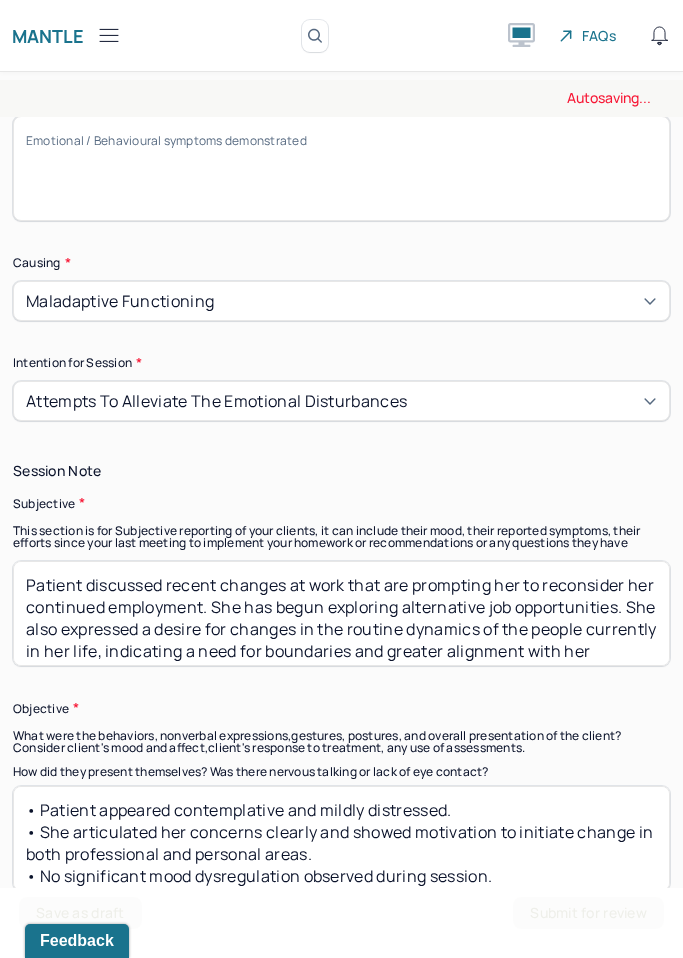 click on "Patient discussed recent changes at work that are prompting her to reconsider her continued employment. She has begun exploring alternative job opportunities. She also expressed a desire for changes in the routine dynamics of the people currently in her life, indicating a need for boundaries and greater alignment with her emotional needs." at bounding box center [341, 613] 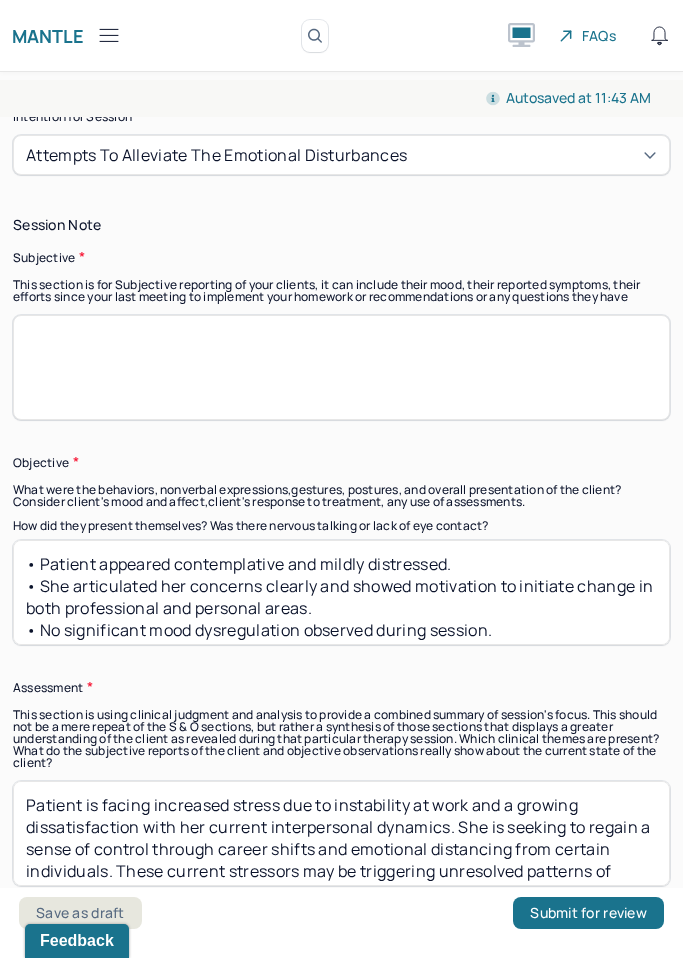 scroll, scrollTop: 1514, scrollLeft: 0, axis: vertical 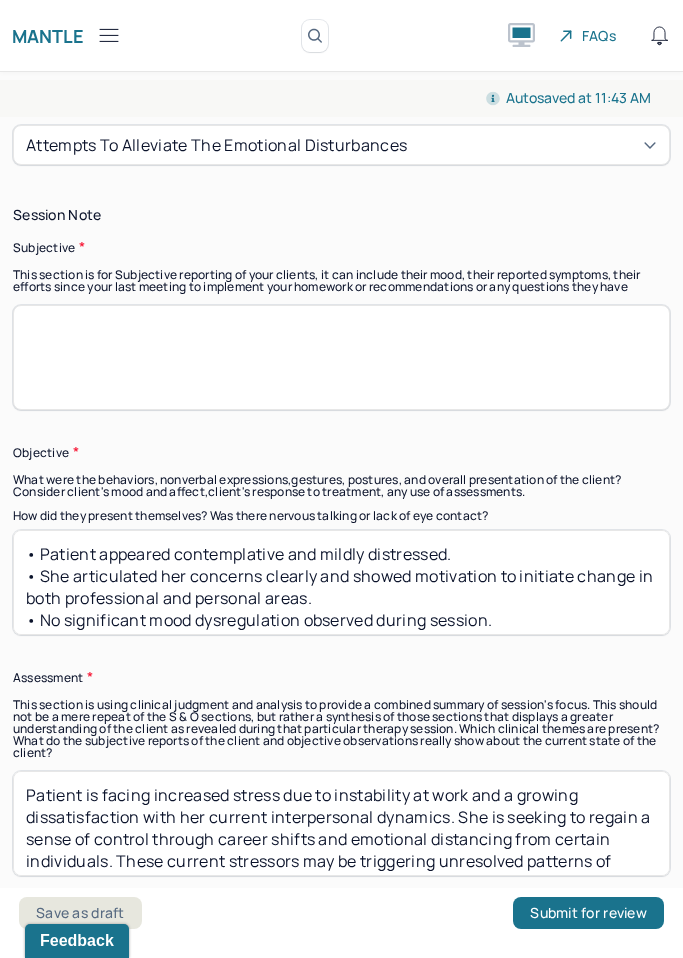 type 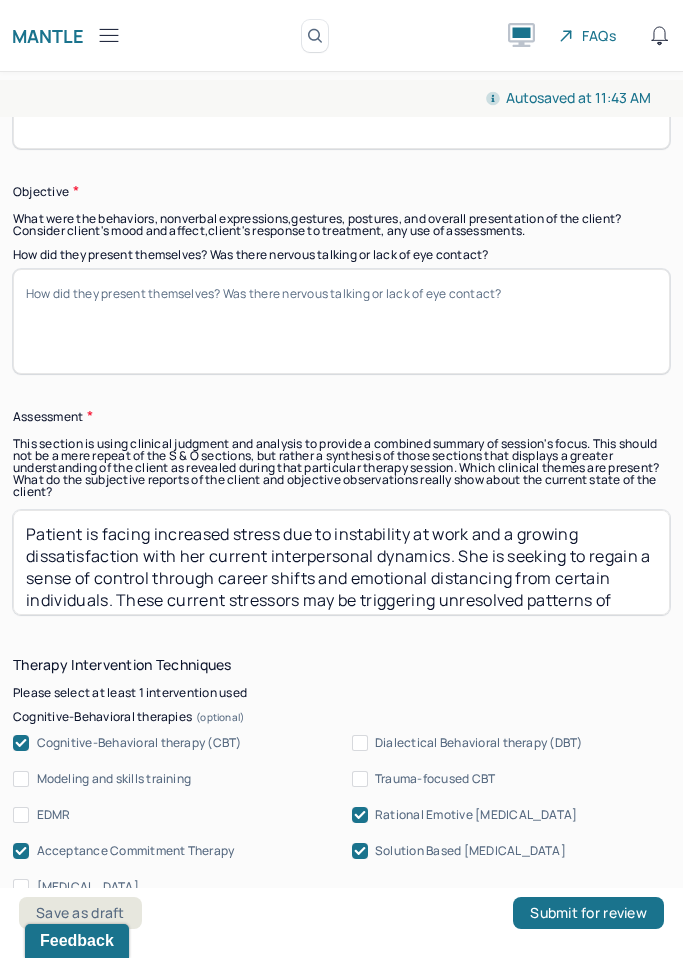 scroll, scrollTop: 1826, scrollLeft: 0, axis: vertical 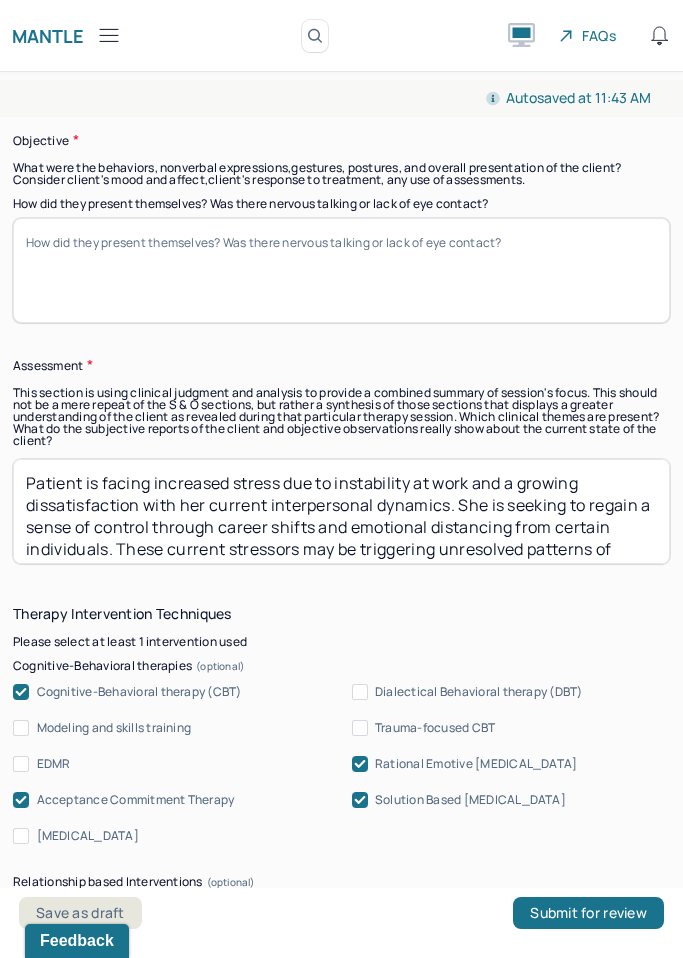 type 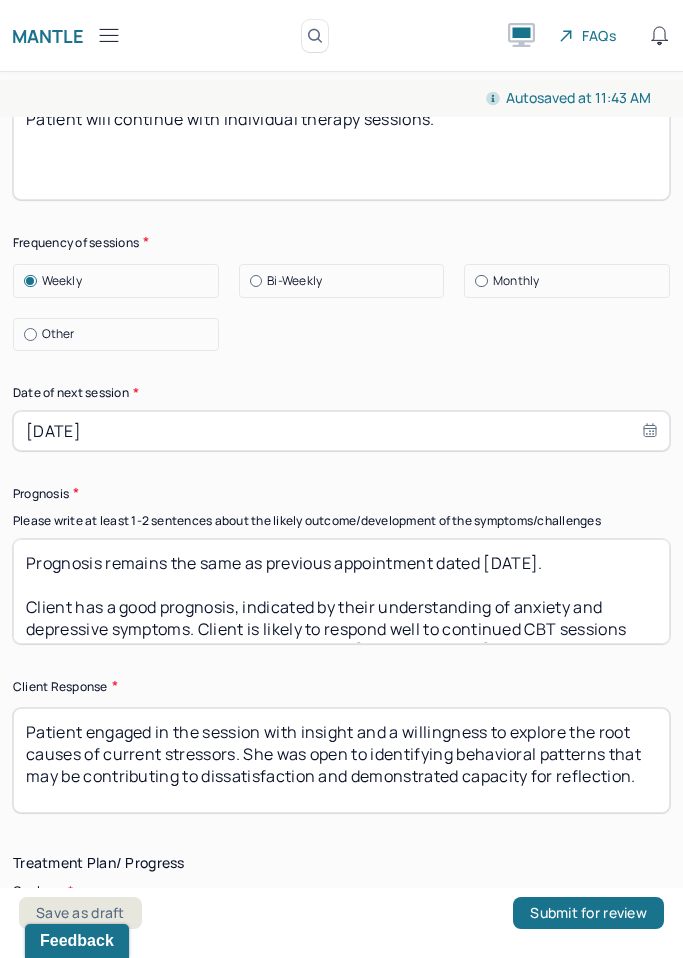 scroll, scrollTop: 3115, scrollLeft: 0, axis: vertical 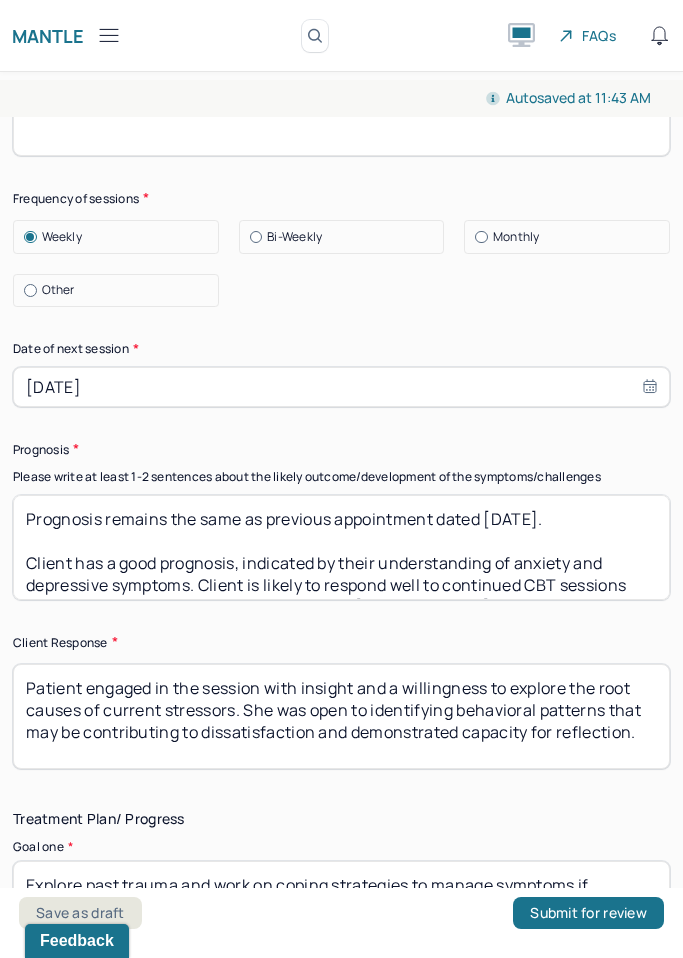 type 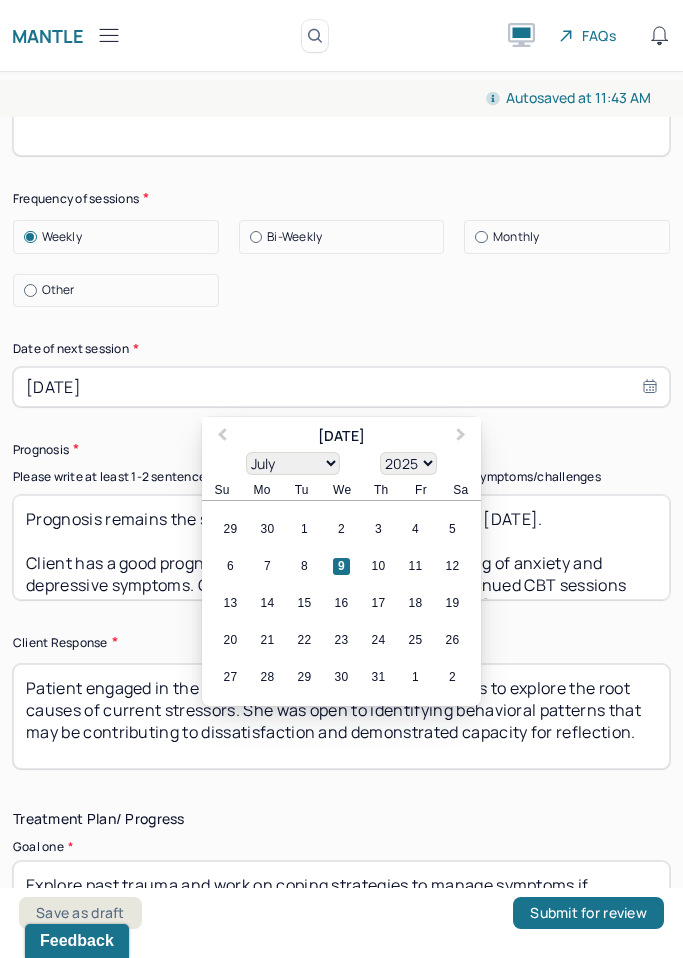 click on "[DATE]" at bounding box center [341, 387] 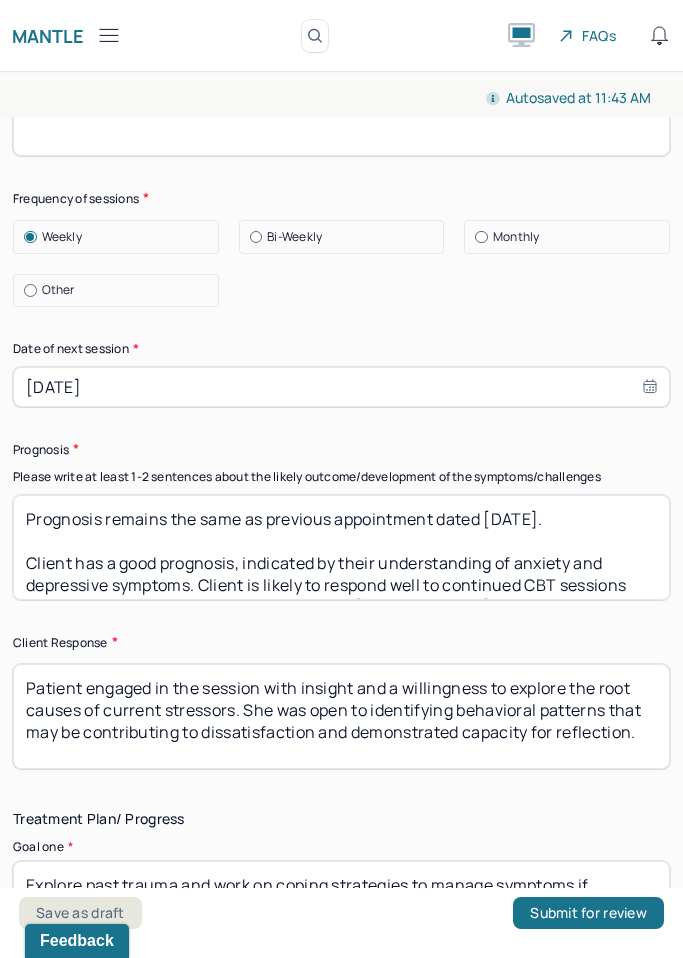 click on "Prognosis remains the same as previous appointment dated [DATE].
Client has a good prognosis, indicated by their understanding of anxiety and depressive symptoms. Client is likely to respond well to continued CBT sessions and more psycho education on anxiety and [MEDICAL_DATA] to better understand triggers and symptom management." at bounding box center (341, 547) 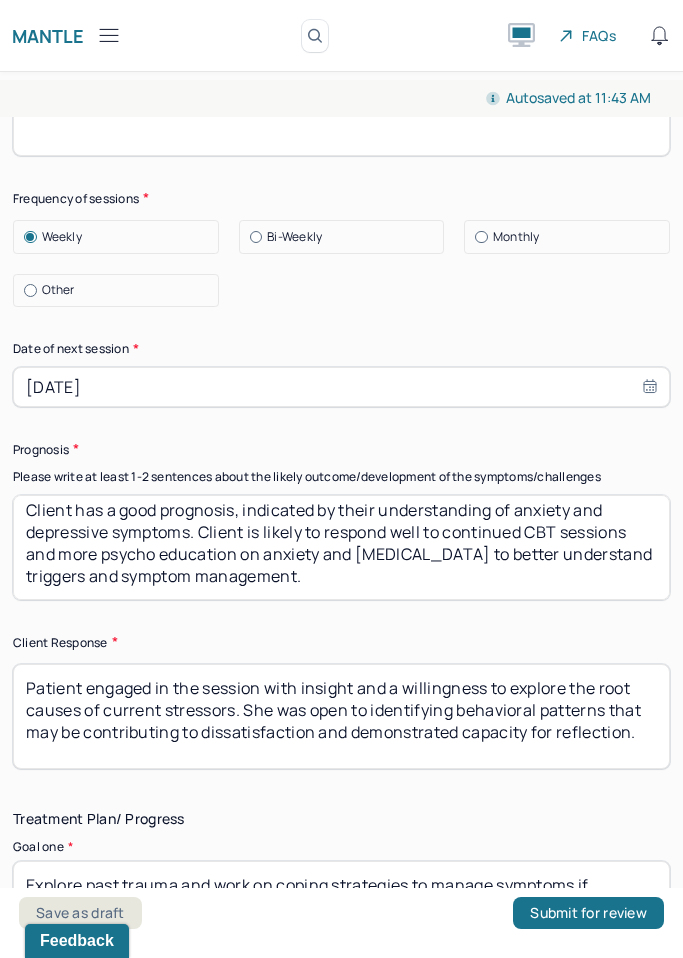 type on "Prognosis remains the same as previous appointment dated [DATE].
Client has a good prognosis, indicated by their understanding of anxiety and depressive symptoms. Client is likely to respond well to continued CBT sessions and more psycho education on anxiety and [MEDICAL_DATA] to better understand triggers and symptom management." 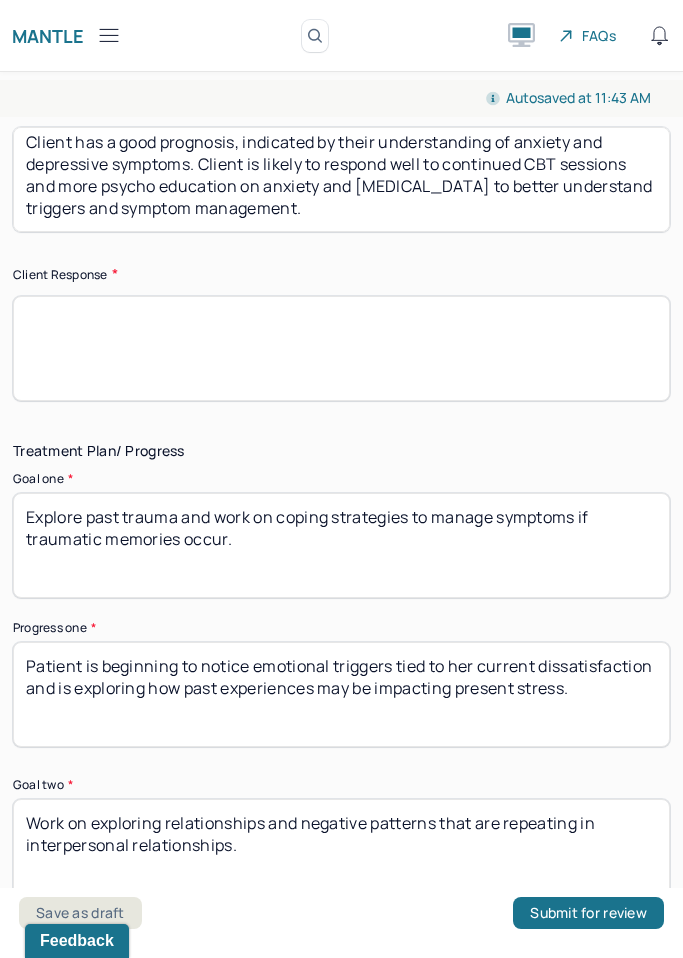 scroll, scrollTop: 3498, scrollLeft: 0, axis: vertical 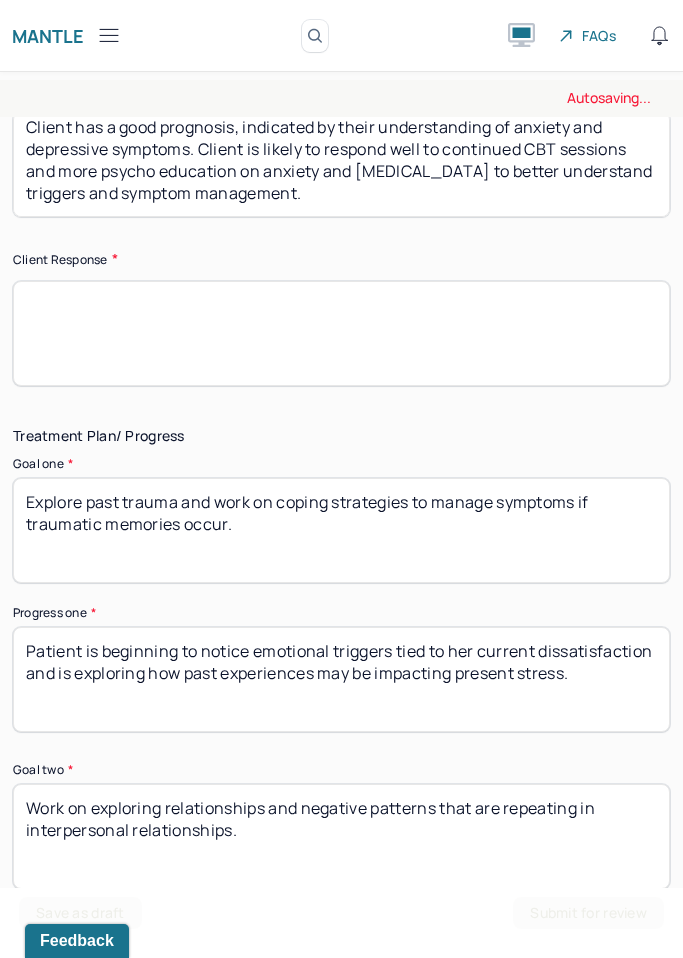 type 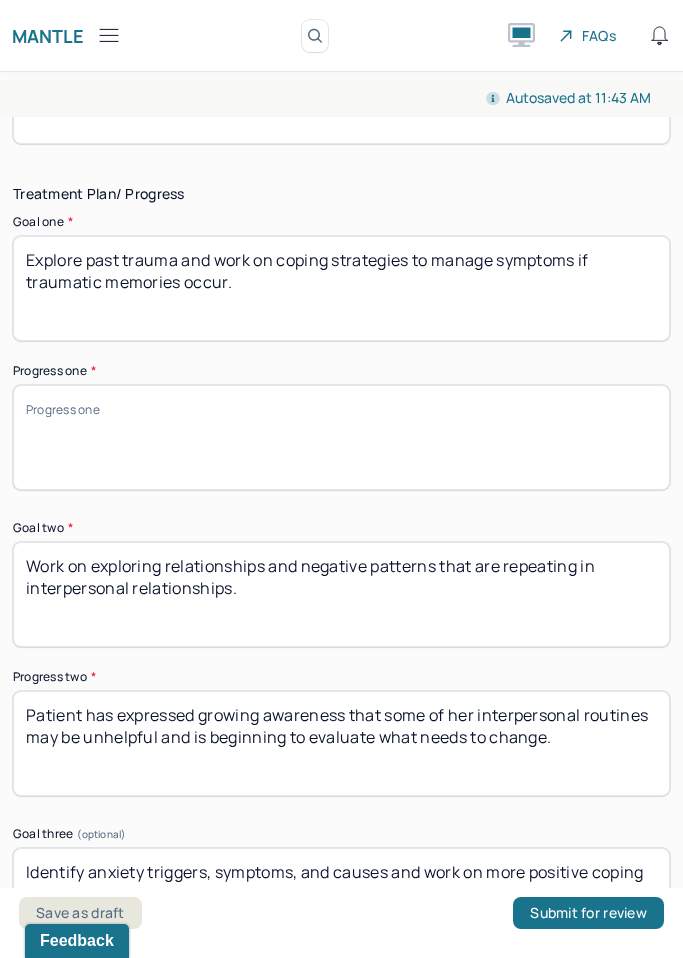 scroll, scrollTop: 3819, scrollLeft: 0, axis: vertical 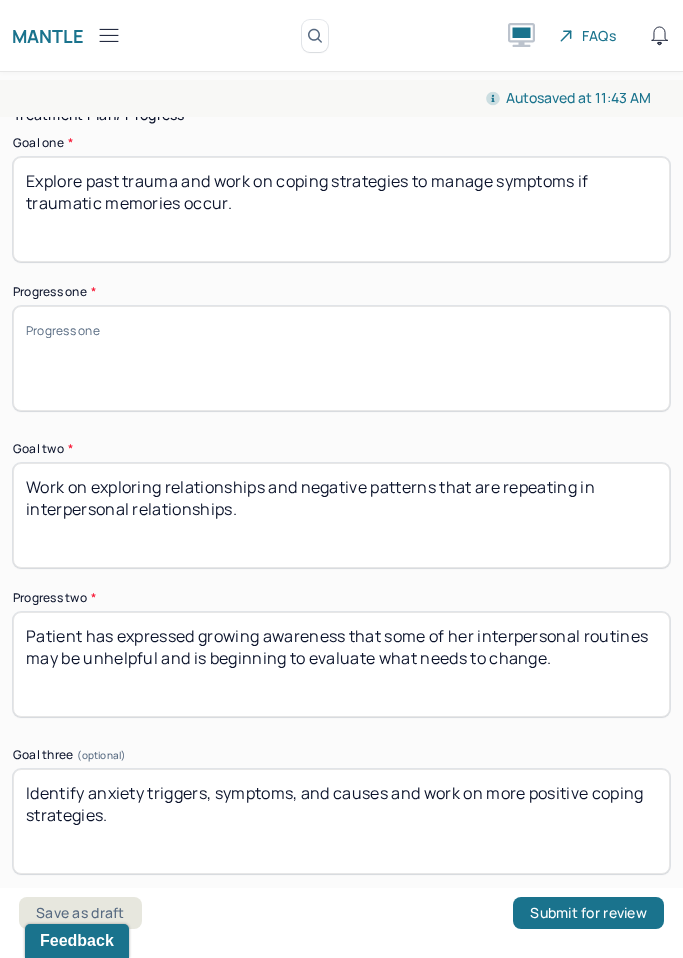 type 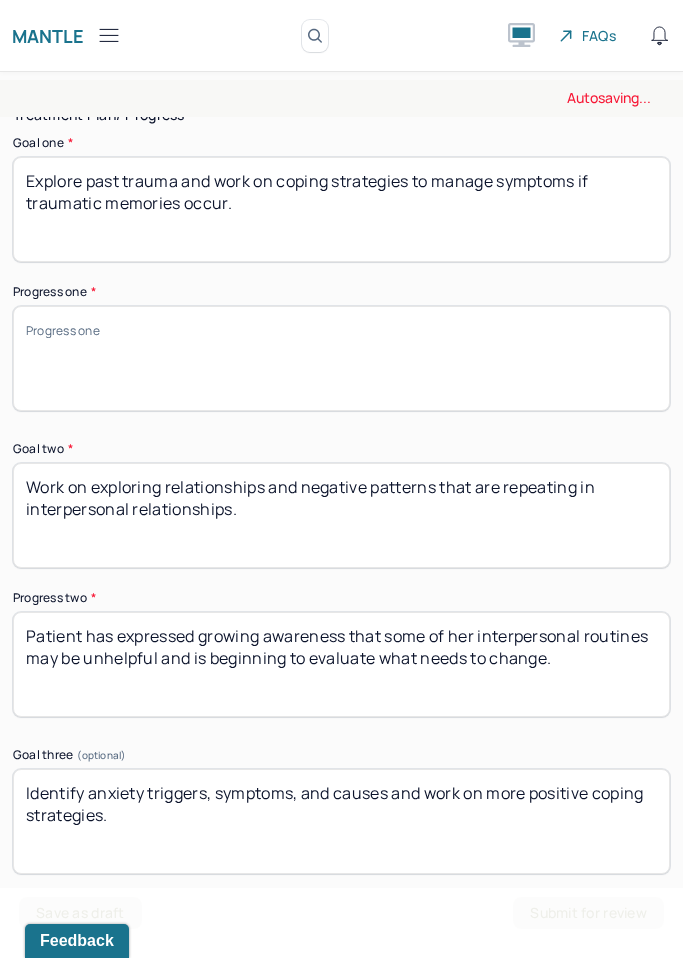 click on "Patient has expressed growing awareness that some of her interpersonal routines may be unhelpful and is beginning to evaluate what needs to change." at bounding box center (341, 664) 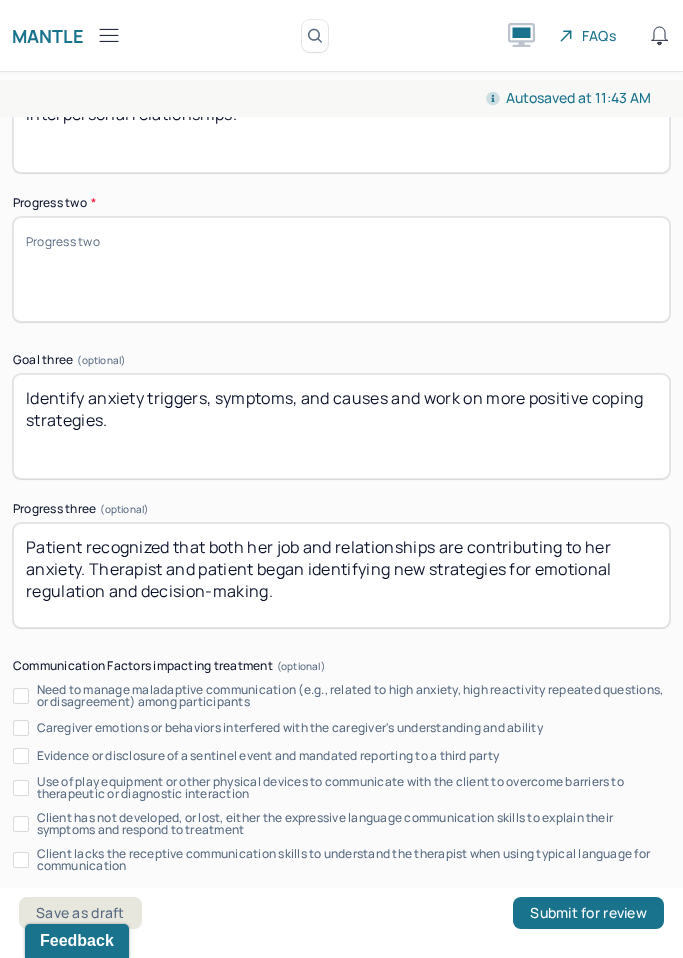 scroll, scrollTop: 4238, scrollLeft: 0, axis: vertical 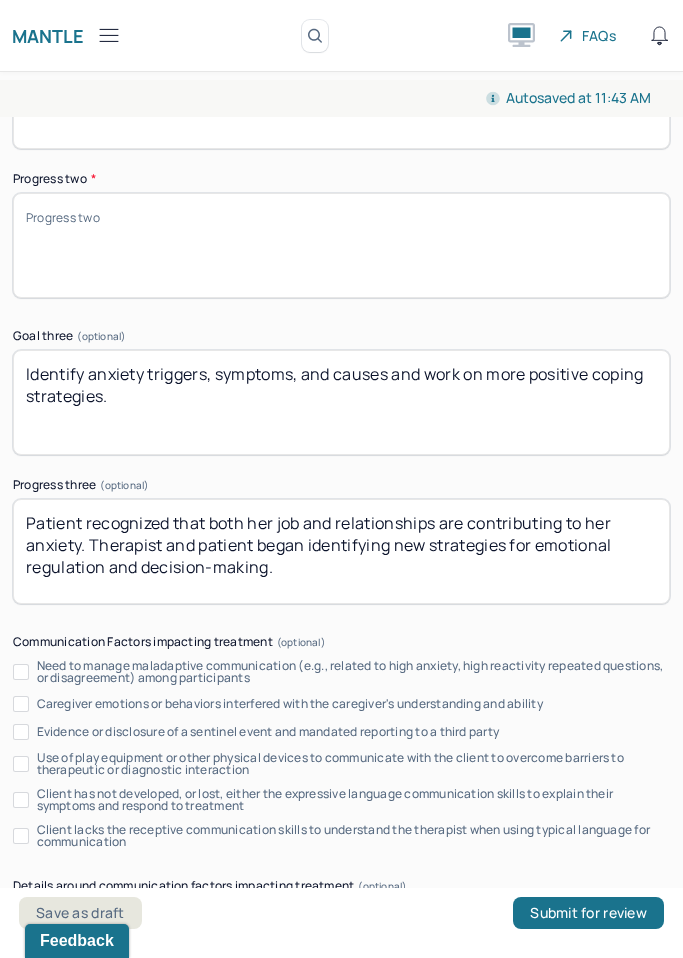 type 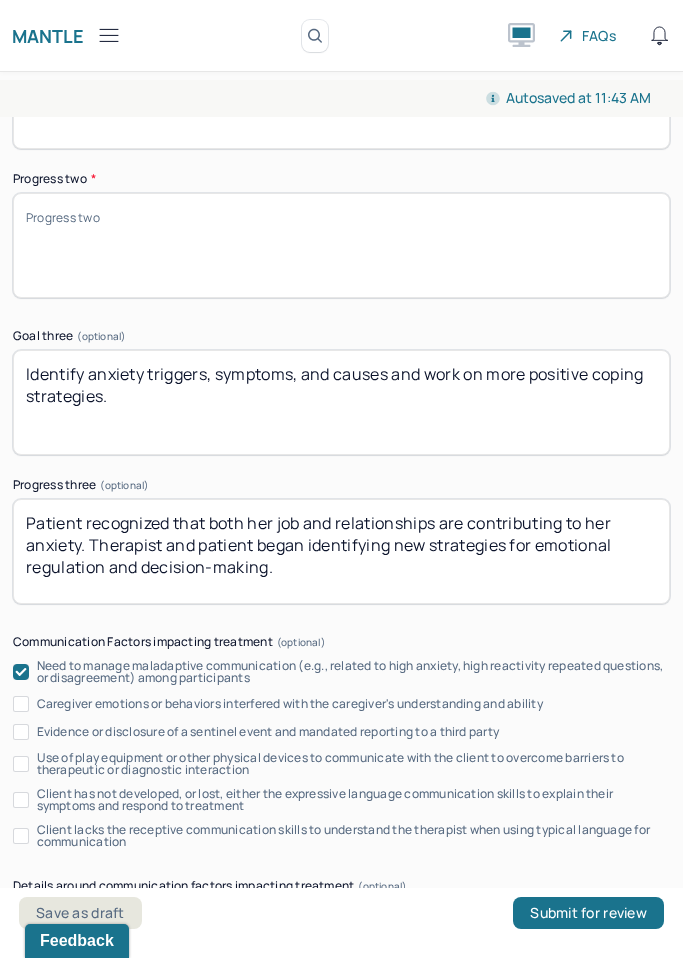 click on "Patient recognized that both her job and relationships are contributing to her anxiety. Therapist and patient began identifying new strategies for emotional regulation and decision-making." at bounding box center (341, 551) 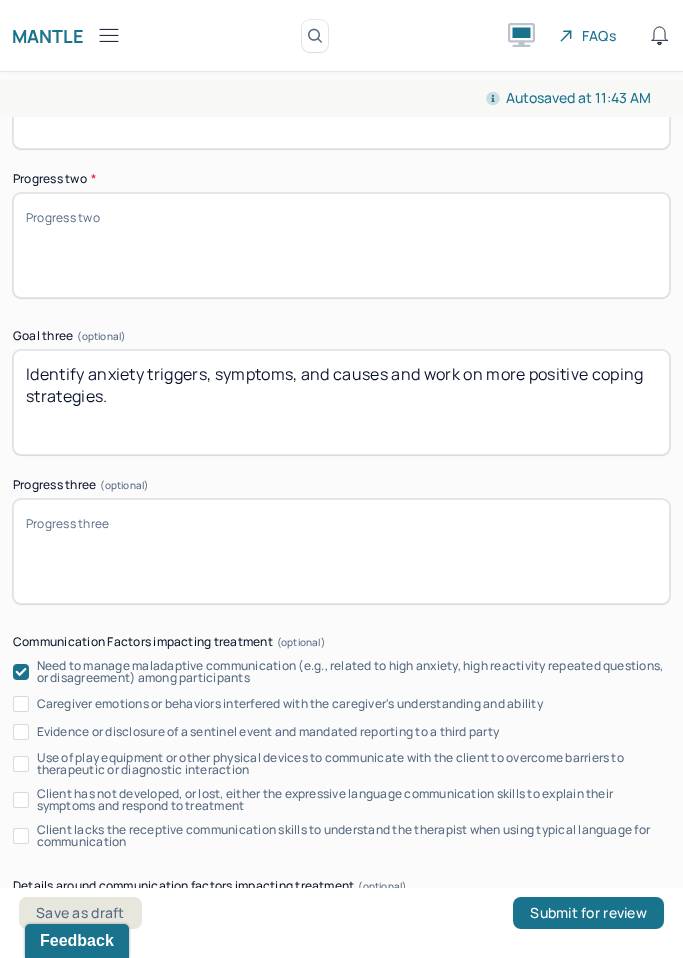 type 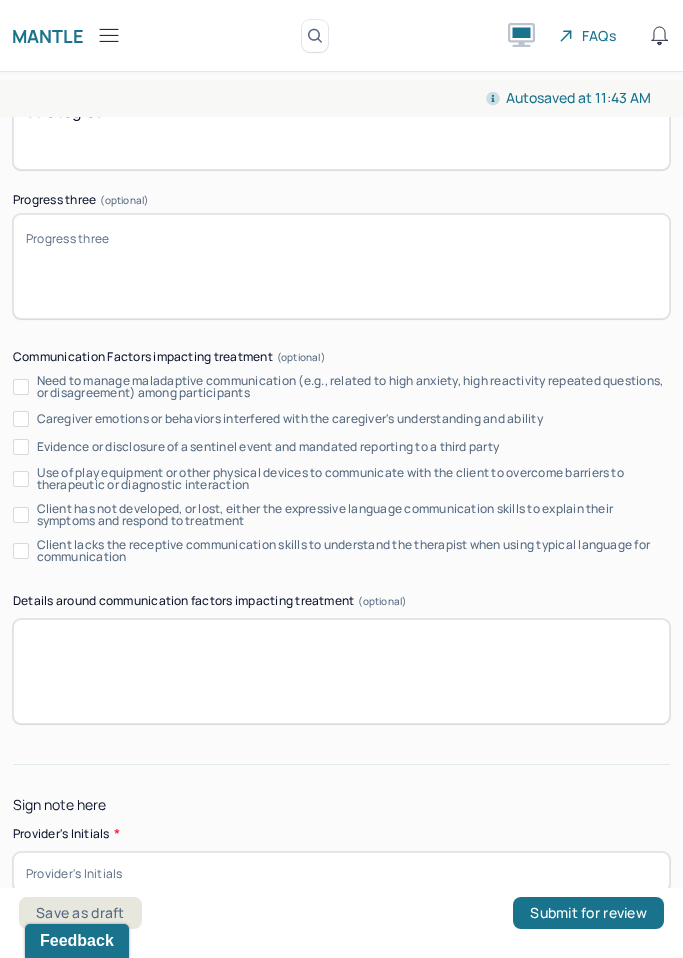 click on "Instructions The fields marked with an asterisk ( * ) are required before you can submit your notes. Before you can submit your session notes, they must be signed. You have the option to save your notes as a draft before making a submission. Appointment location * Teletherapy Client Teletherapy Location Home Office Other Provider Teletherapy Location Home Office Other Consent was received for the teletherapy session The teletherapy session was conducted via video Primary diagnosis * F41.1 [MEDICAL_DATA] Secondary diagnosis (optional) Secondary diagnosis Tertiary diagnosis (optional) Tertiary diagnosis Emotional / Behavioural symptoms demonstrated * Causing * Maladaptive Functioning Intention for Session * Attempts to alleviate the emotional disturbances Session Note Subjective This section is for Subjective reporting of your clients, it can include their mood, their reported symptoms, their efforts since your last meeting to implement your homework or recommendations or any questions they have *" at bounding box center (341, -1639) 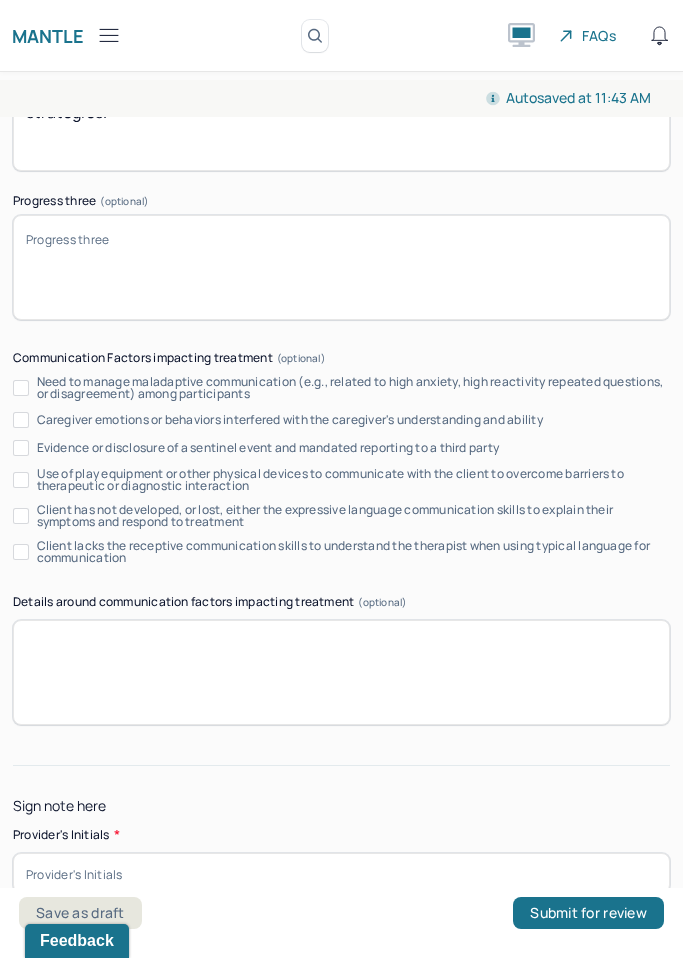 scroll, scrollTop: 31, scrollLeft: 0, axis: vertical 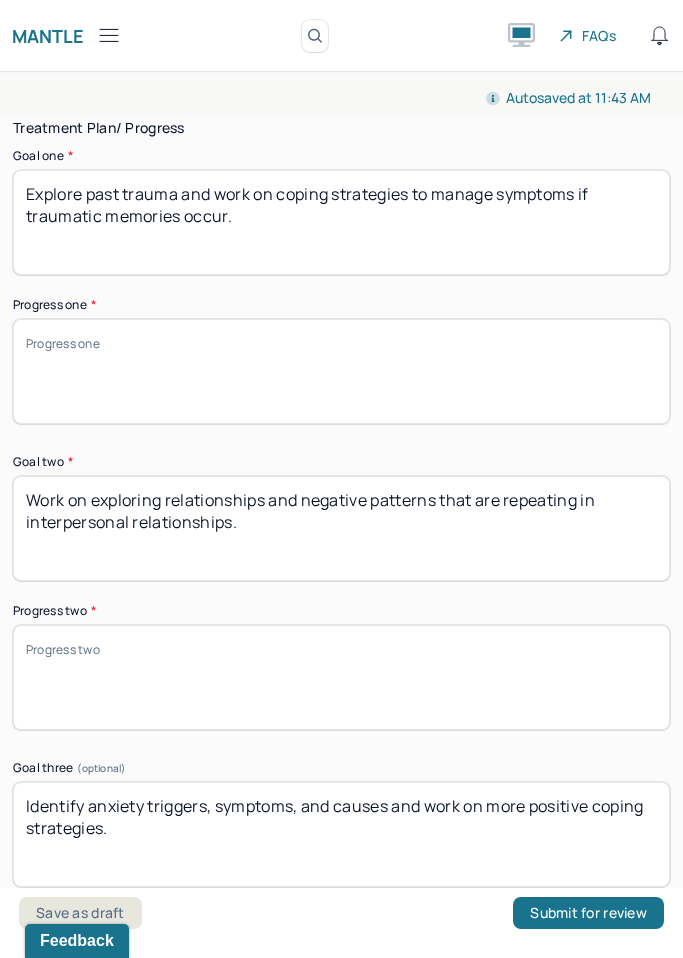 type 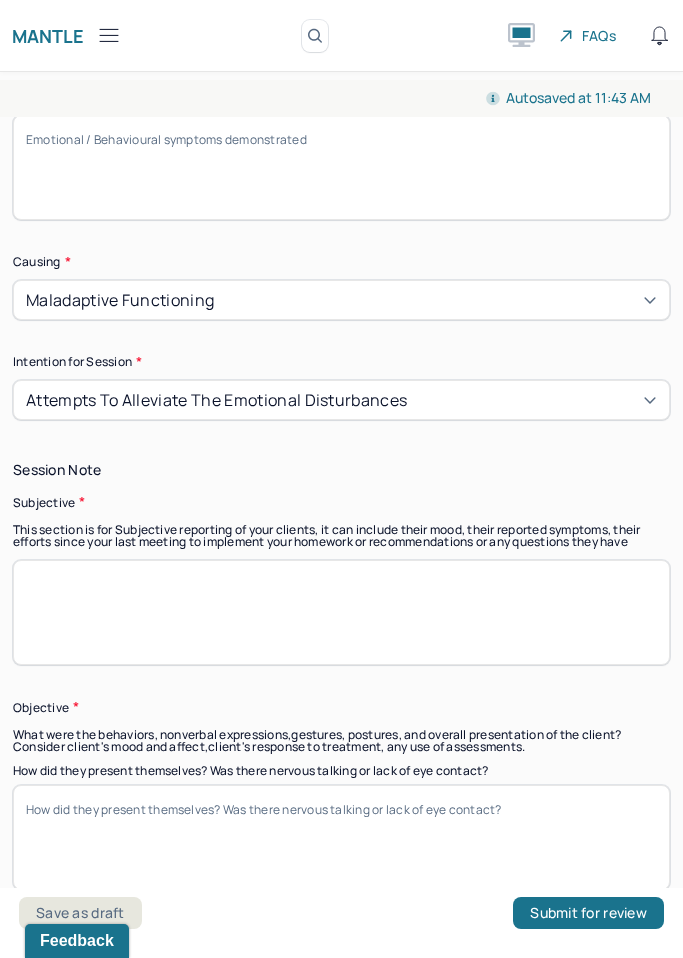 scroll, scrollTop: 1206, scrollLeft: 0, axis: vertical 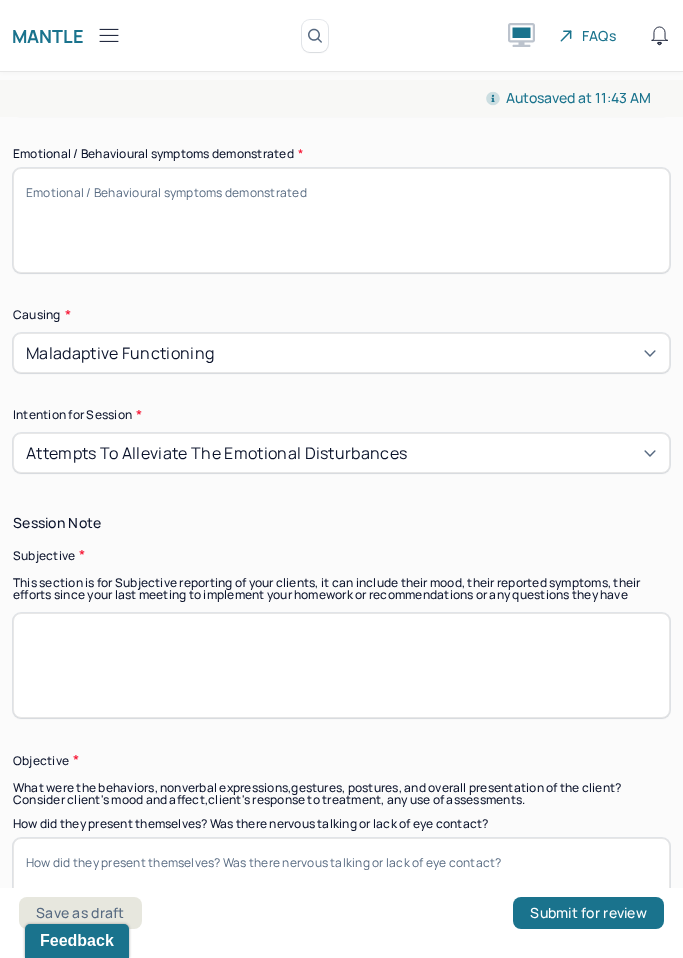 click at bounding box center (341, 665) 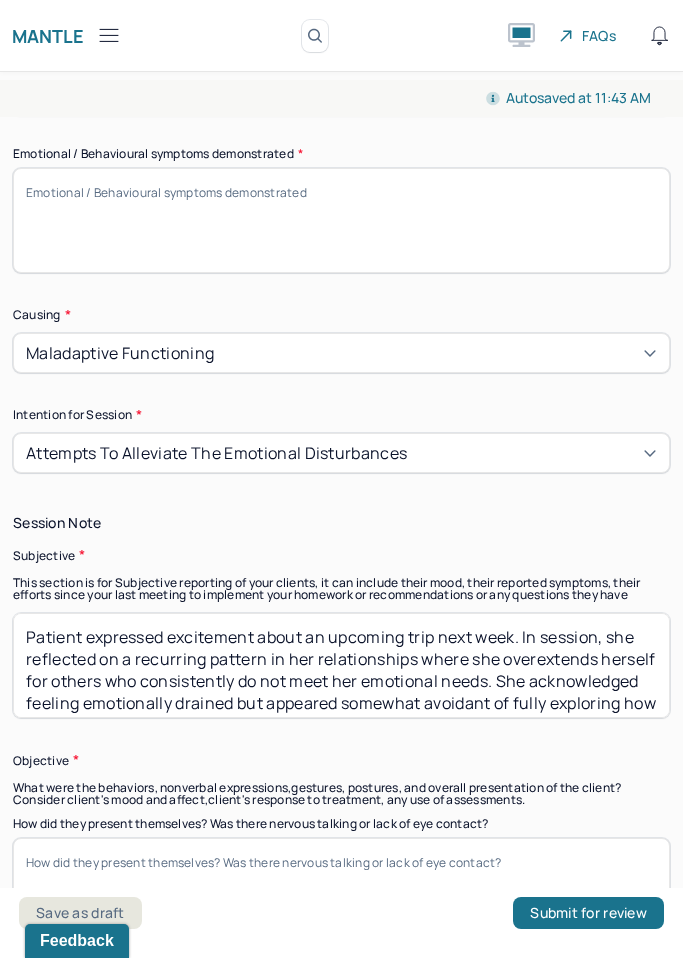scroll, scrollTop: 24, scrollLeft: 0, axis: vertical 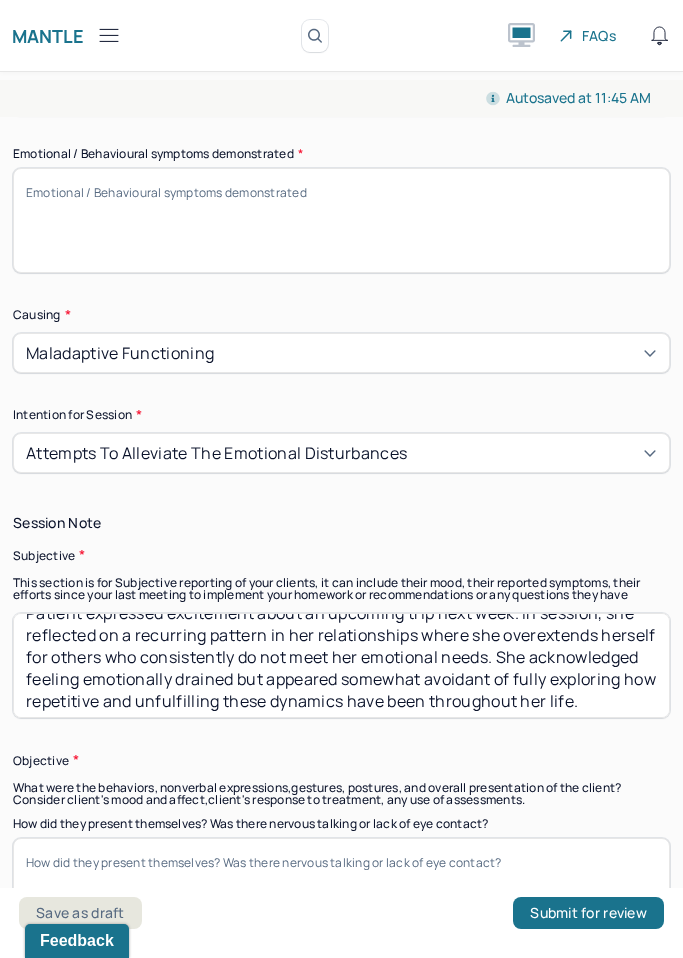 click on "Emotional / Behavioural symptoms demonstrated *" at bounding box center (341, 220) 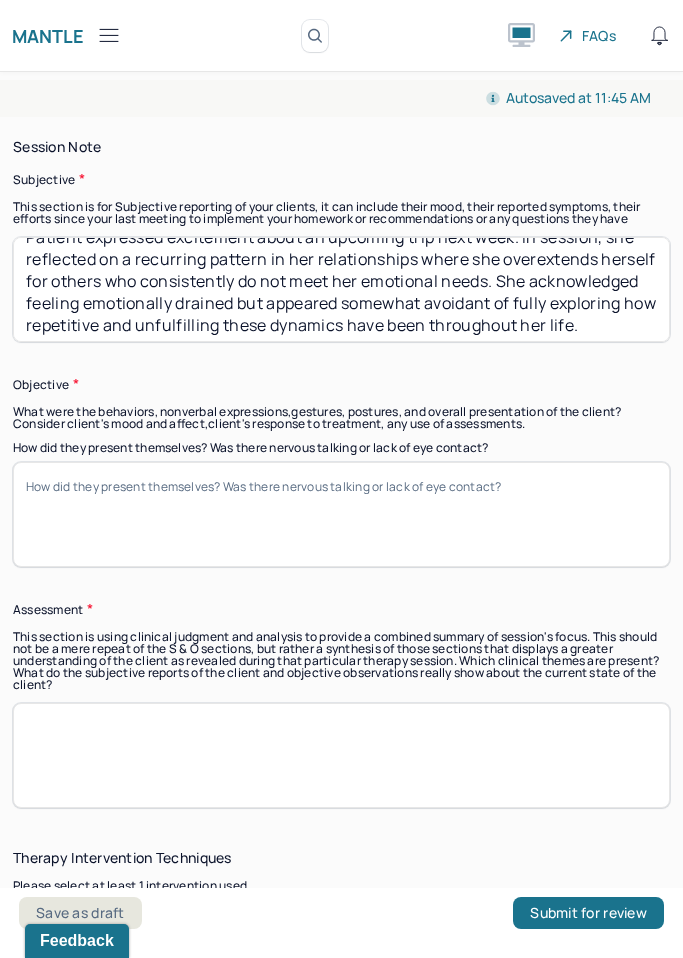 scroll, scrollTop: 1609, scrollLeft: 0, axis: vertical 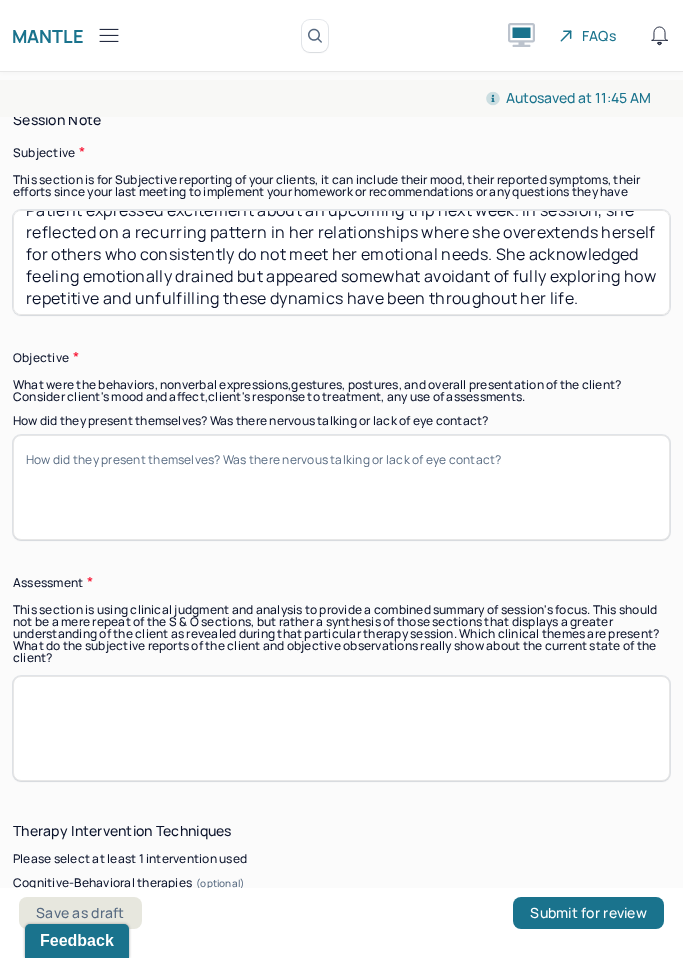 click on "How did they present themselves? Was there nervous talking or lack of eye contact?" at bounding box center (341, 487) 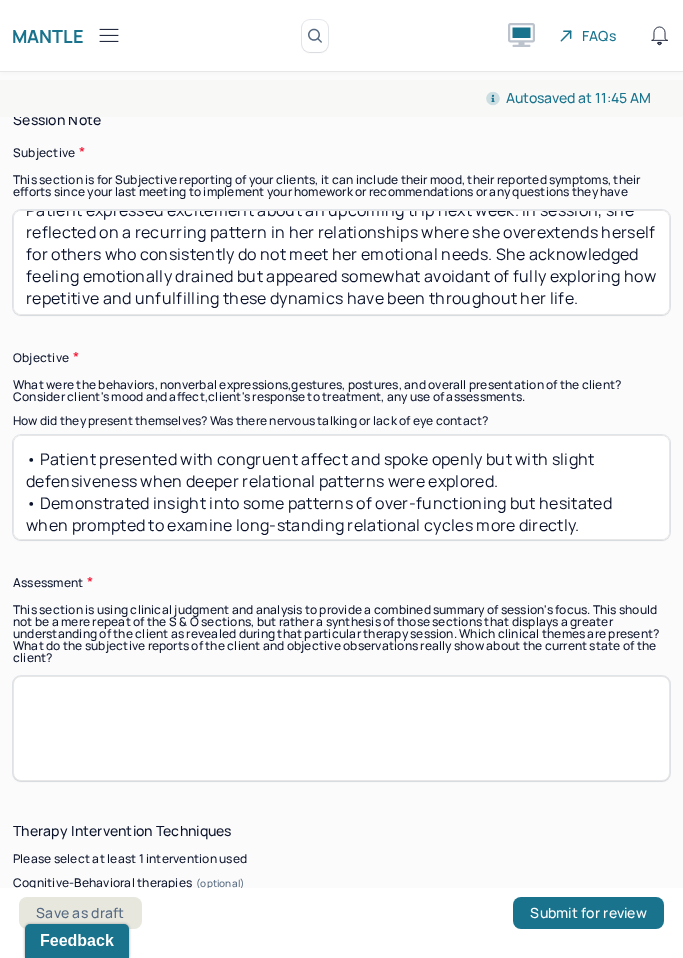scroll, scrollTop: 1, scrollLeft: 0, axis: vertical 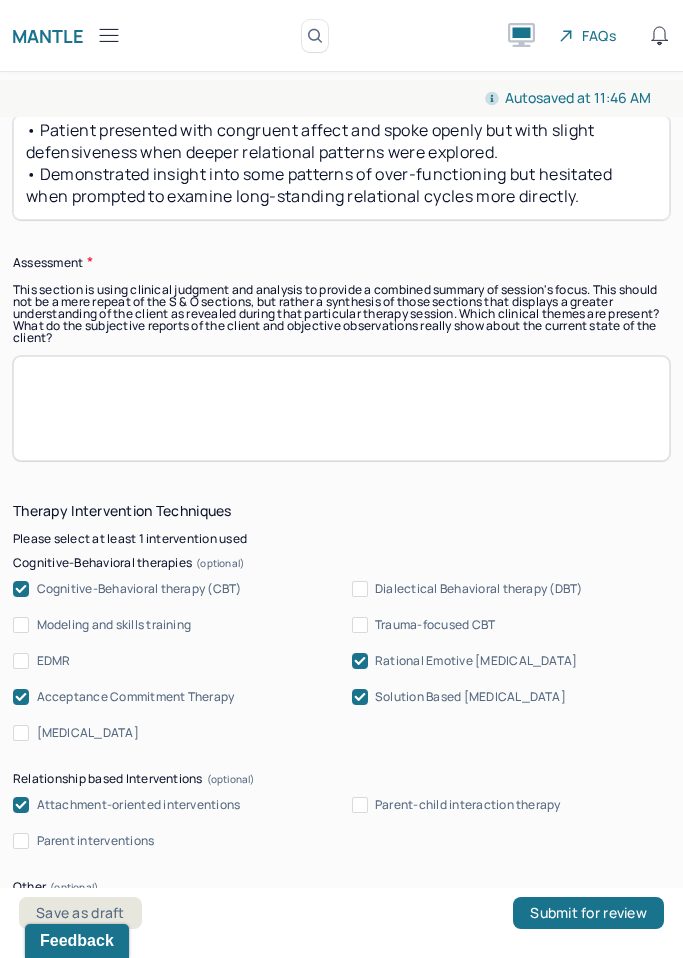 paste on "Patient is beginning to gain insight into her pattern of engaging in one-sided relationships, though some emotional avoidance remains. Her tendency to give more than she receives appears linked to unresolved relational trauma and fear of abandonment. These dynamics contribute to heightened emotional exhaustion and anxiety. Continued work is needed to help patient face these patterns more directly and begin breaking the cycle." 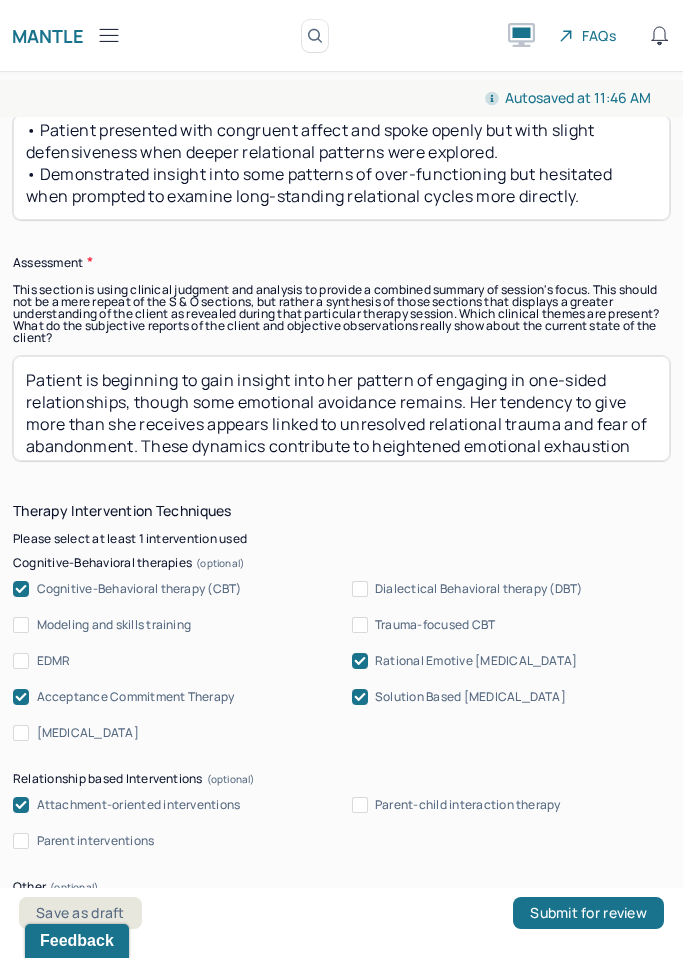 scroll, scrollTop: 58, scrollLeft: 0, axis: vertical 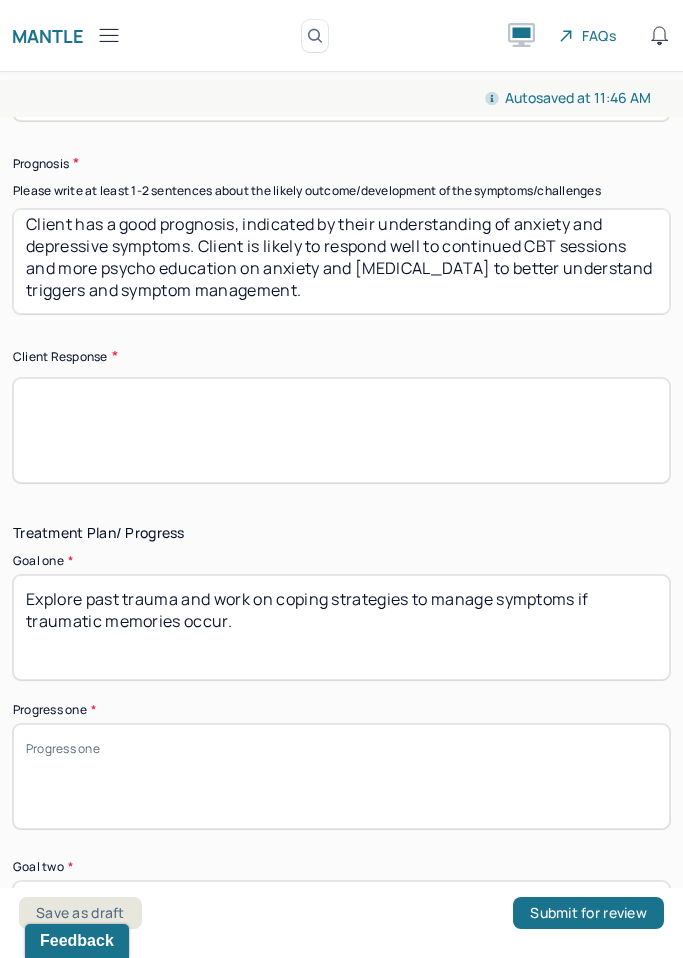 click at bounding box center (341, 430) 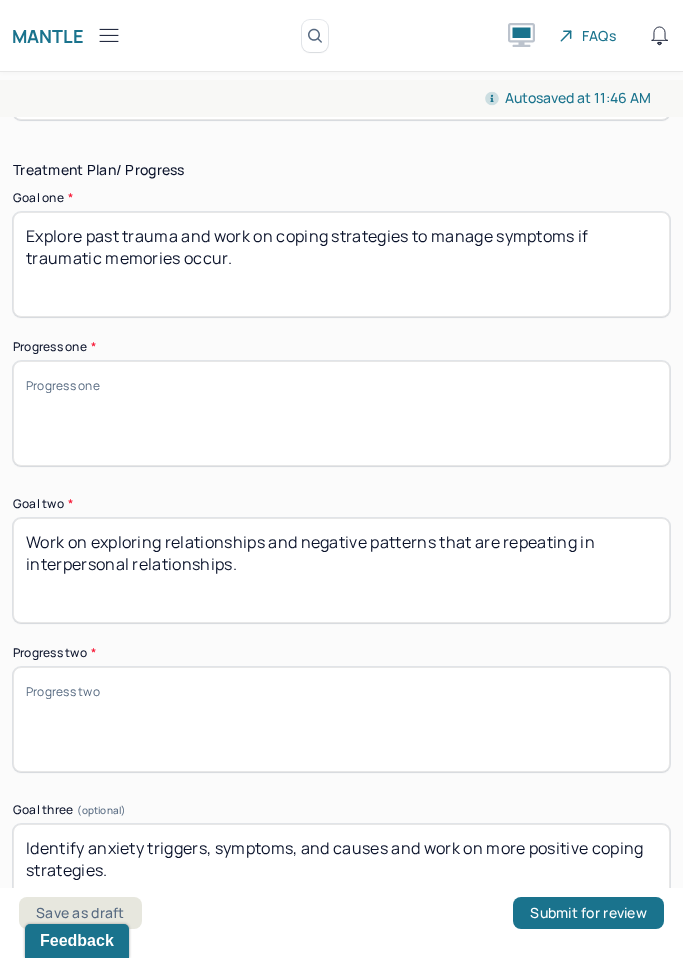 scroll, scrollTop: 3767, scrollLeft: 0, axis: vertical 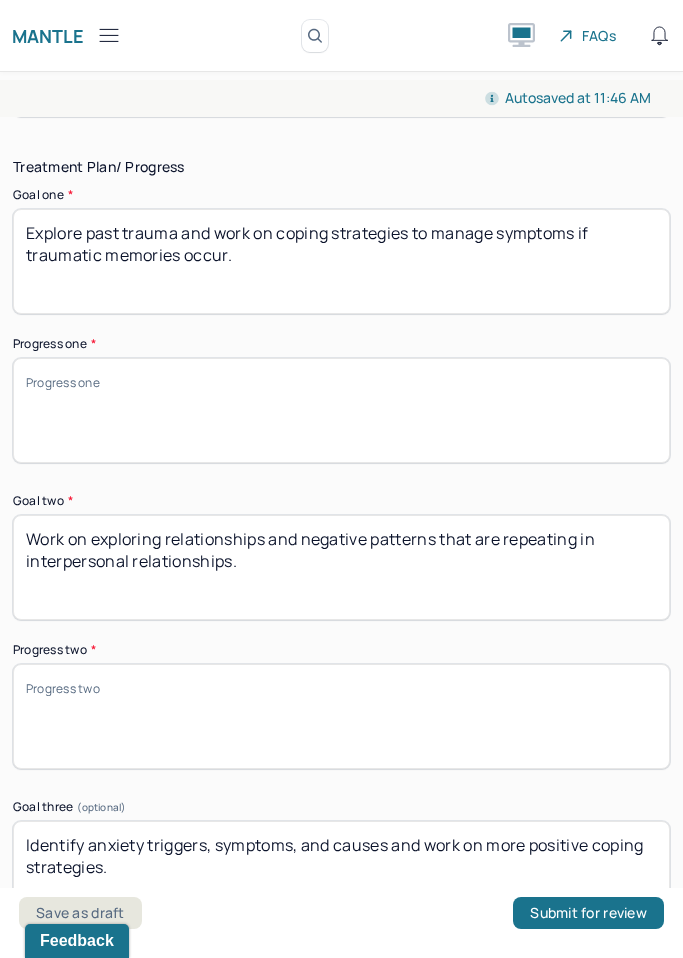 click on "Progress one *" at bounding box center (341, 410) 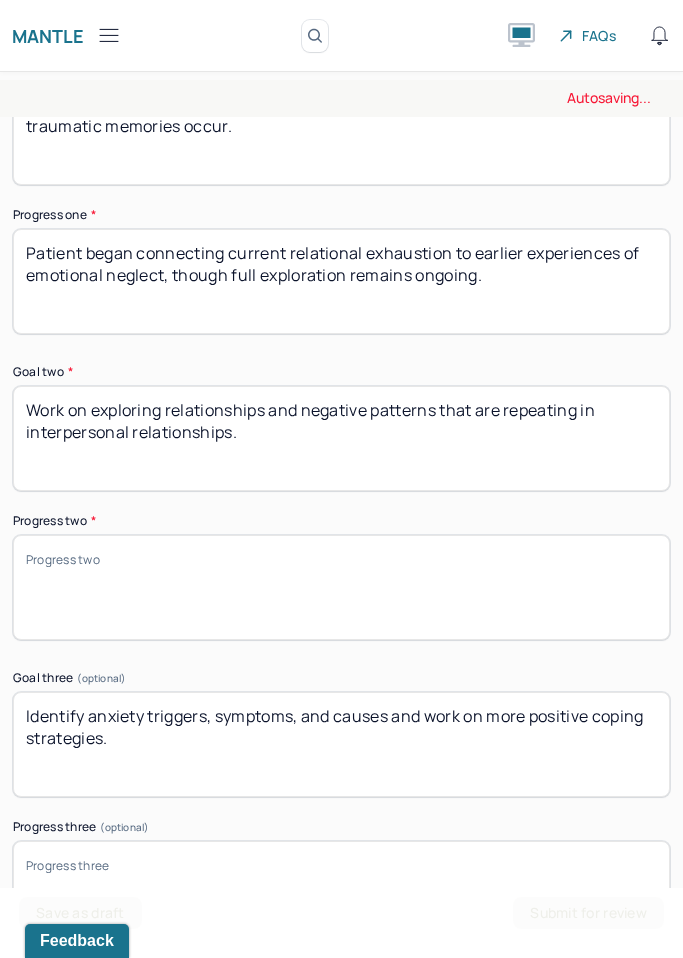 scroll, scrollTop: 3951, scrollLeft: 0, axis: vertical 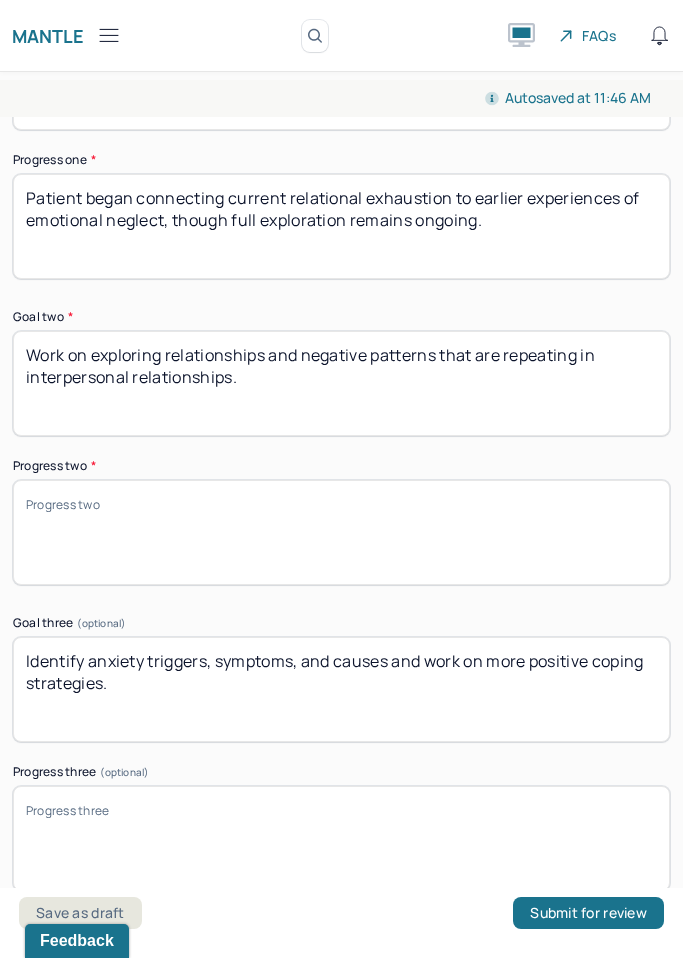 click on "Progress two *" at bounding box center (341, 532) 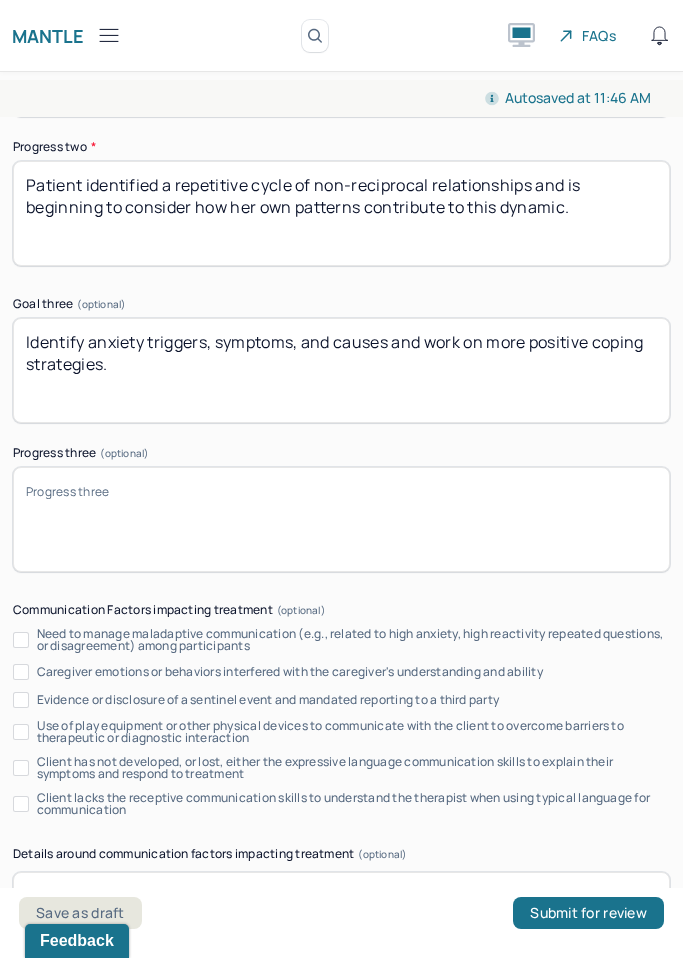 scroll, scrollTop: 4272, scrollLeft: 0, axis: vertical 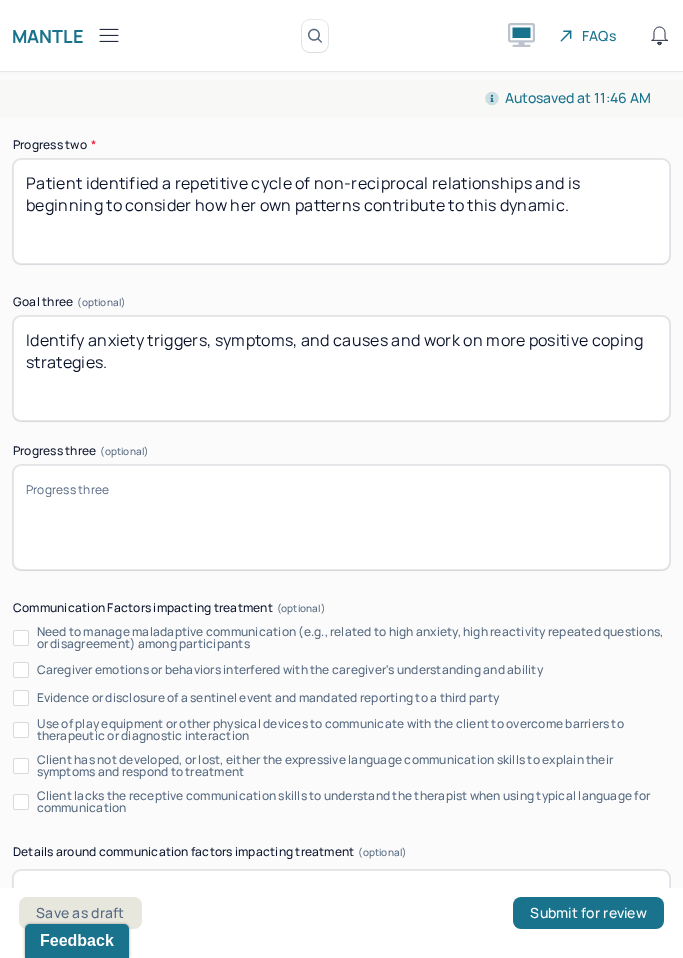 click on "Progress three (optional)" at bounding box center [341, 517] 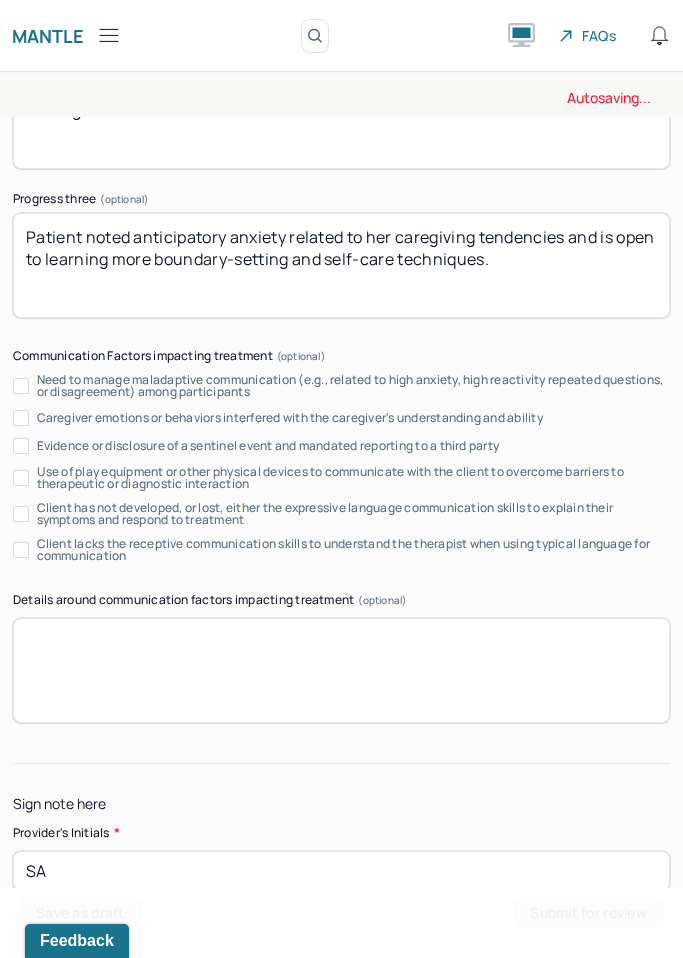 scroll, scrollTop: 4522, scrollLeft: 0, axis: vertical 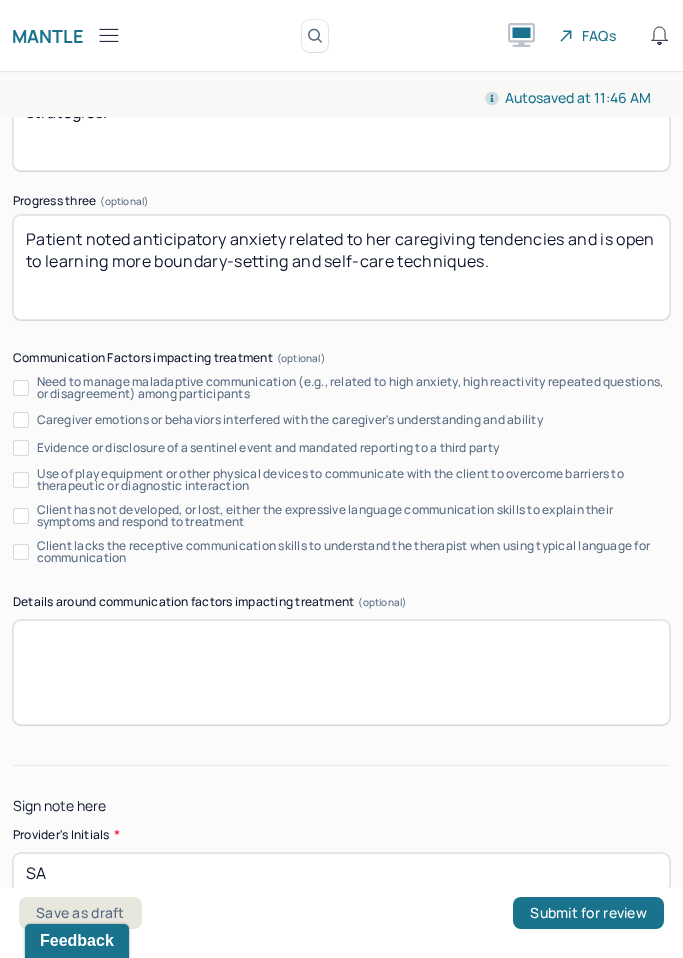 click on "Sign note here Provider's Initials * SA" at bounding box center [341, 829] 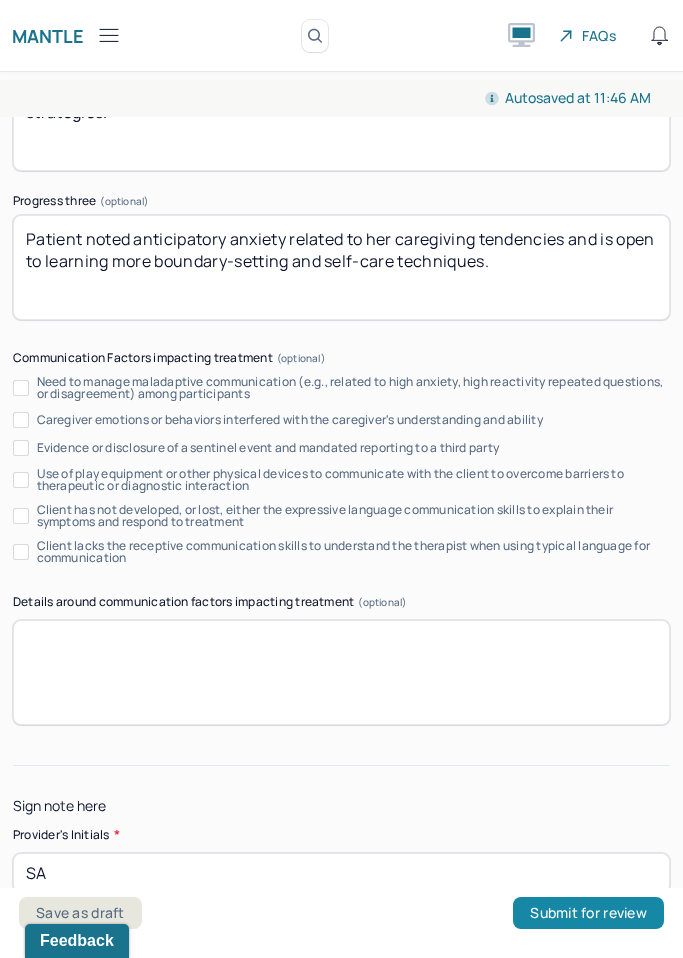 click on "Submit for review" at bounding box center [588, 913] 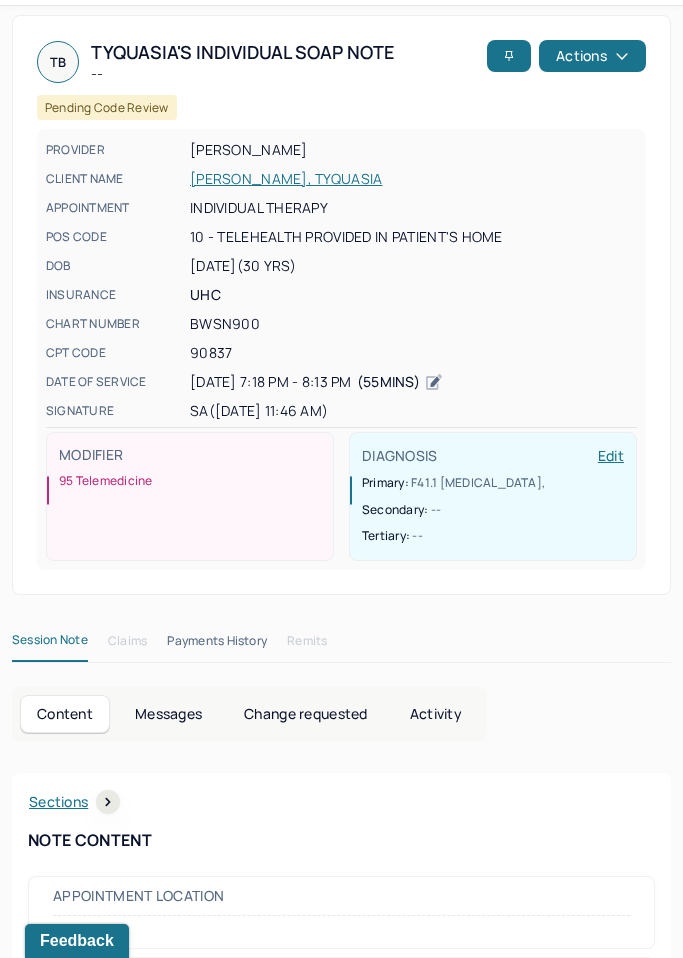 scroll, scrollTop: 0, scrollLeft: 0, axis: both 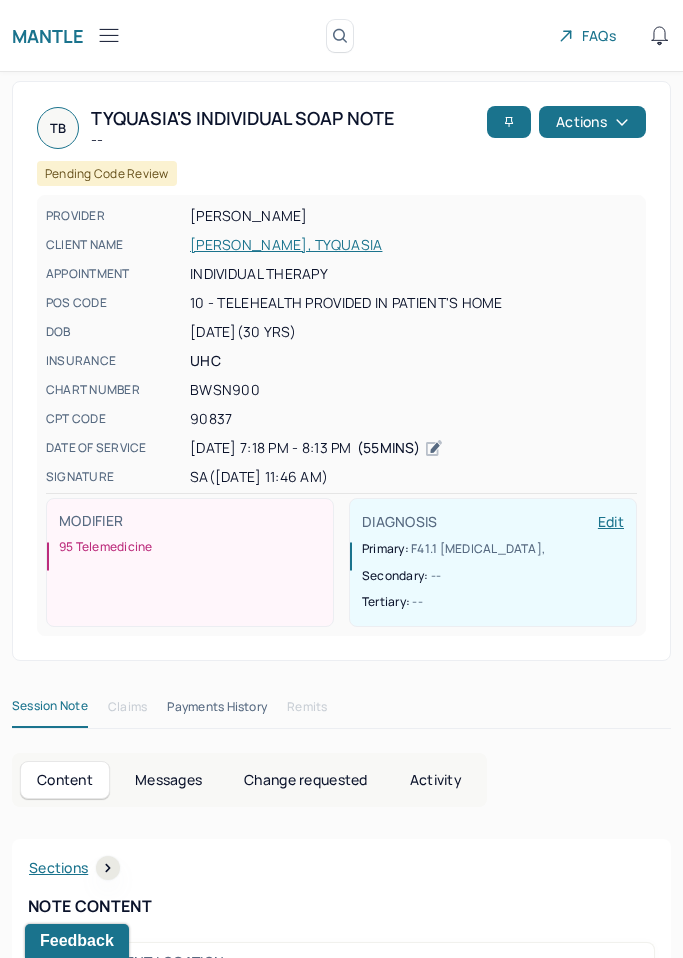 click 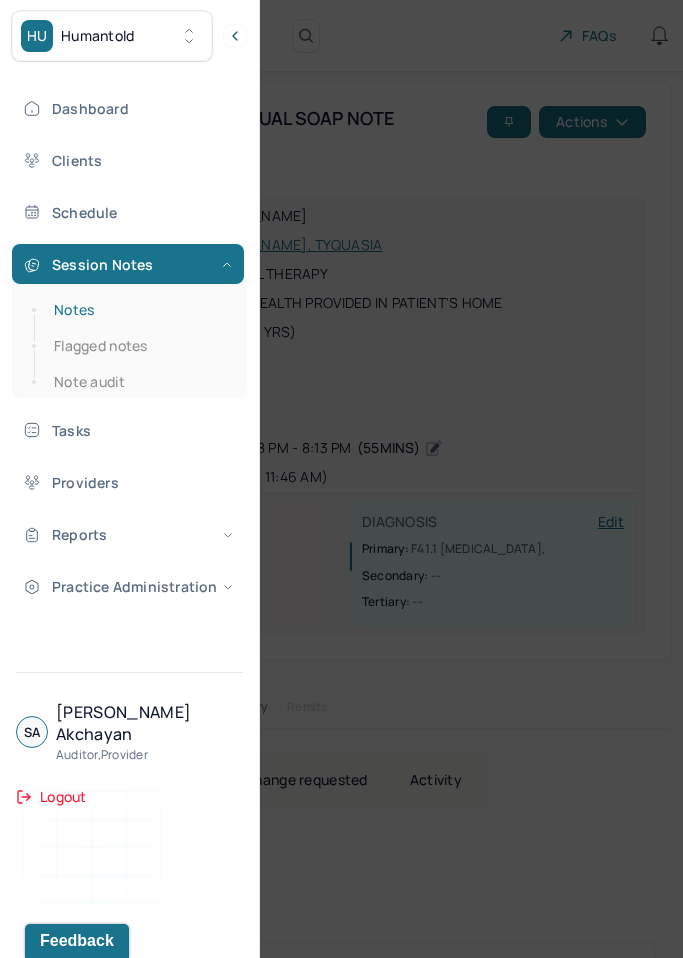 click on "Notes" at bounding box center (139, 310) 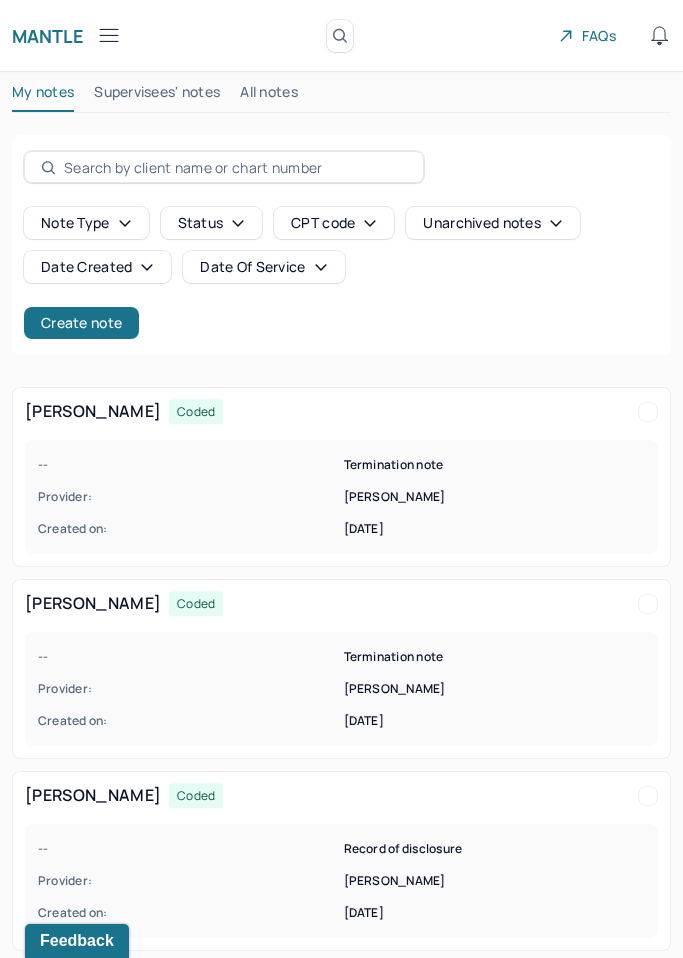 click on "Note type     Status     CPT code     Unarchived notes     Date Created     Date Of Service     Create note" at bounding box center (341, 245) 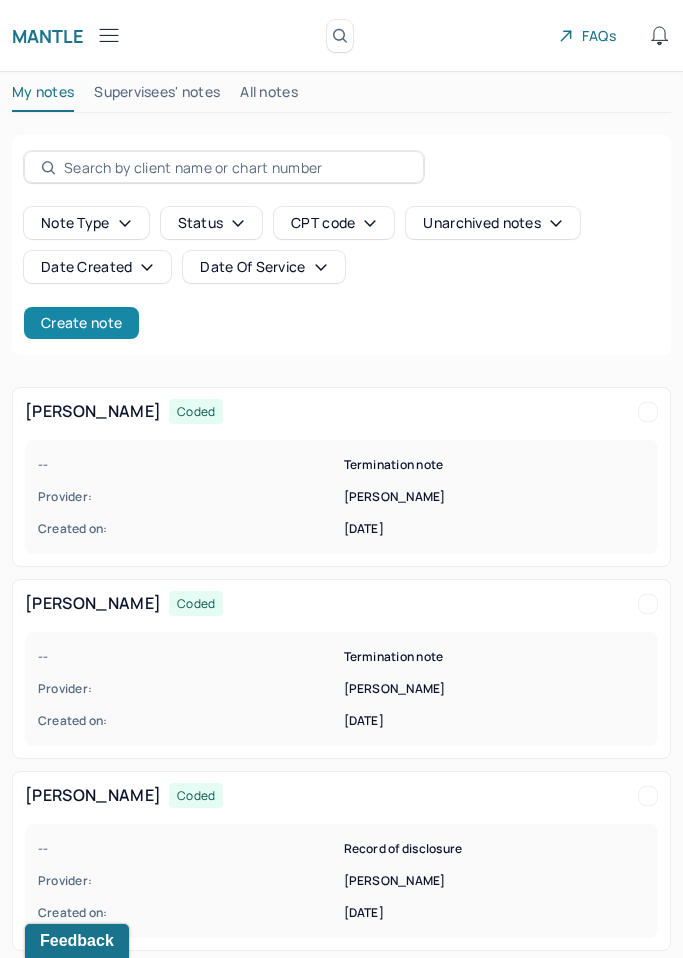 click on "Create note" at bounding box center (81, 323) 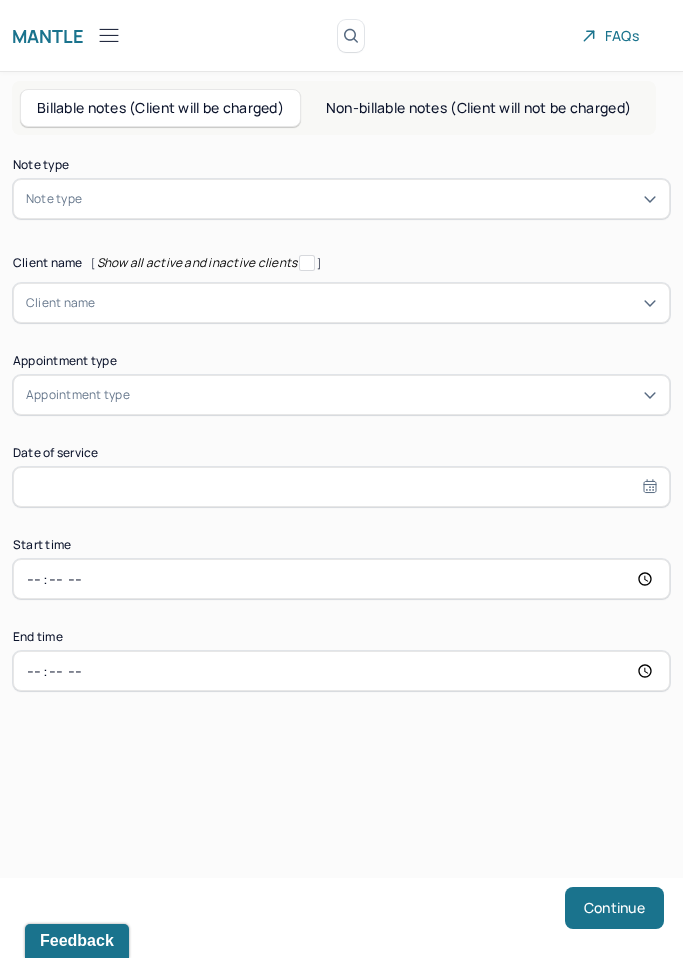 click at bounding box center [371, 199] 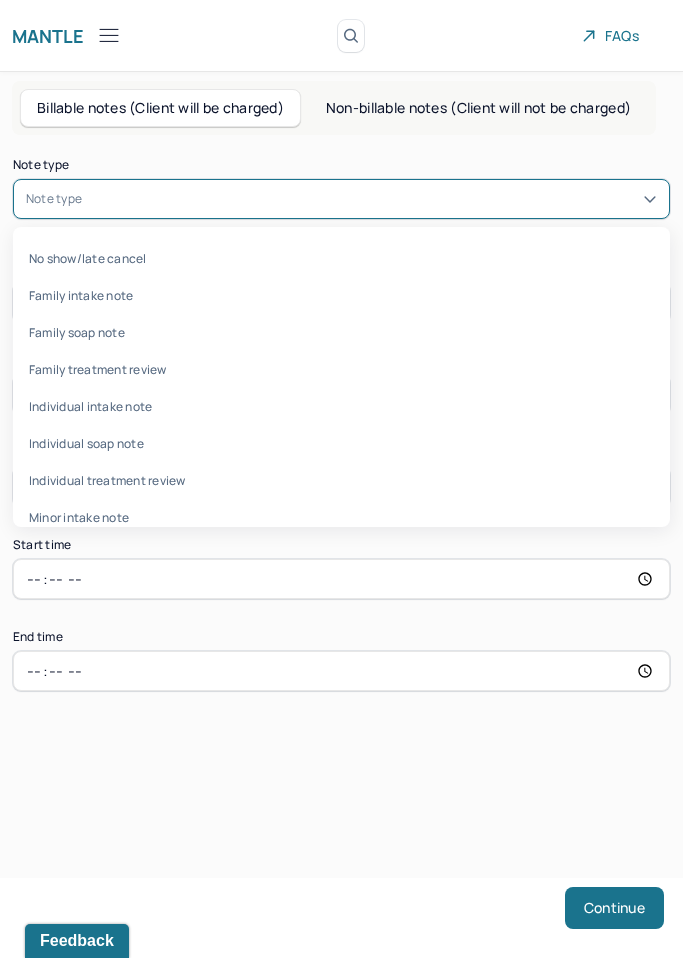 click on "Individual soap note" at bounding box center [341, 443] 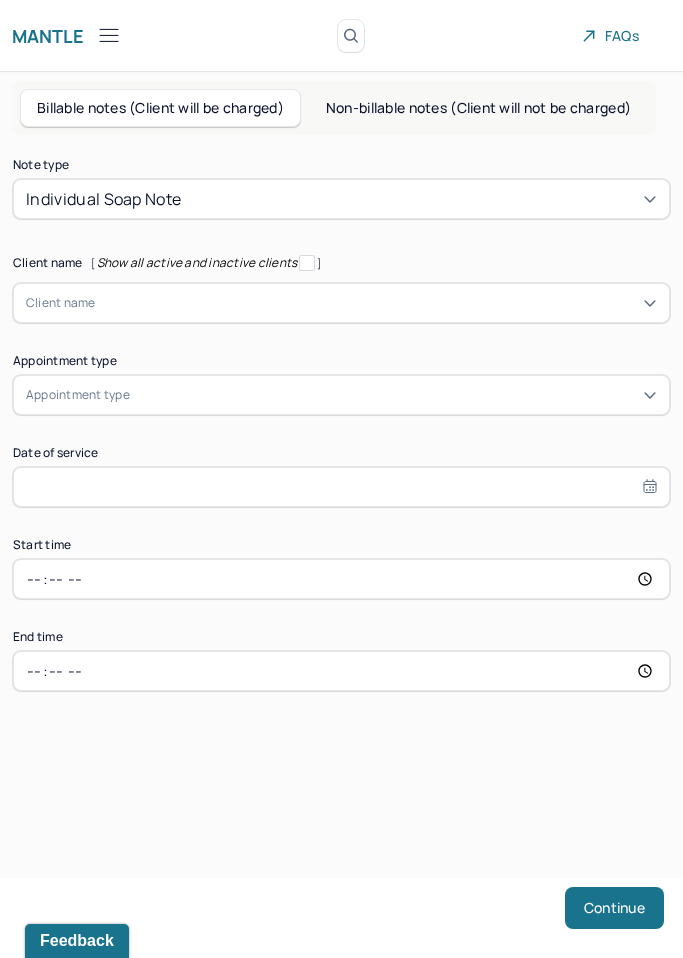 click on "Client name" at bounding box center [341, 303] 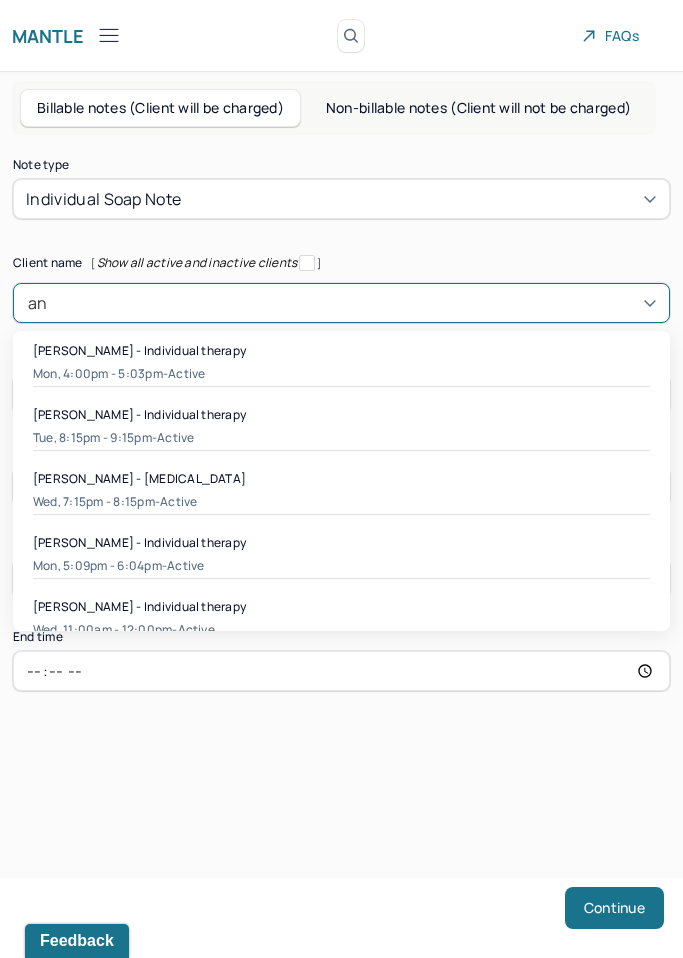 click on "active" at bounding box center [175, 438] 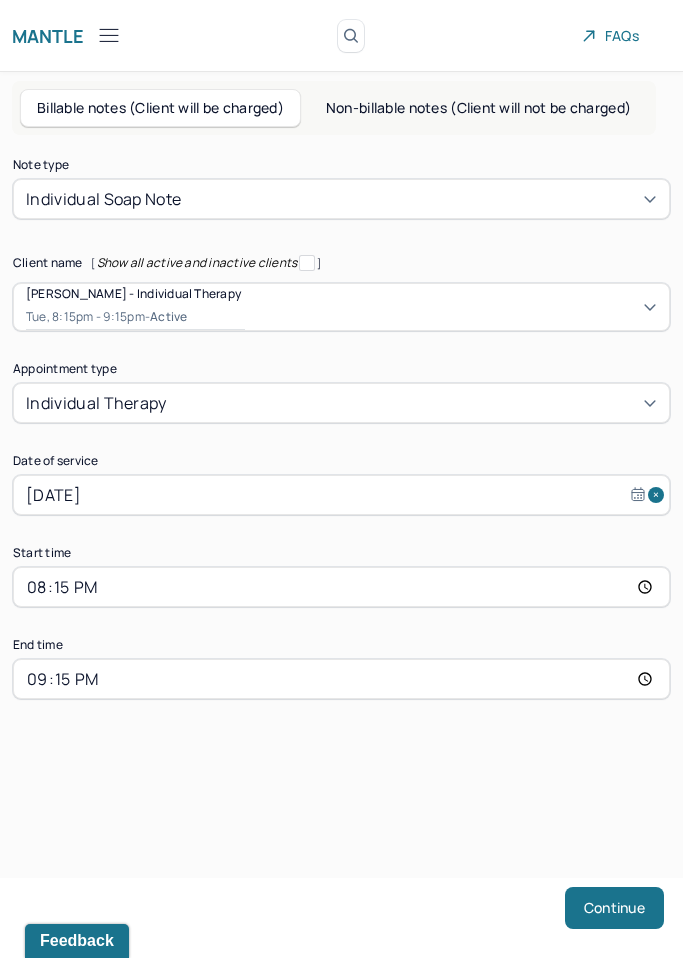 click on "20:15" at bounding box center [341, 587] 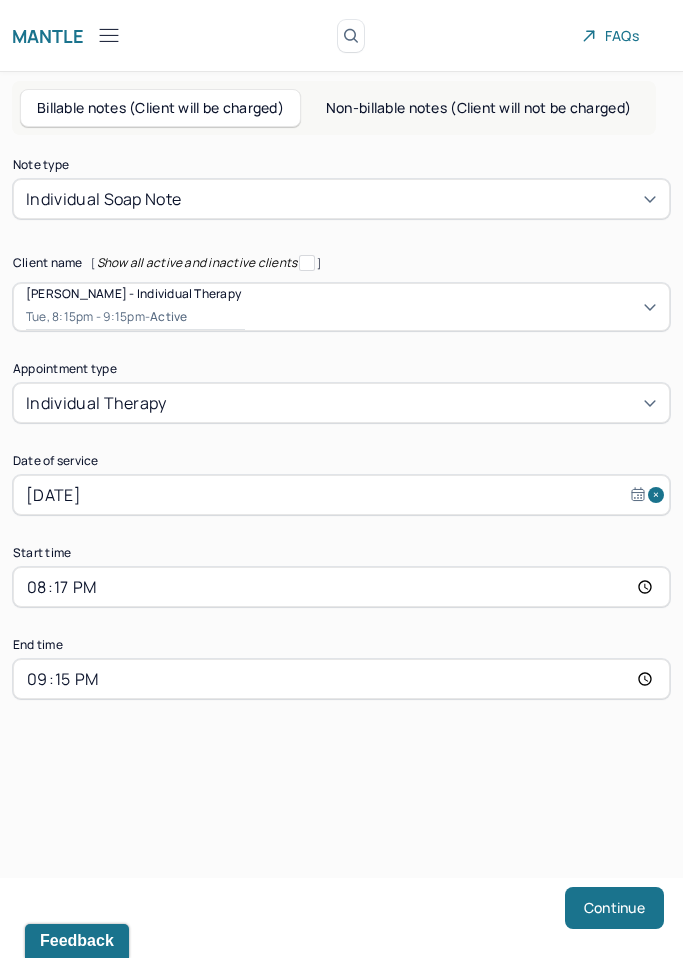 click on "21:15" at bounding box center [341, 679] 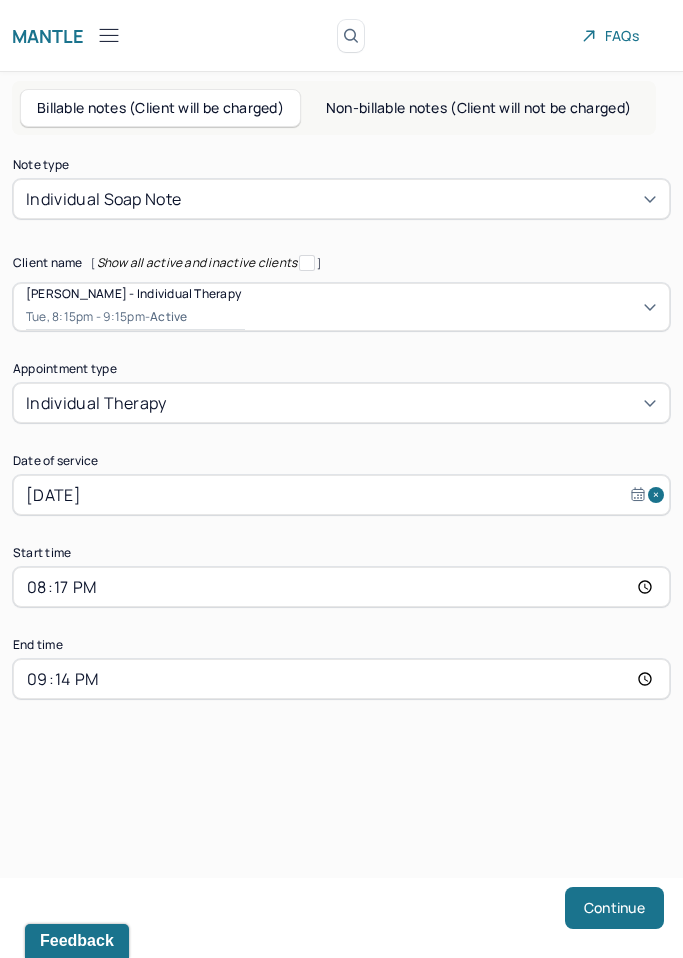 click on "Continue" at bounding box center [341, 918] 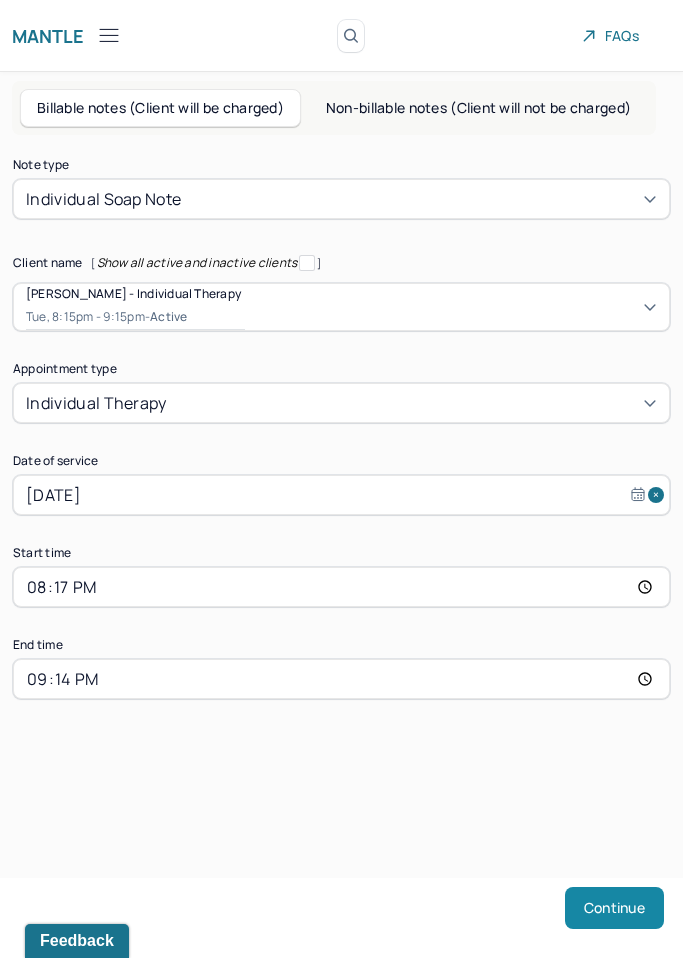 click on "Continue" at bounding box center [614, 908] 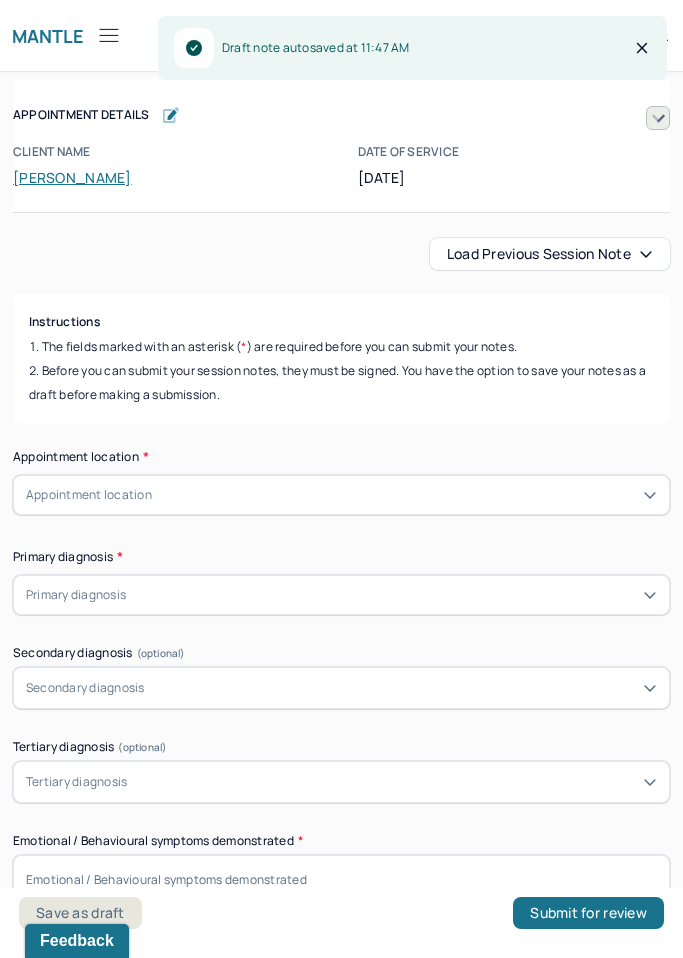 click on "Load previous session note" at bounding box center [550, 254] 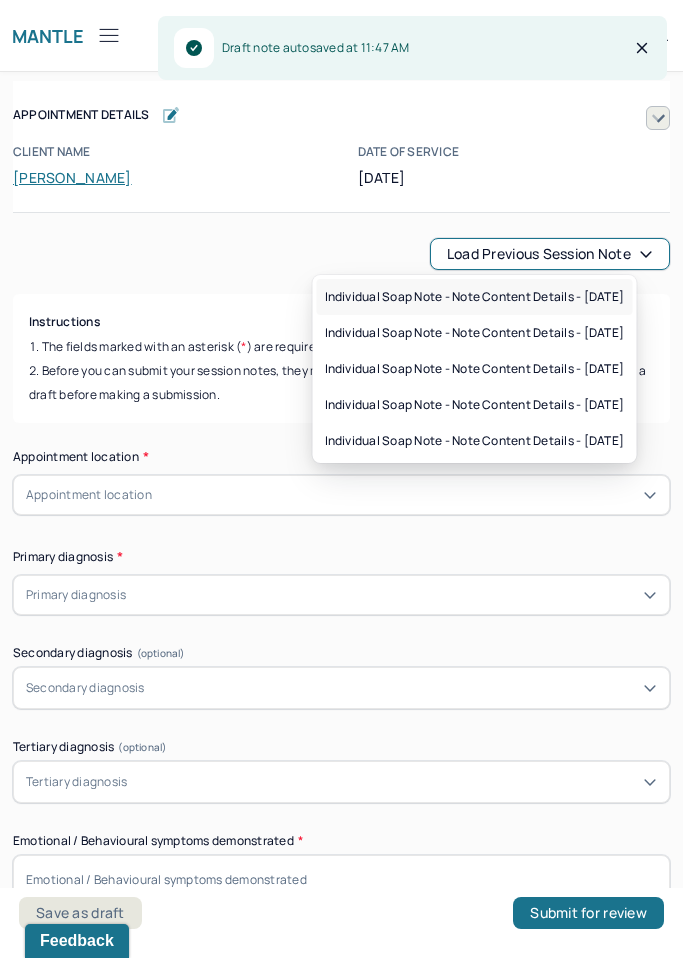 click on "Individual soap note   - Note content Details -   [DATE]" at bounding box center (475, 297) 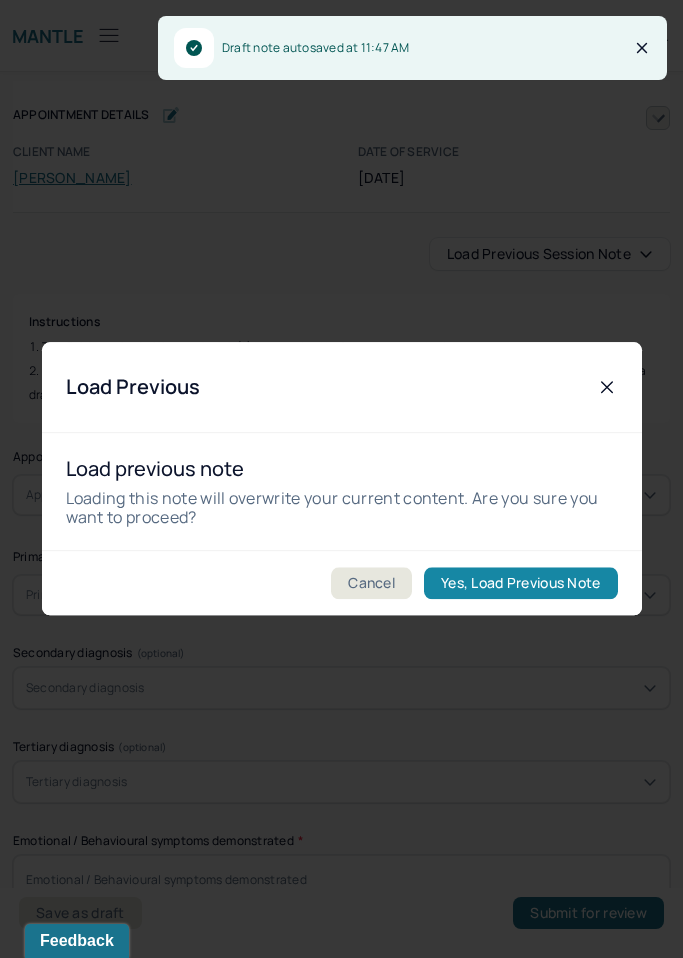 click on "Yes, Load Previous Note" at bounding box center (520, 584) 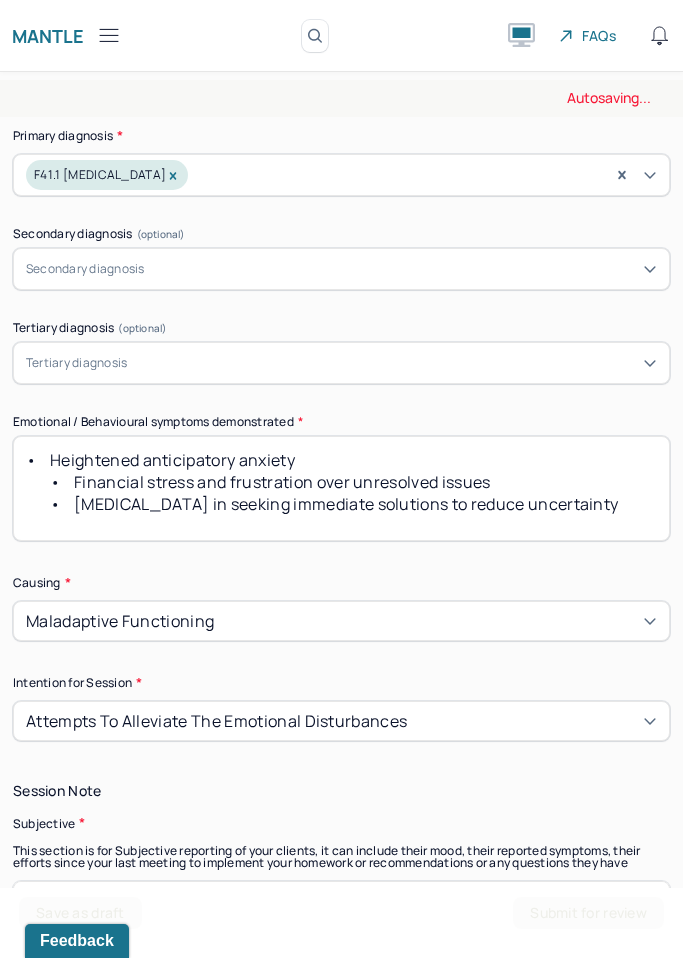 scroll, scrollTop: 1031, scrollLeft: 0, axis: vertical 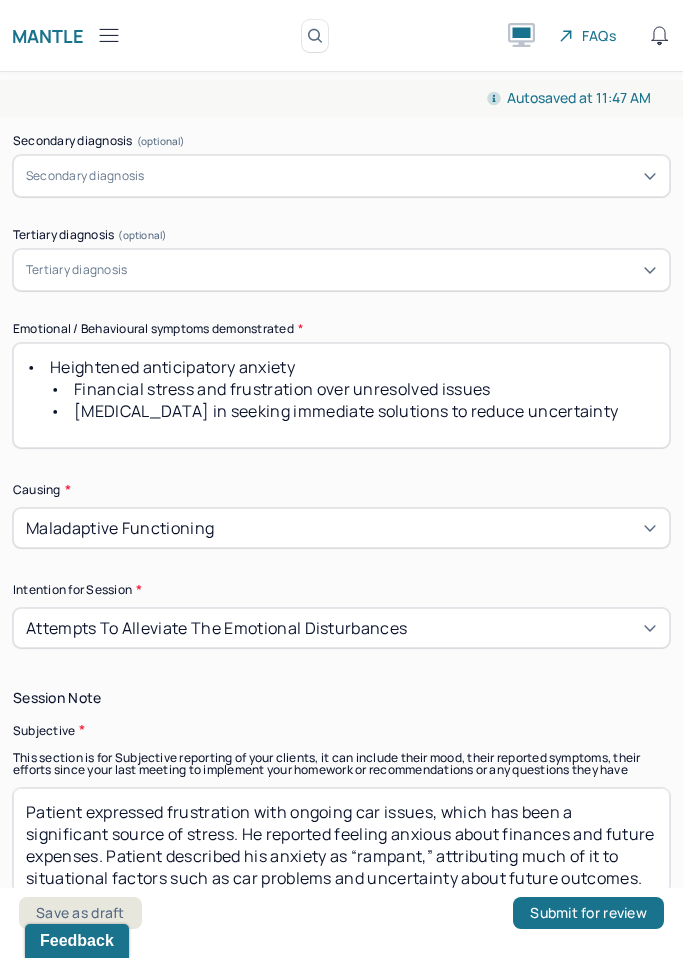click on "Appointment location * Teletherapy Client Teletherapy Location Home Office Other Provider Teletherapy Location Home Office Other Consent was received for the teletherapy session The teletherapy session was conducted via video Primary diagnosis * F41.1 [MEDICAL_DATA] Secondary diagnosis (optional) Secondary diagnosis Tertiary diagnosis (optional) Tertiary diagnosis Emotional / Behavioural symptoms demonstrated * 	•	Heightened anticipatory anxiety
•	Financial stress and frustration over unresolved issues
•	[MEDICAL_DATA] in seeking immediate solutions to reduce uncertainty Causing * Maladaptive Functioning Intention for Session * Attempts to alleviate the emotional disturbances" at bounding box center (341, 32) 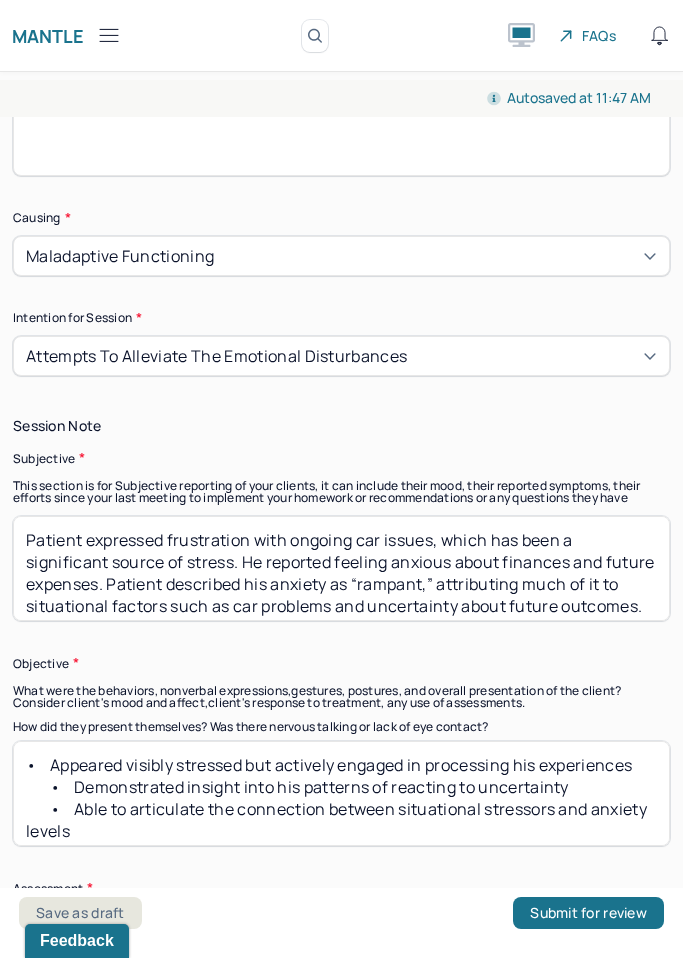 scroll, scrollTop: 1401, scrollLeft: 0, axis: vertical 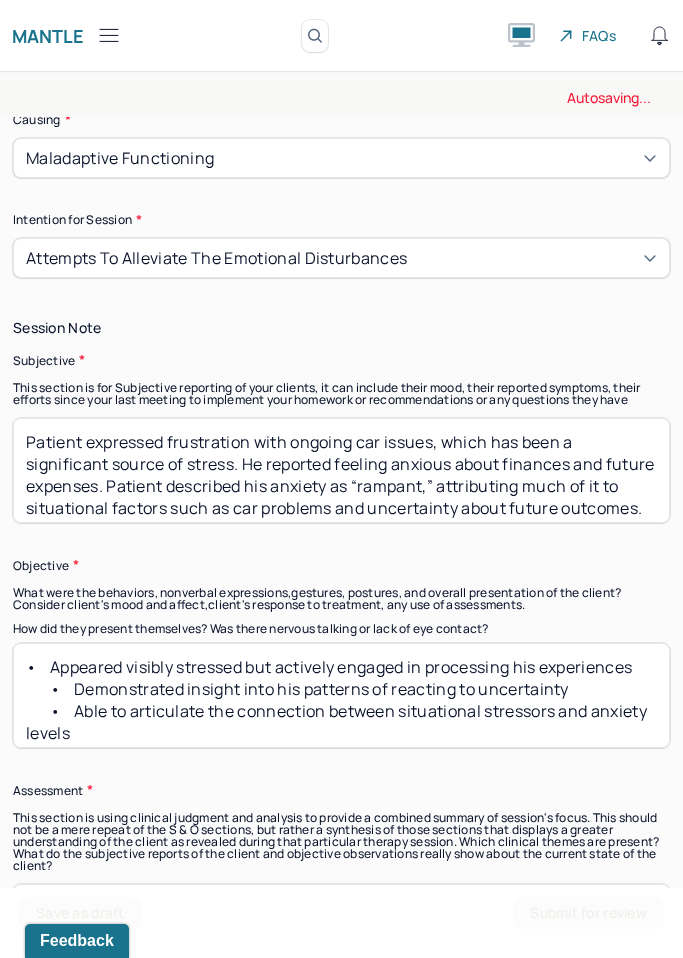 click on "Patient expressed frustration with ongoing car issues, which has been a significant source of stress. He reported feeling anxious about finances and future expenses. Patient described his anxiety as “rampant,” attributing much of it to situational factors such as car problems and uncertainty about future outcomes. In session, patient explored how he tends to rush into finding quick solutions to reduce uncertainty, which may exacerbate his anticipatory anxiety." at bounding box center (341, 470) 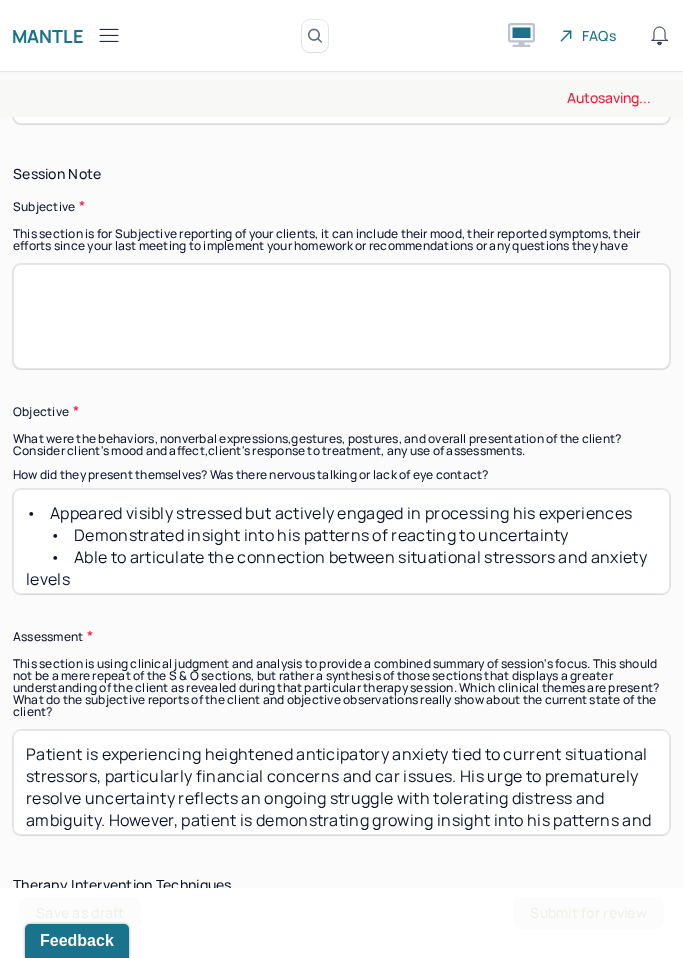 scroll, scrollTop: 1591, scrollLeft: 0, axis: vertical 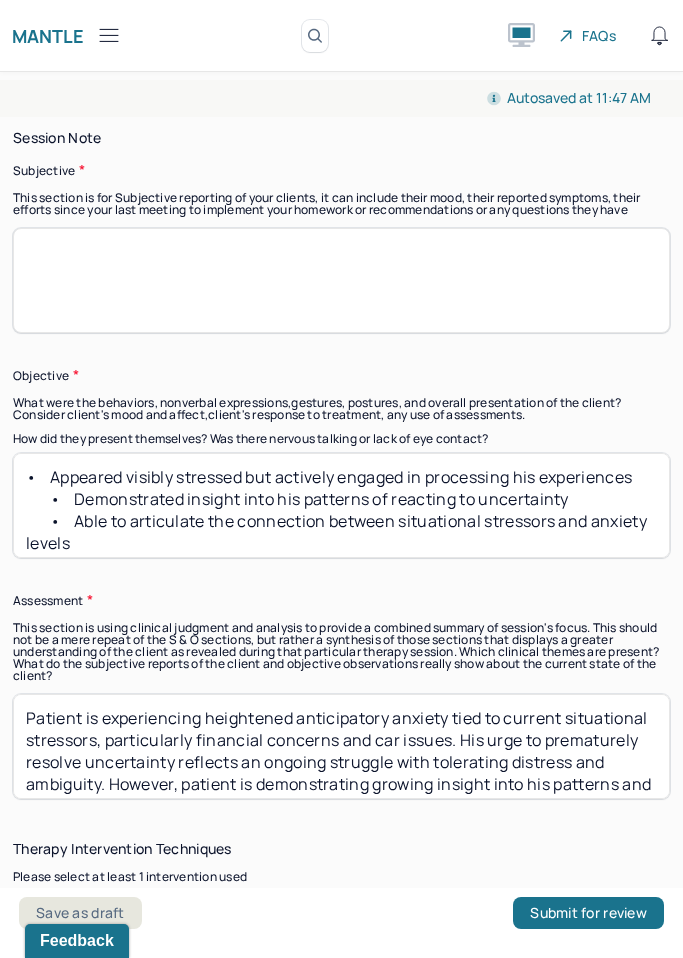 click on "•	Appeared visibly stressed but actively engaged in processing his experiences
•	Demonstrated insight into his patterns of reacting to uncertainty
•	Able to articulate the connection between situational stressors and anxiety levels" at bounding box center (341, 505) 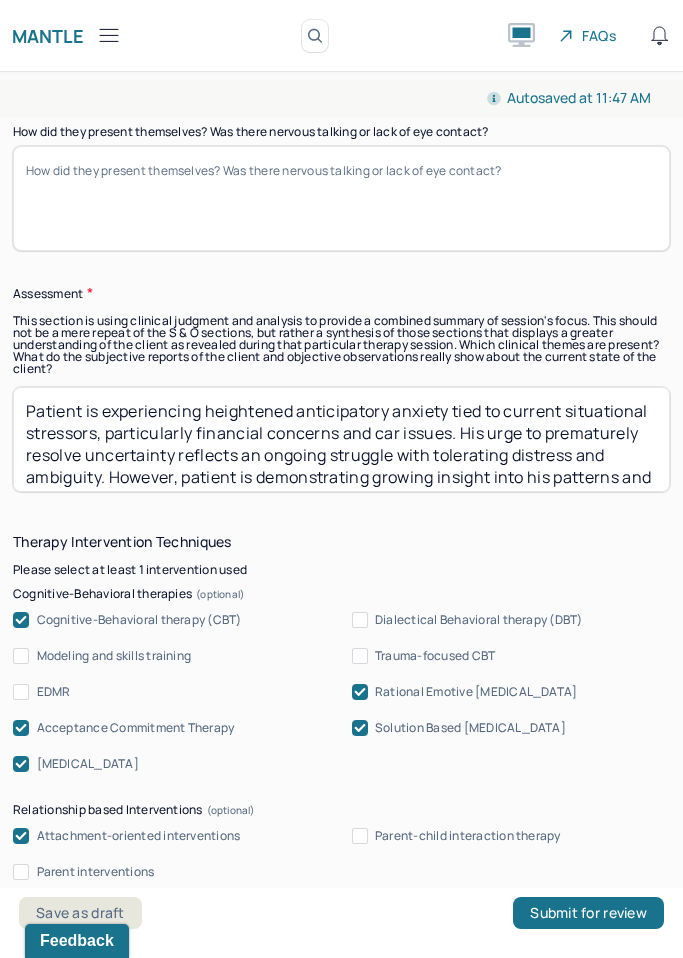 scroll, scrollTop: 1944, scrollLeft: 0, axis: vertical 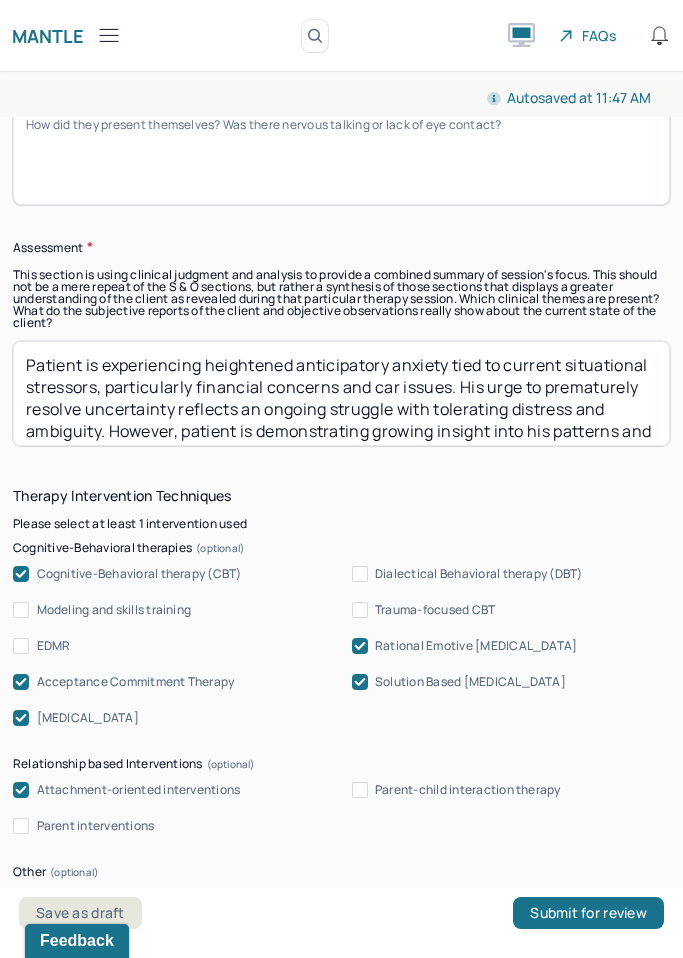 click on "Instructions The fields marked with an asterisk ( * ) are required before you can submit your notes. Before you can submit your session notes, they must be signed. You have the option to save your notes as a draft before making a submission. Appointment location * Teletherapy Client Teletherapy Location Home Office Other Provider Teletherapy Location Home Office Other Consent was received for the teletherapy session The teletherapy session was conducted via video Primary diagnosis * F41.1 [MEDICAL_DATA] Secondary diagnosis (optional) Secondary diagnosis Tertiary diagnosis (optional) Tertiary diagnosis Emotional / Behavioural symptoms demonstrated * Causing * Maladaptive Functioning Intention for Session * Attempts to alleviate the emotional disturbances Session Note Subjective This section is for Subjective reporting of your clients, it can include their mood, their reported symptoms, their efforts since your last meeting to implement your homework or recommendations or any questions they have *" at bounding box center [341, 986] 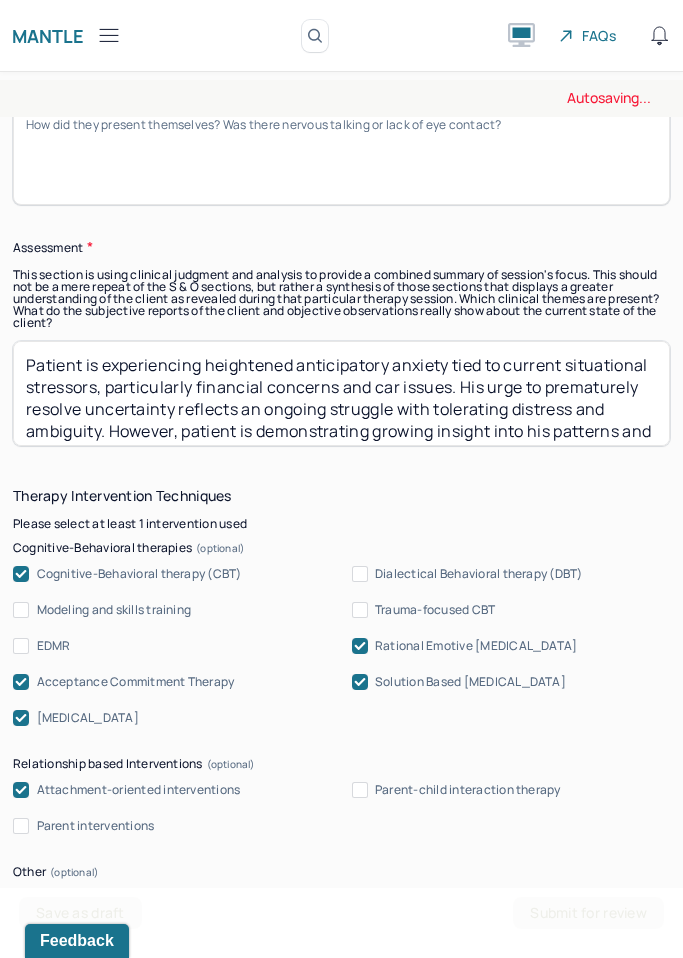 click on "Patient is experiencing heightened anticipatory anxiety tied to current situational stressors, particularly financial concerns and car issues. His urge to prematurely resolve uncertainty reflects an ongoing struggle with tolerating distress and ambiguity. However, patient is demonstrating growing insight into his patterns and is open to therapeutic exploration of healthier coping strategies." at bounding box center (341, 393) 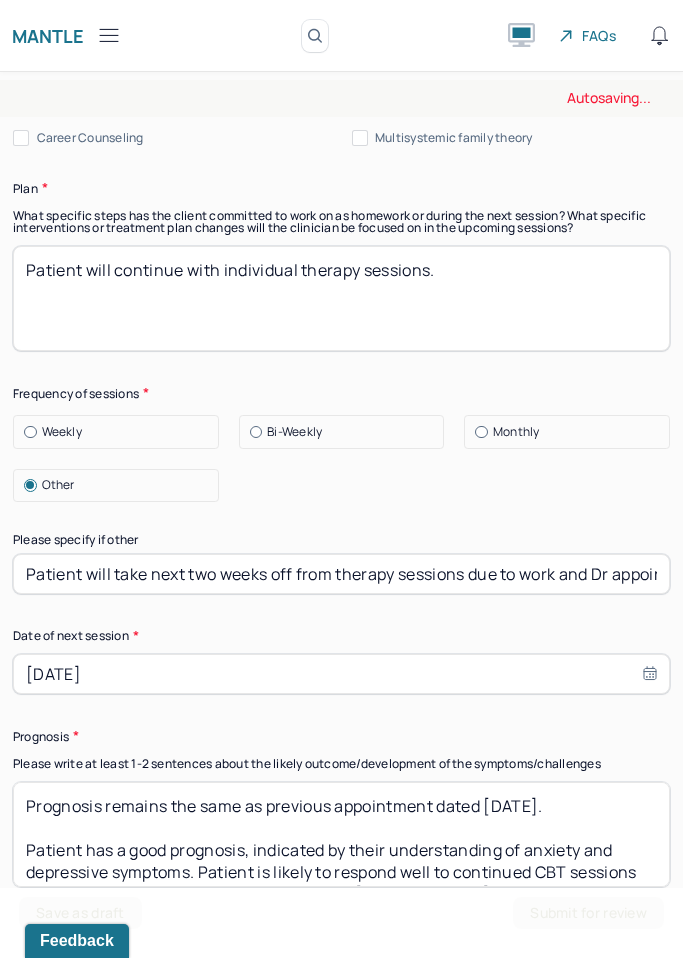 scroll, scrollTop: 3010, scrollLeft: 0, axis: vertical 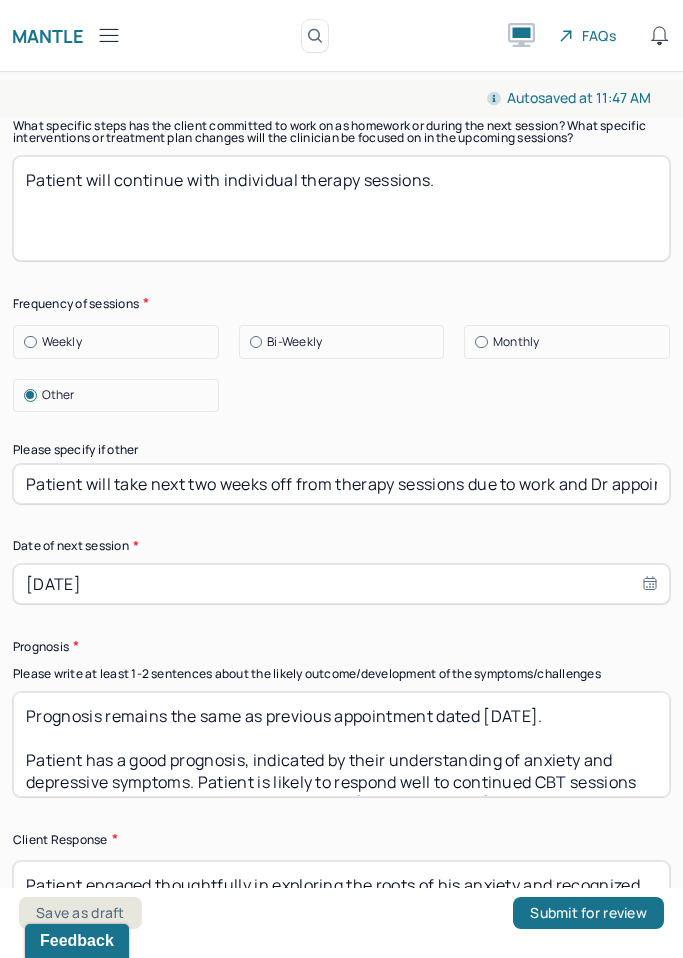 click at bounding box center (30, 342) 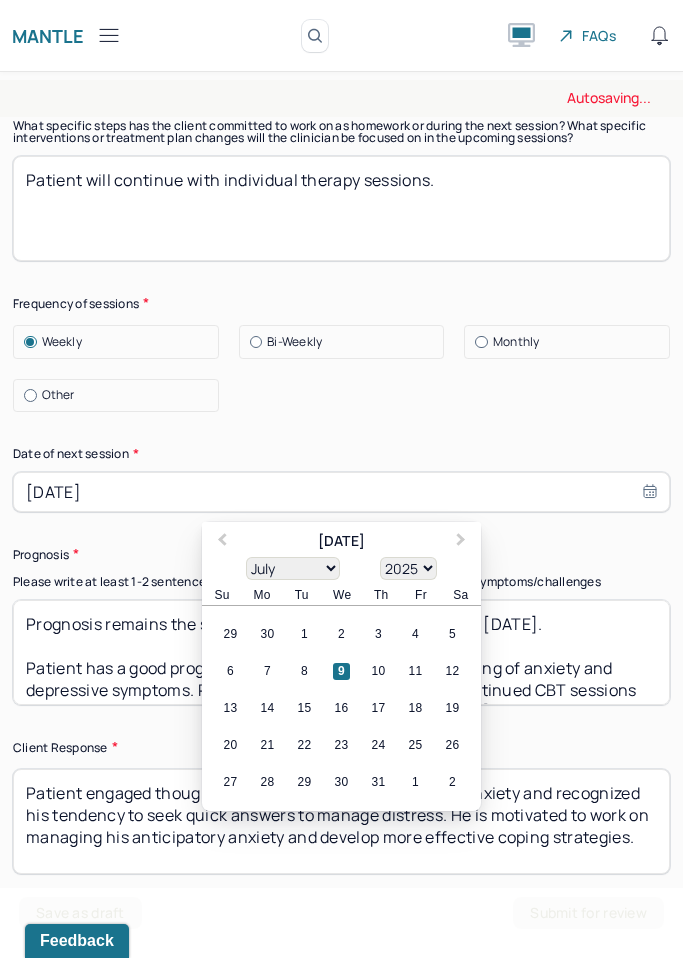 click on "[DATE]" at bounding box center (341, 492) 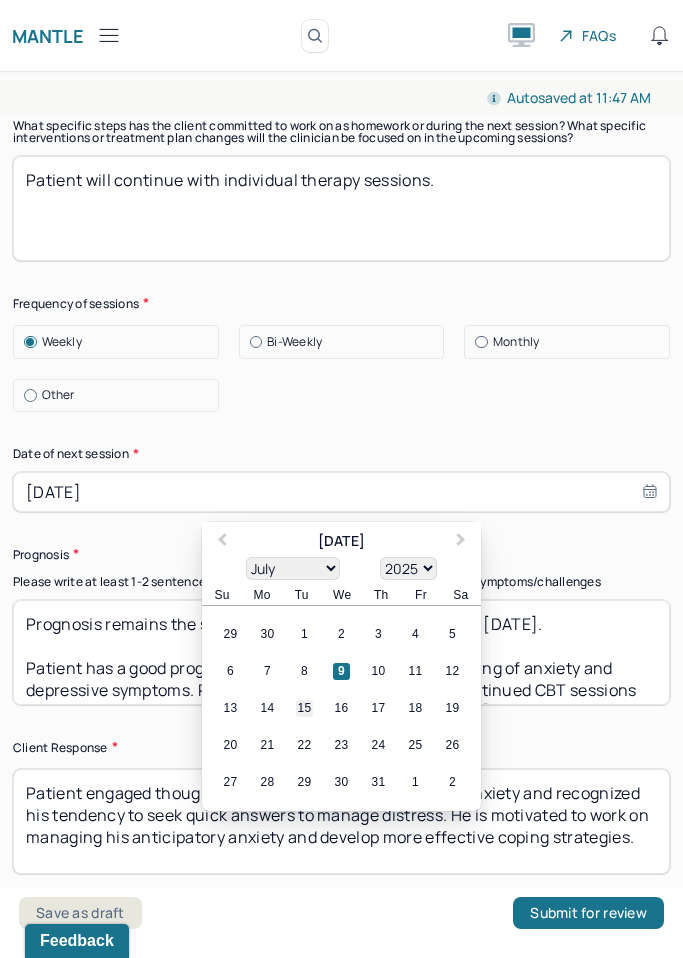 click on "15" at bounding box center (304, 708) 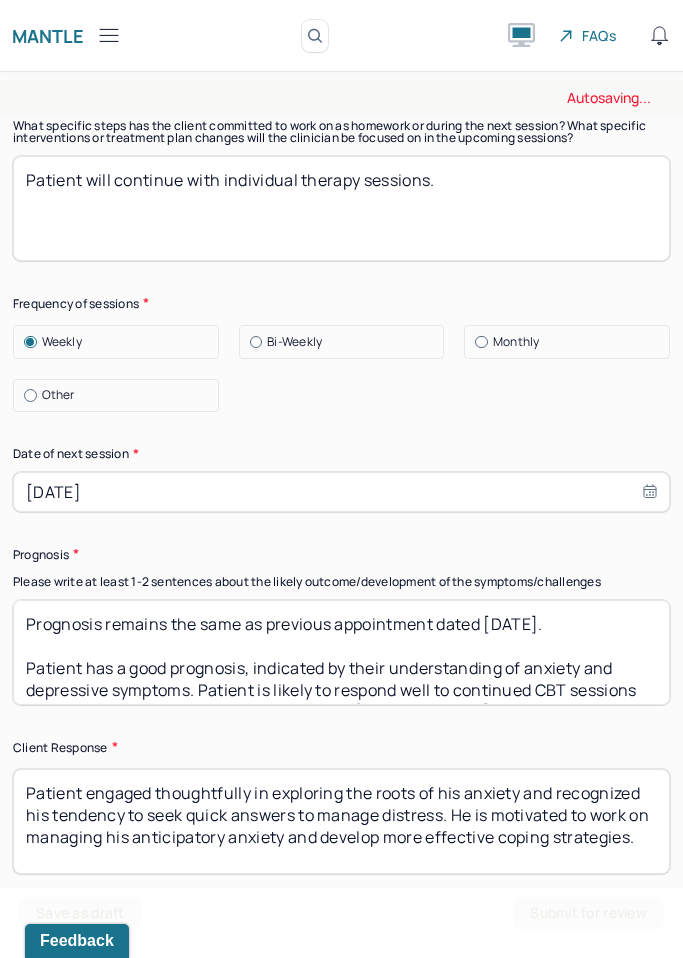 click on "Prognosis remains the same as previous appointment dated [DATE].
Patient has a good prognosis, indicated by their understanding of anxiety and depressive symptoms. Patient is likely to respond well to continued CBT sessions and more psycho education on anxiety and [MEDICAL_DATA] to better understand triggers and symptom management." at bounding box center [341, 652] 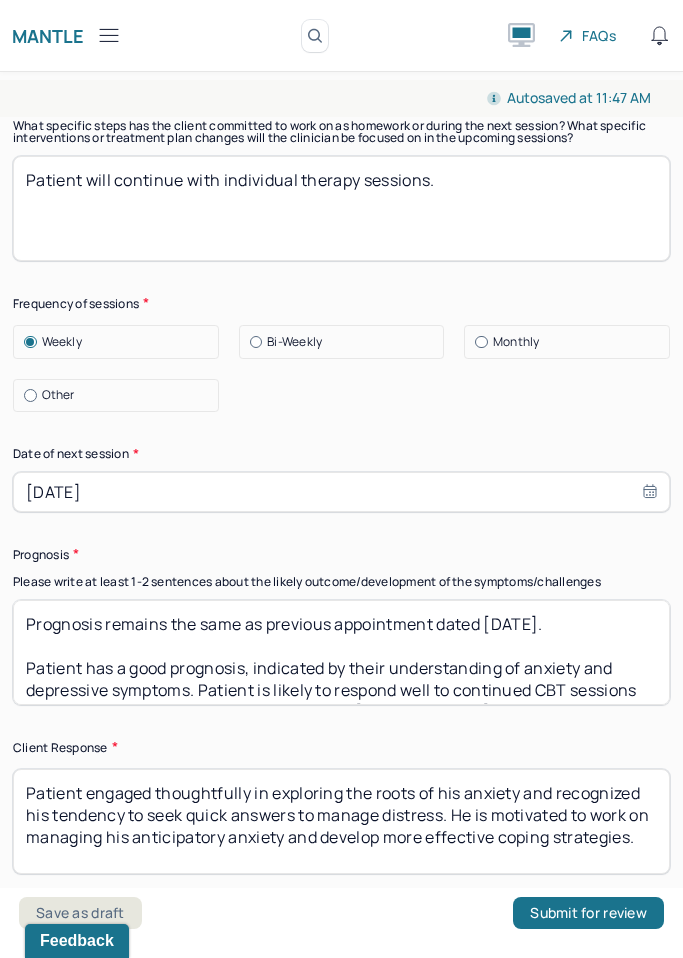 click on "Prognosis remains the same as previous appointment dated [DATE].
Patient has a good prognosis, indicated by their understanding of anxiety and depressive symptoms. Patient is likely to respond well to continued CBT sessions and more psycho education on anxiety and [MEDICAL_DATA] to better understand triggers and symptom management." at bounding box center [341, 652] 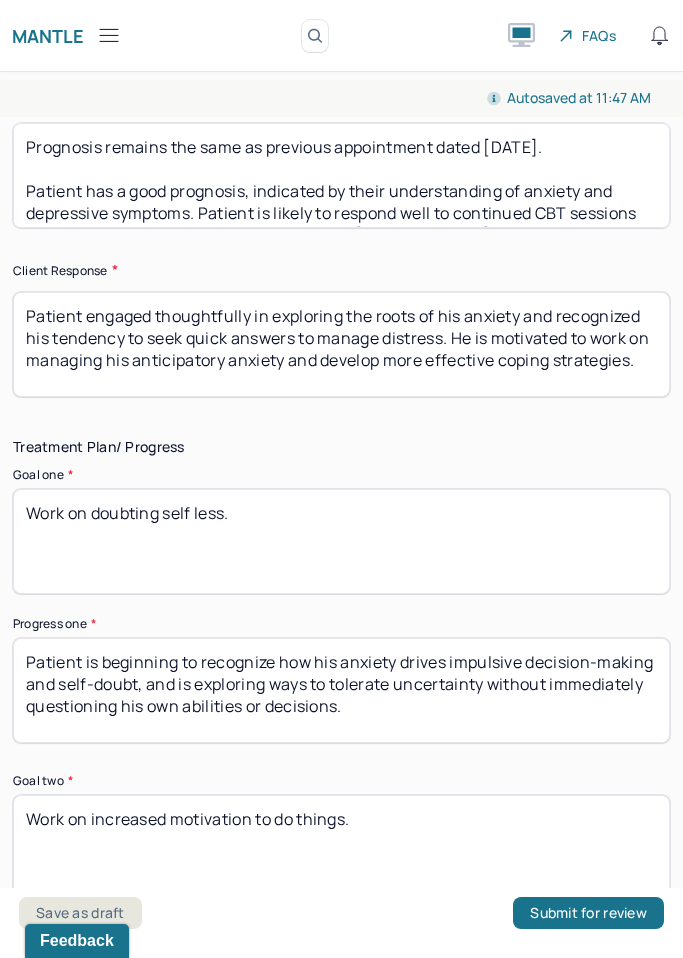 scroll, scrollTop: 3496, scrollLeft: 0, axis: vertical 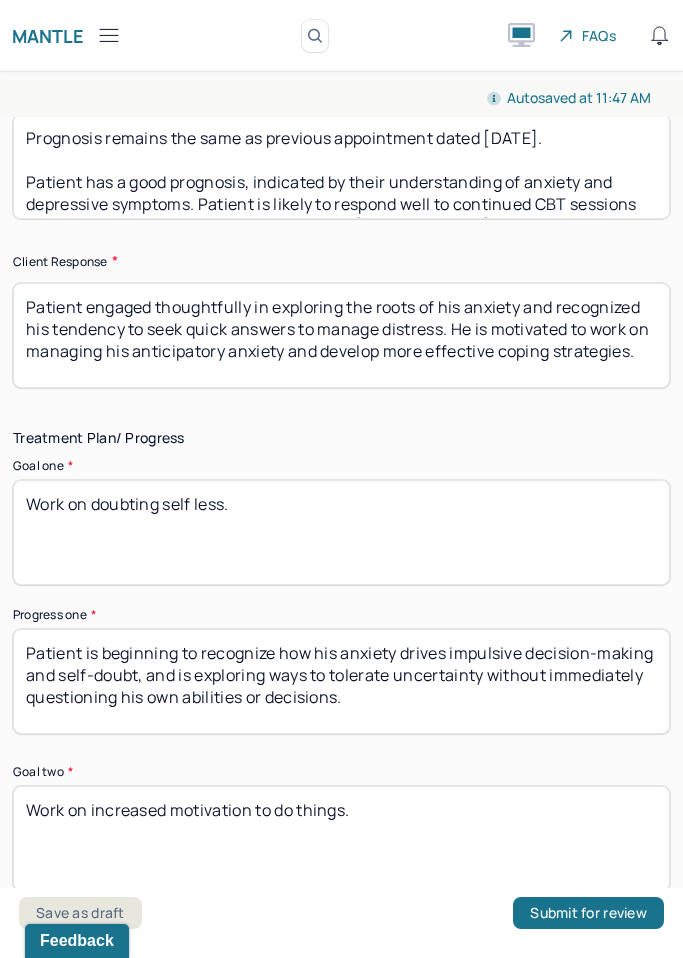 click on "Patient engaged thoughtfully in exploring the roots of his anxiety and recognized his tendency to seek quick answers to manage distress. He is motivated to work on managing his anticipatory anxiety and develop more effective coping strategies." at bounding box center (341, 335) 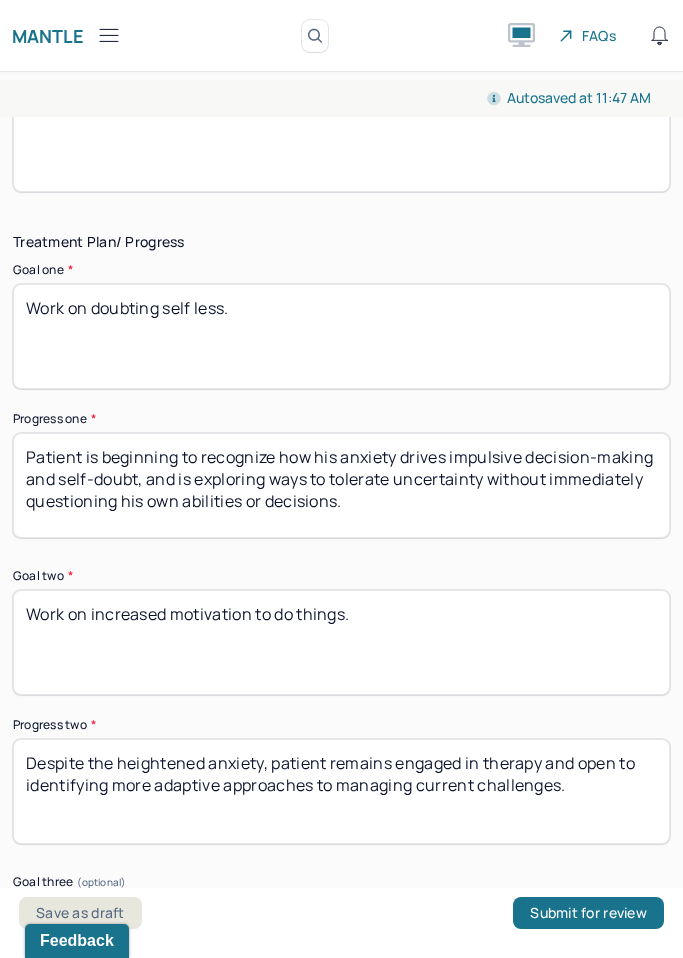 scroll, scrollTop: 3777, scrollLeft: 0, axis: vertical 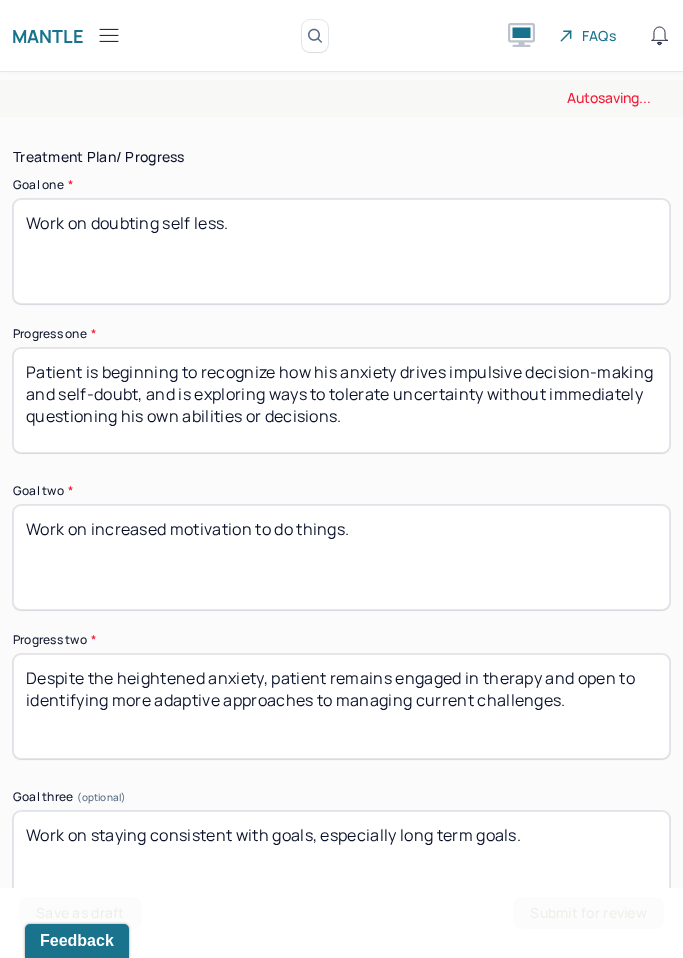 click on "Patient is beginning to recognize how his anxiety drives impulsive decision-making and self-doubt, and is exploring ways to tolerate uncertainty without immediately questioning his own abilities or decisions." at bounding box center [341, 400] 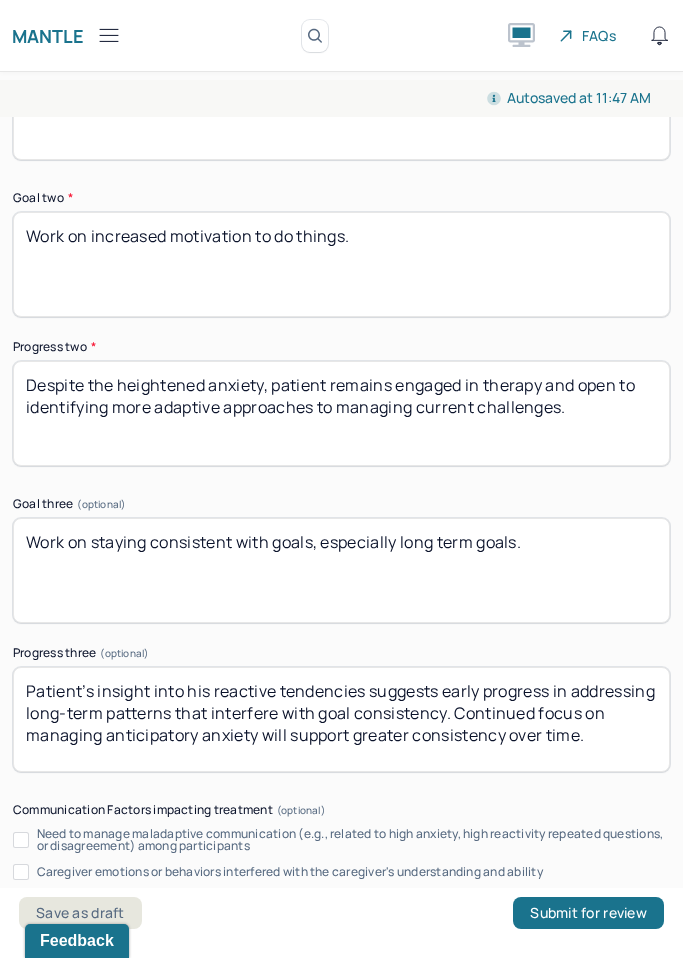 scroll, scrollTop: 4101, scrollLeft: 0, axis: vertical 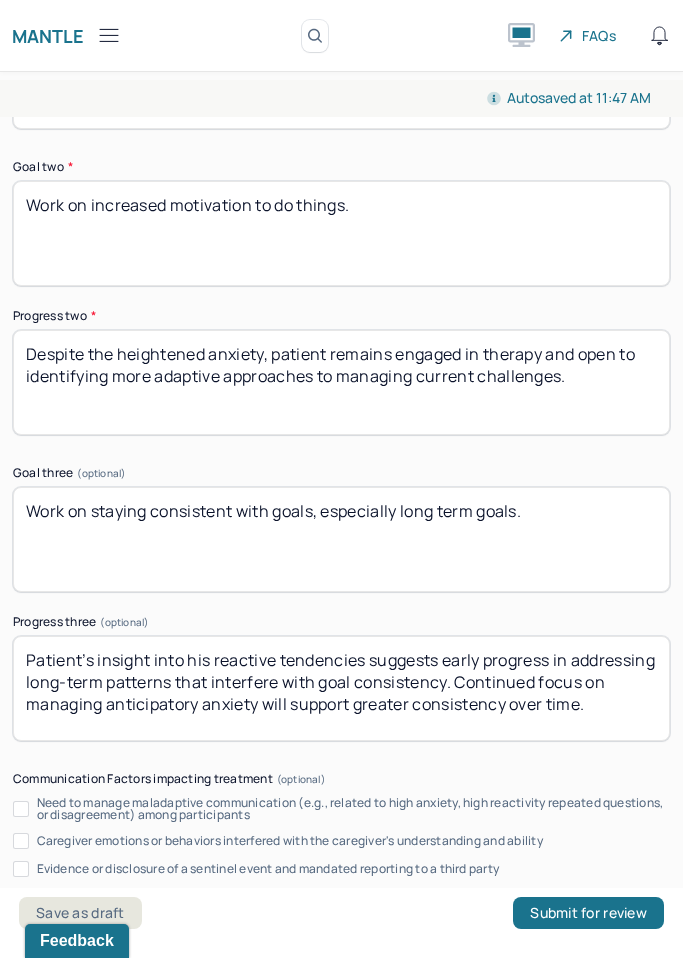 click on "Despite the heightened anxiety, patient remains engaged in therapy and open to identifying more adaptive approaches to managing current challenges." at bounding box center (341, 382) 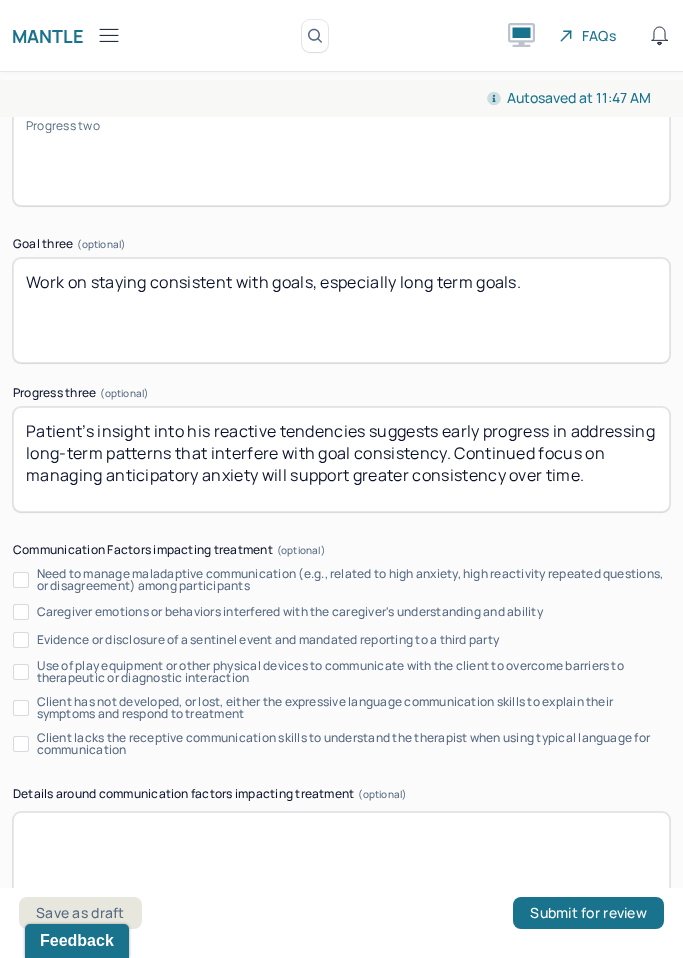 scroll, scrollTop: 4395, scrollLeft: 0, axis: vertical 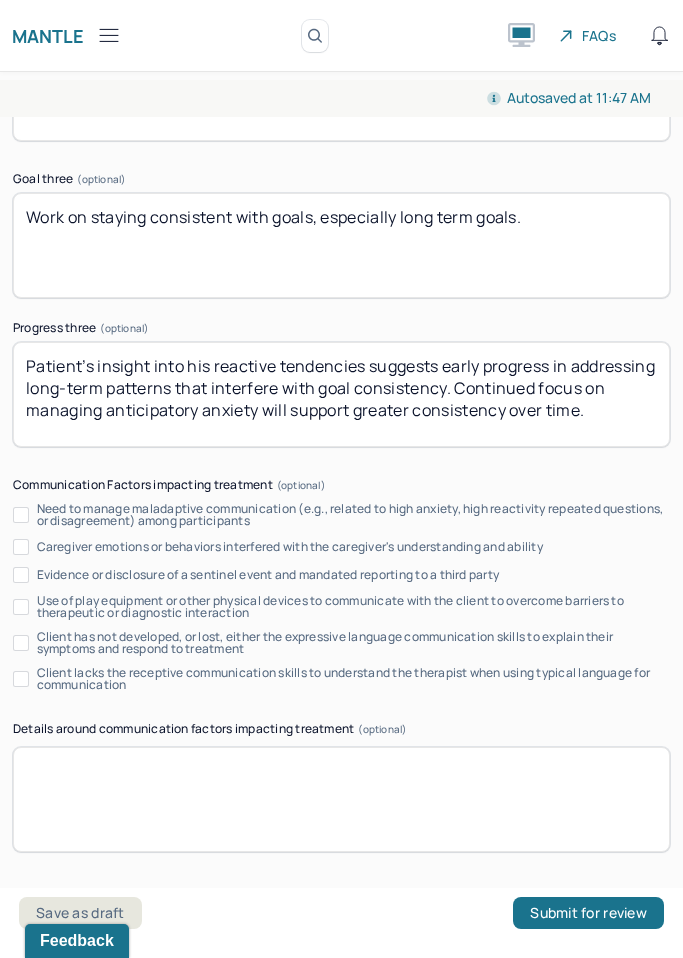 click on "Patient’s insight into his reactive tendencies suggests early progress in addressing long-term patterns that interfere with goal consistency. Continued focus on managing anticipatory anxiety will support greater consistency over time." at bounding box center [341, 394] 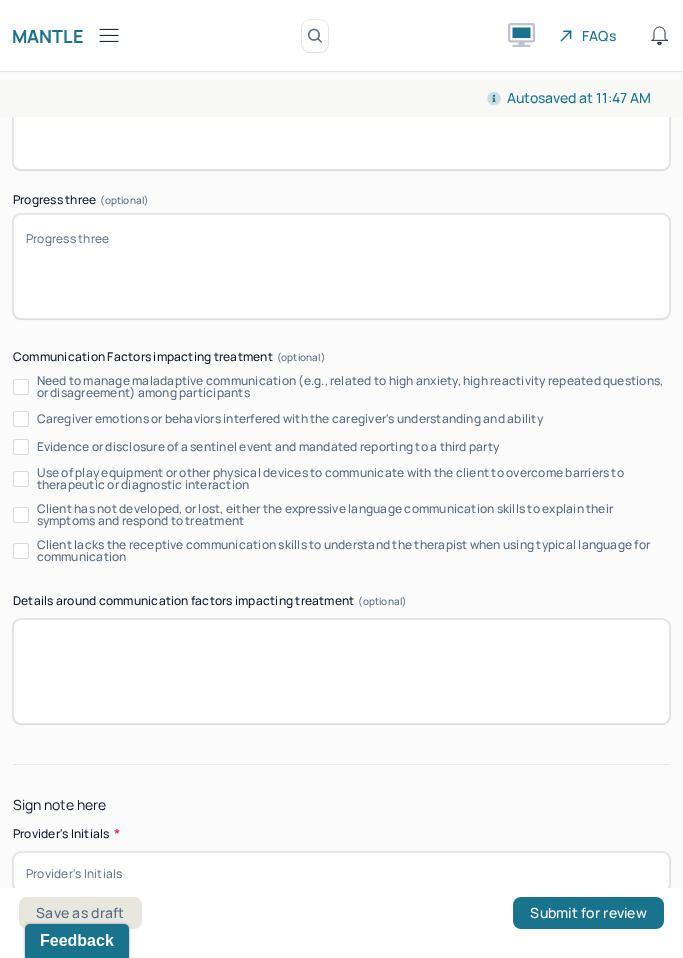 scroll, scrollTop: 4522, scrollLeft: 0, axis: vertical 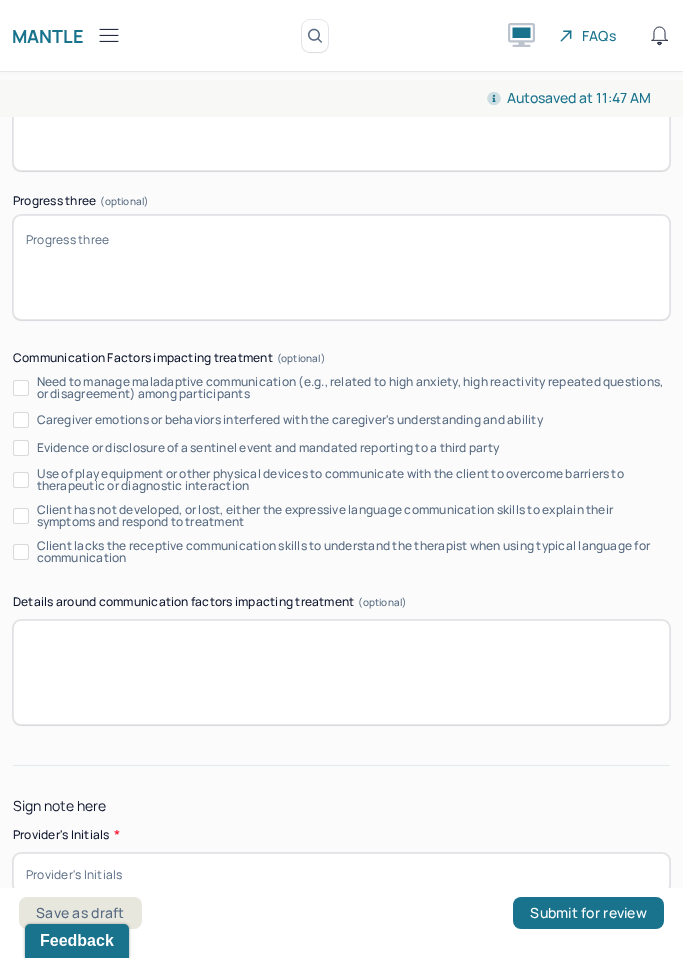 click on "Instructions The fields marked with an asterisk ( * ) are required before you can submit your notes. Before you can submit your session notes, they must be signed. You have the option to save your notes as a draft before making a submission. Appointment location * Teletherapy Client Teletherapy Location Home Office Other Provider Teletherapy Location Home Office Other Consent was received for the teletherapy session The teletherapy session was conducted via video Primary diagnosis * F41.1 [MEDICAL_DATA] Secondary diagnosis (optional) Secondary diagnosis Tertiary diagnosis (optional) Tertiary diagnosis Emotional / Behavioural symptoms demonstrated * Causing * Maladaptive Functioning Intention for Session * Attempts to alleviate the emotional disturbances Session Note Subjective This section is for Subjective reporting of your clients, it can include their mood, their reported symptoms, their efforts since your last meeting to implement your homework or recommendations or any questions they have *" at bounding box center (341, -1638) 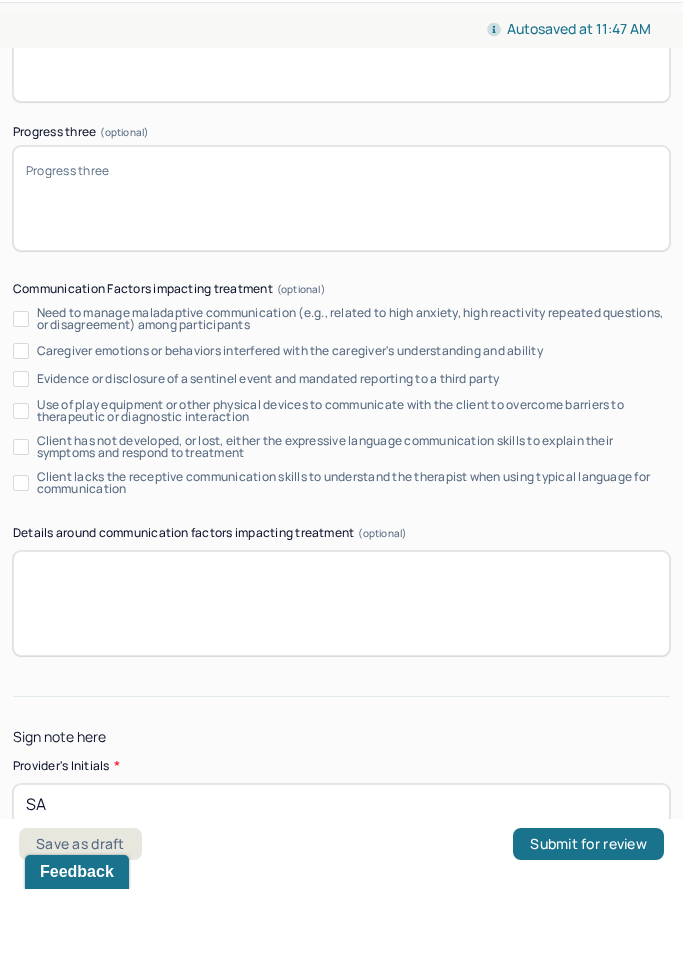 scroll, scrollTop: 4522, scrollLeft: 0, axis: vertical 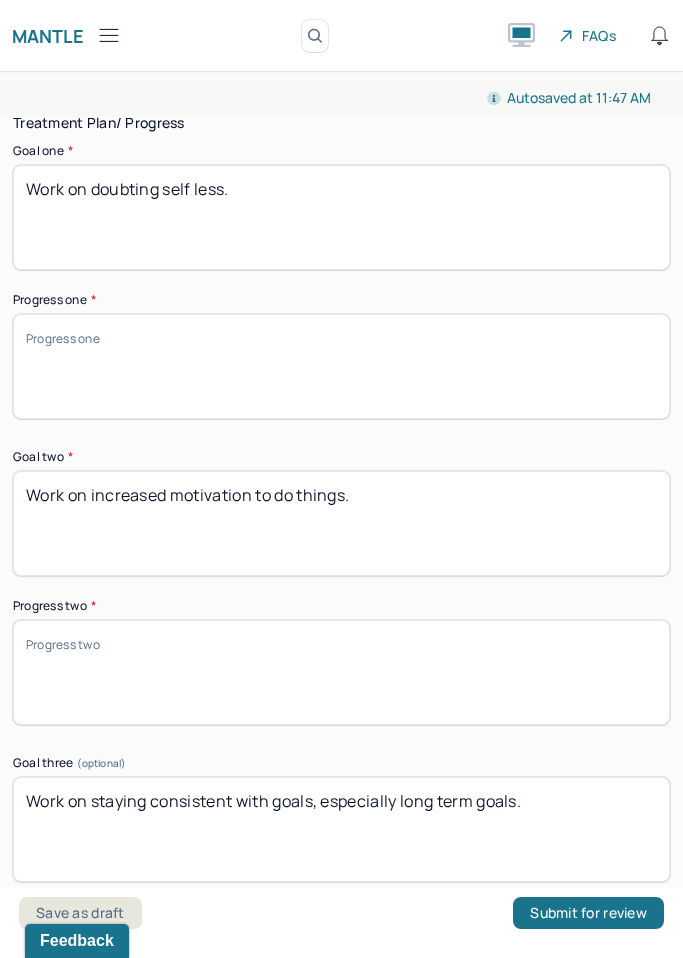 click on "Work on doubting self less." at bounding box center [341, 217] 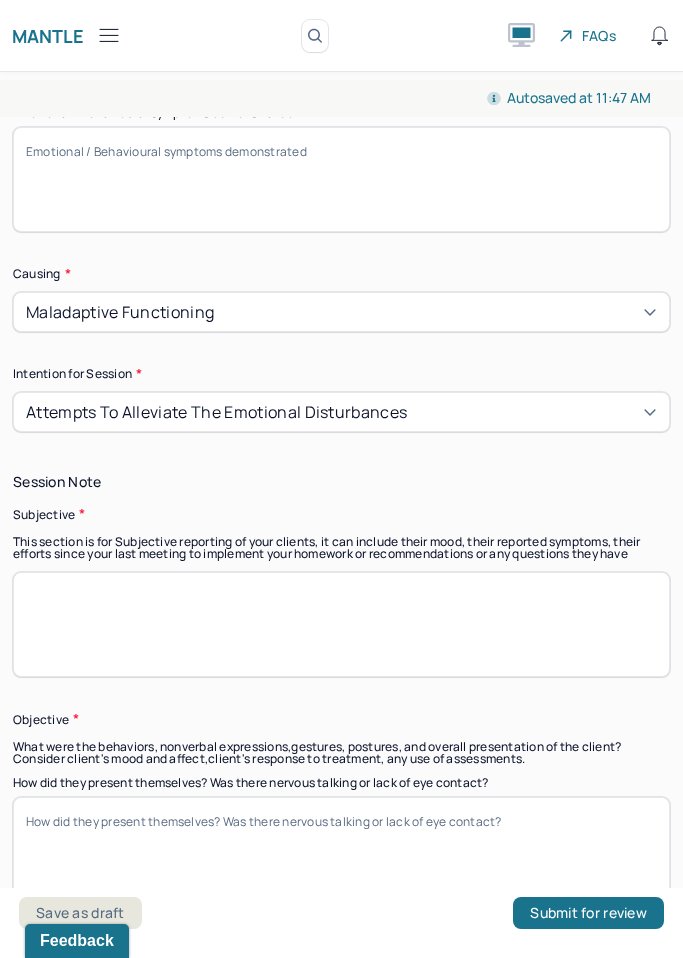 scroll, scrollTop: 1226, scrollLeft: 0, axis: vertical 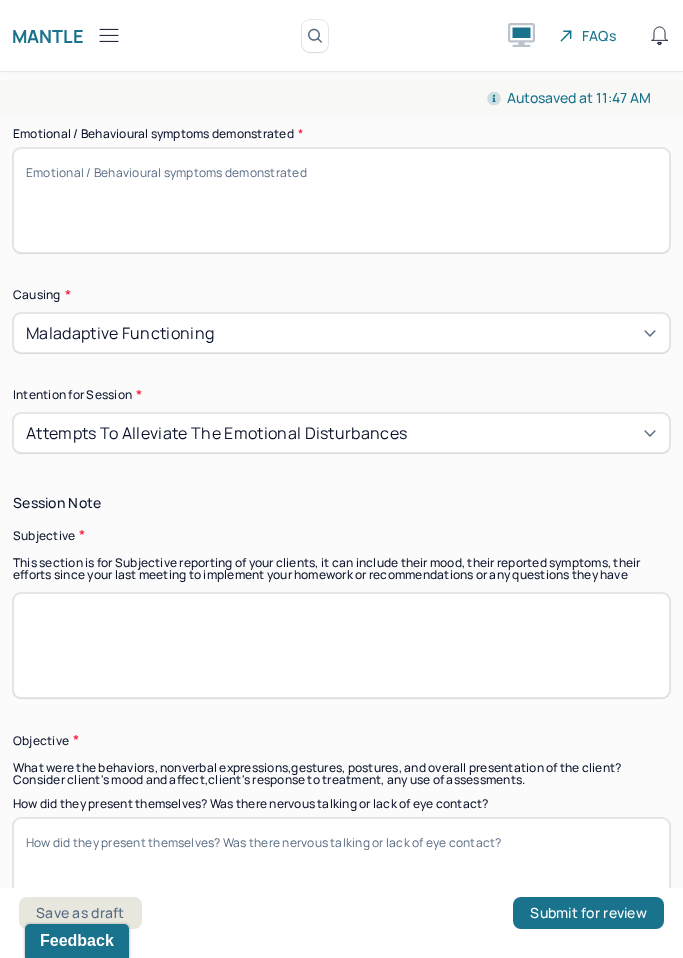 click at bounding box center [341, 645] 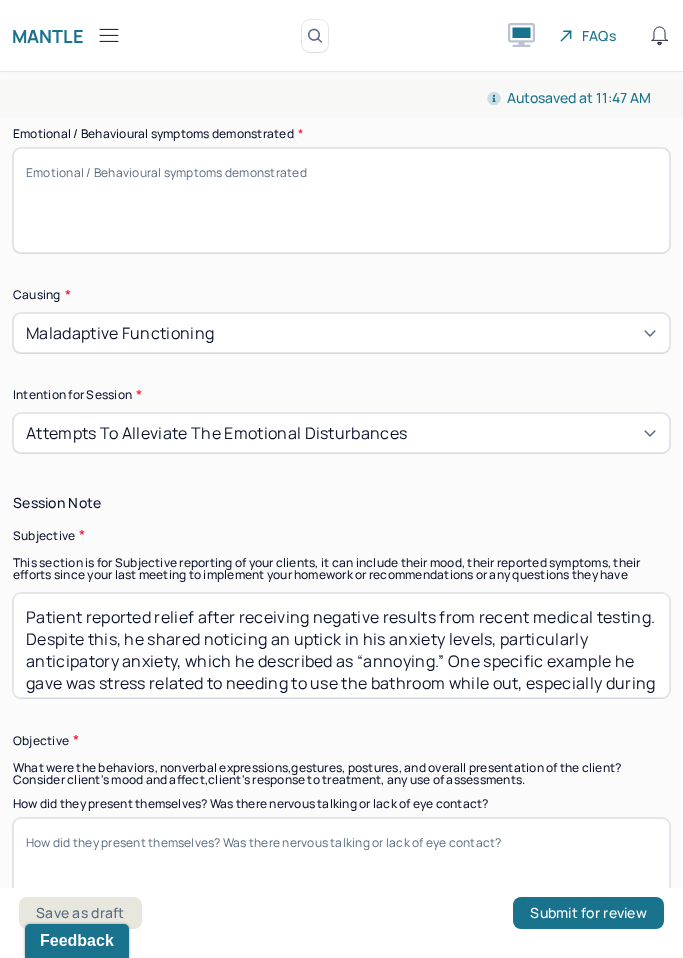 scroll, scrollTop: 58, scrollLeft: 0, axis: vertical 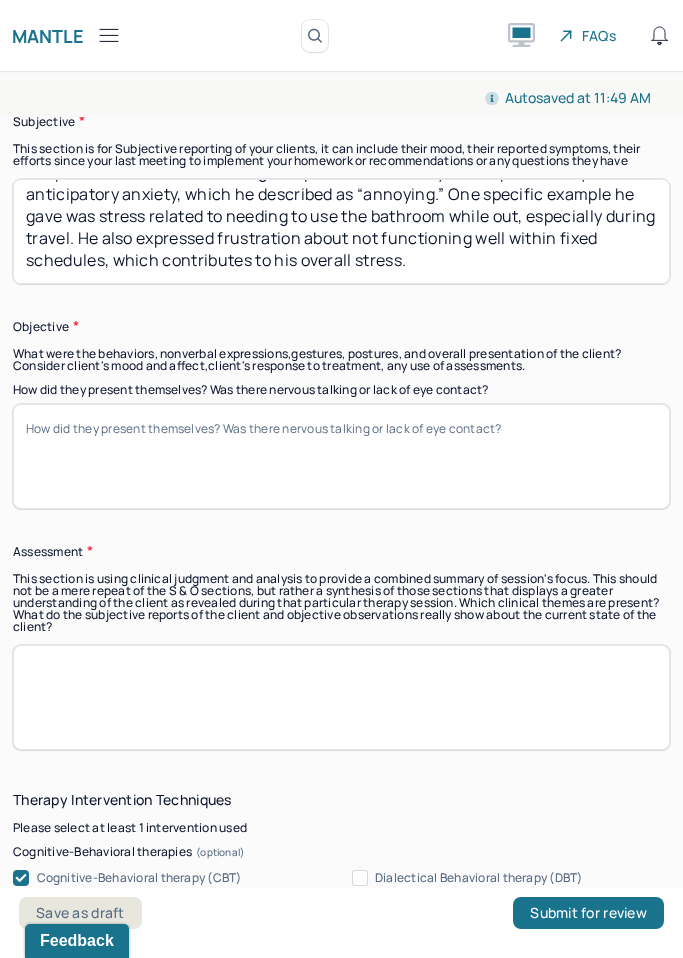 click on "How did they present themselves? Was there nervous talking or lack of eye contact?" at bounding box center [341, 456] 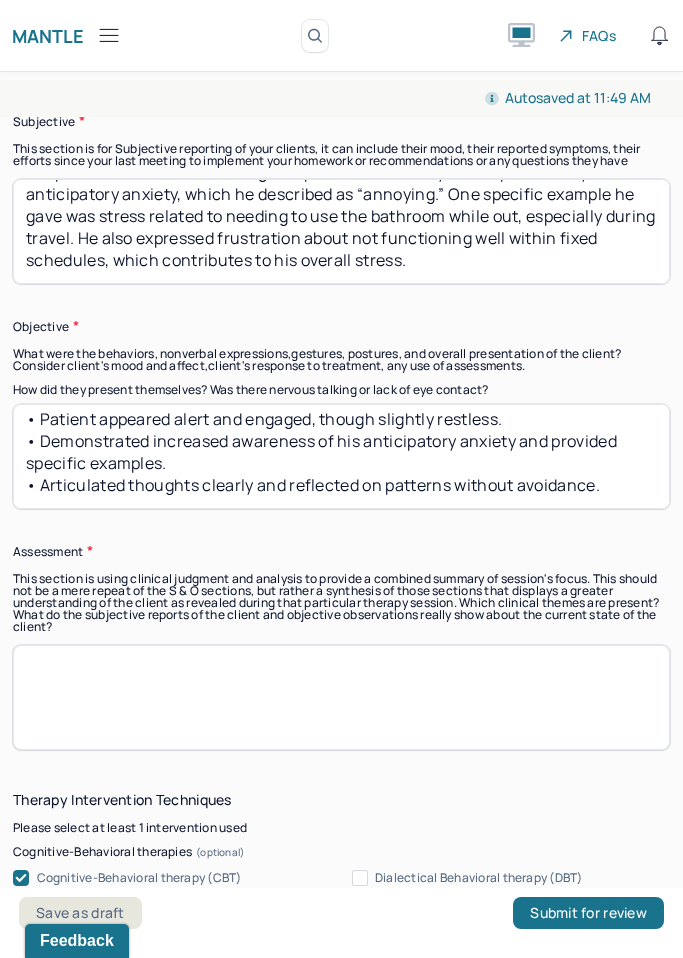scroll, scrollTop: 12, scrollLeft: 0, axis: vertical 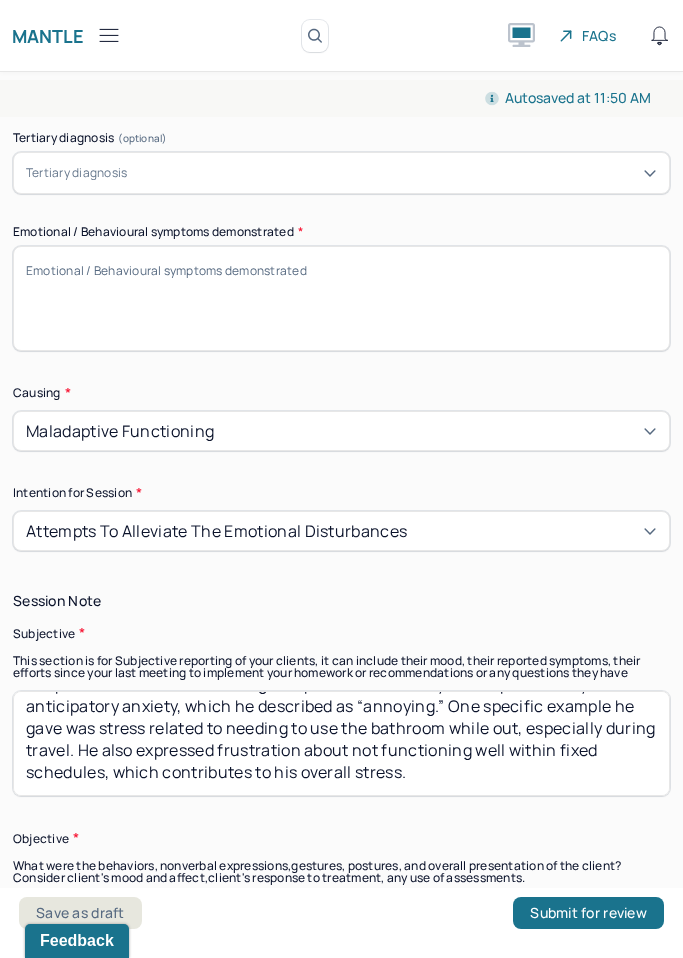 click on "Emotional / Behavioural symptoms demonstrated *" at bounding box center (341, 298) 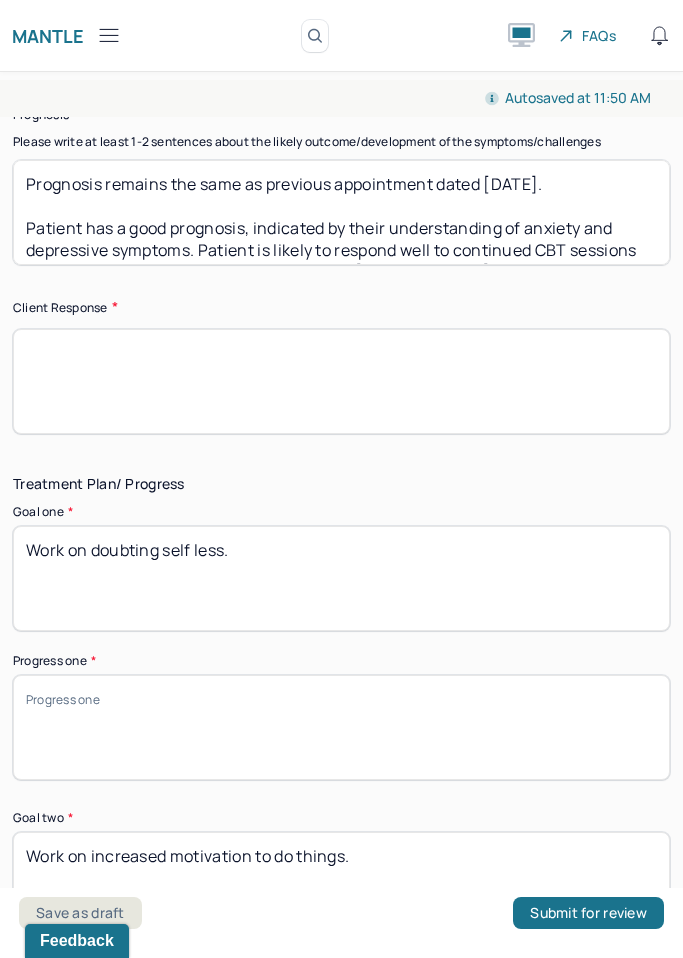 scroll, scrollTop: 3456, scrollLeft: 0, axis: vertical 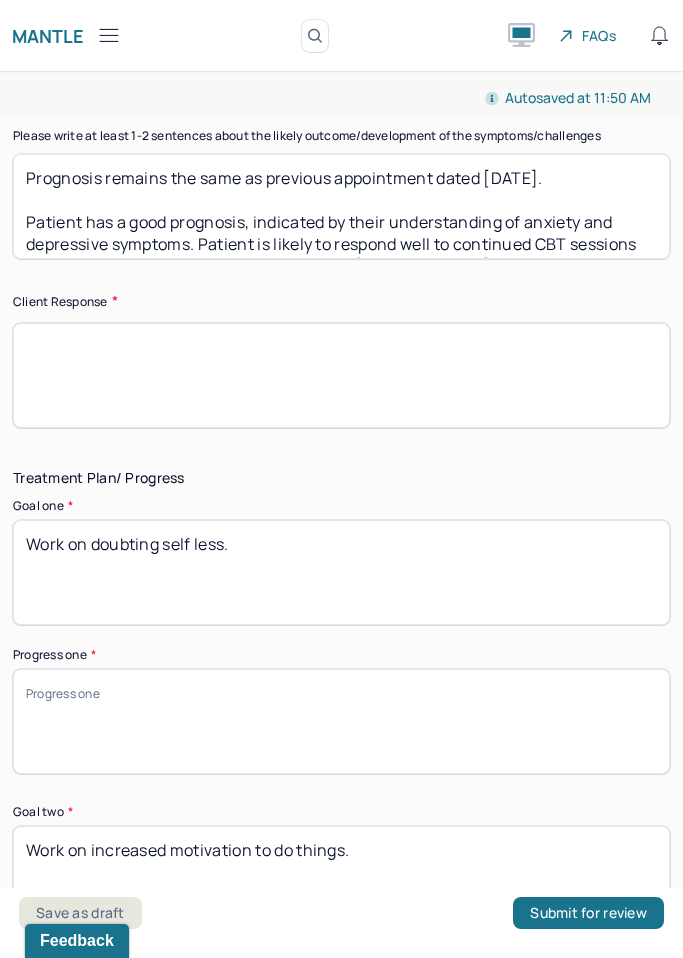 paste on "Patient was introspective and candid about his challenges. He appeared motivated to understand his symptoms and was receptive to strategies discussed in session to manage anxiety and increase behavioral consistency." 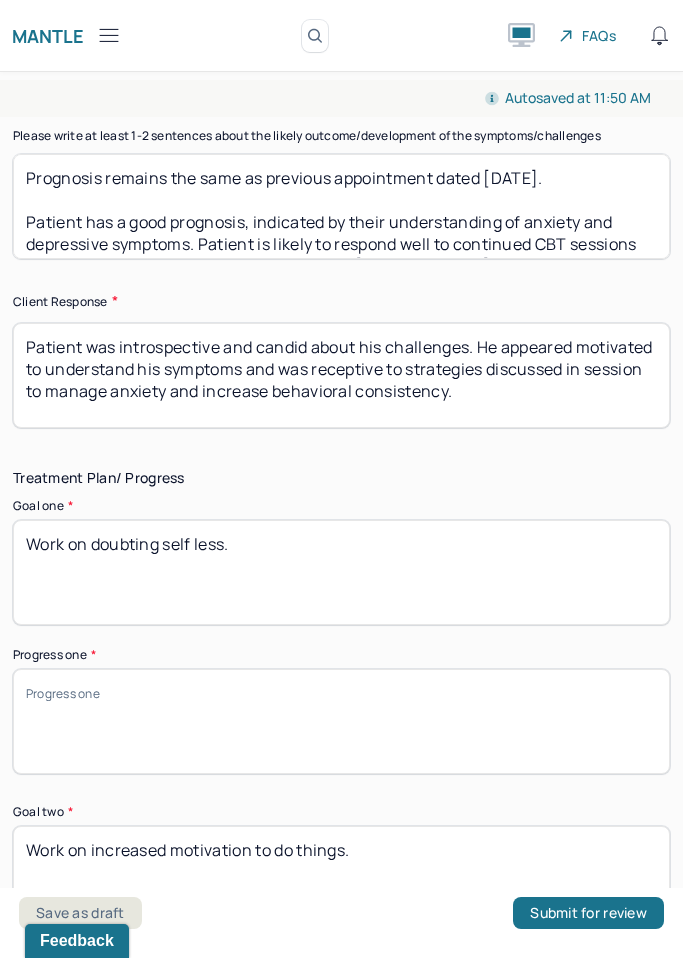 scroll, scrollTop: 3720, scrollLeft: 0, axis: vertical 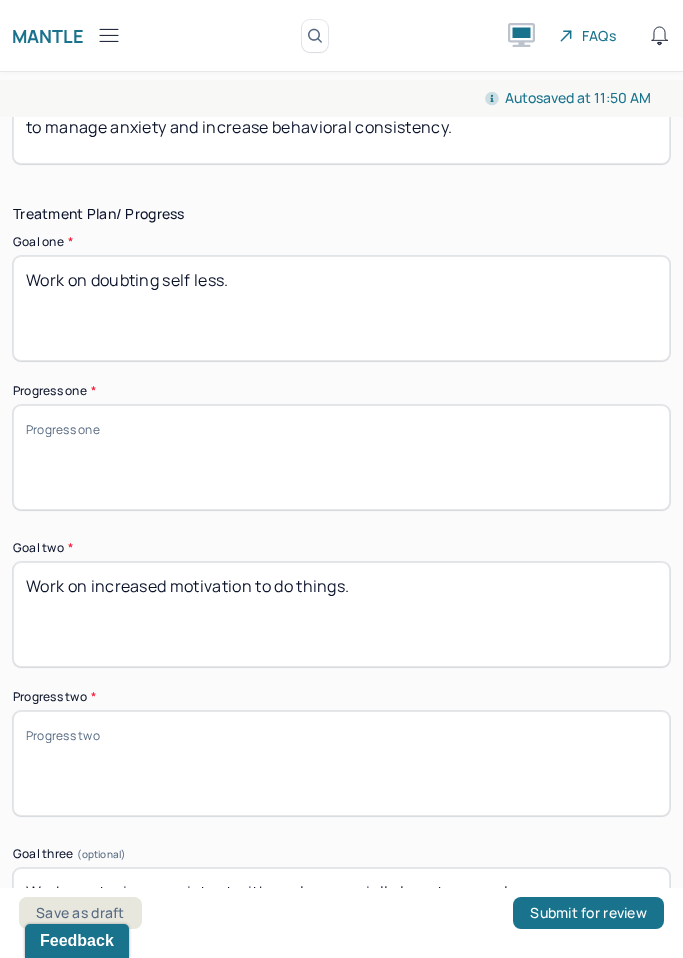 click on "Progress one *" at bounding box center (341, 457) 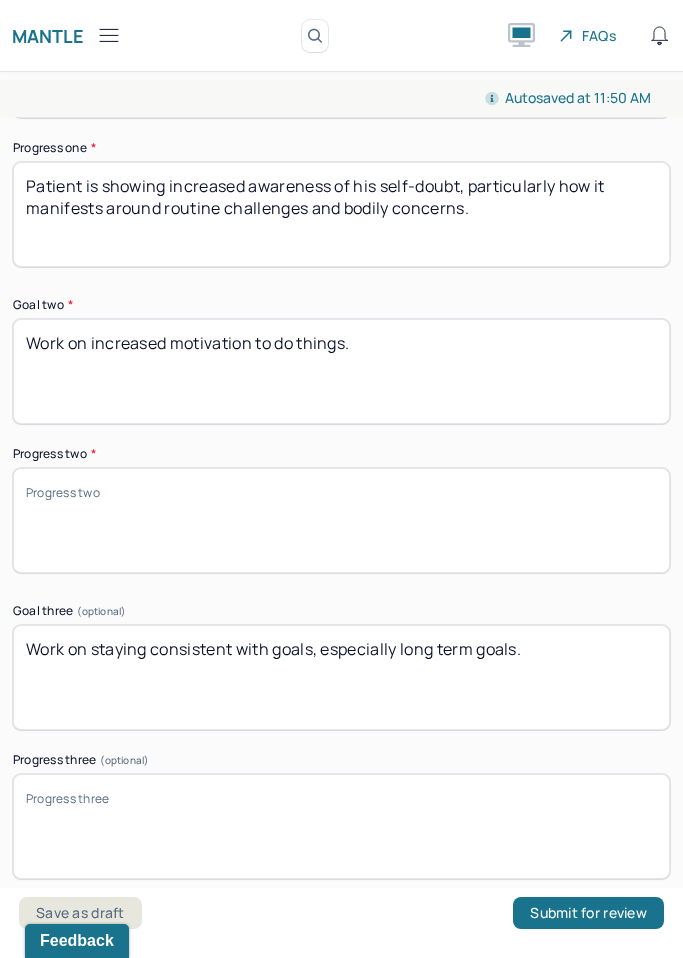 scroll, scrollTop: 3986, scrollLeft: 0, axis: vertical 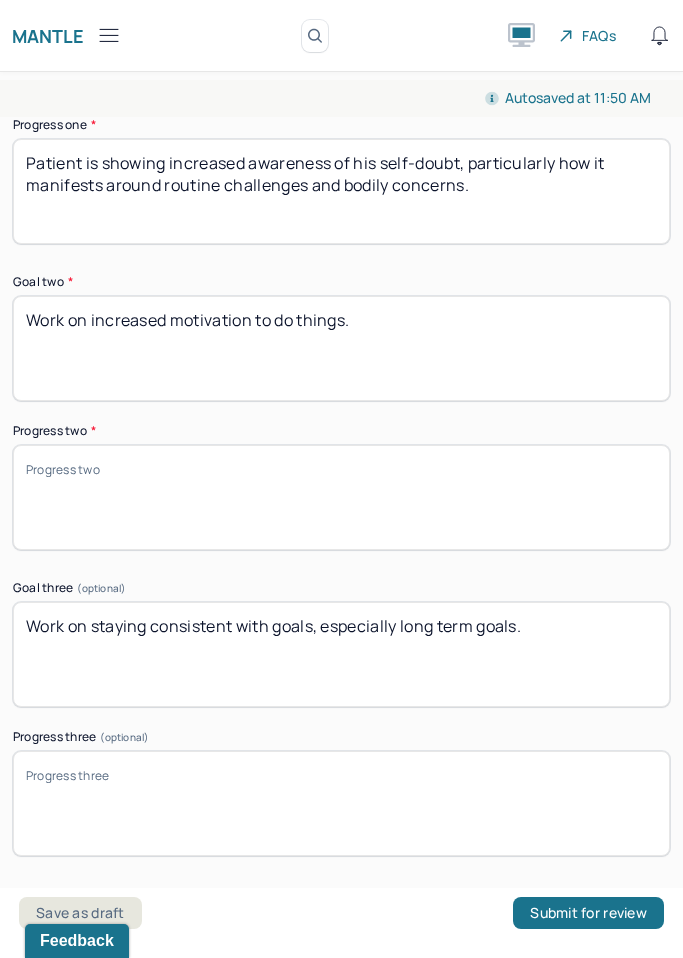 click on "Progress two *" at bounding box center [341, 497] 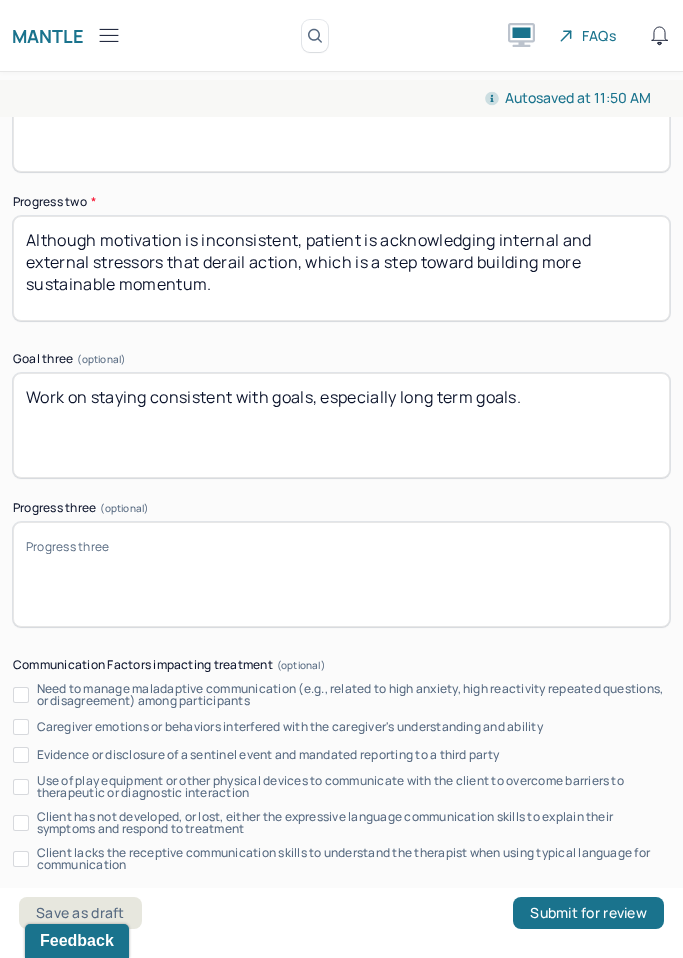 scroll, scrollTop: 4219, scrollLeft: 0, axis: vertical 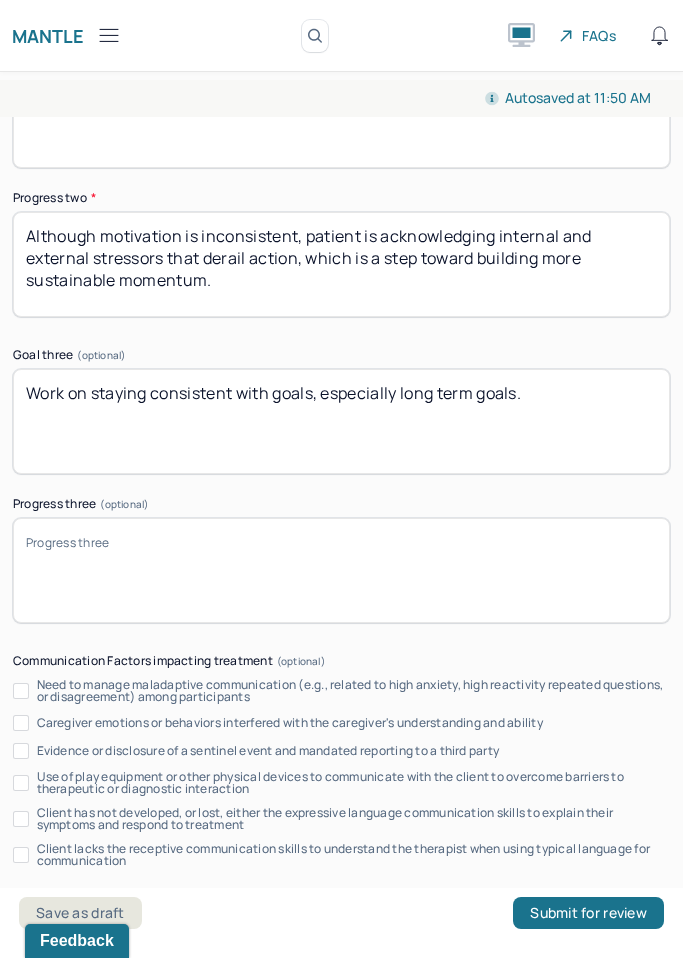 click on "Progress three (optional)" at bounding box center [341, 570] 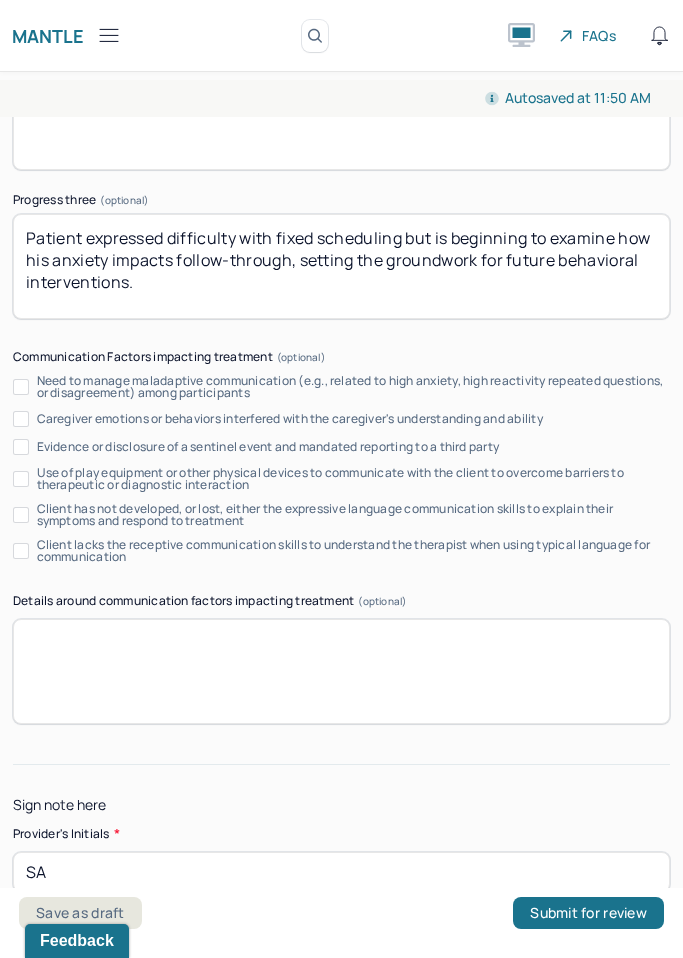 click on "Sign note here" at bounding box center (341, 805) 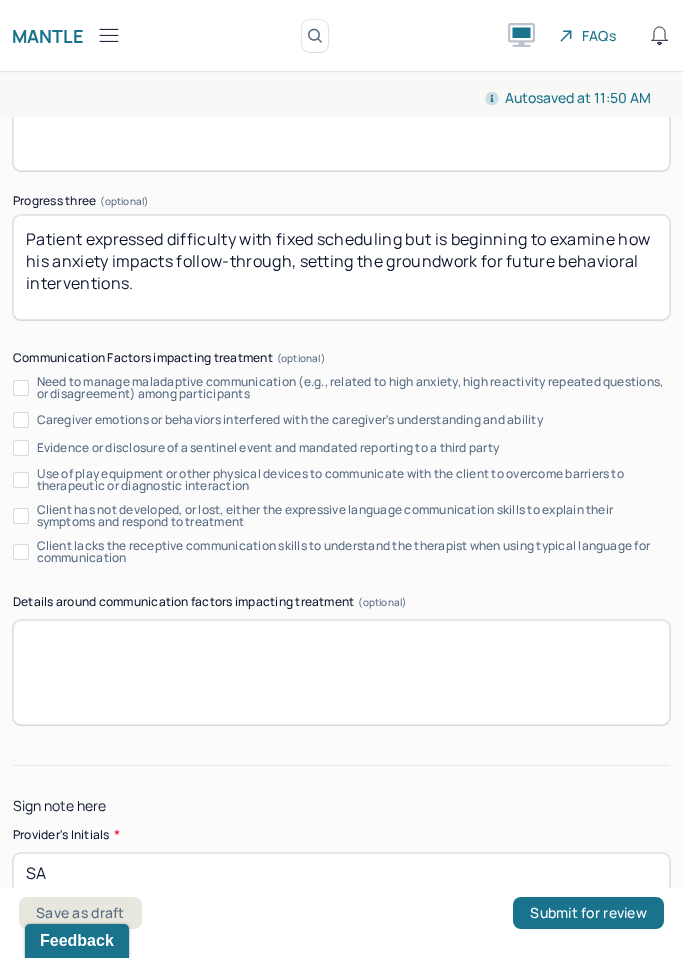 click on "Sign note here Provider's Initials * SA" at bounding box center (341, 829) 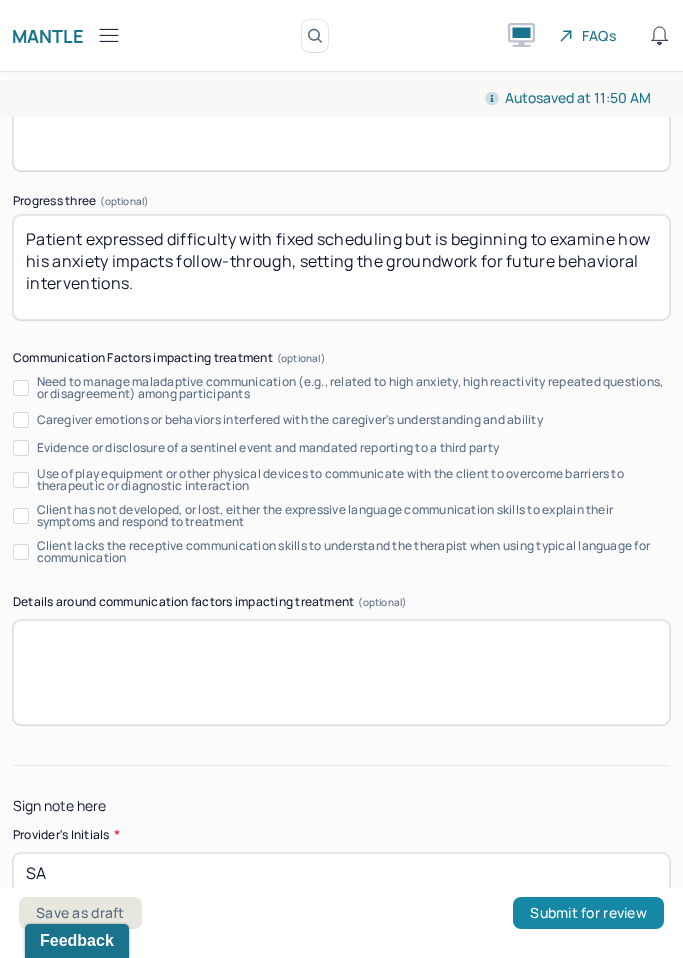 click on "Submit for review" at bounding box center (588, 913) 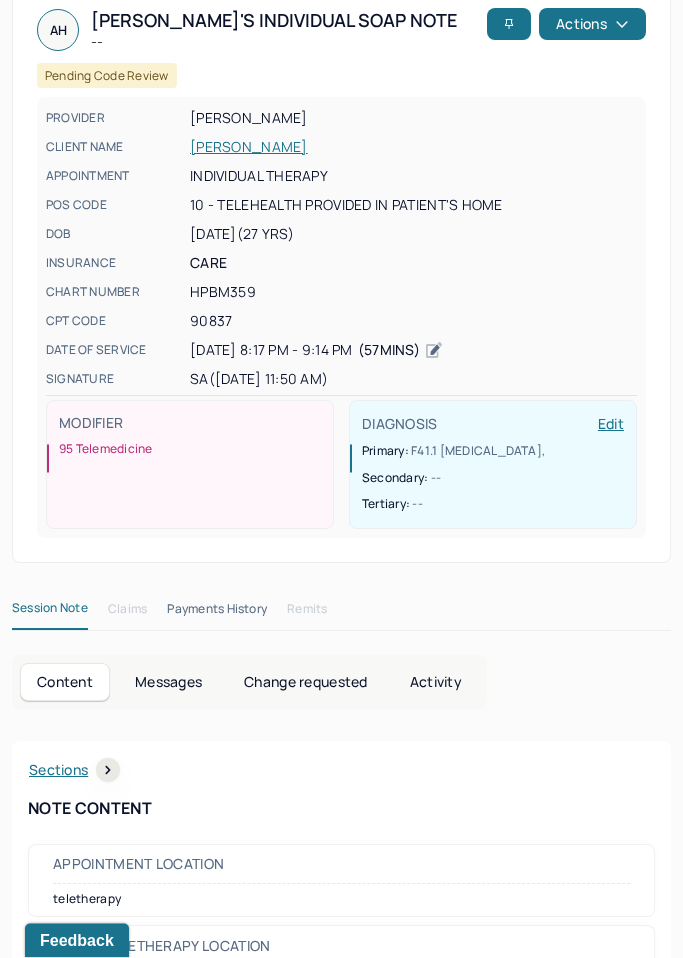 scroll, scrollTop: 0, scrollLeft: 0, axis: both 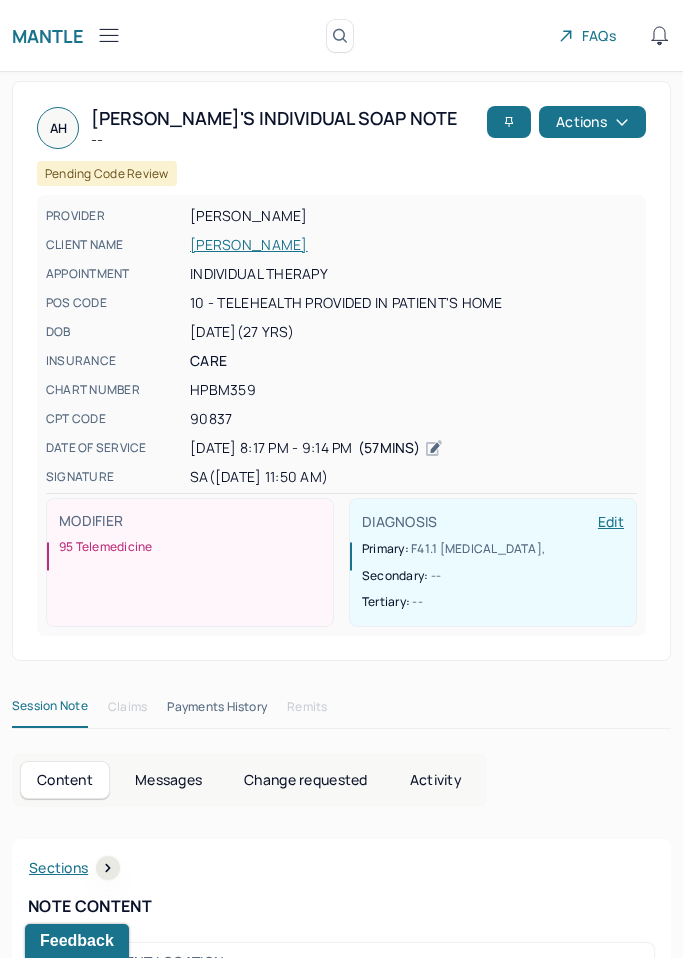 click 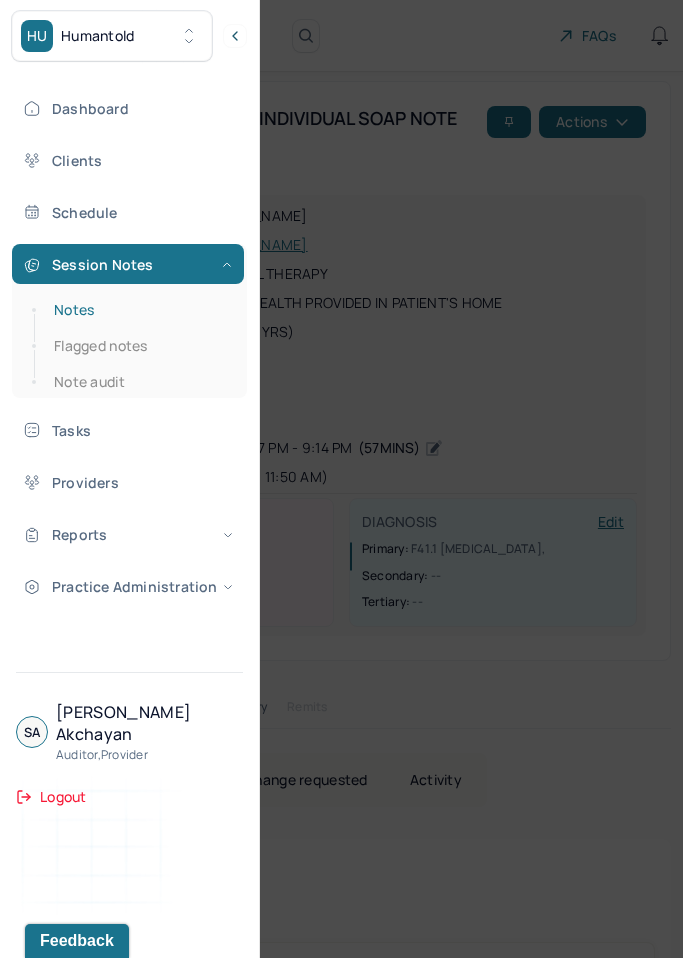 click on "Notes" at bounding box center [139, 310] 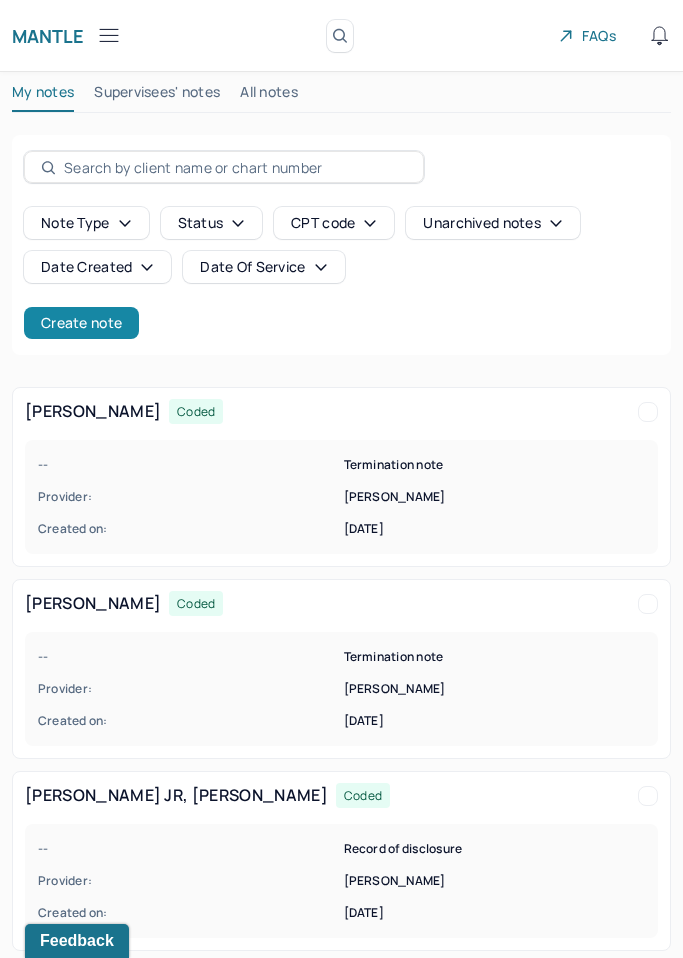 click on "Create note" at bounding box center [81, 323] 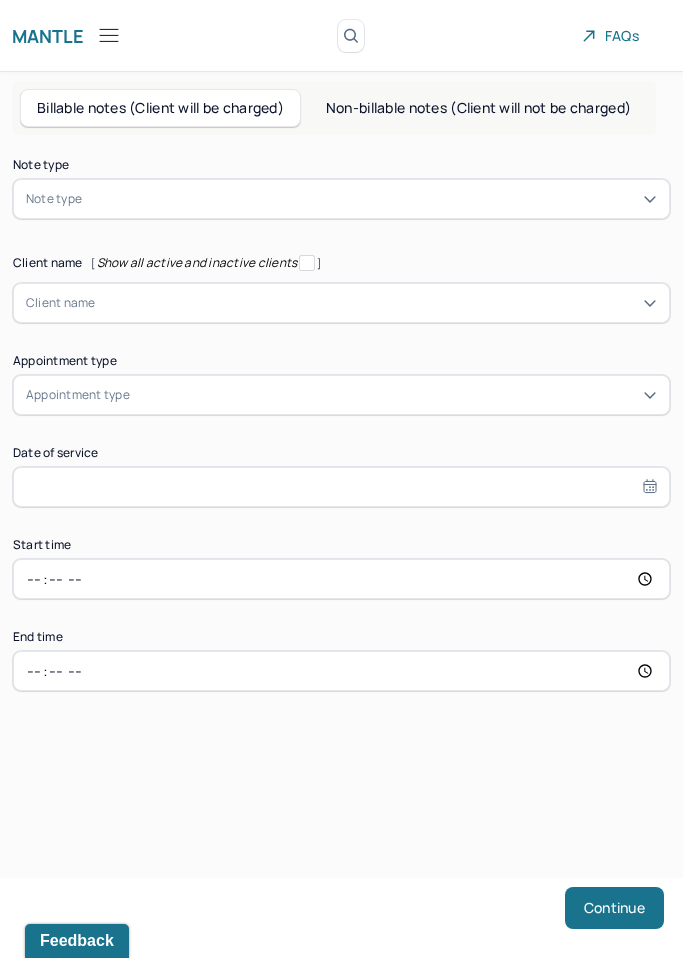 click at bounding box center (371, 199) 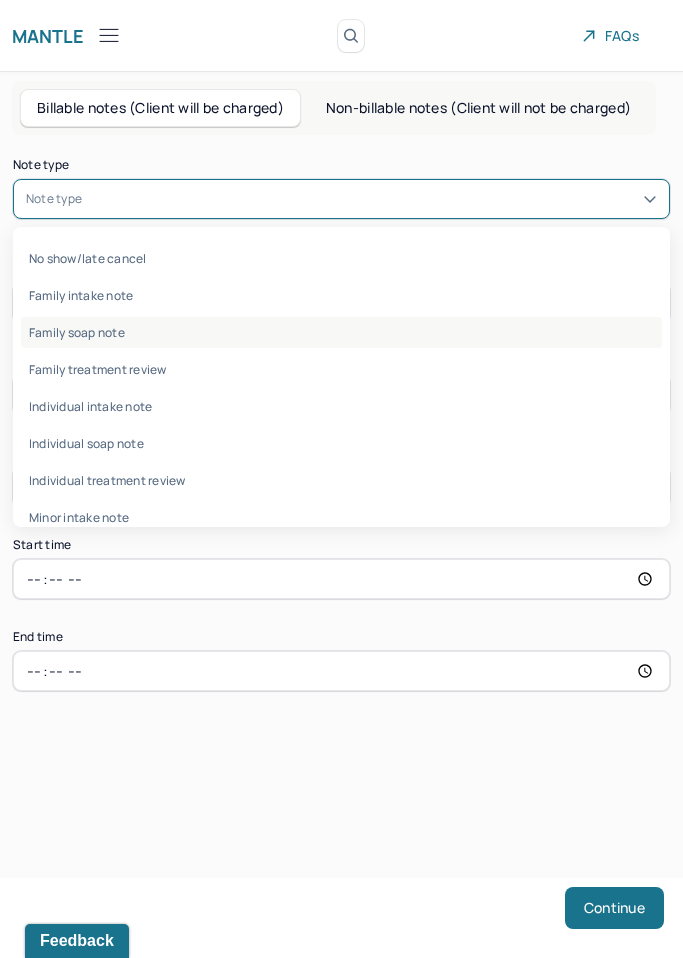 click on "Family soap note" at bounding box center [341, 332] 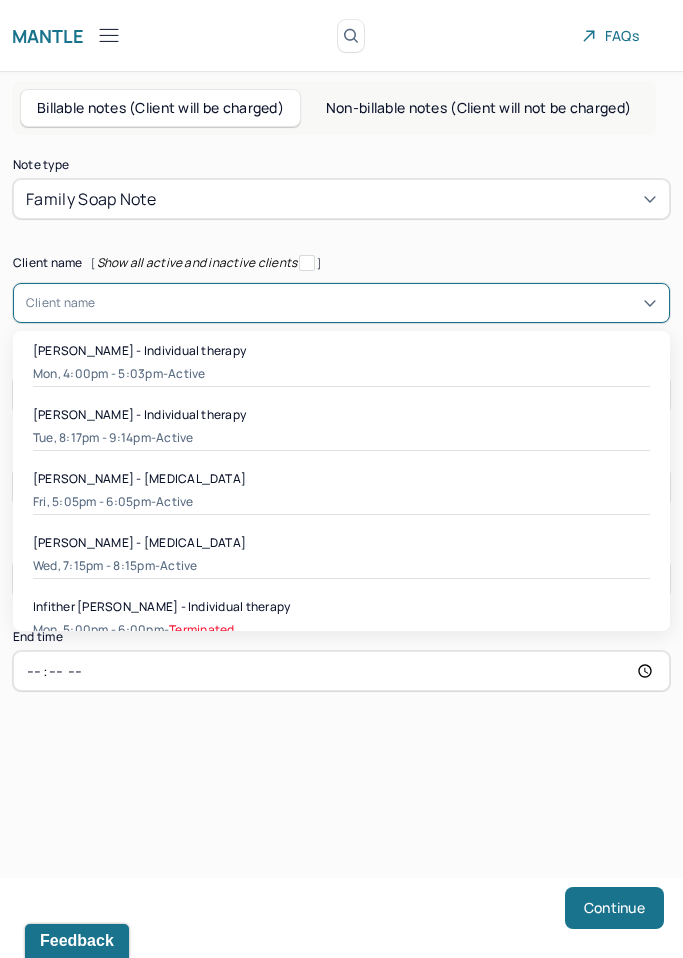click at bounding box center [376, 303] 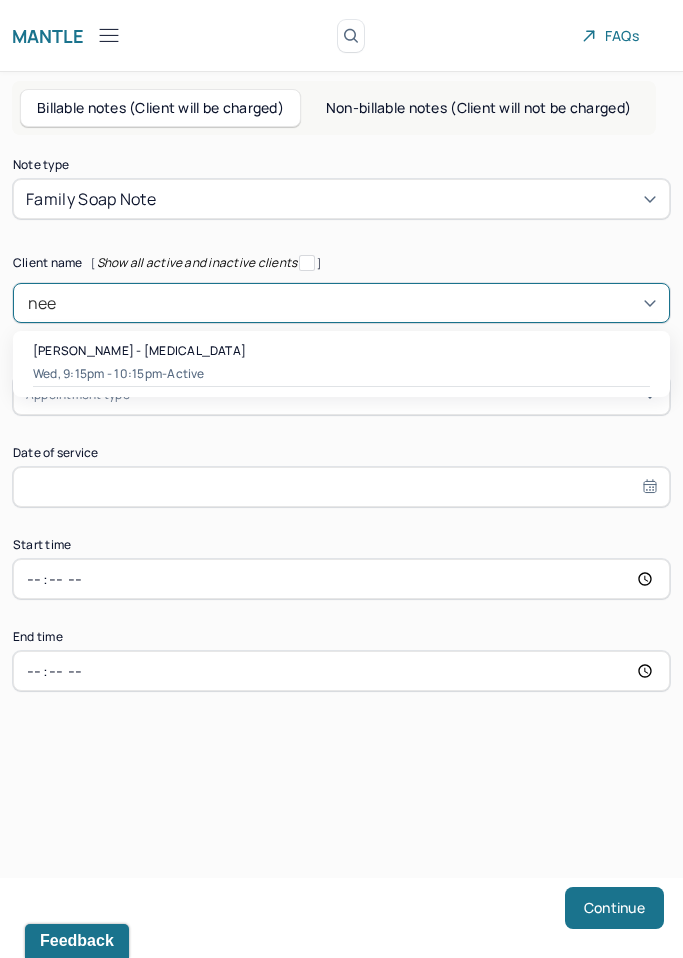 click on "Wed, 9:15pm - 10:15pm  -  active" at bounding box center [341, 374] 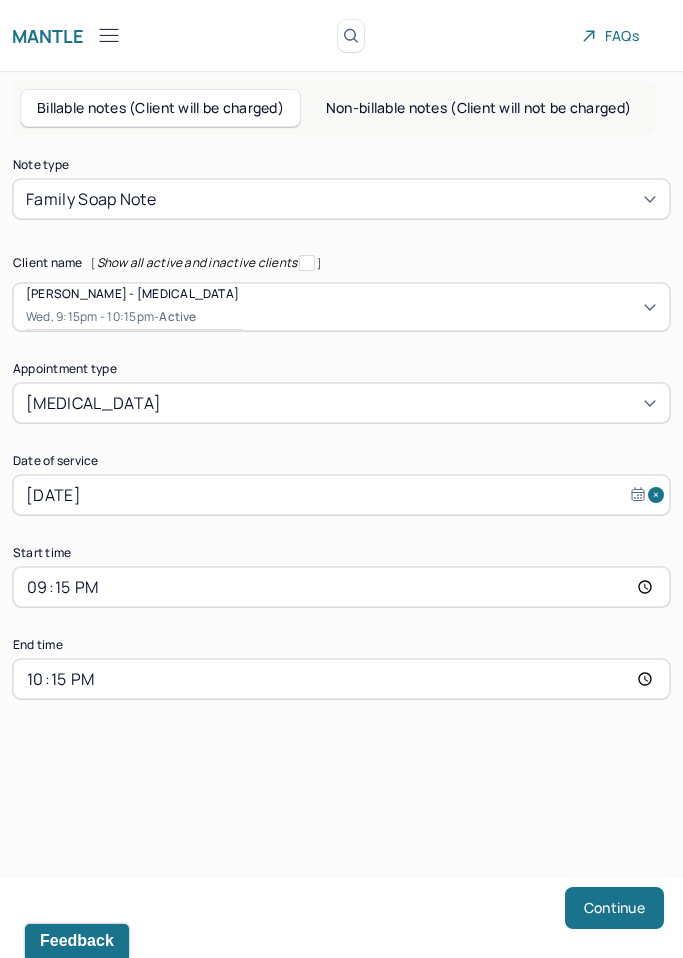 click on "22:15" at bounding box center (341, 679) 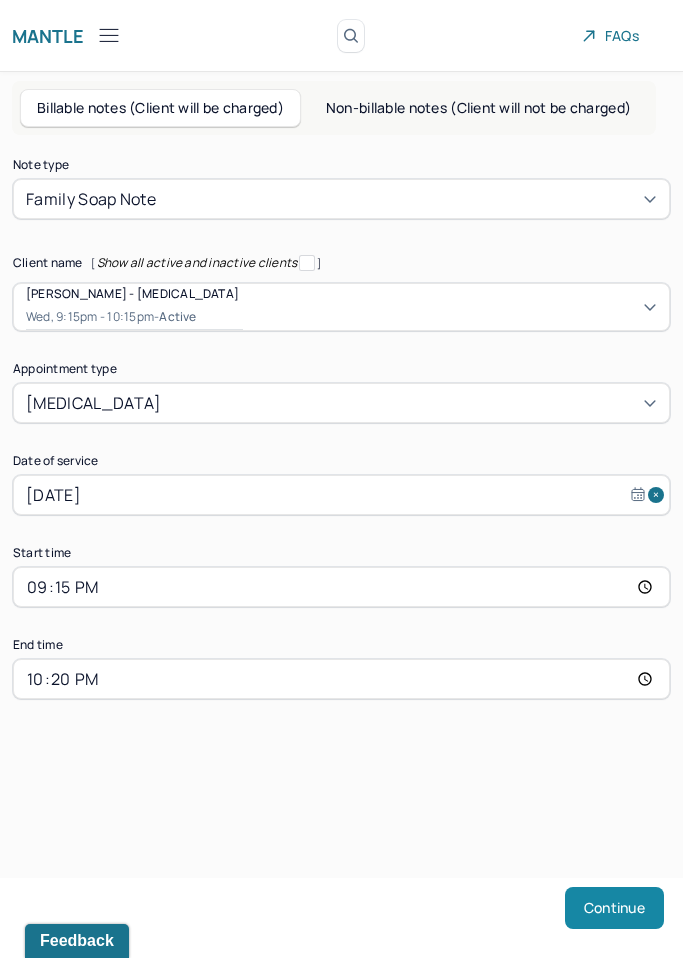 click on "Continue" at bounding box center (614, 908) 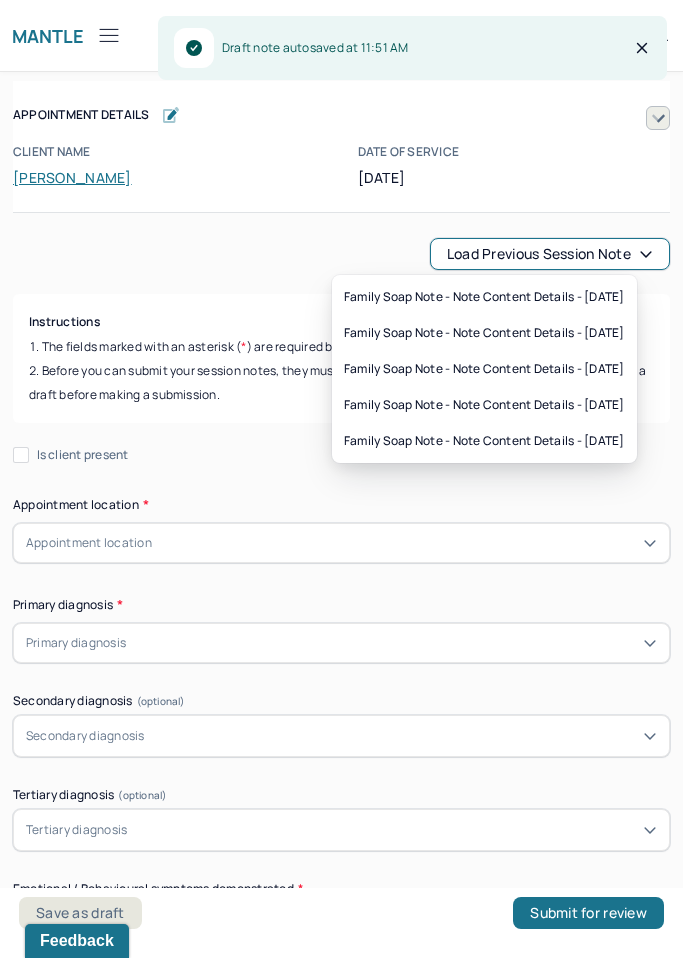 click on "Load previous session note" at bounding box center [550, 254] 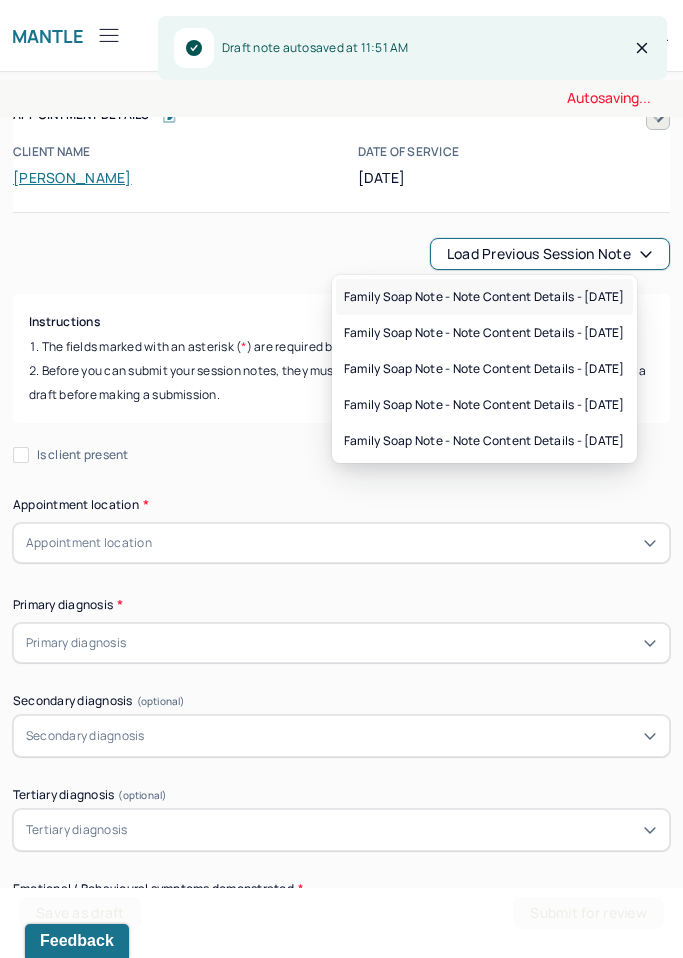 click on "Family soap note   - Note content Details -   [DATE]" at bounding box center [484, 297] 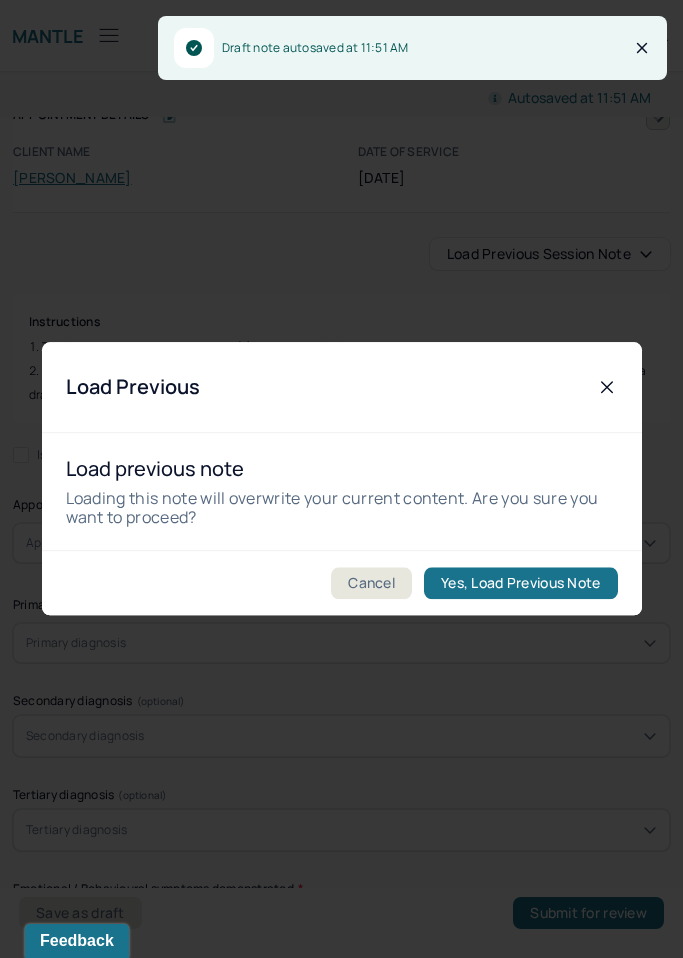 click on "Yes, Load Previous Note" at bounding box center [520, 584] 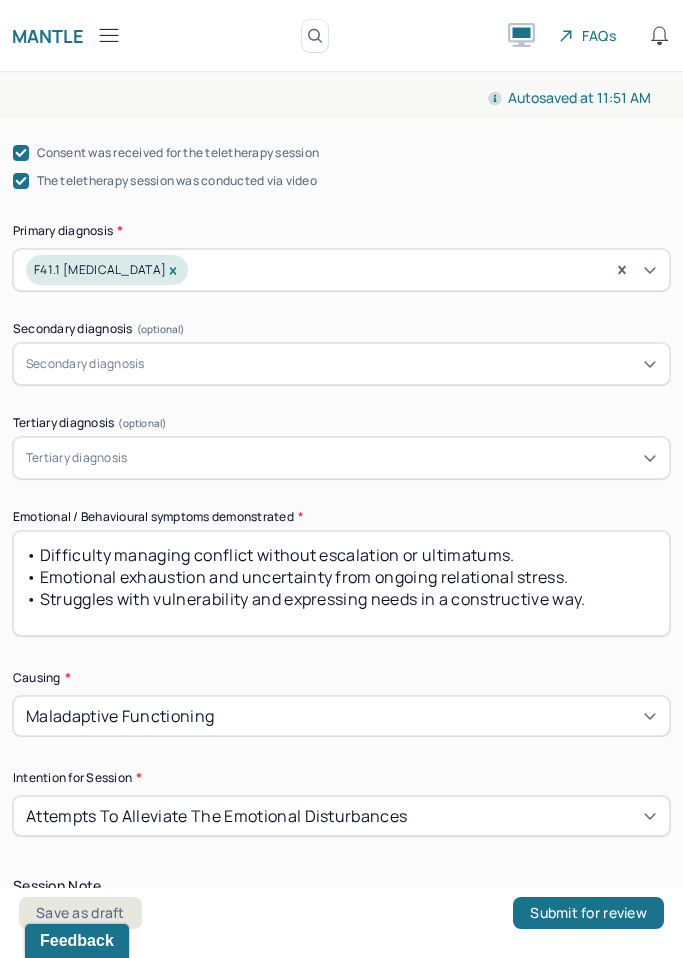 scroll, scrollTop: 1026, scrollLeft: 0, axis: vertical 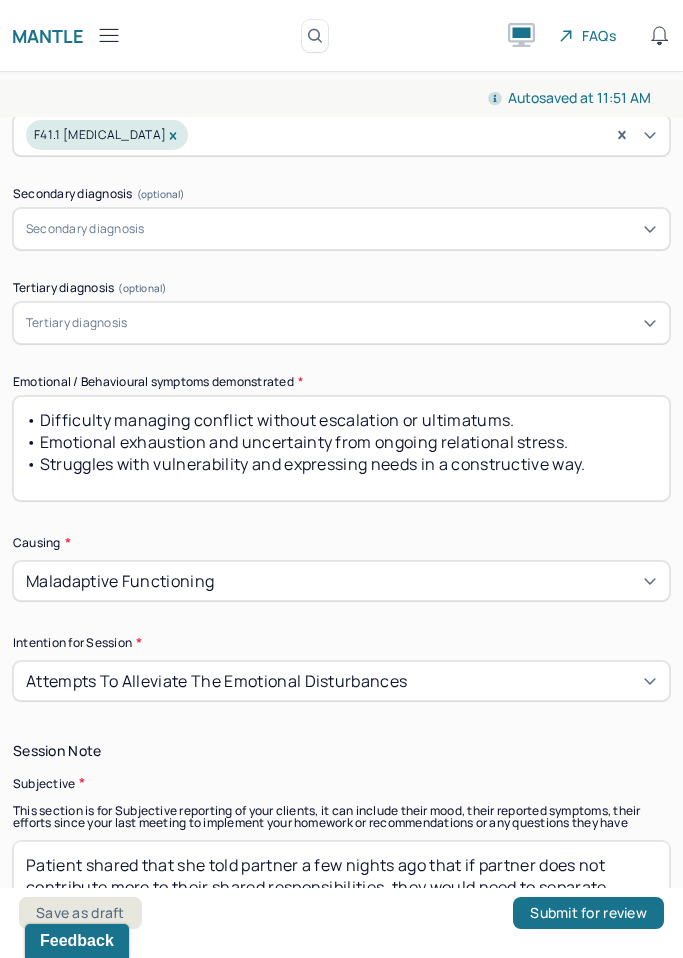 click on "• Difficulty managing conflict without escalation or ultimatums.
• Emotional exhaustion and uncertainty from ongoing relational stress.
• Struggles with vulnerability and expressing needs in a constructive way." at bounding box center [341, 448] 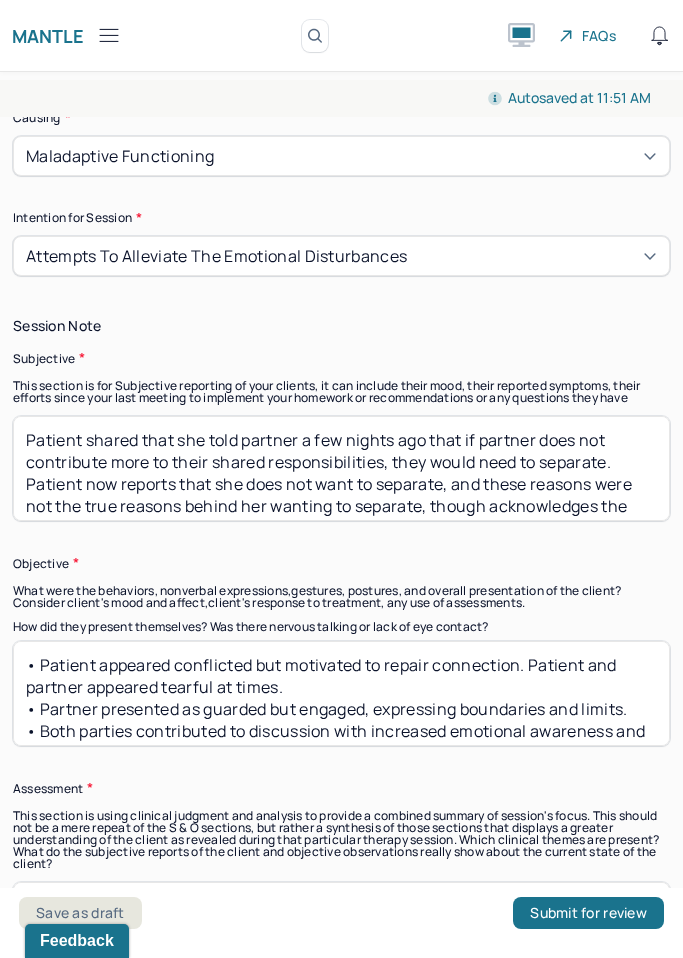 scroll, scrollTop: 1463, scrollLeft: 0, axis: vertical 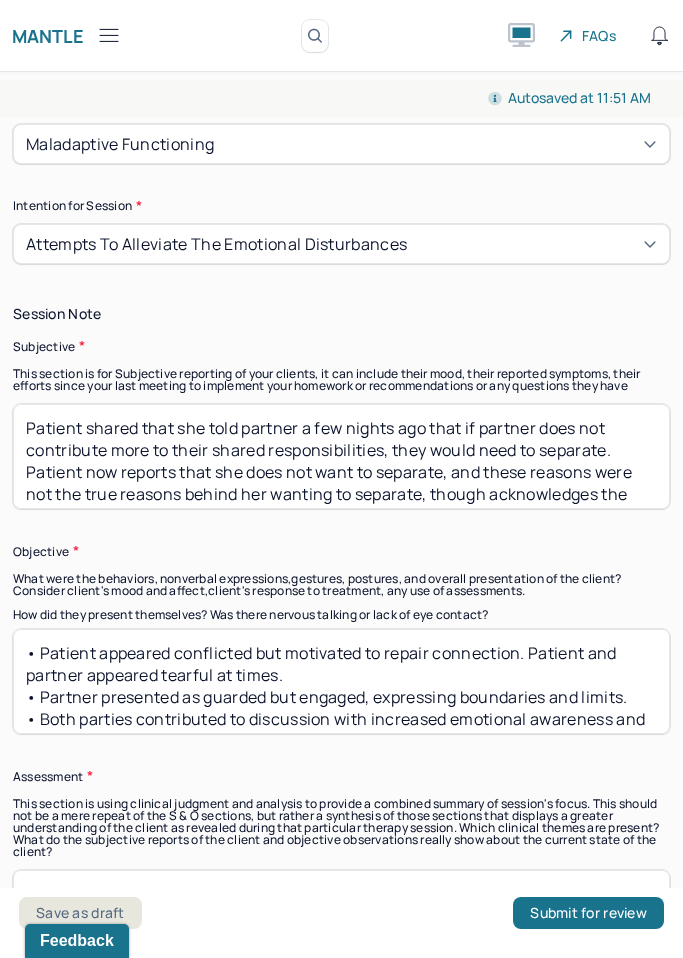 click on "Patient shared that she told partner a few nights ago that if partner does not contribute more to their shared responsibilities, they would need to separate. Patient now reports that she does not want to separate, and these reasons were not the true reasons behind her wanting to separate, though acknowledges the emotional weight of this conversation. Partner expressed uncertainty about continuing the relationship, citing emotional exhaustion and a desire to not be hurt further. Partner voiced how patient avoided for a long length of the session that she even voiced wanting to separate, which was both hurtful and emotionally exhausting. Both are exploring what they need from one another and what they are willing to compromise for change to occur." at bounding box center [341, 456] 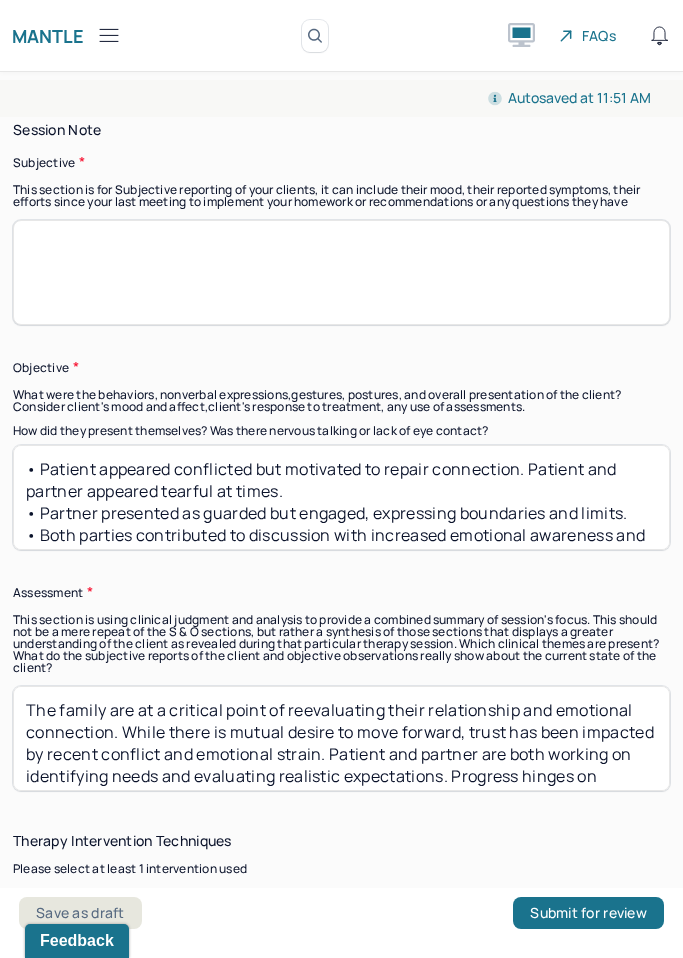 scroll, scrollTop: 1668, scrollLeft: 0, axis: vertical 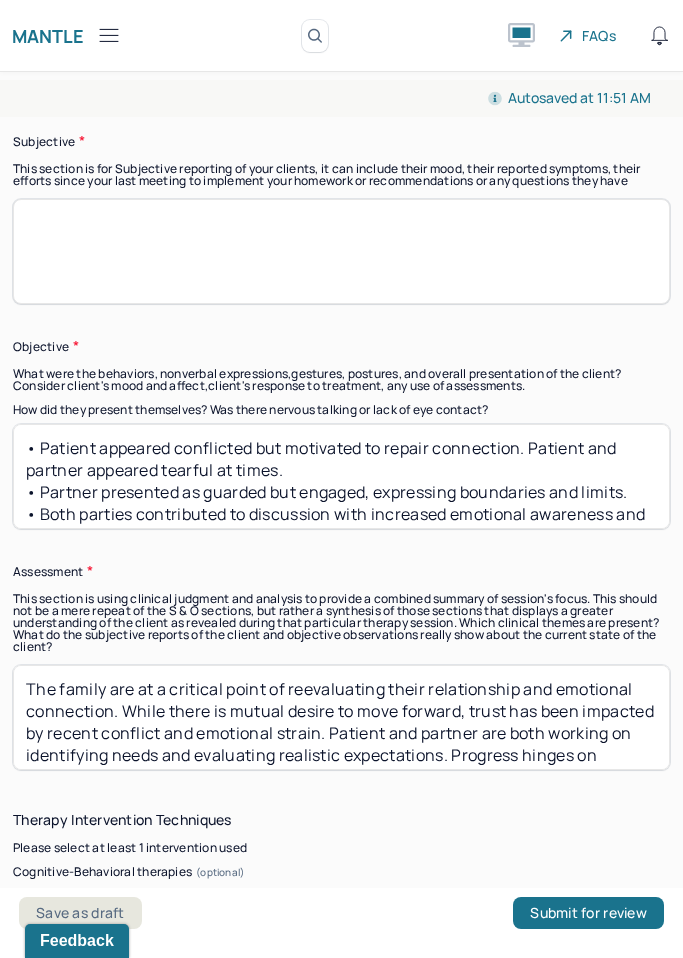 click on "• Patient appeared conflicted but motivated to repair connection. Patient and partner appeared tearful at times.
• Partner presented as guarded but engaged, expressing boundaries and limits.
• Both parties contributed to discussion with increased emotional awareness and accountability." at bounding box center [341, 476] 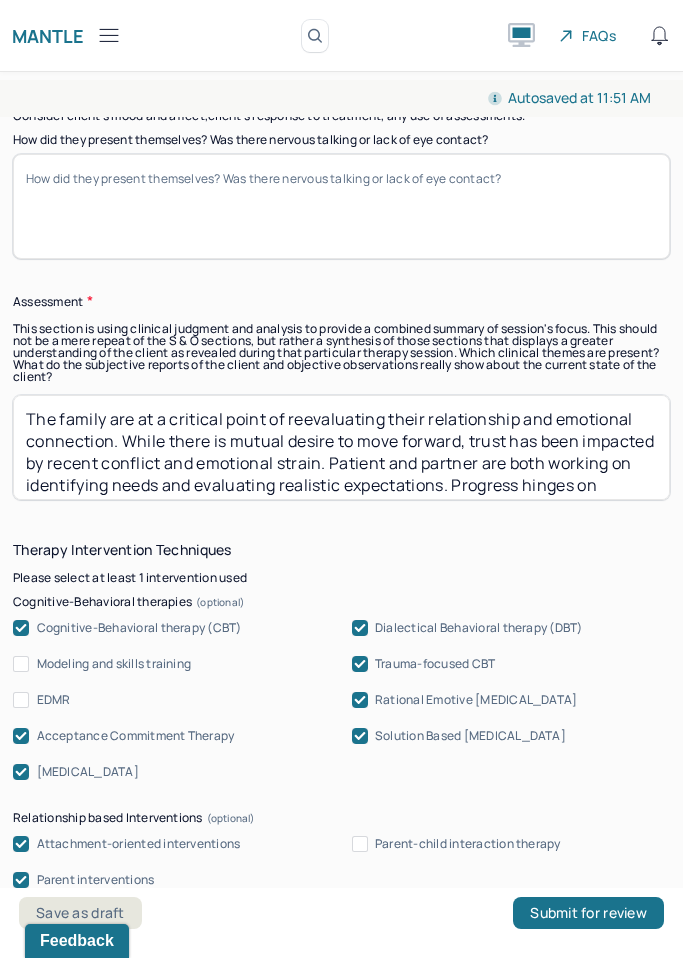 scroll, scrollTop: 2018, scrollLeft: 0, axis: vertical 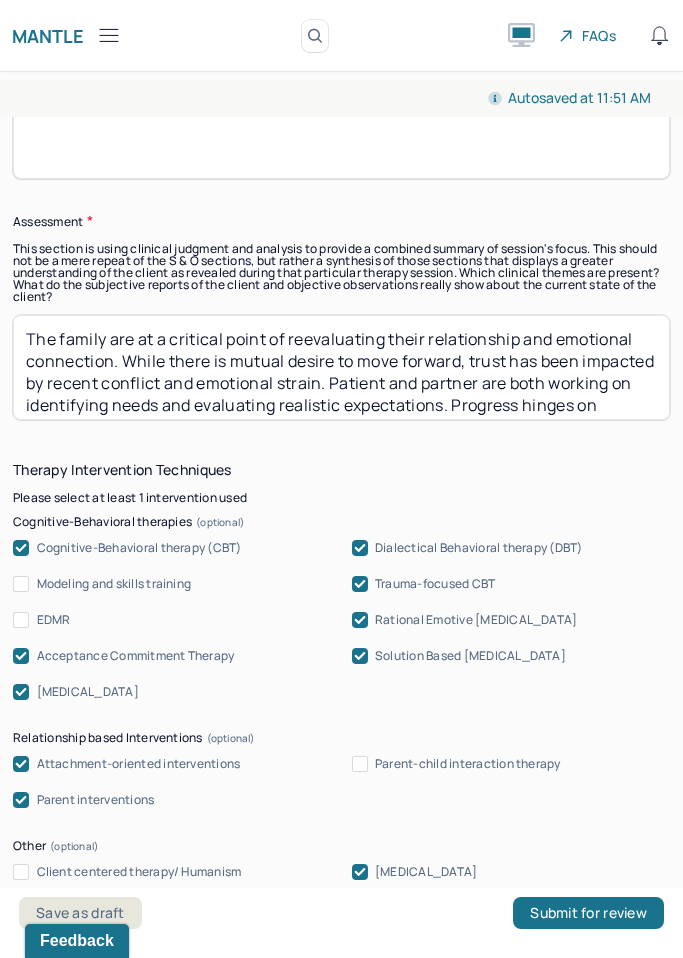 click on "The family are at a critical point of reevaluating their relationship and emotional connection. While there is mutual desire to move forward, trust has been impacted by recent conflict and emotional strain. Patient and partner are both working on identifying needs and evaluating realistic expectations. Progress hinges on building consistent, emotionally attuned communication and a shared commitment to change." at bounding box center [341, 367] 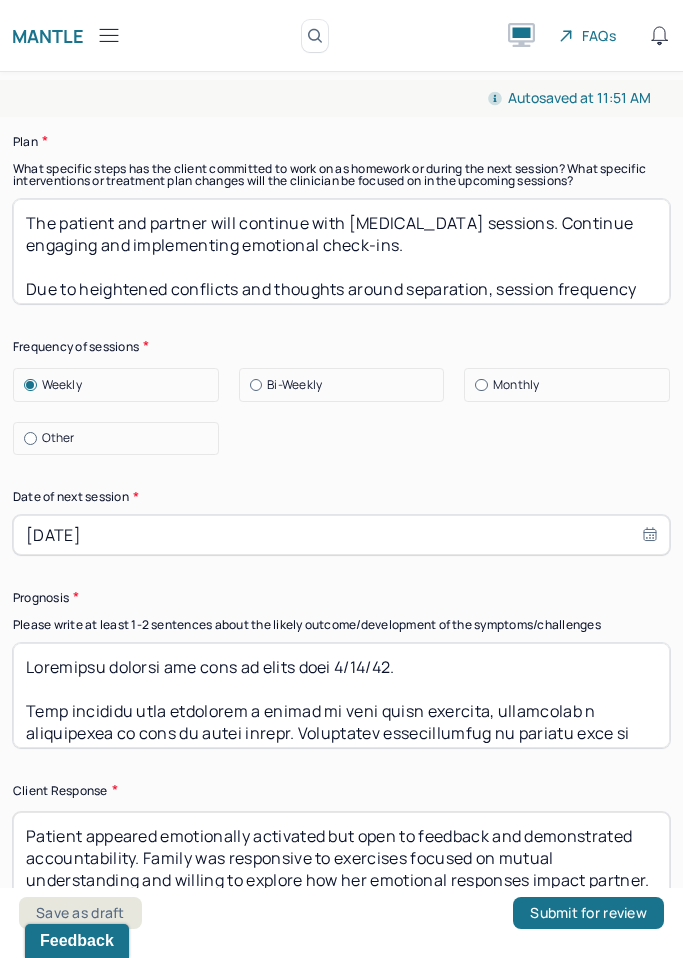 scroll, scrollTop: 3056, scrollLeft: 0, axis: vertical 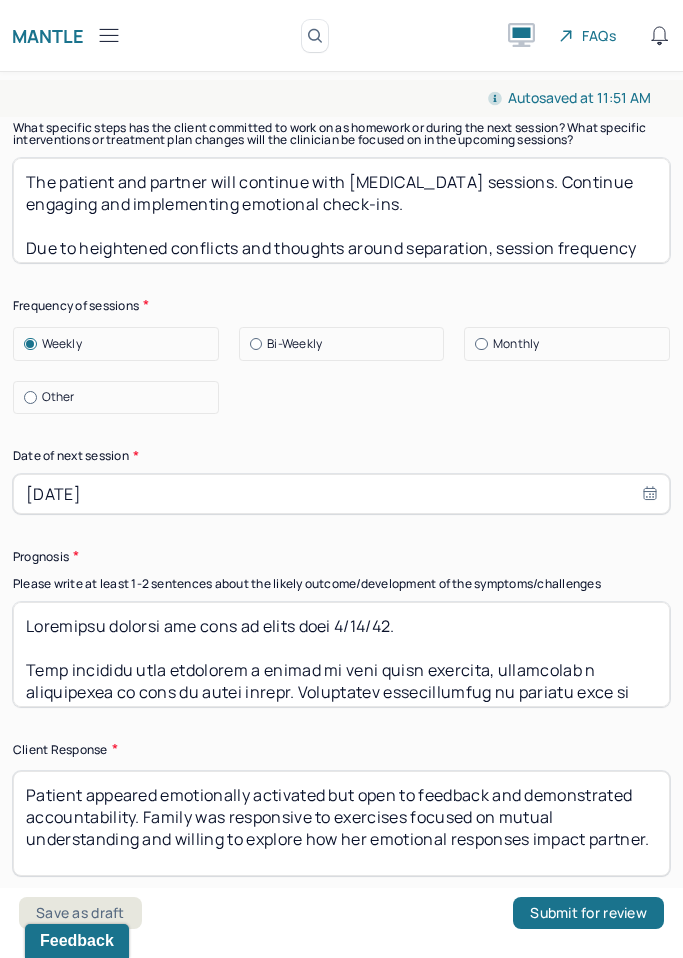 click on "The patient and partner will continue with [MEDICAL_DATA] sessions. Continue engaging and implementing emotional check-ins.
Due to heightened conflicts and thoughts around separation, session frequency will be moved to a weekly basis." at bounding box center [341, 210] 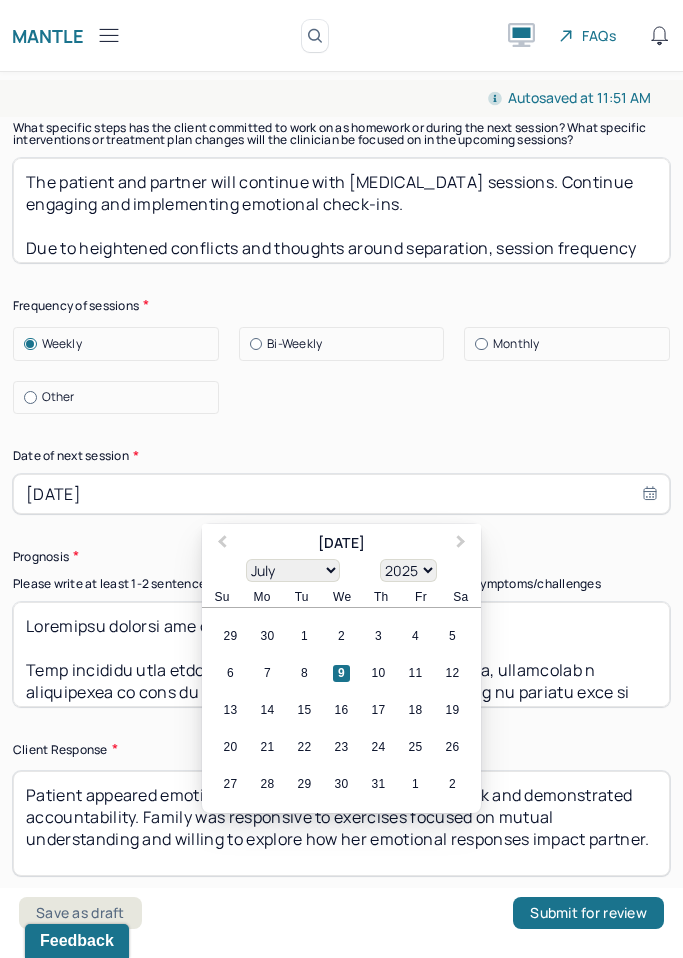 click on "14" at bounding box center [267, 710] 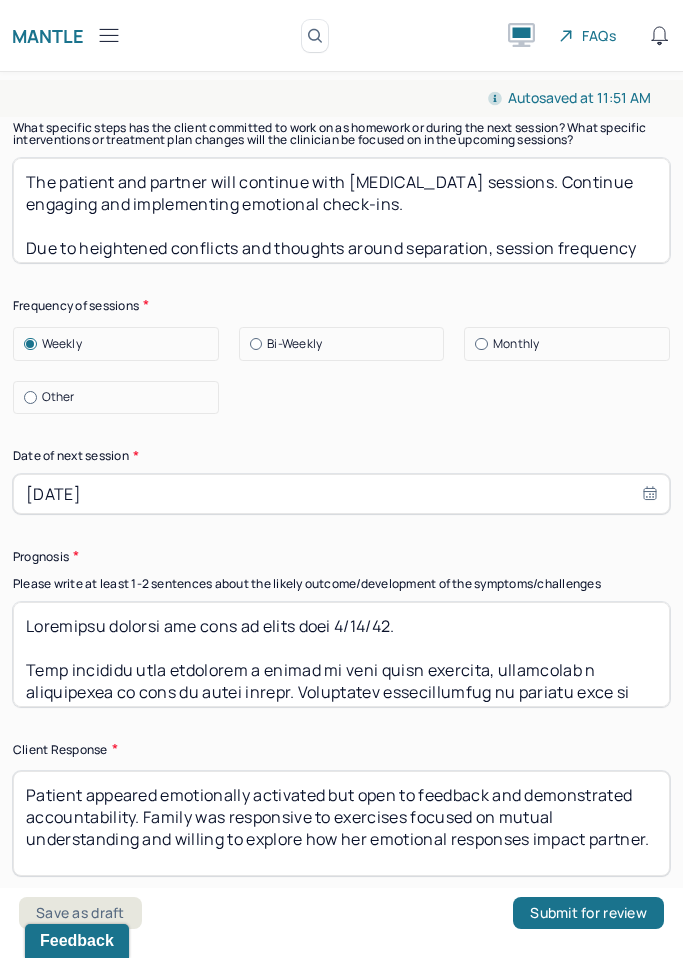 click at bounding box center [341, 654] 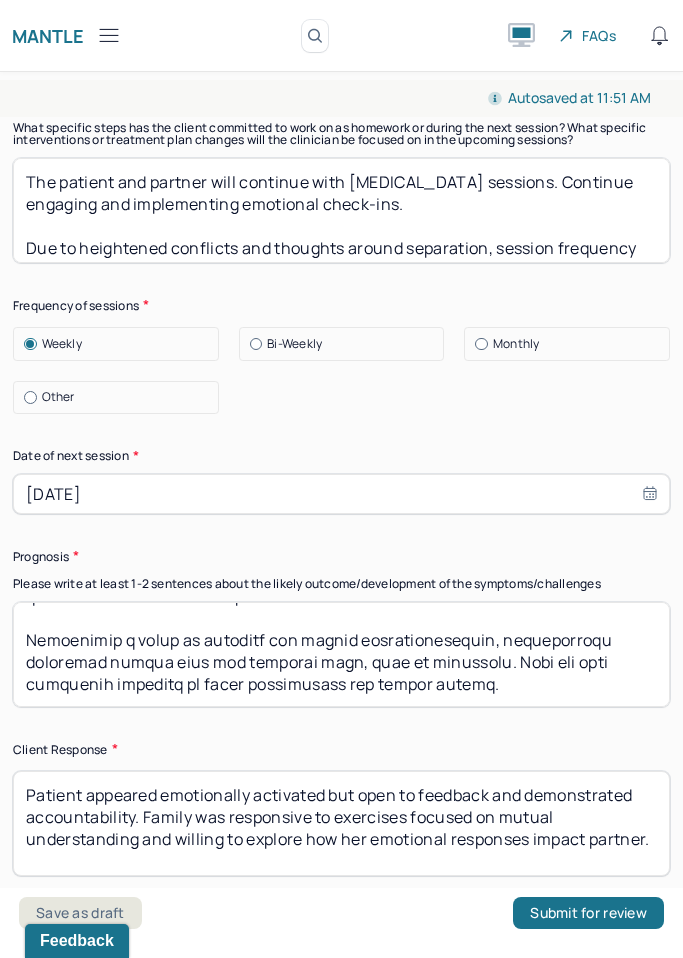 scroll, scrollTop: 231, scrollLeft: 0, axis: vertical 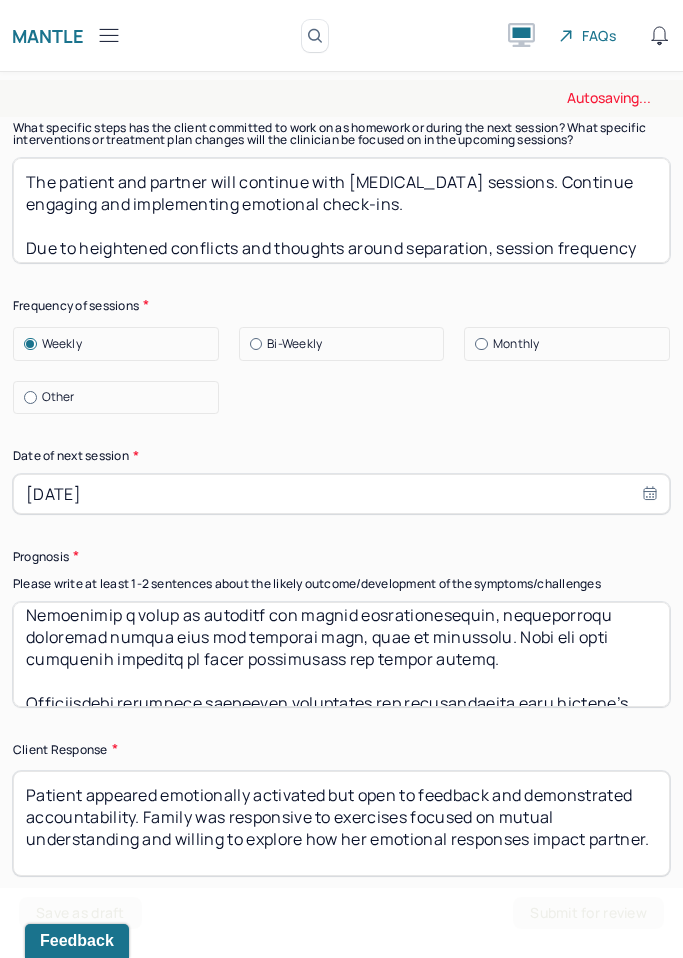 click on "Client Response" at bounding box center (341, 749) 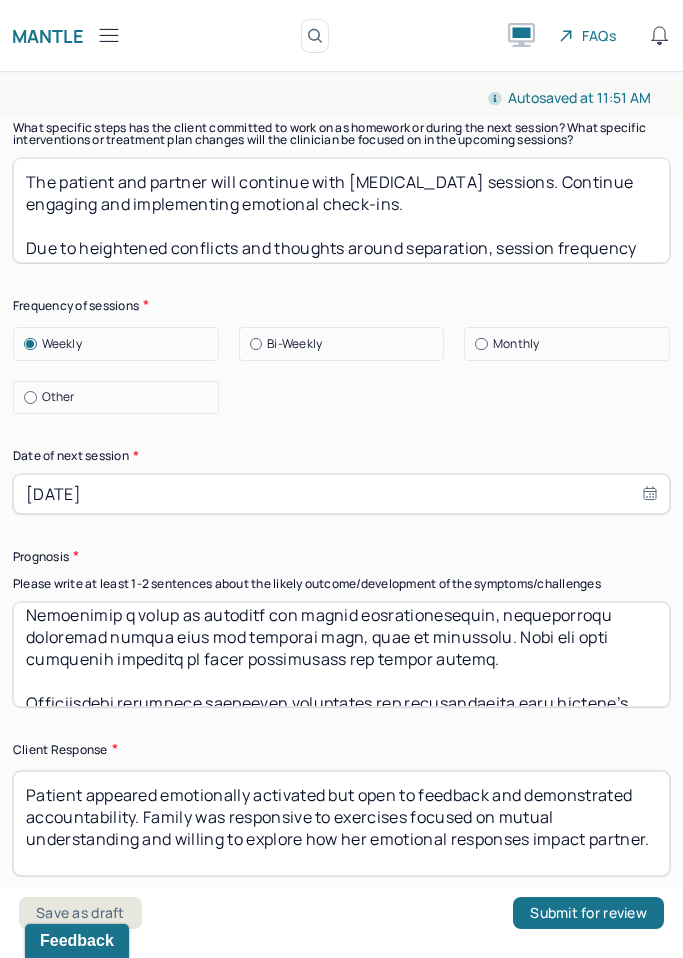 drag, startPoint x: 344, startPoint y: 880, endPoint x: 344, endPoint y: 780, distance: 100 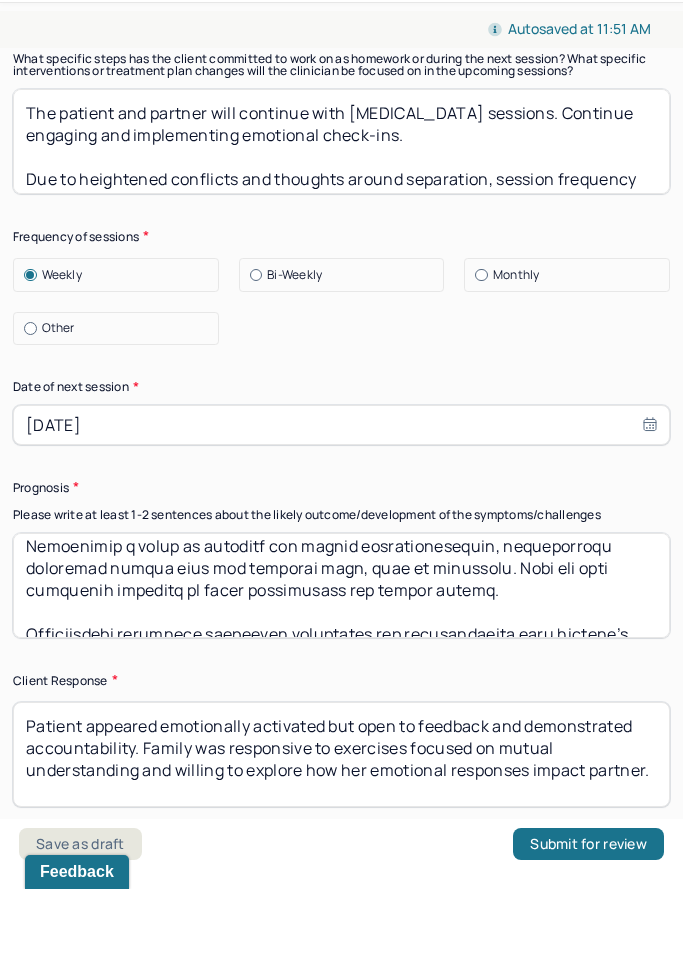 click on "Patient appeared emotionally activated but open to feedback and demonstrated accountability. Family was responsive to exercises focused on mutual understanding and willing to explore how her emotional responses impact partner." at bounding box center (341, 823) 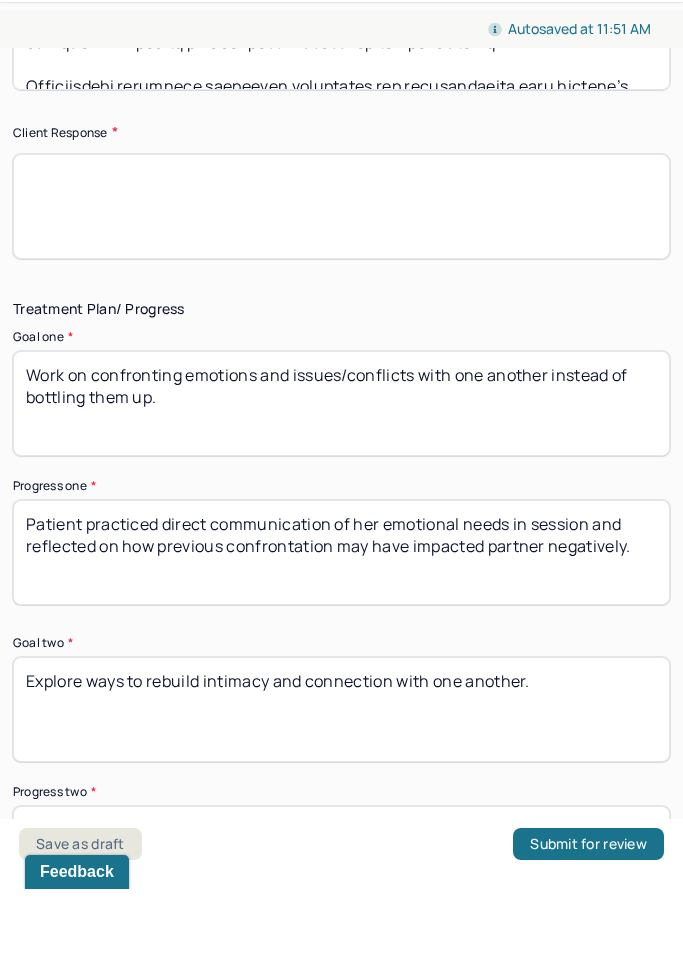 scroll, scrollTop: 3910, scrollLeft: 0, axis: vertical 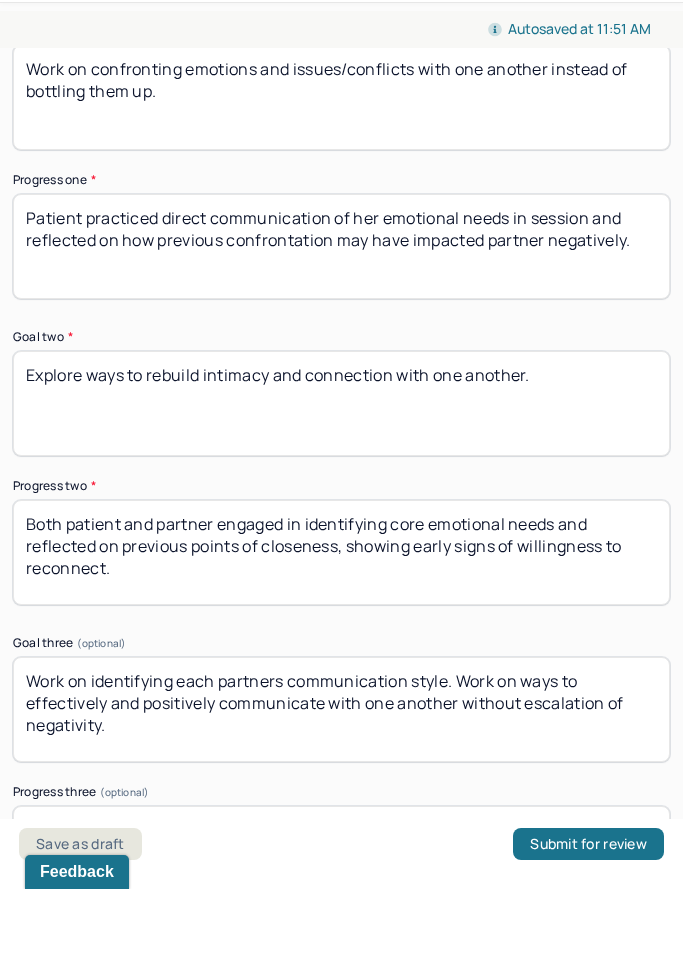 click on "Patient practiced direct communication of her emotional needs in session and reflected on how previous confrontation may have impacted partner negatively." at bounding box center (341, 315) 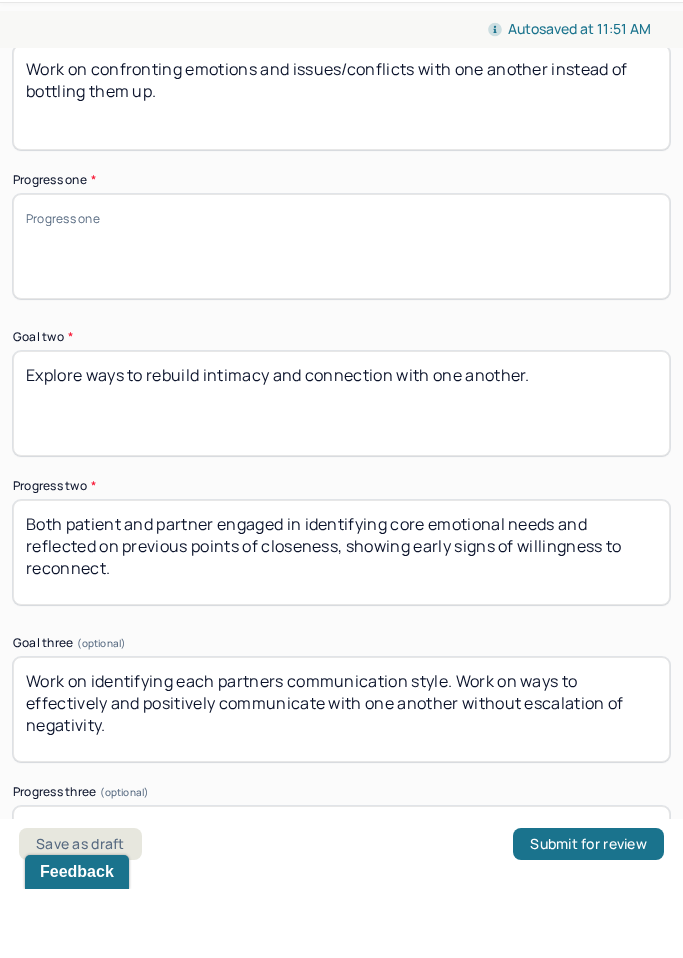 click on "Both patient and partner engaged in identifying core emotional needs and reflected on previous points of closeness, showing early signs of willingness to reconnect." at bounding box center (341, 621) 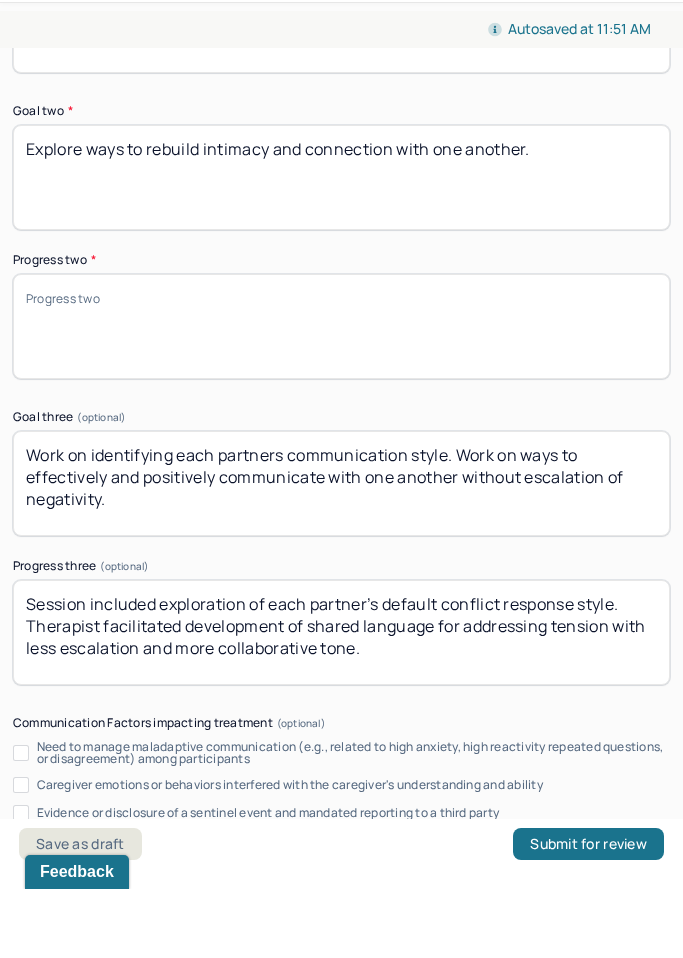 scroll, scrollTop: 4163, scrollLeft: 0, axis: vertical 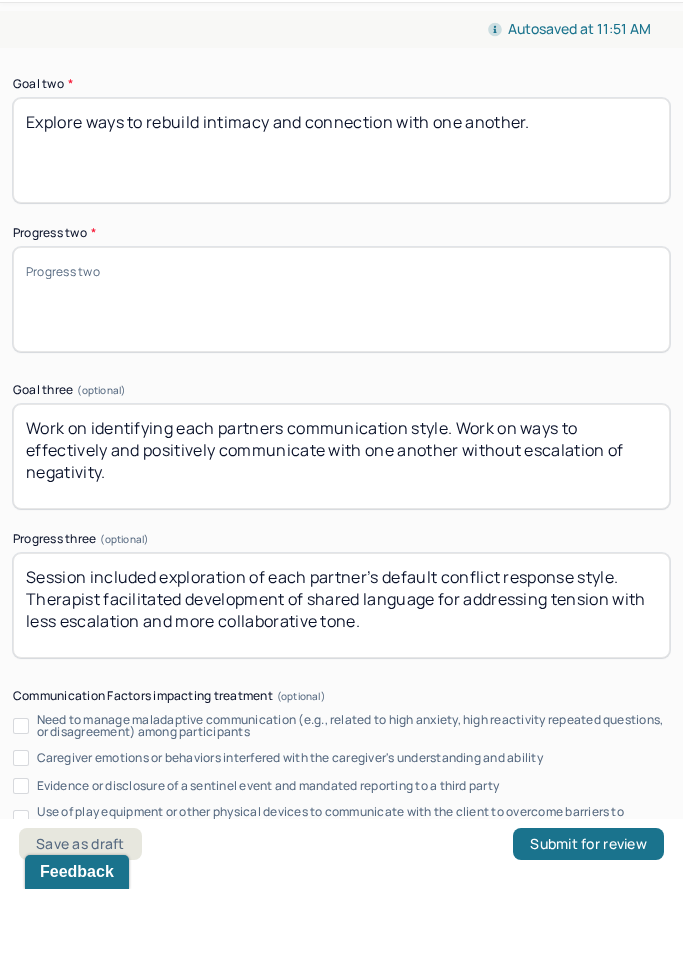 click on "Progress three (optional) Session included exploration of each partner’s default conflict response style. Therapist facilitated development of shared language for addressing tension with less escalation and more collaborative tone." at bounding box center (341, 664) 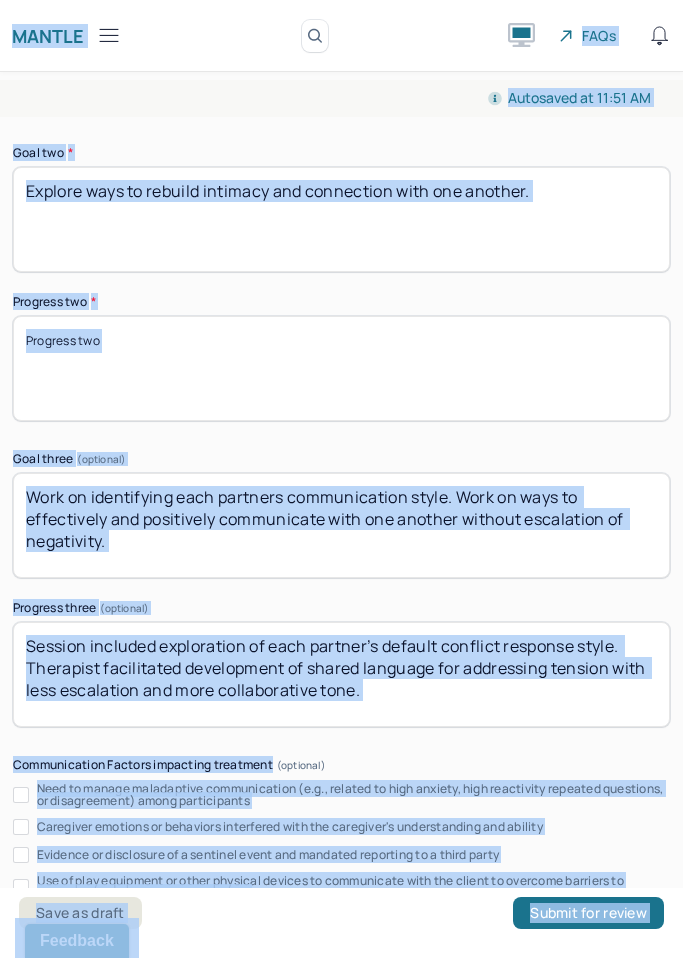 click on "Session included exploration of each partner’s default conflict response style. Therapist facilitated development of shared language for addressing tension with less escalation and more collaborative tone." at bounding box center [341, 674] 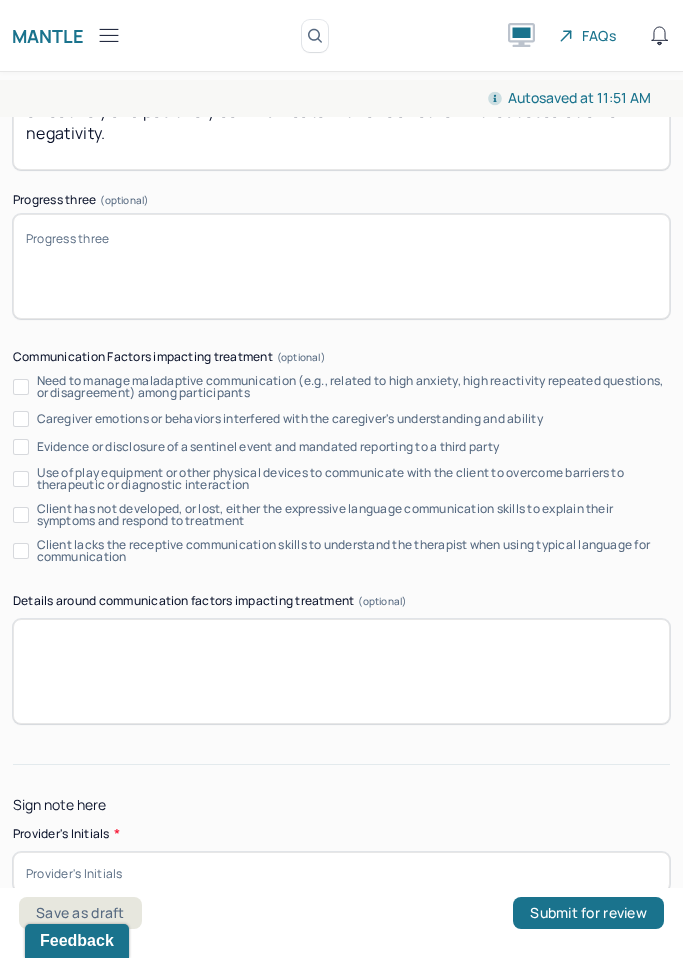 scroll, scrollTop: 4570, scrollLeft: 0, axis: vertical 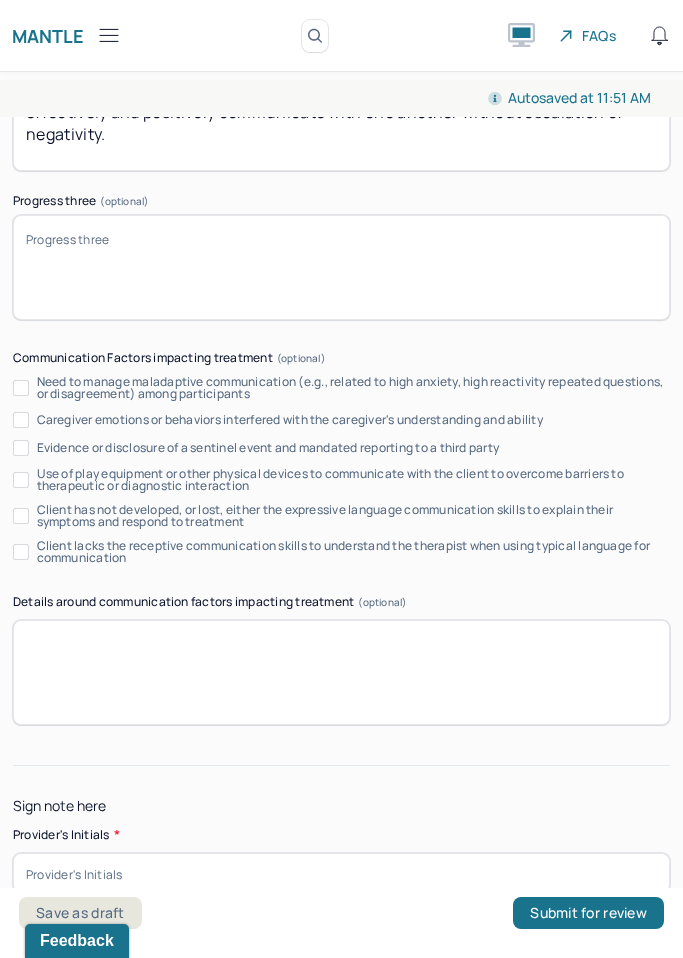 click on "Instructions The fields marked with an asterisk ( * ) are required before you can submit your notes. Before you can submit your session notes, they must be signed. You have the option to save your notes as a draft before making a submission. Is client present Appointment location * Teletherapy Client Teletherapy Location Home Office Other Provider Teletherapy Location Home Office Other Consent was received for the teletherapy session The teletherapy session was conducted via video Primary diagnosis * F41.1 [MEDICAL_DATA] Secondary diagnosis (optional) Secondary diagnosis Tertiary diagnosis (optional) Tertiary diagnosis Emotional / Behavioural symptoms demonstrated * Causing * Maladaptive Functioning Intention for Session * Attempts to alleviate the emotional disturbances Session Note Subjective Objective How did they present themselves? Was there nervous talking or lack of eye contact? Assessment Therapy Intervention Techniques Please select at least 1 intervention used Trauma-focused CBT EDMR *" at bounding box center (341, -1662) 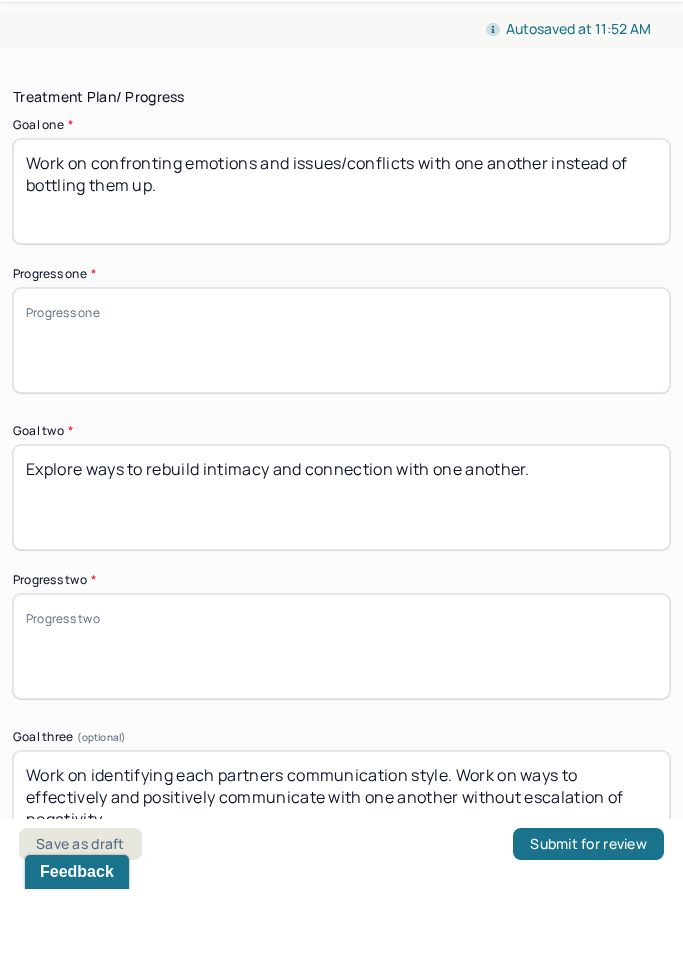 scroll, scrollTop: 3833, scrollLeft: 0, axis: vertical 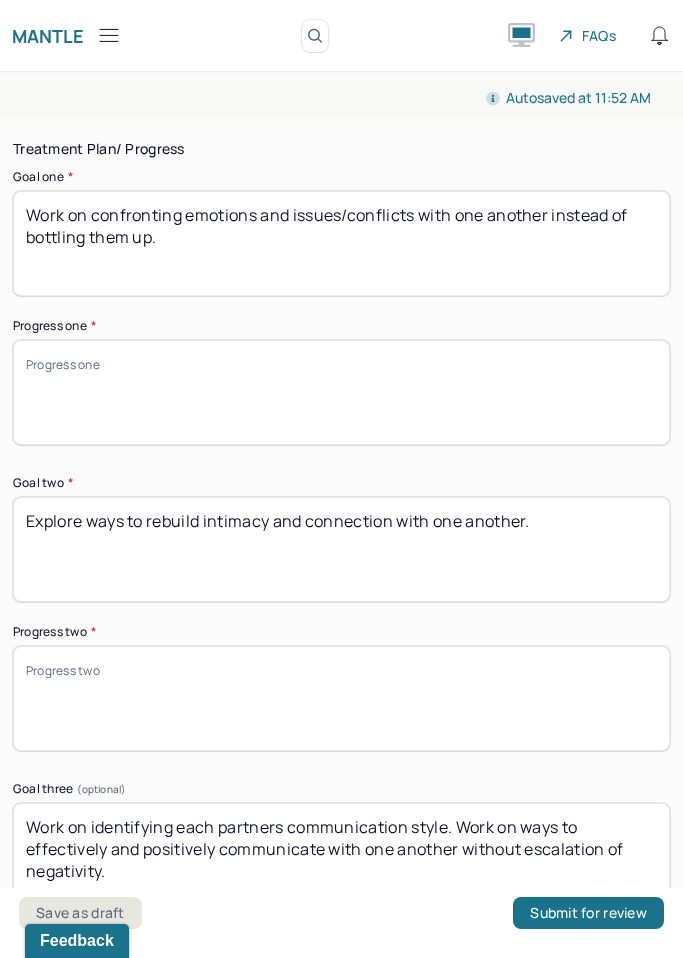 click on "Work on confronting emotions and issues/conflicts with one another instead of bottling them up." at bounding box center (341, 243) 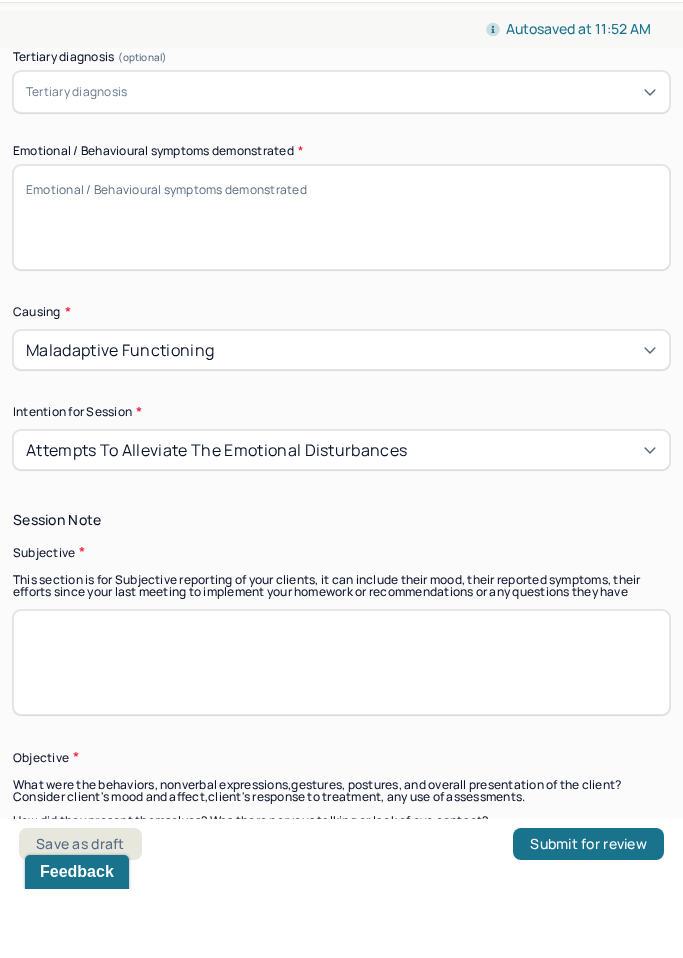 scroll, scrollTop: 1221, scrollLeft: 0, axis: vertical 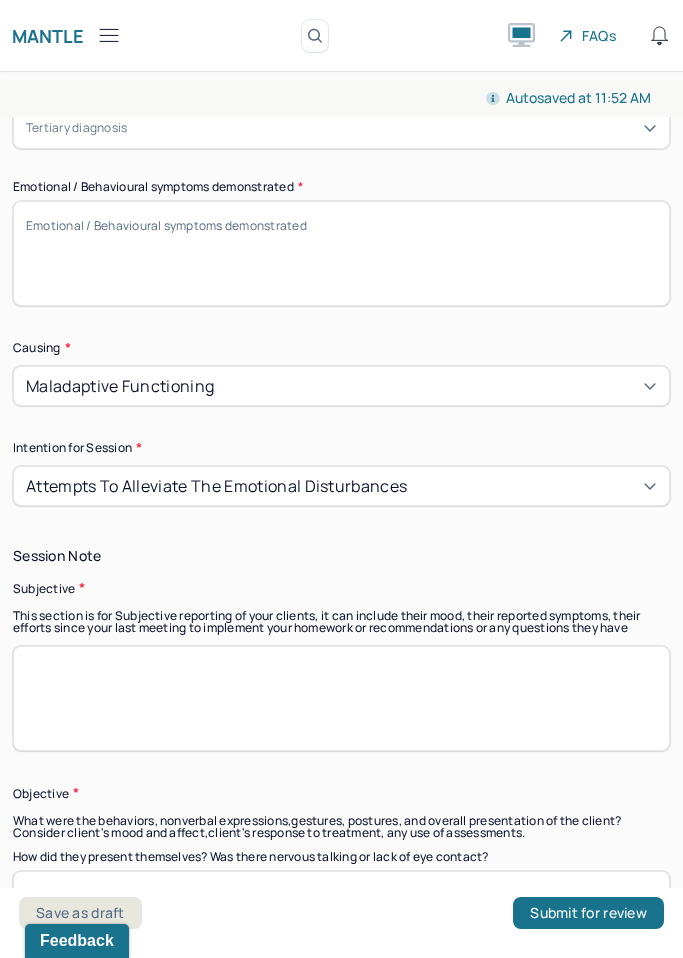 click on "Emotional / Behavioural symptoms demonstrated *" at bounding box center (341, 253) 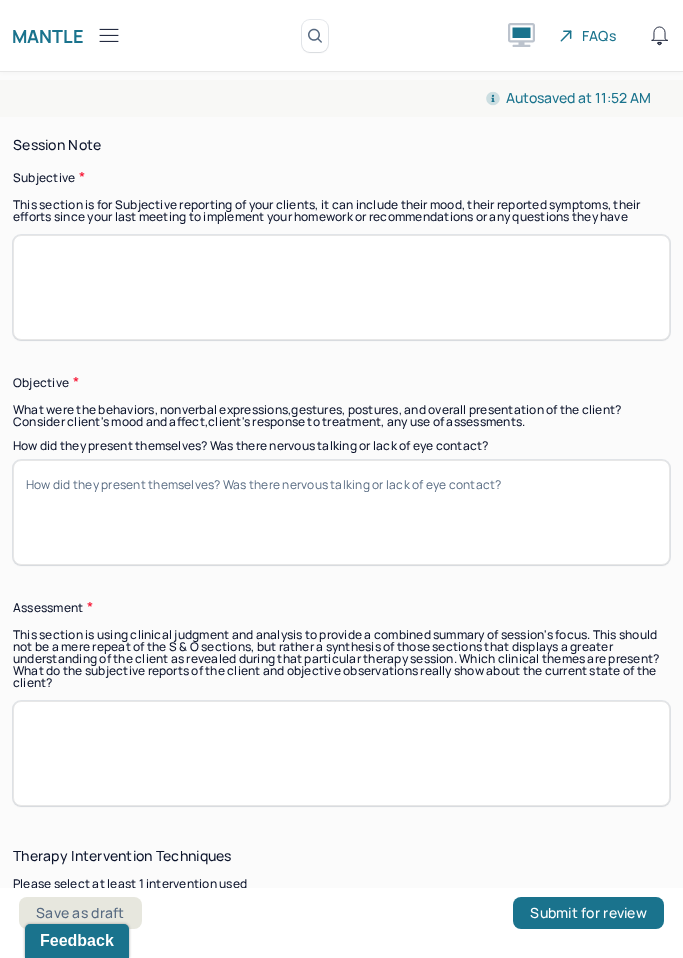 scroll, scrollTop: 1657, scrollLeft: 0, axis: vertical 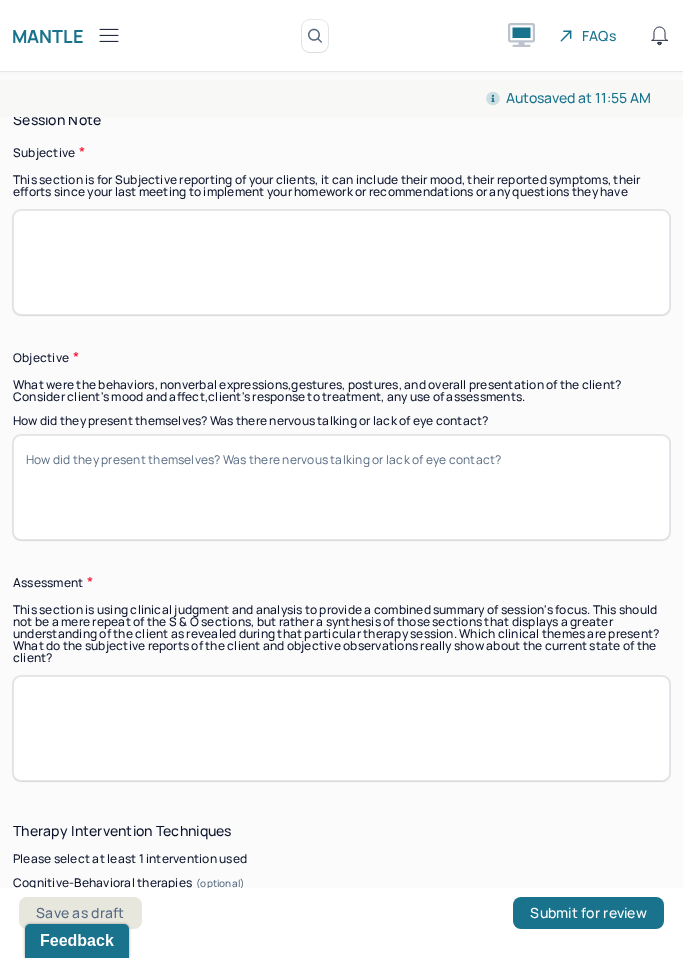 click at bounding box center [341, 262] 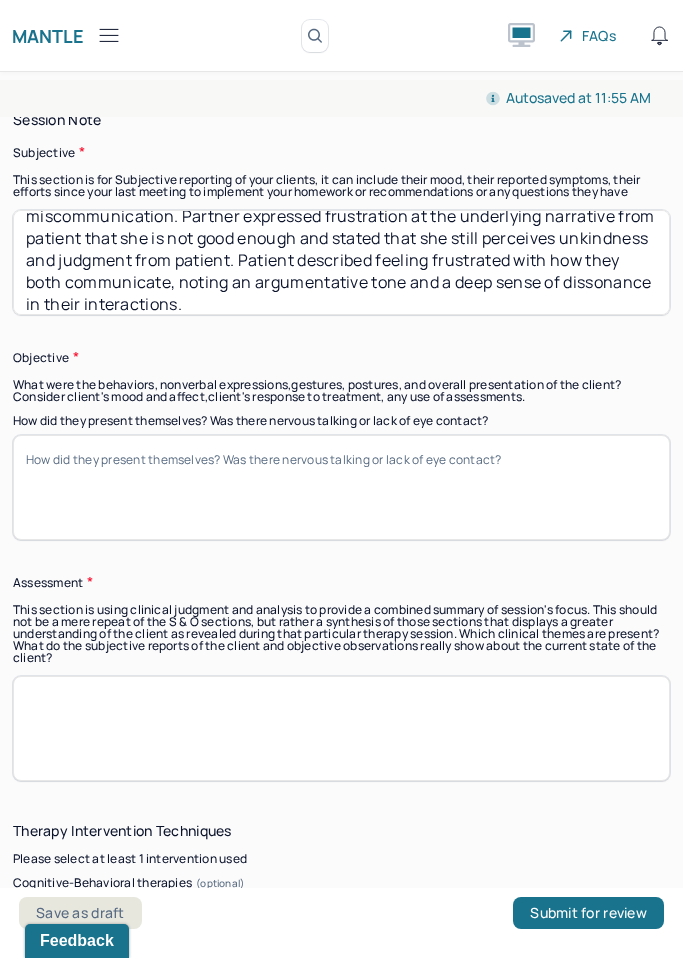 scroll, scrollTop: 104, scrollLeft: 0, axis: vertical 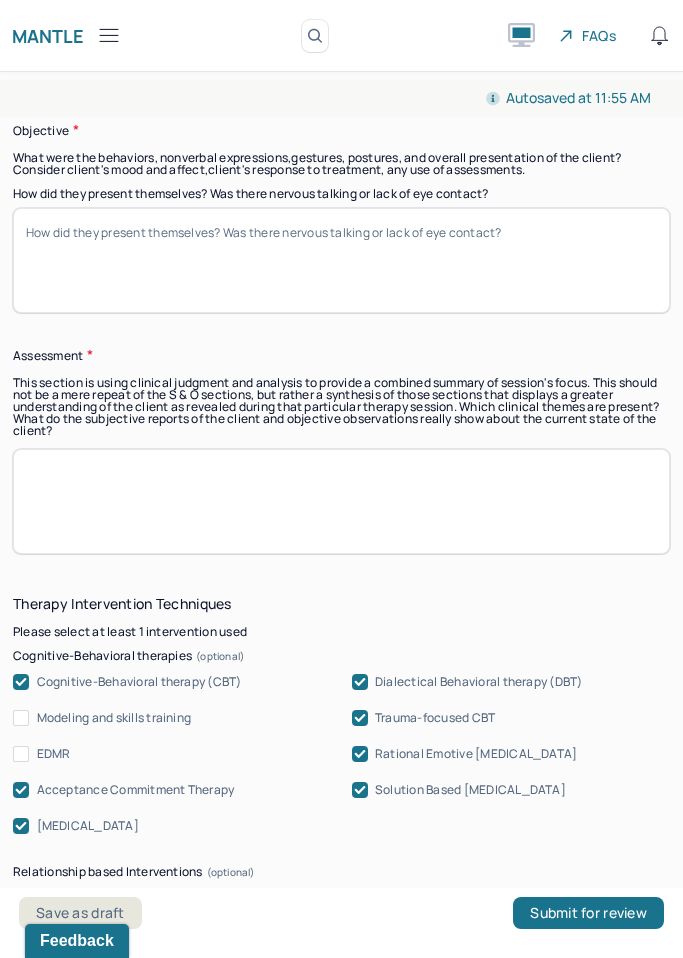 click on "How did they present themselves? Was there nervous talking or lack of eye contact?" at bounding box center (341, 260) 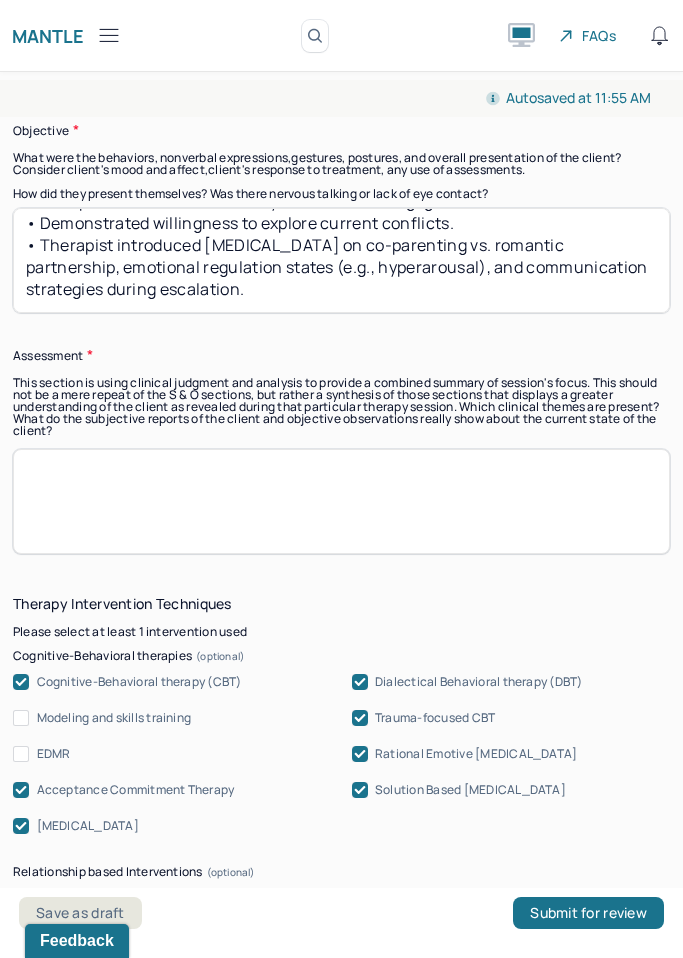 scroll, scrollTop: 35, scrollLeft: 0, axis: vertical 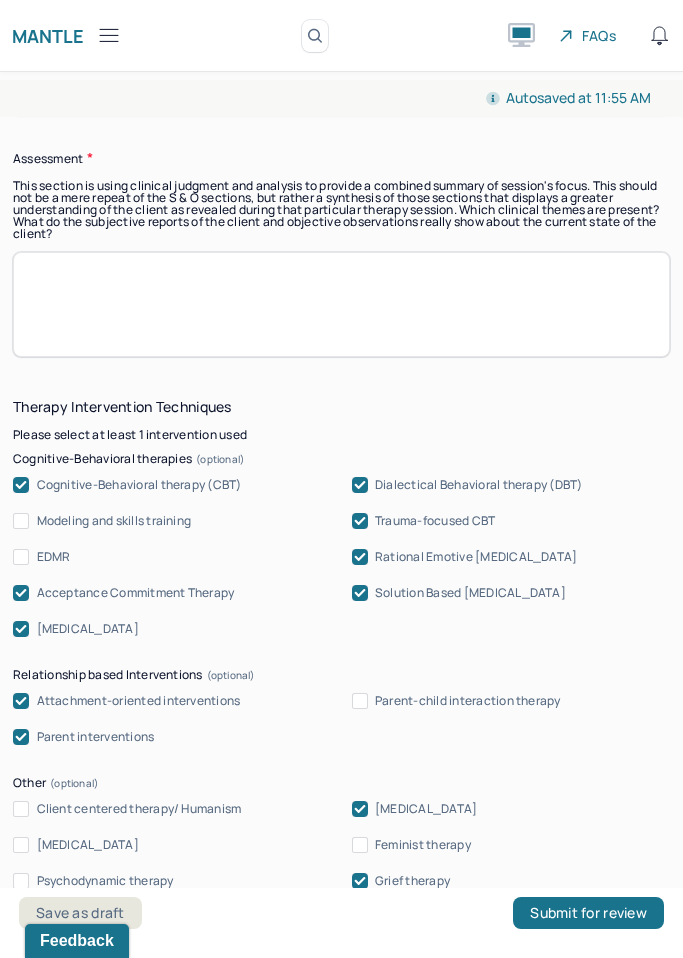click at bounding box center [341, 304] 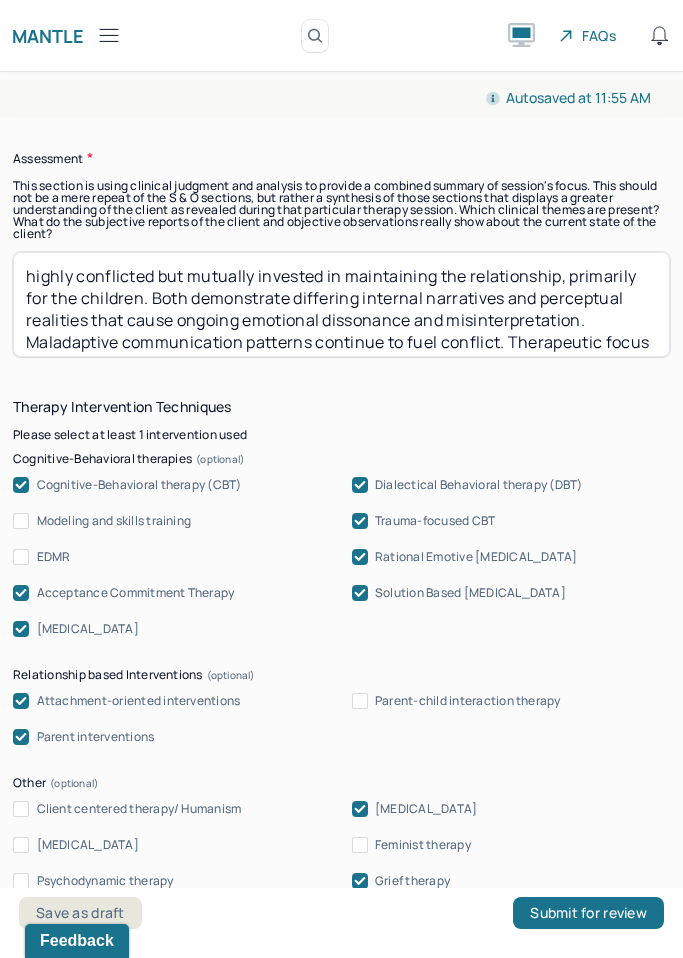 scroll, scrollTop: 58, scrollLeft: 0, axis: vertical 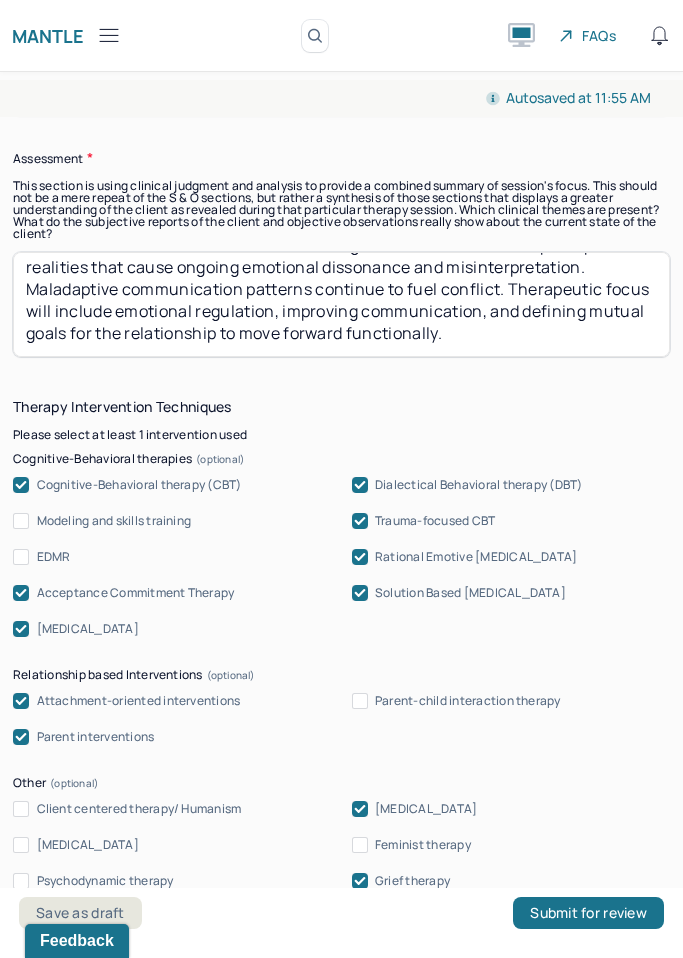click on "highly conflicted but mutually invested in maintaining the relationship, primarily for the children. Both demonstrate differing internal narratives and perceptual realities that cause ongoing emotional dissonance and misinterpretation. Maladaptive communication patterns continue to fuel conflict. Therapeutic focus will include emotional regulation, improving communication, and defining mutual goals for the relationship to move forward functionally." at bounding box center [341, 304] 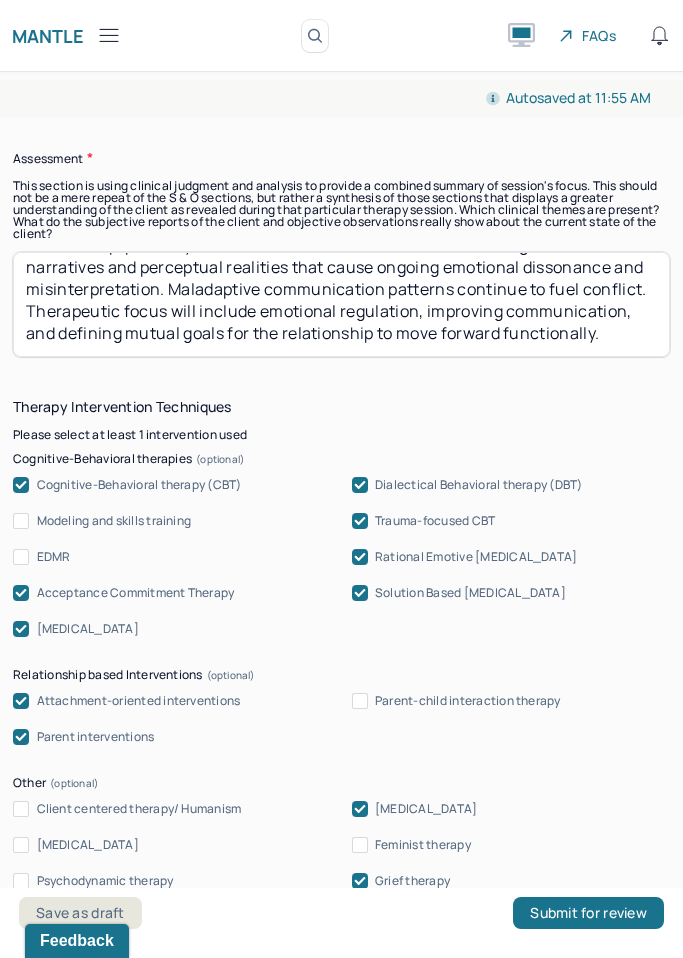 scroll, scrollTop: 58, scrollLeft: 0, axis: vertical 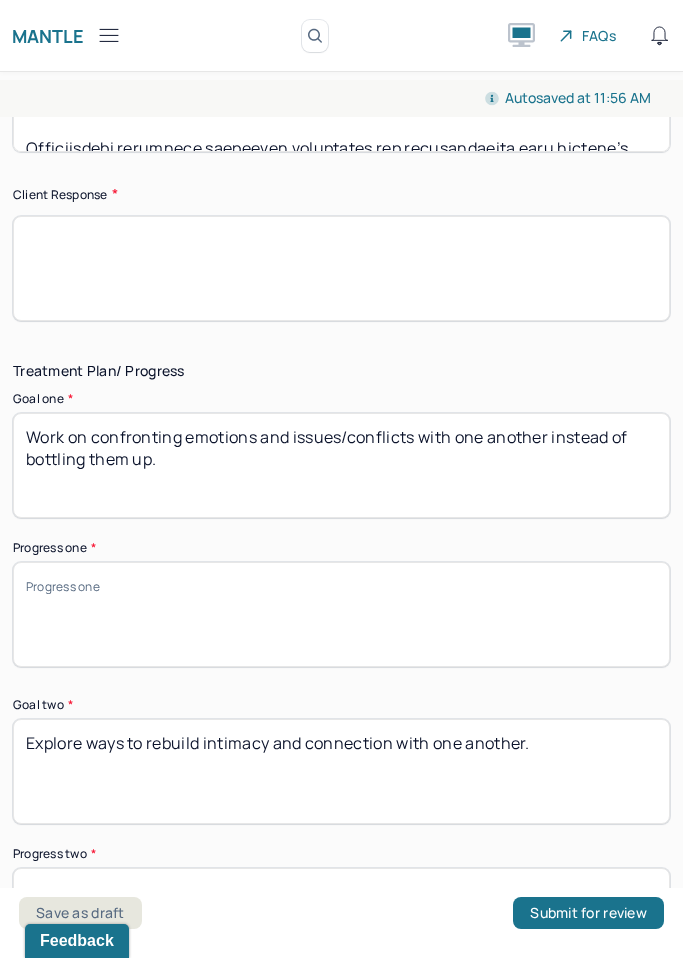 click at bounding box center (341, 268) 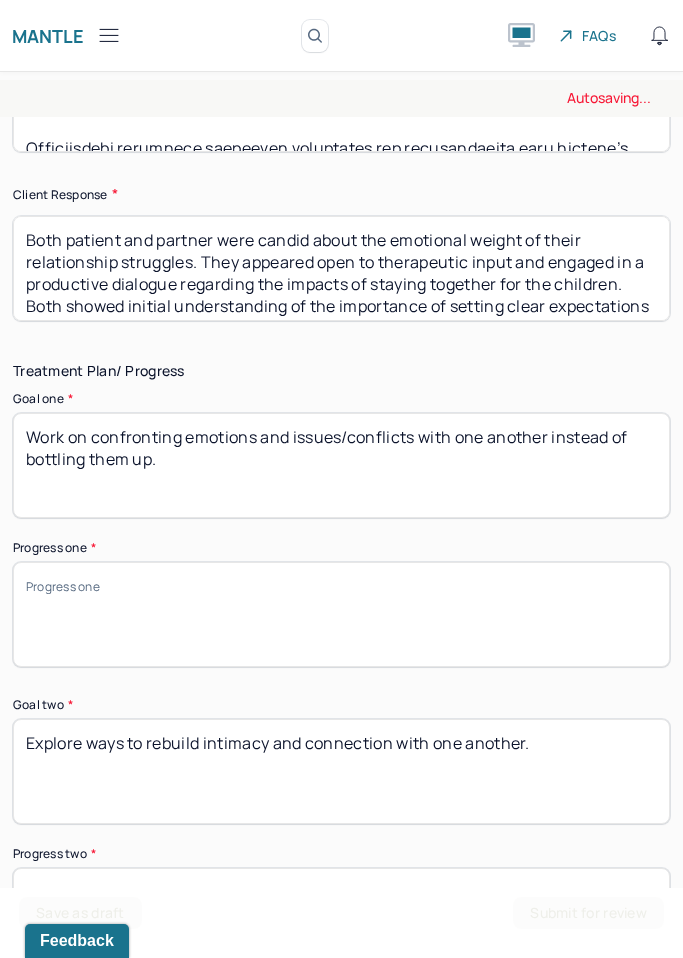 scroll, scrollTop: 0, scrollLeft: 0, axis: both 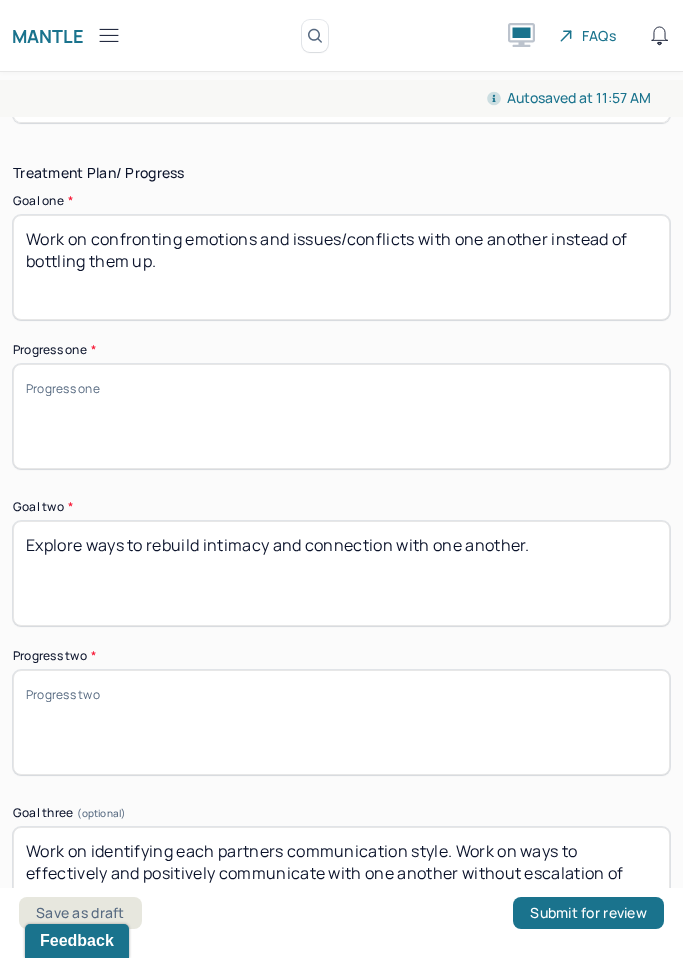 click on "Progress one *" at bounding box center [341, 416] 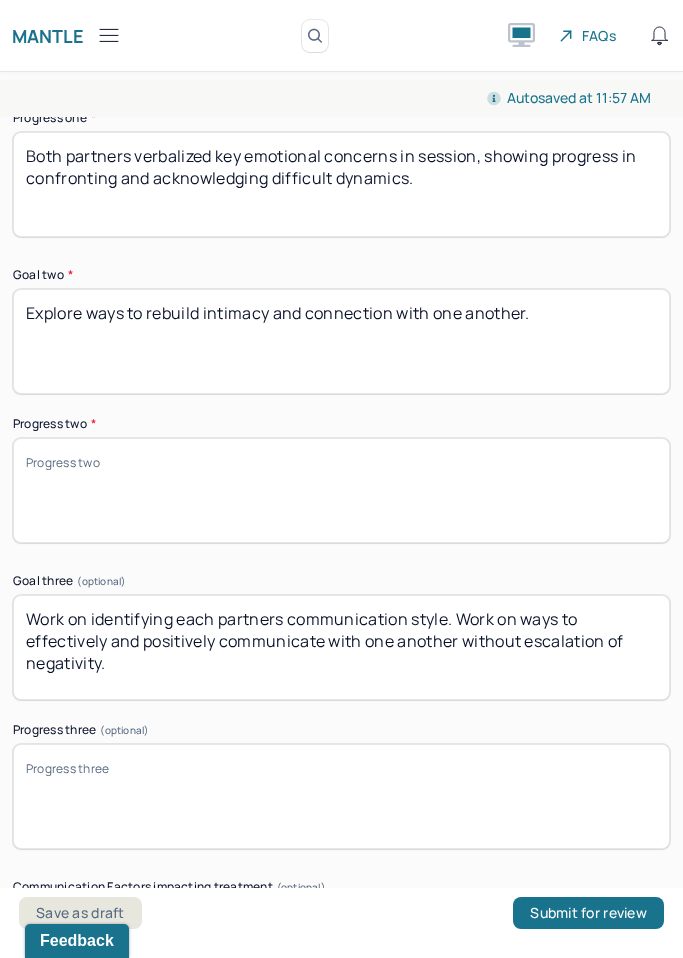 scroll, scrollTop: 4086, scrollLeft: 0, axis: vertical 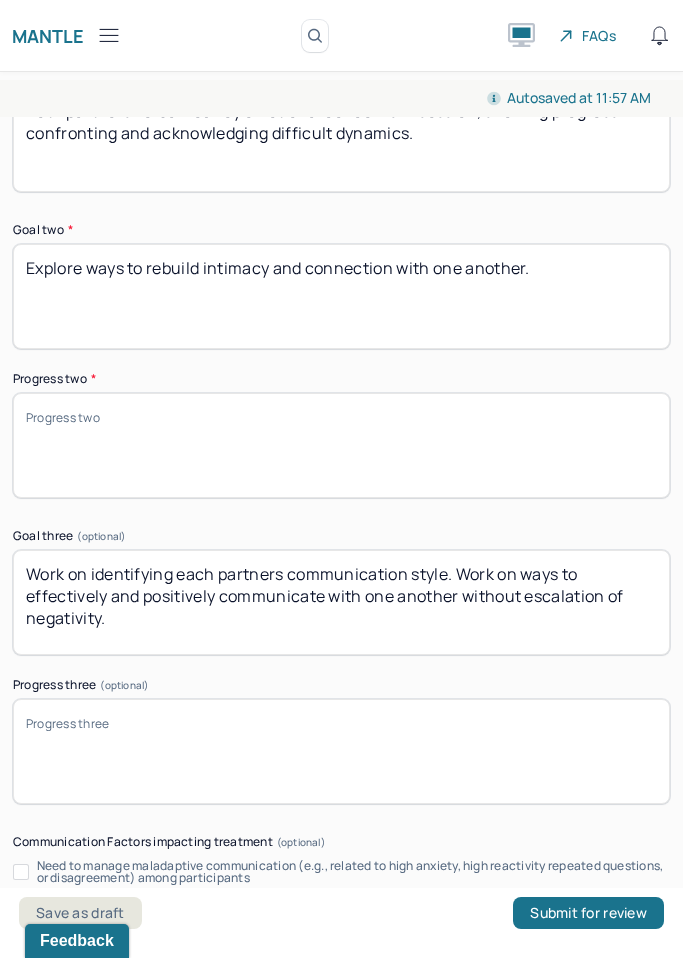 click on "Treatment Plan/ Progress Goal one * Work on confronting emotions and issues/conflicts with one another instead of bottling them up.  Progress one * Both partners verbalized key emotional concerns in session, showing progress in confronting and acknowledging difficult dynamics. Goal two * Explore ways to rebuild intimacy and connection with one another.  Progress two * Goal three (optional) Work on identifying each partners communication style. Work on ways to effectively and positively communicate with one another without escalation of negativity.  Progress three (optional) Communication Factors impacting treatment Need to manage maladaptive communication (e.g., related to high anxiety, high reactivity repeated questions, or disagreement) among participants Caregiver emotions or behaviors interfered with the caregiver's understanding and ability Evidence or disclosure of a sentinel event and mandated reporting to a third party Details around communication factors impacting treatment" at bounding box center (341, 547) 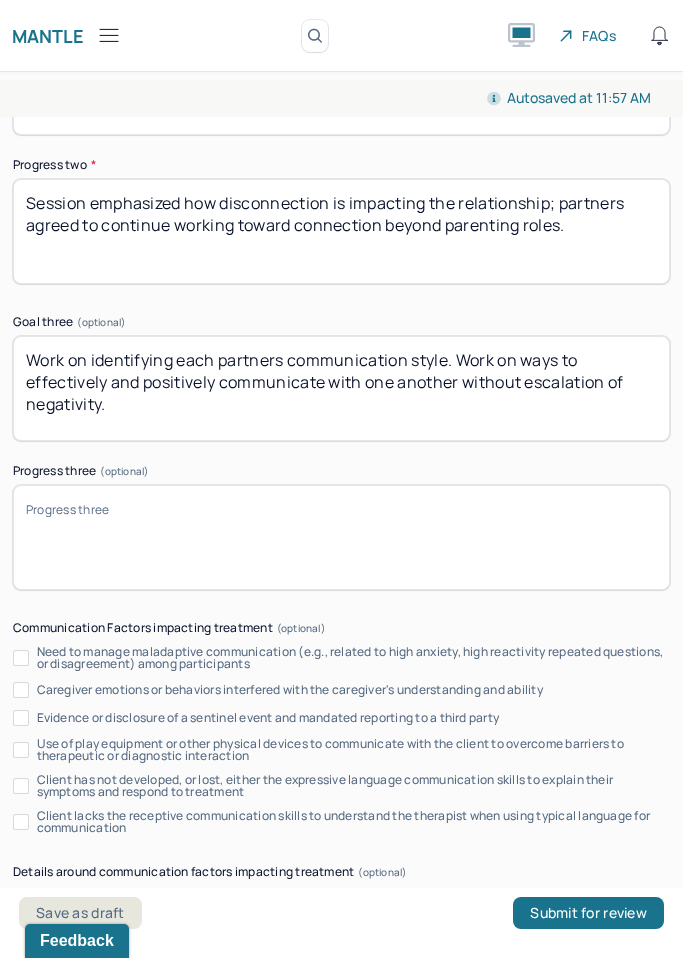 scroll, scrollTop: 4303, scrollLeft: 0, axis: vertical 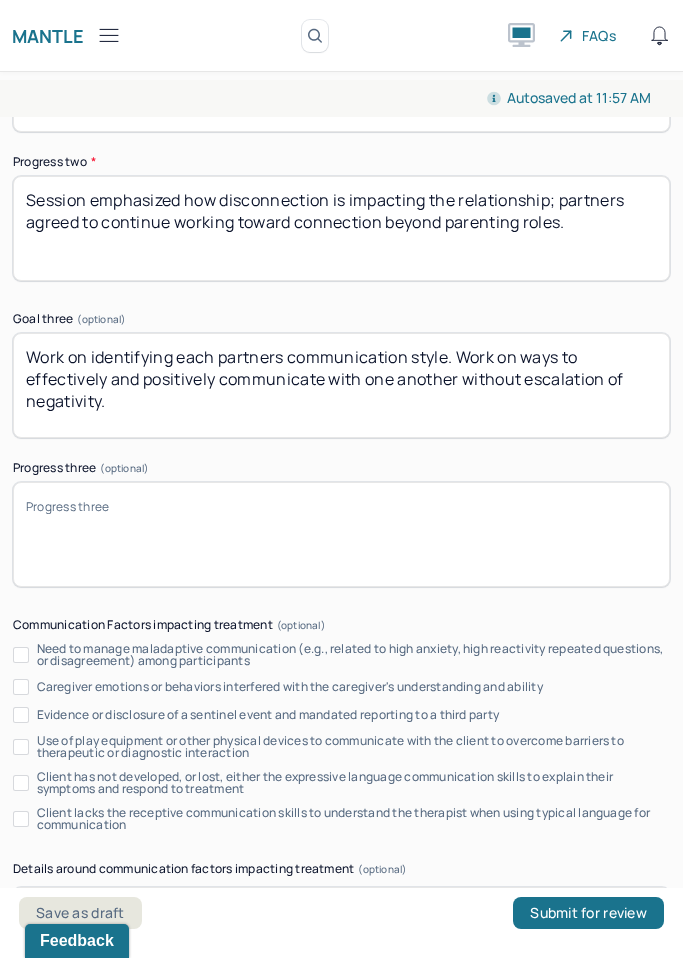 paste on "Therapist introduced strategies to recognize signs of hyperarousal and pause communication to prevent escalation. Partners were open to further exploring communication tools." 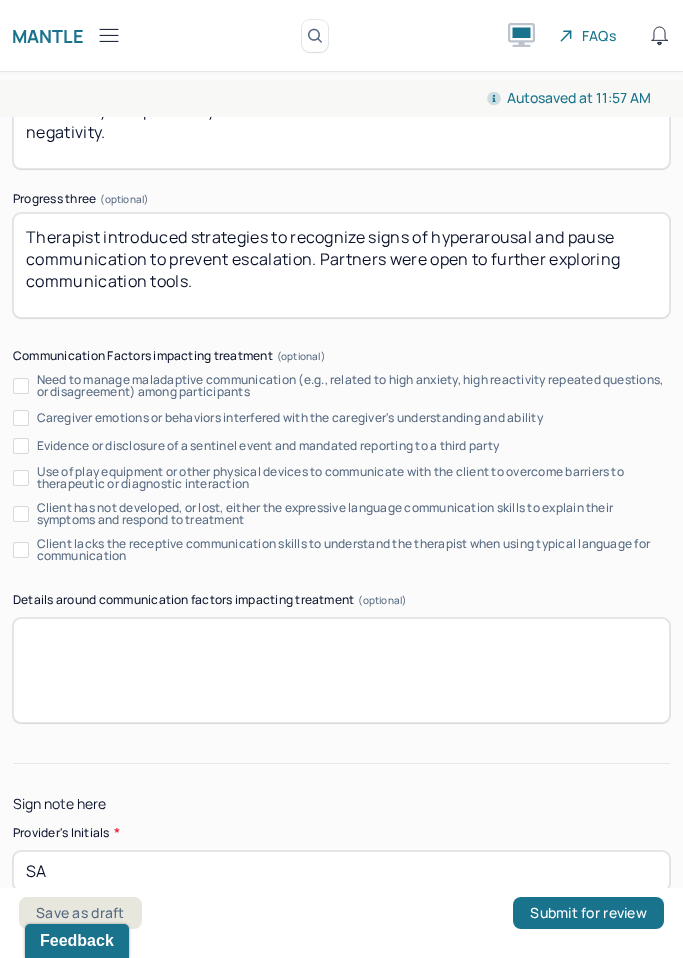 scroll, scrollTop: 4570, scrollLeft: 0, axis: vertical 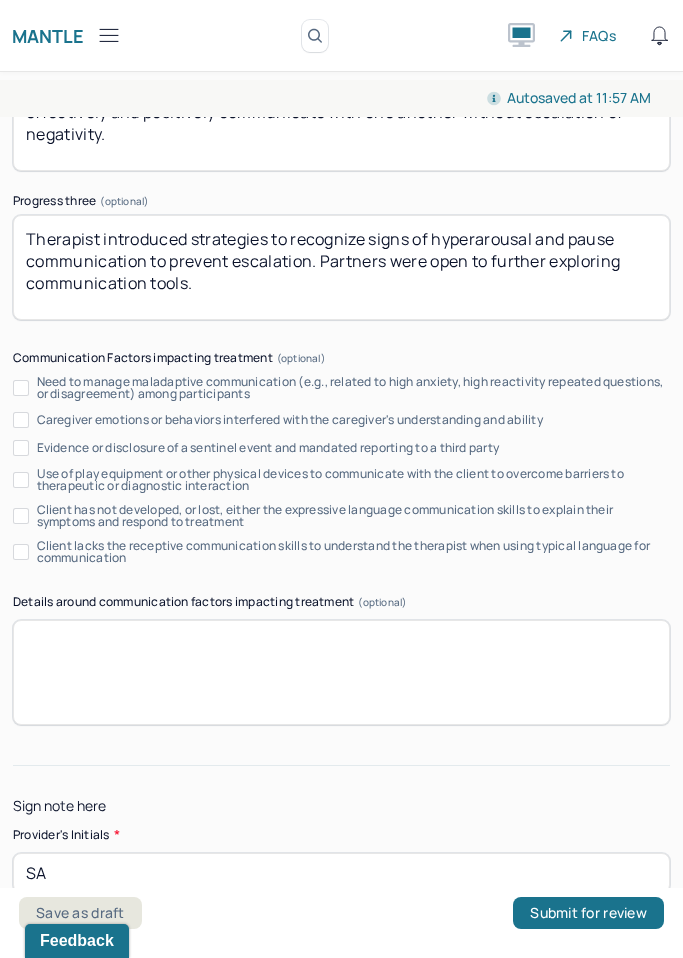 click on "Sign note here" at bounding box center [341, 806] 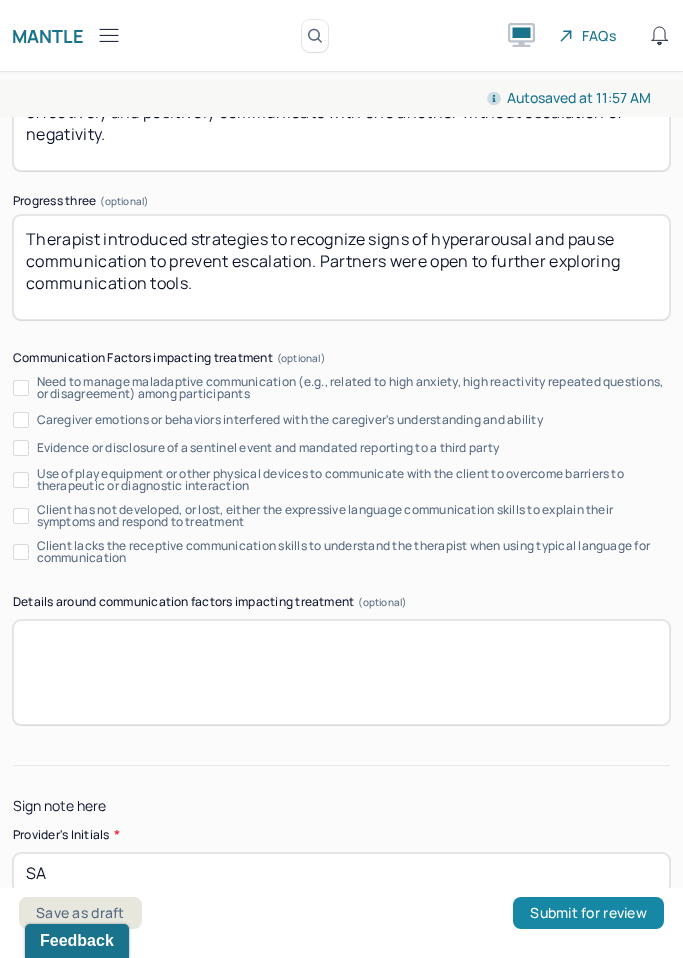 click on "Submit for review" at bounding box center [588, 913] 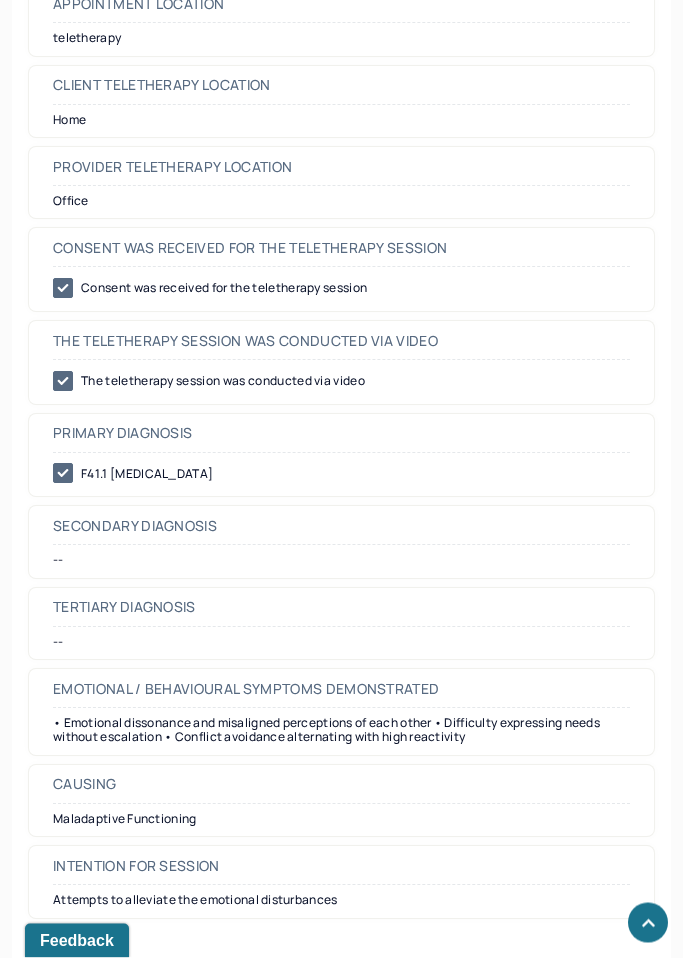scroll, scrollTop: 0, scrollLeft: 0, axis: both 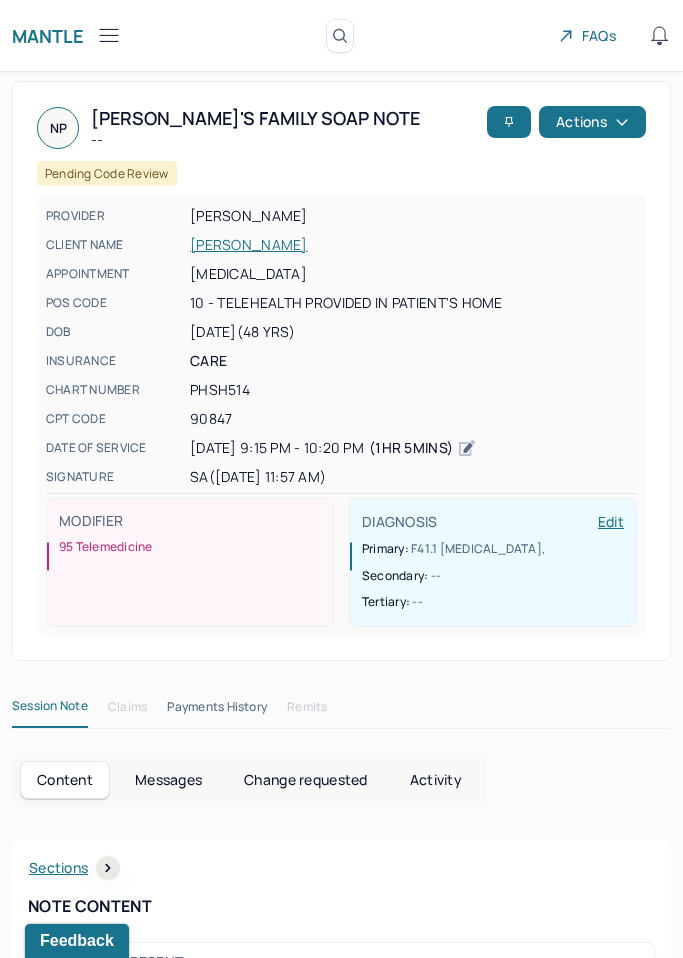 click on "Mantle     Note   Search by client name, chart number     FAQs     SA [PERSON_NAME]" at bounding box center (341, 36) 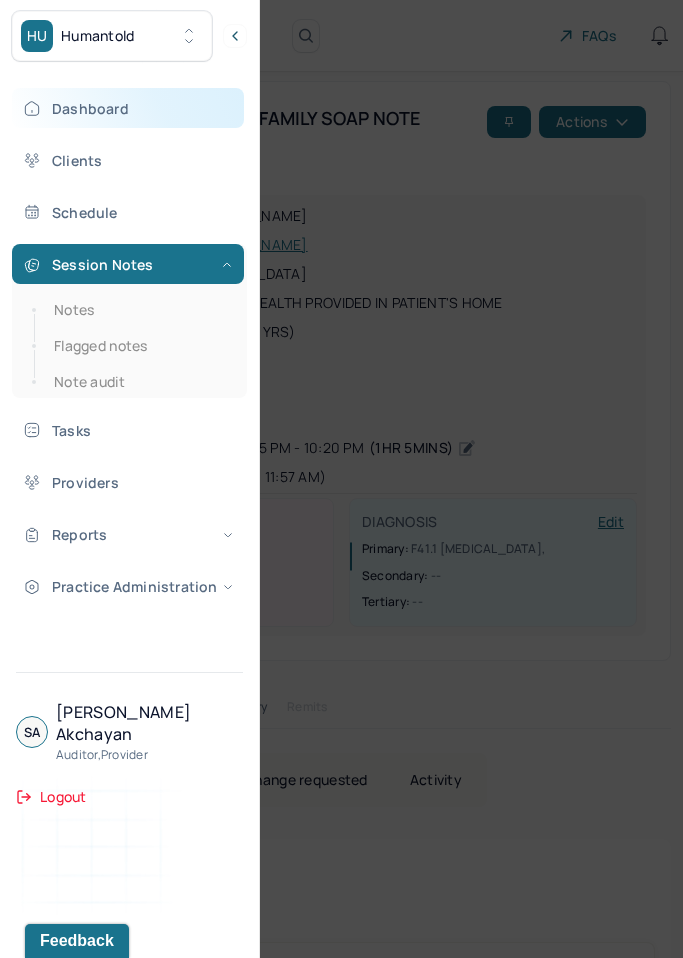 click on "Dashboard" at bounding box center (128, 108) 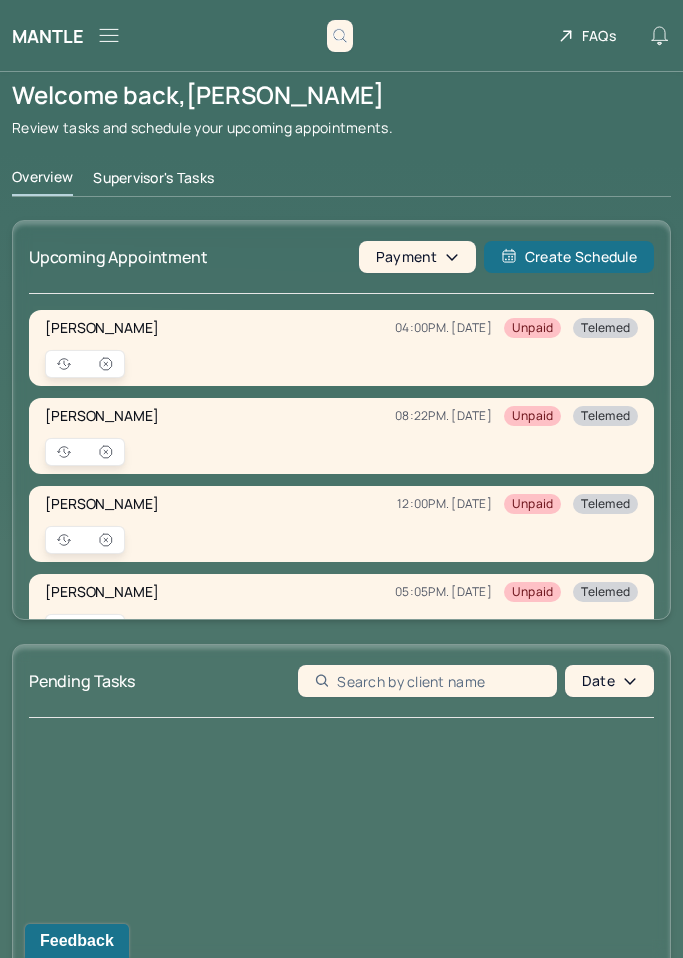 scroll, scrollTop: 27, scrollLeft: 0, axis: vertical 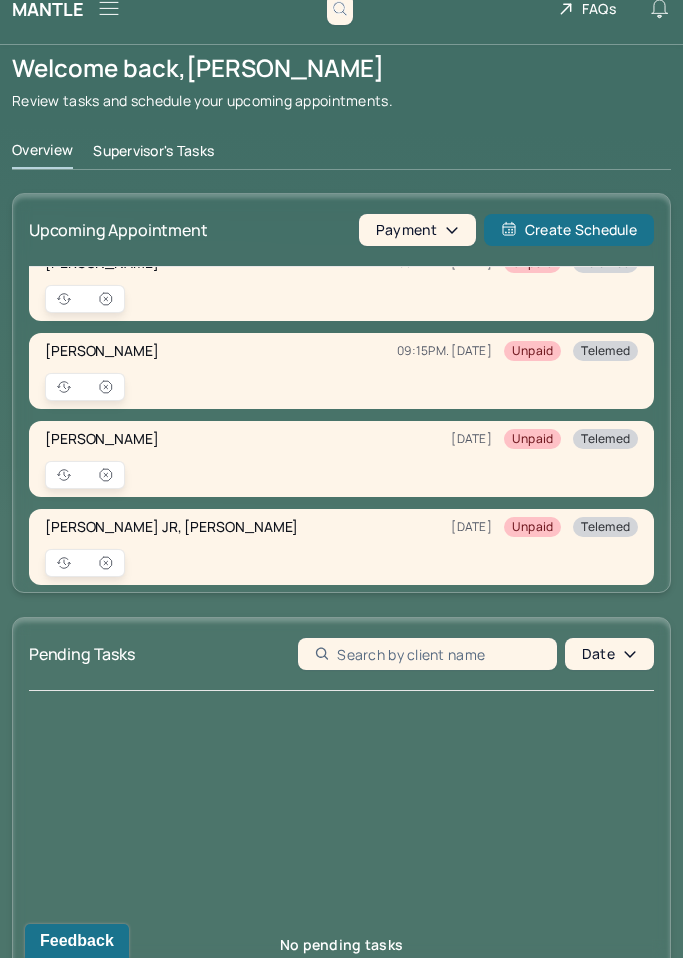 click at bounding box center [341, 387] 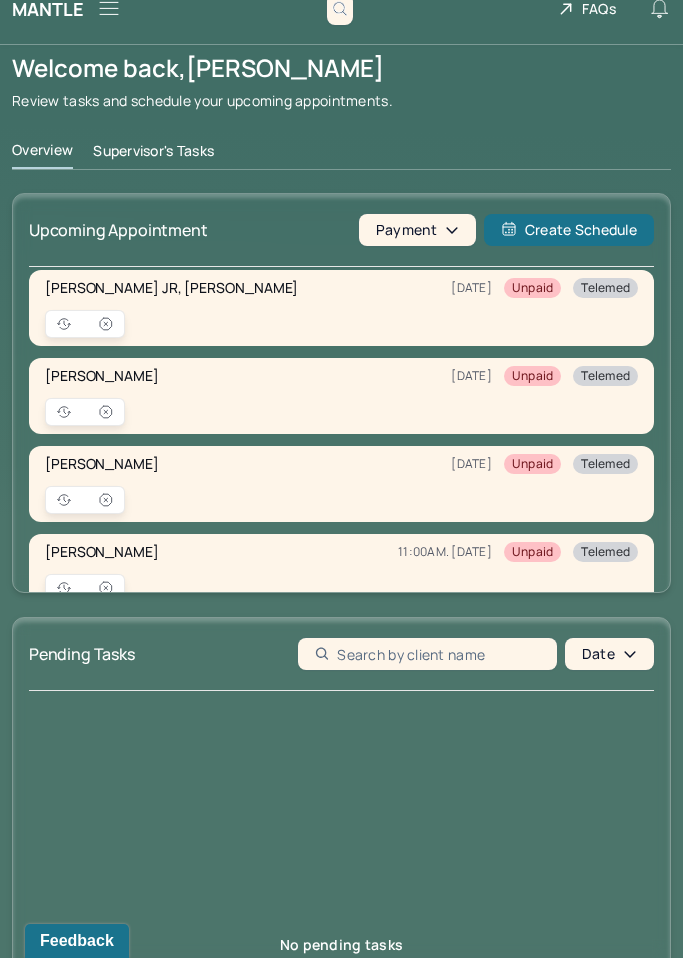 scroll, scrollTop: 839, scrollLeft: 0, axis: vertical 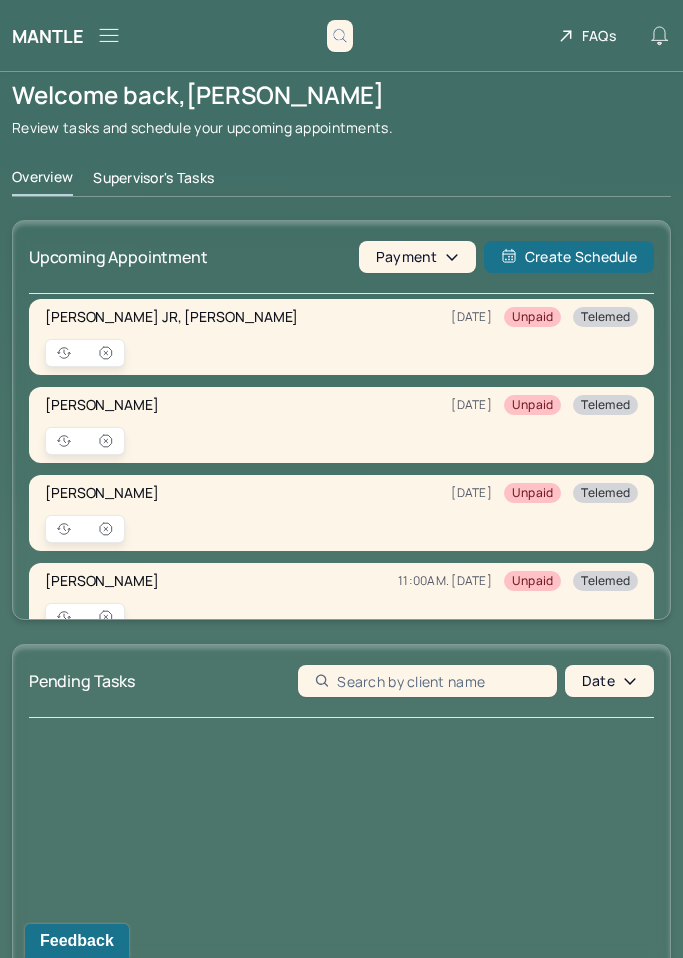 click on "Supervisor's Tasks" at bounding box center (153, 182) 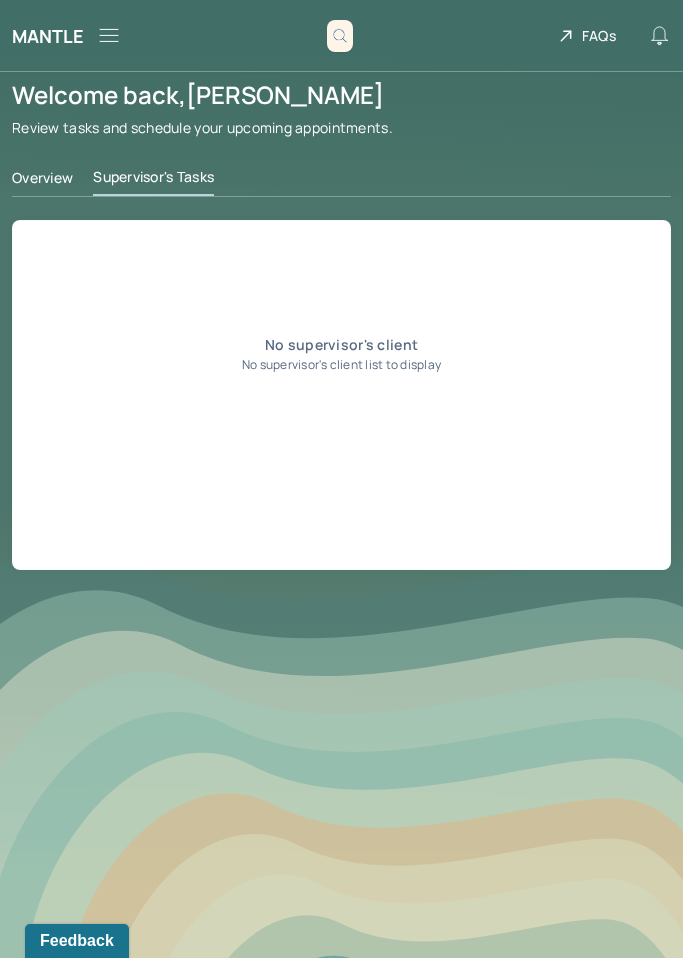 click on "Overview" at bounding box center (42, 182) 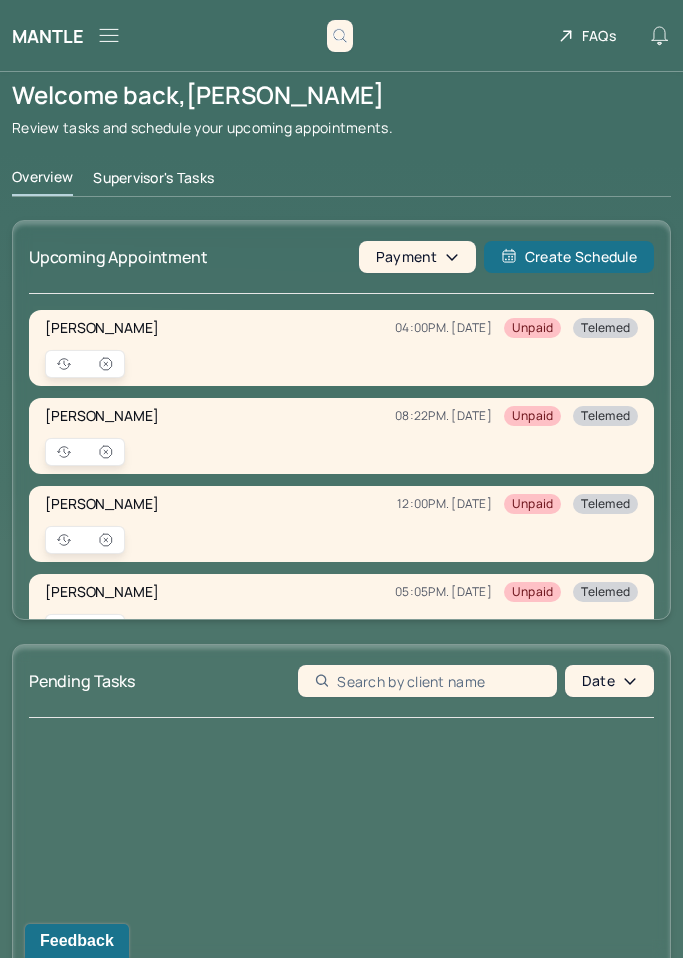 click on "Mantle       Search by client name, chart number     FAQs     SA [PERSON_NAME]" at bounding box center [341, 36] 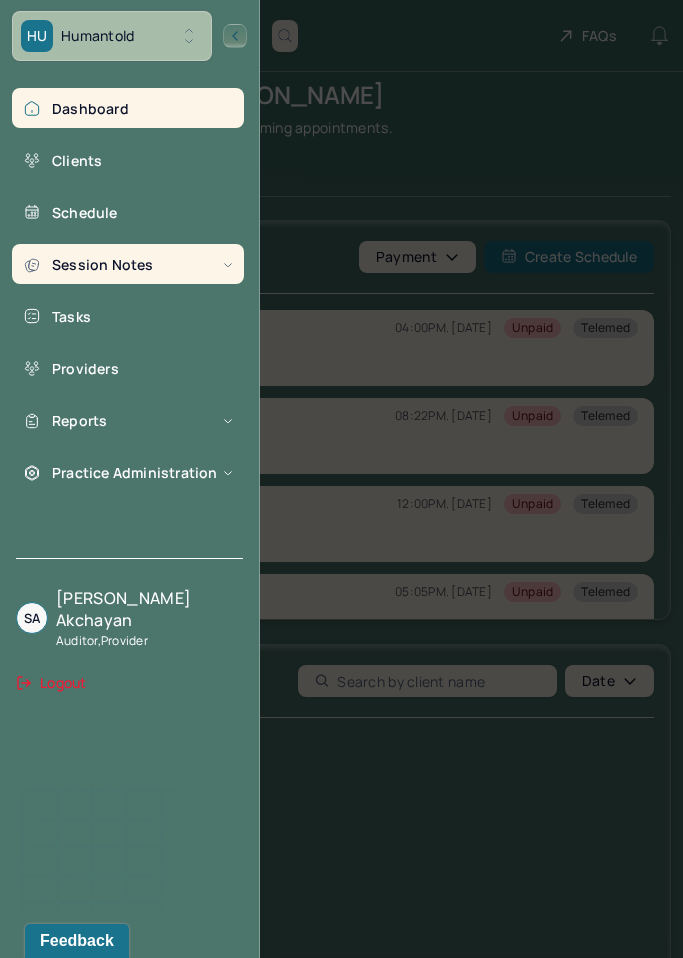 click on "Session Notes" at bounding box center [128, 264] 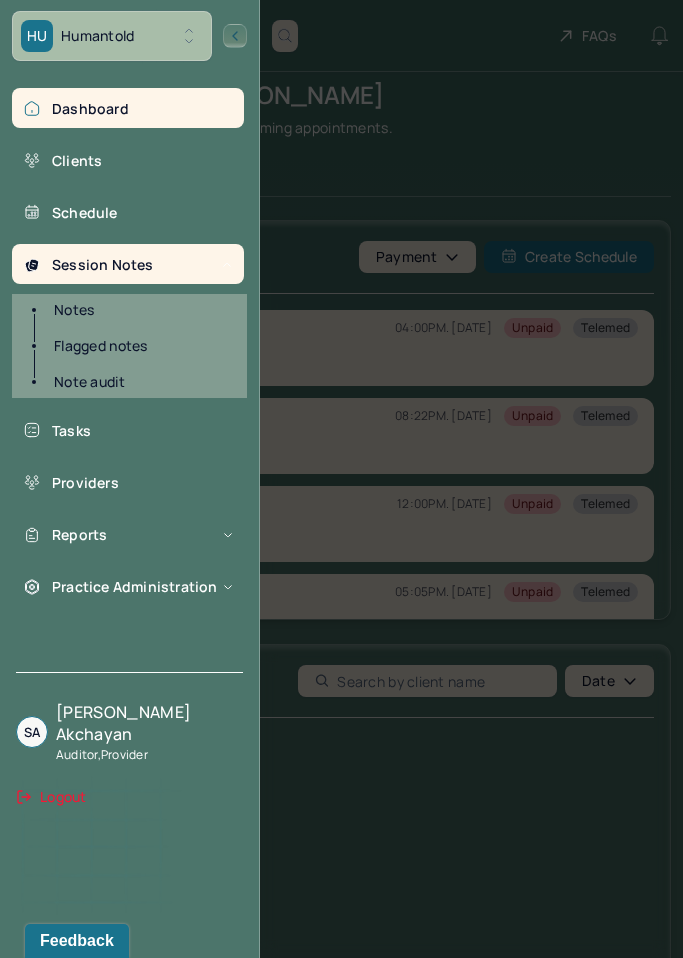 click on "Notes" at bounding box center (139, 310) 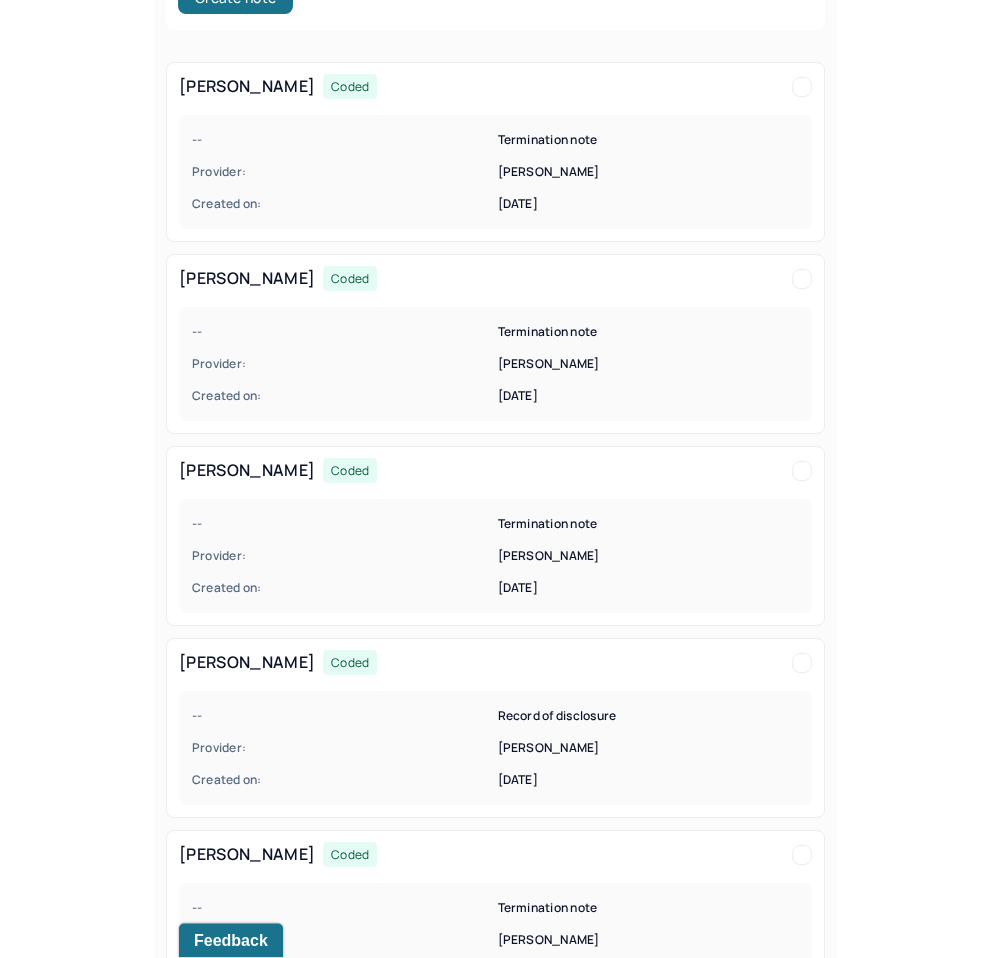 scroll, scrollTop: 0, scrollLeft: 0, axis: both 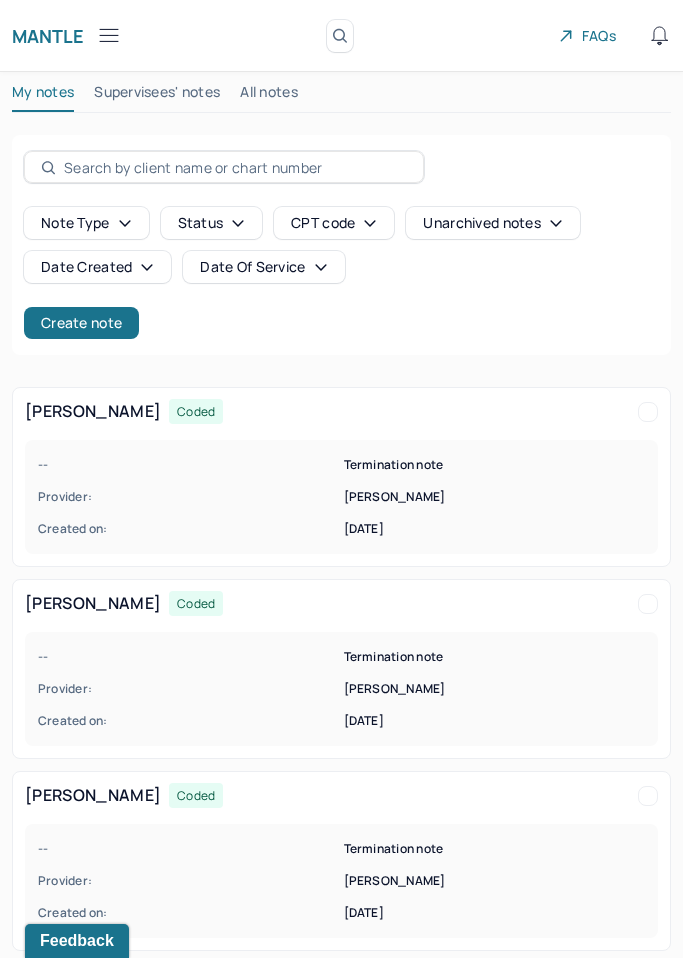 click 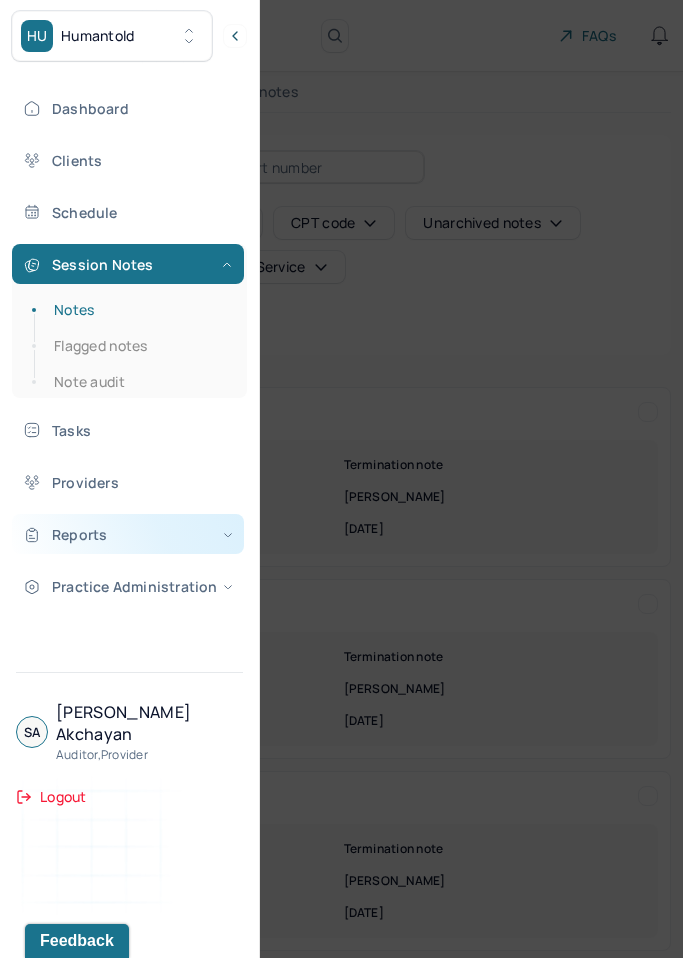click on "Reports" at bounding box center [128, 534] 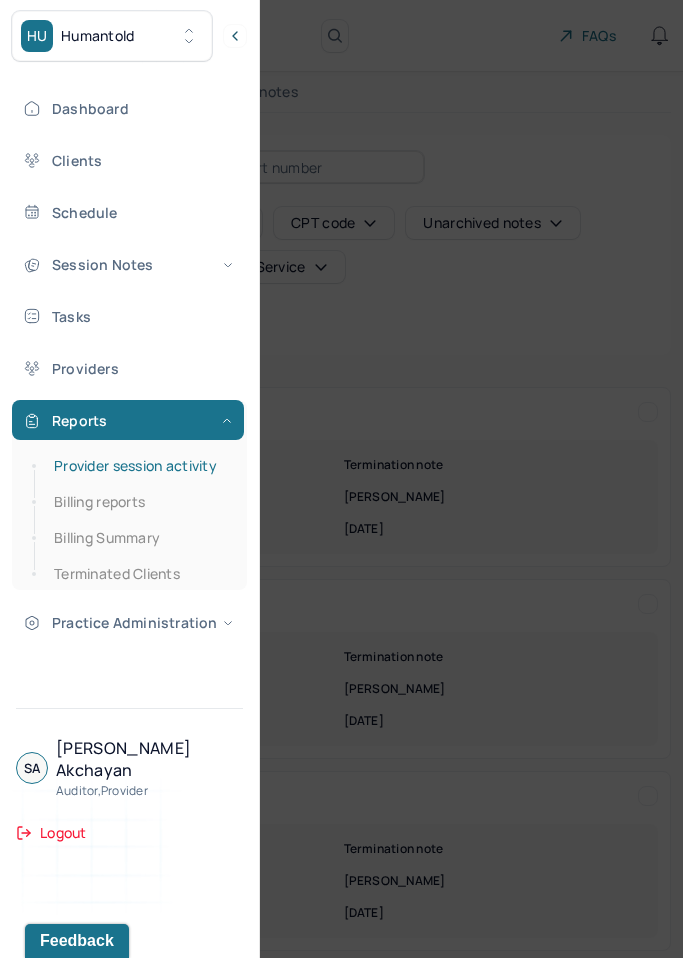 click on "Provider session activity" at bounding box center (139, 466) 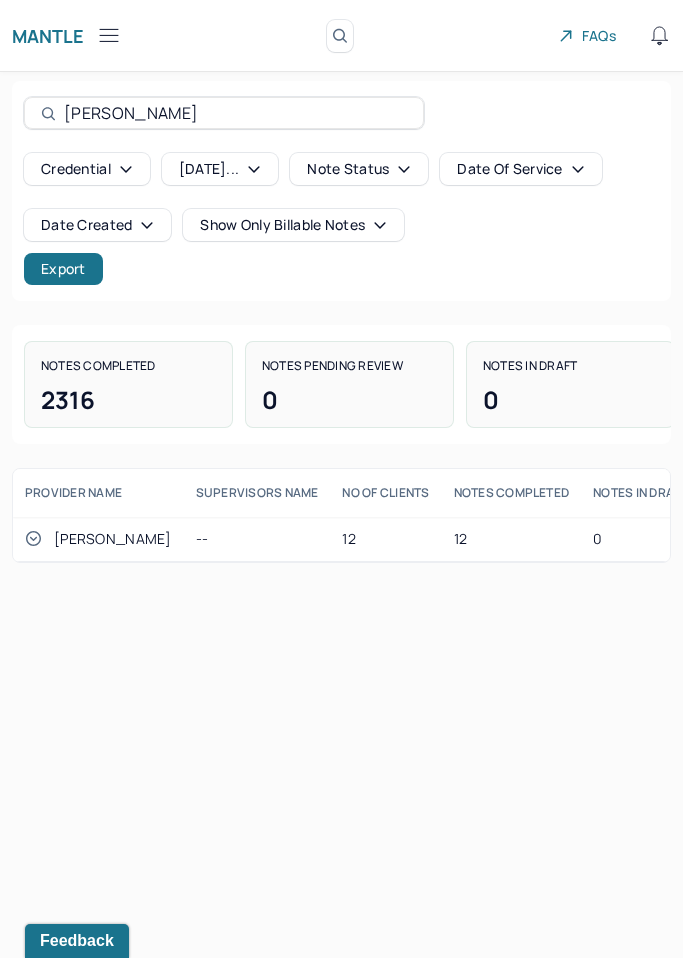 click on "[PERSON_NAME]" at bounding box center [224, 113] 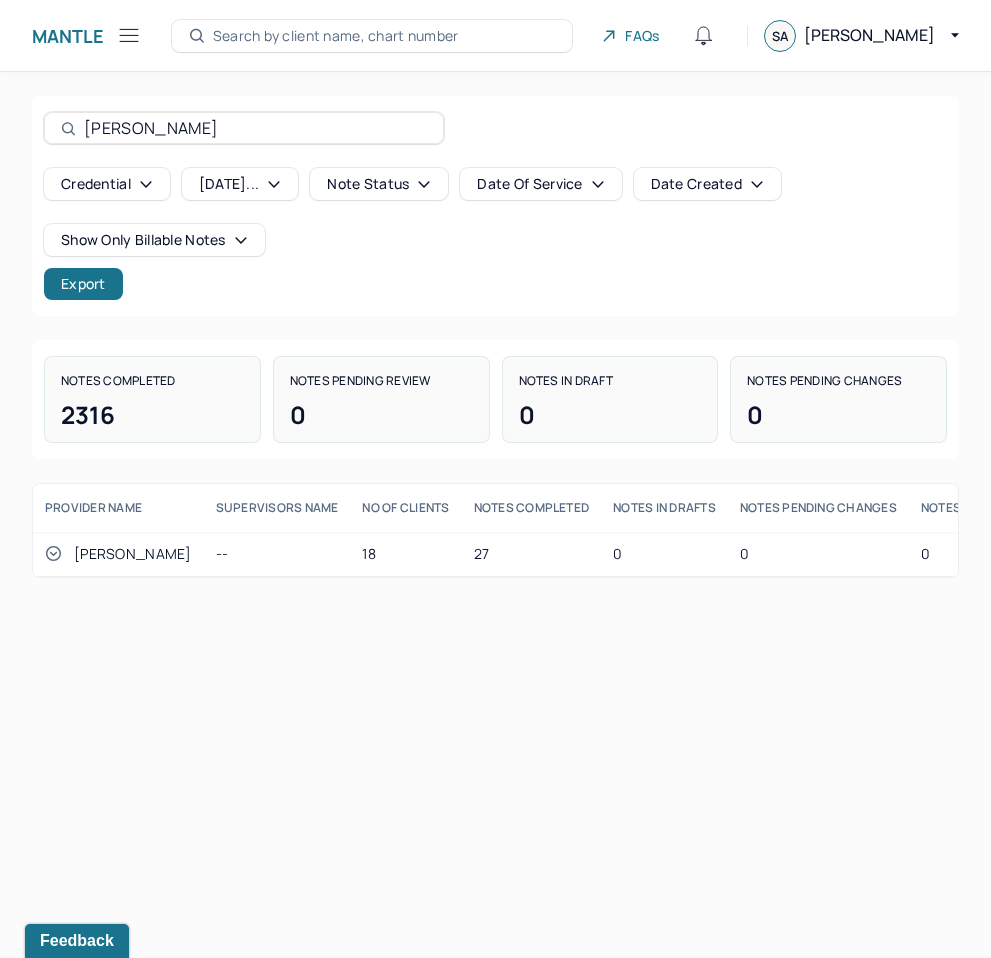 click on "Credential     [DATE]...     Note status     Date Of Service     Date Created     Show only billable notes" at bounding box center [495, 212] 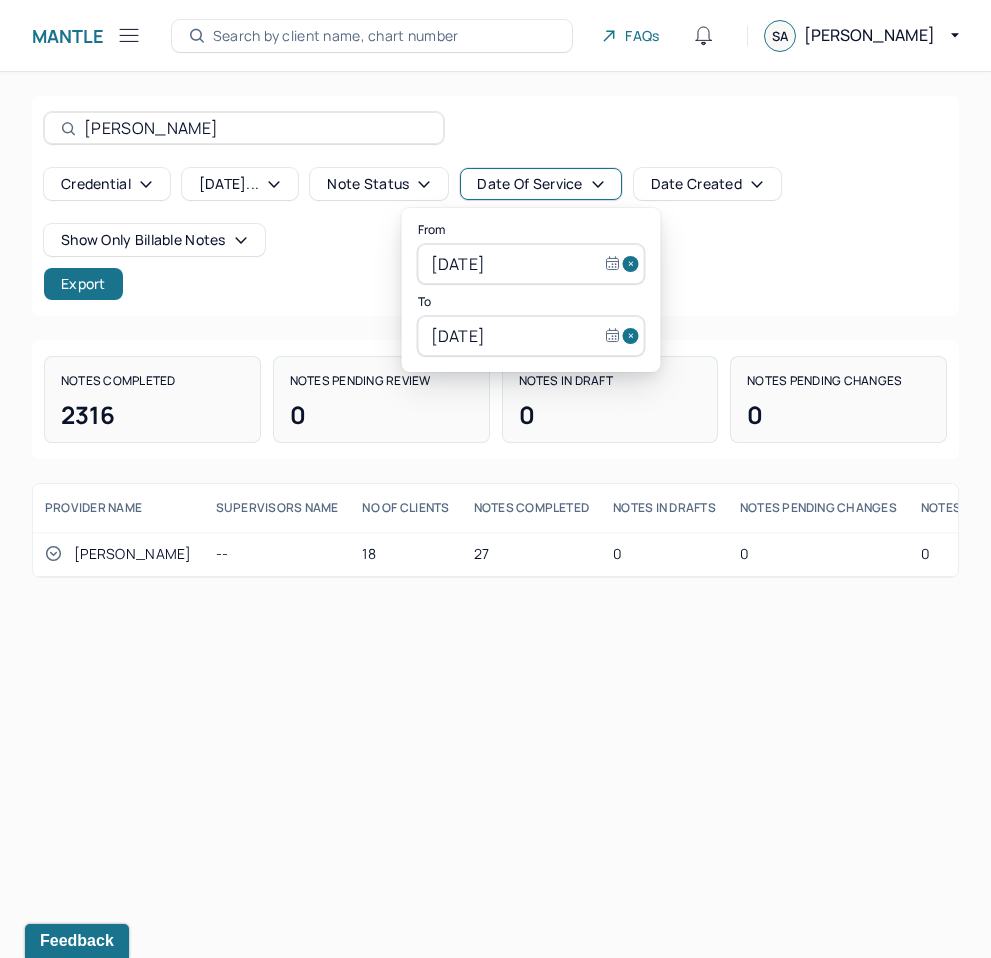 click at bounding box center [634, 264] 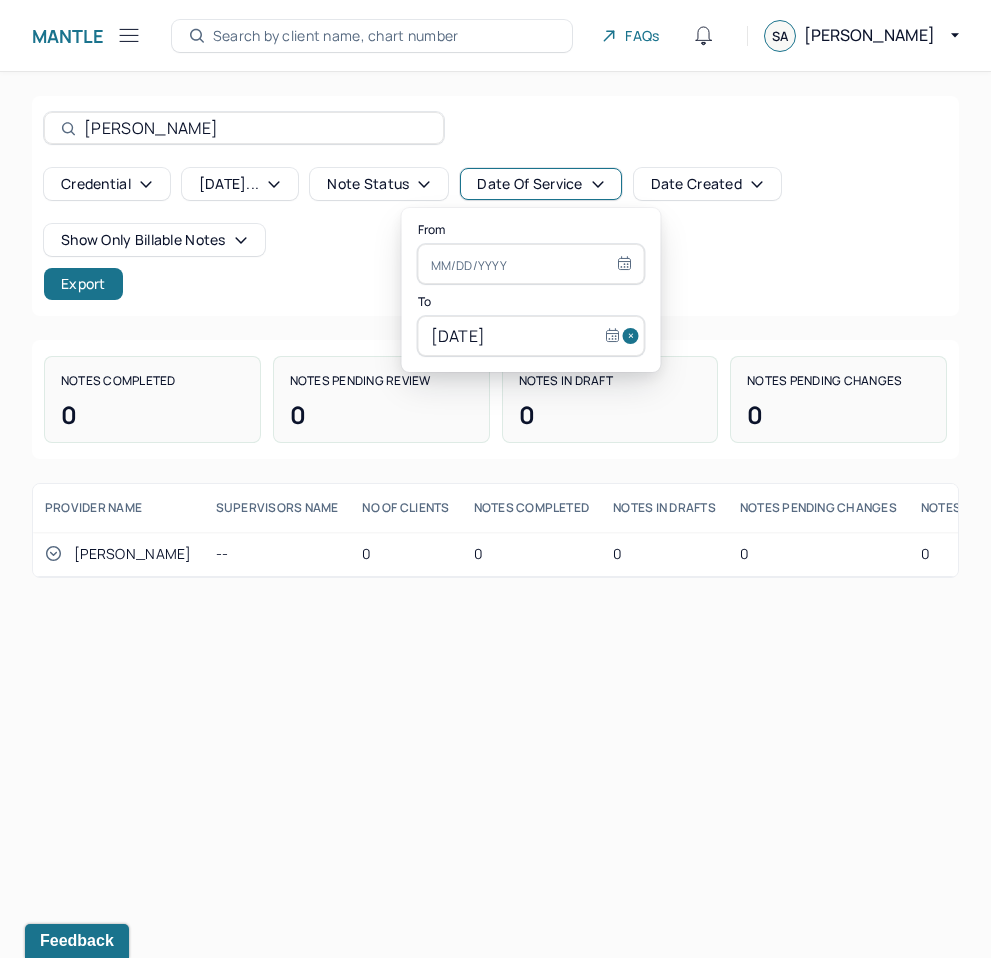 click at bounding box center [634, 336] 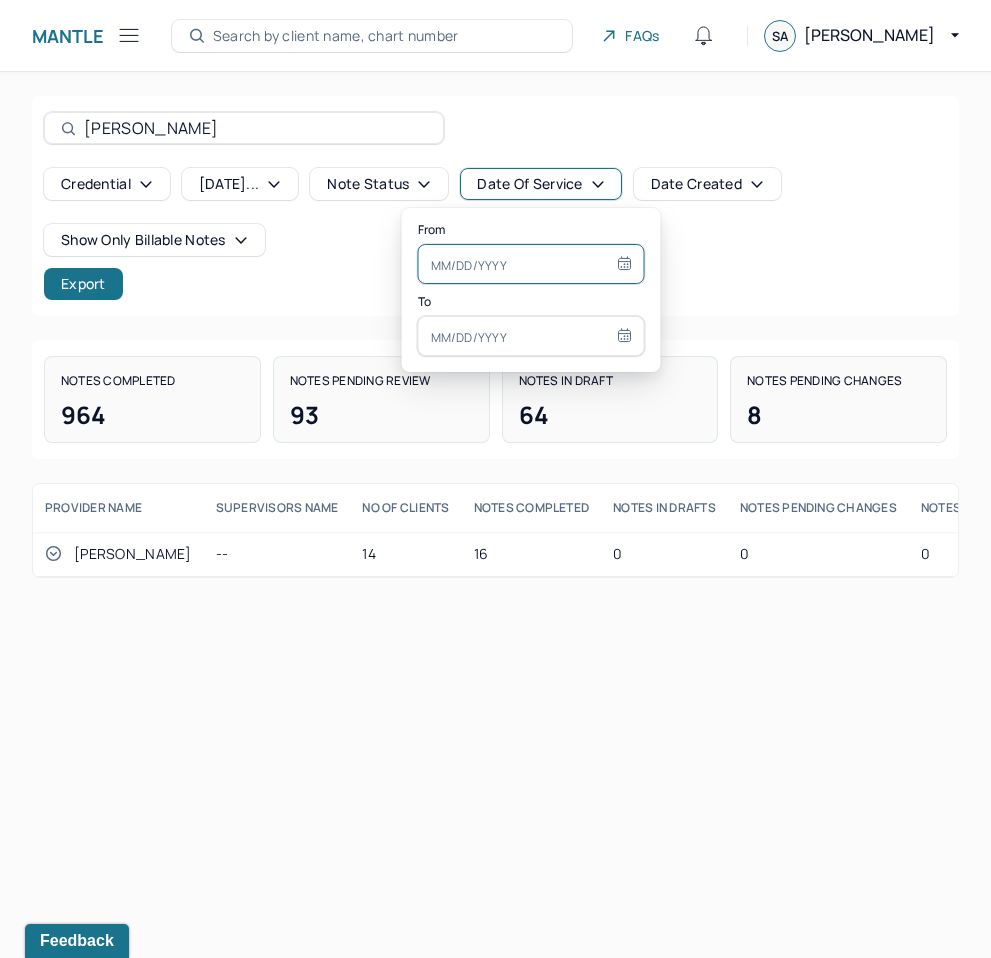 click at bounding box center (531, 264) 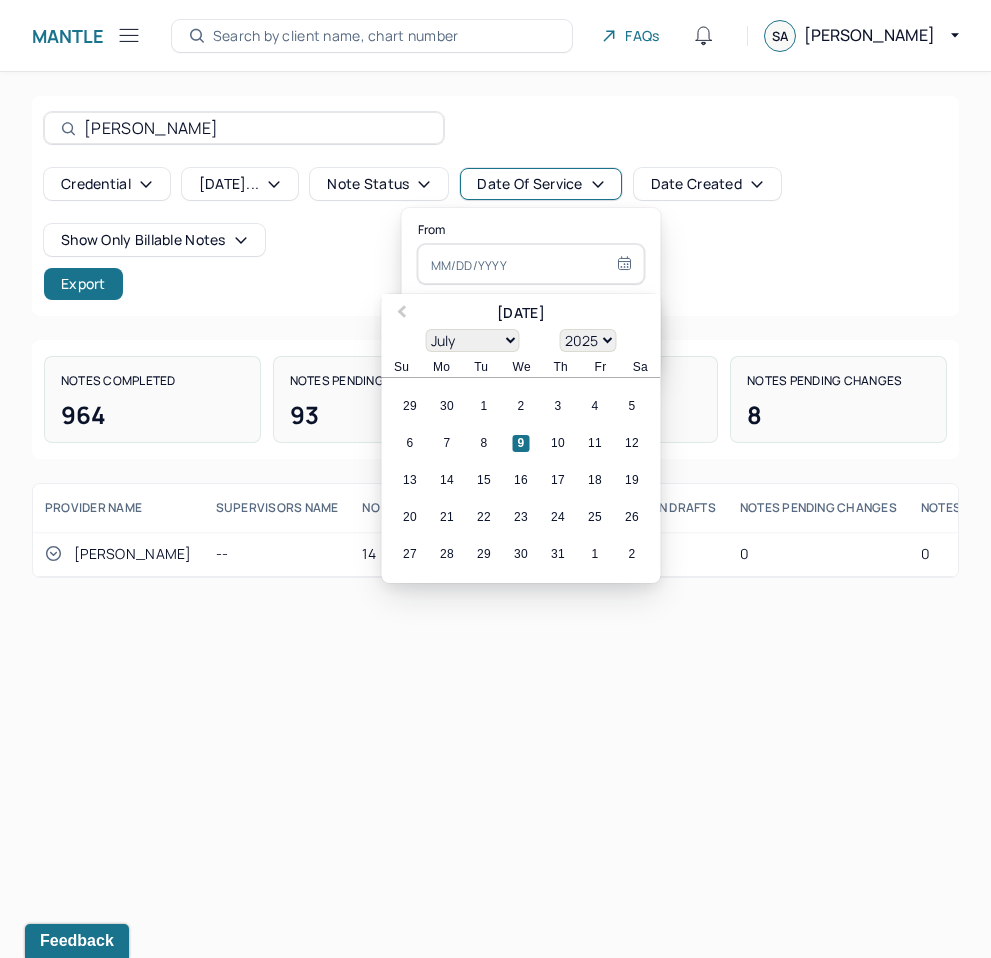 click on "5" at bounding box center (632, 406) 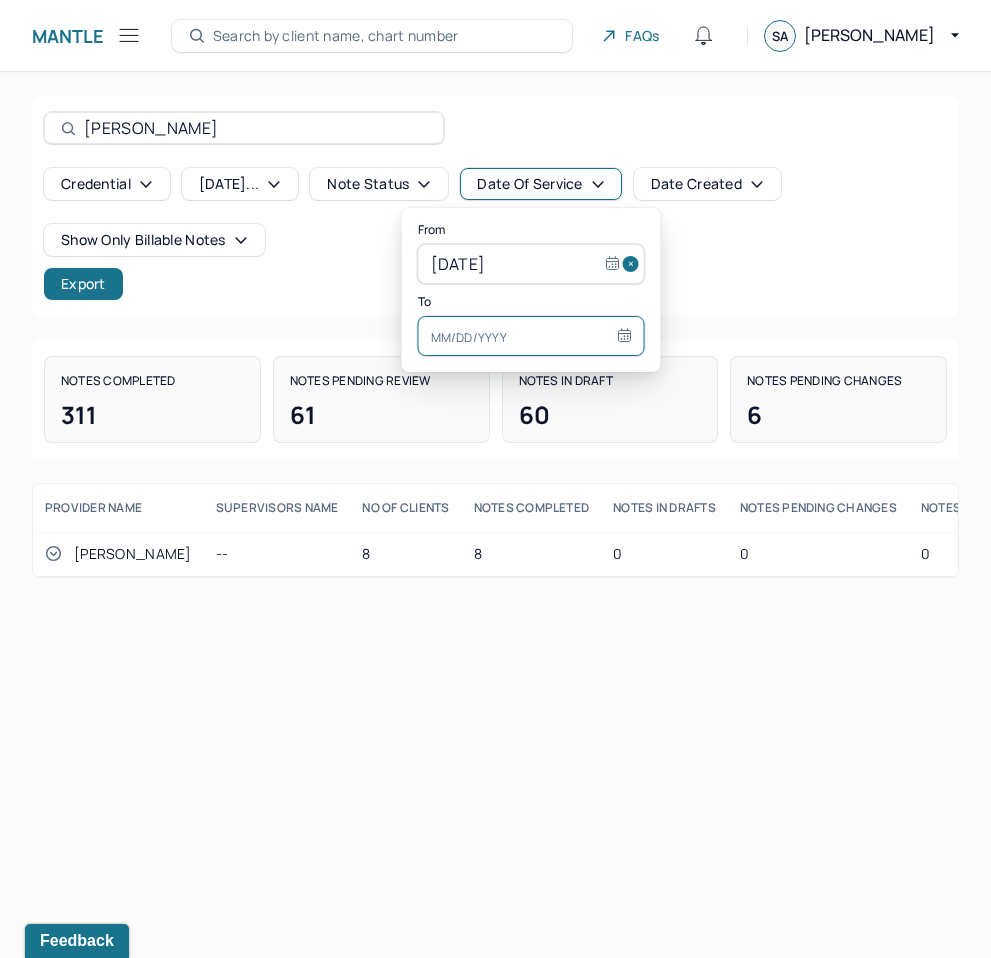 click at bounding box center [531, 336] 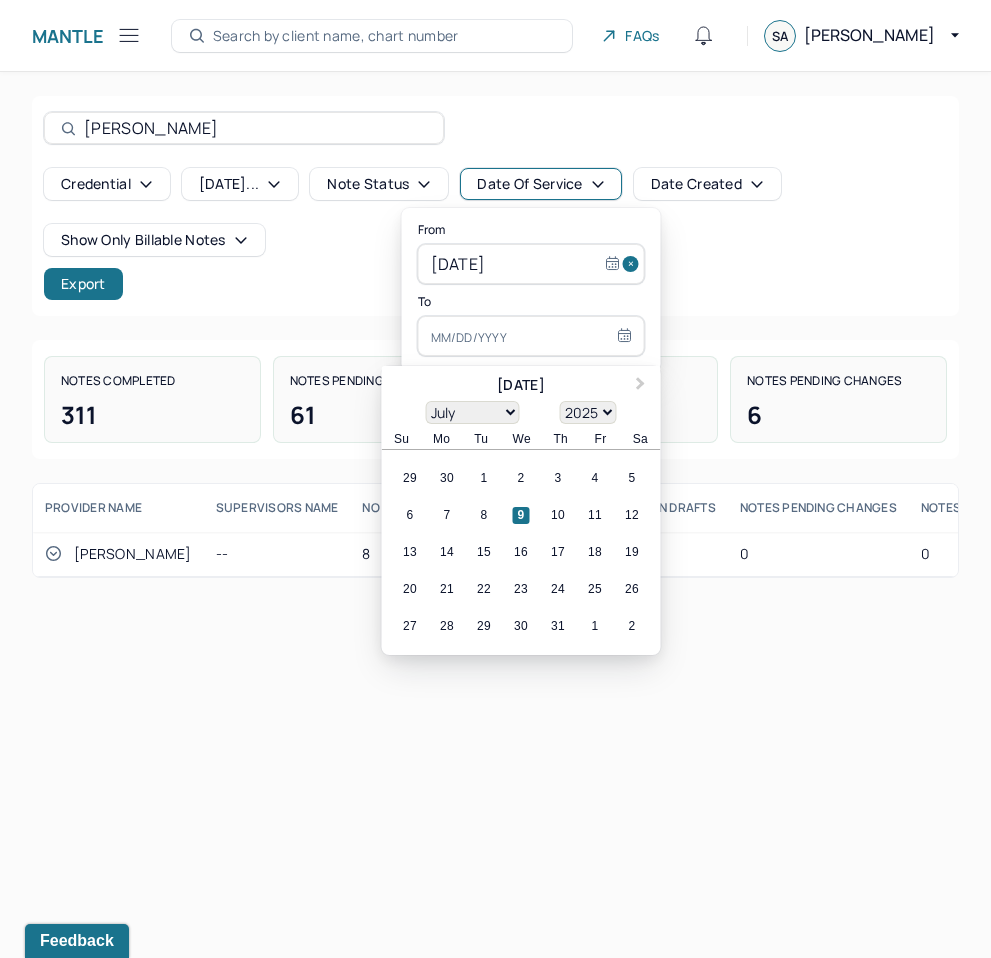 click on "9" at bounding box center [521, 515] 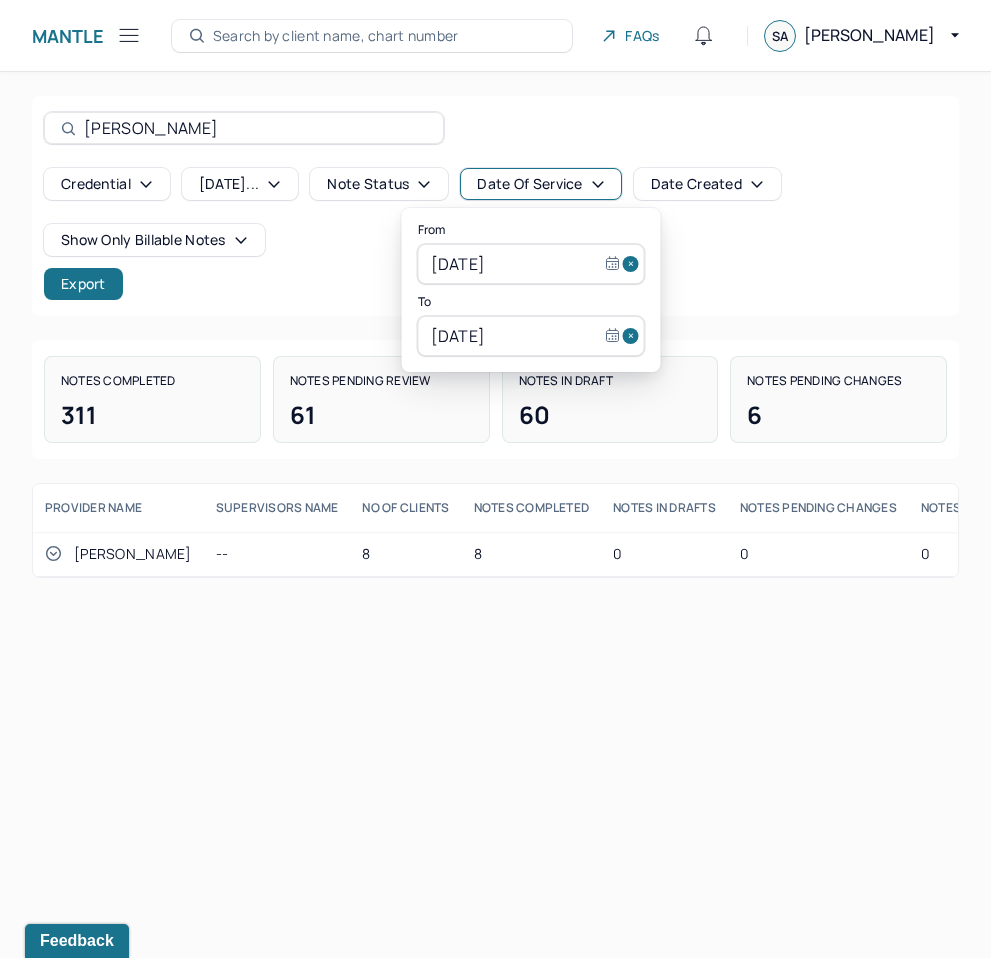 click on "[PERSON_NAME]     [DATE]...     Note status     Date Of Service     Date Created     Show only billable notes     Export   Notes Completed 311 Notes pending review 61 Notes in draft 60 Notes pending changes 6 Provider name SUPERVISORS NAME NO OF CLIENTS NOTES COMPLETED NOTES IN DRAFTS NOTES PENDING CHANGES NOTES PENDING REVIEW     [PERSON_NAME] -- 8 8 0 0 0" at bounding box center [495, 337] 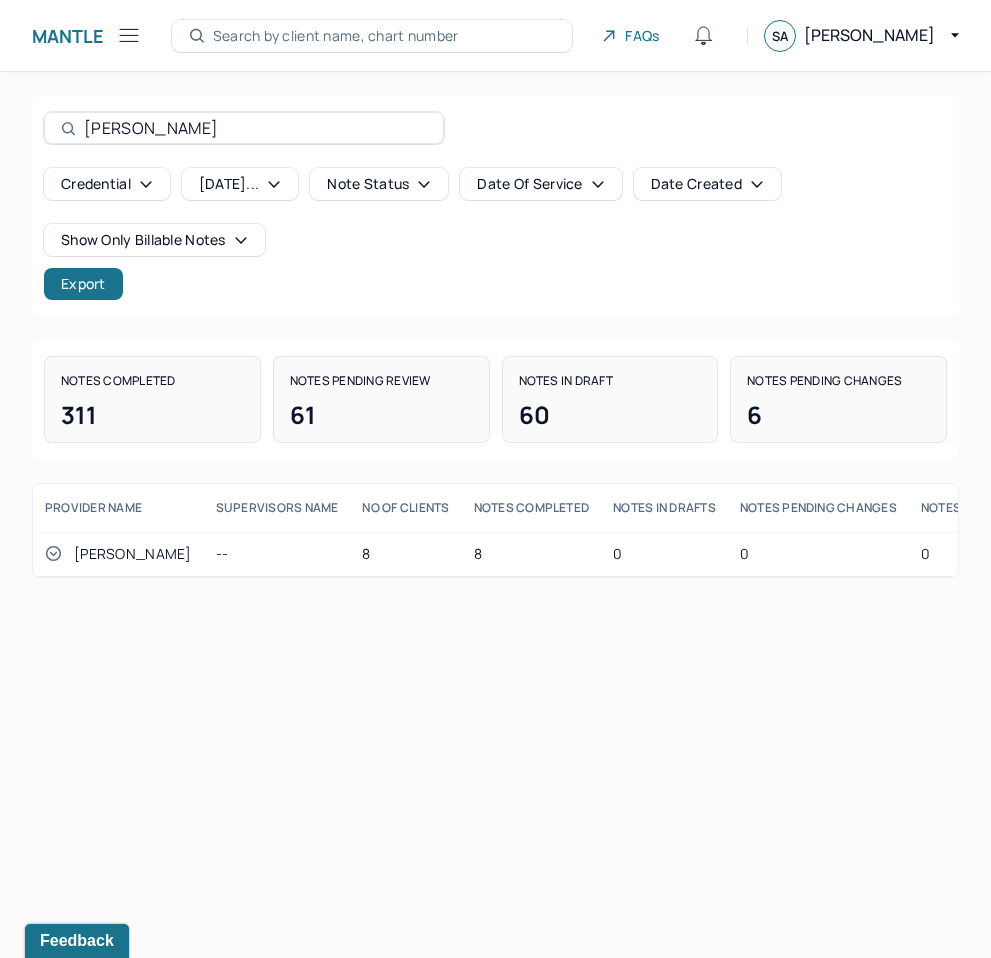 scroll, scrollTop: 0, scrollLeft: 0, axis: both 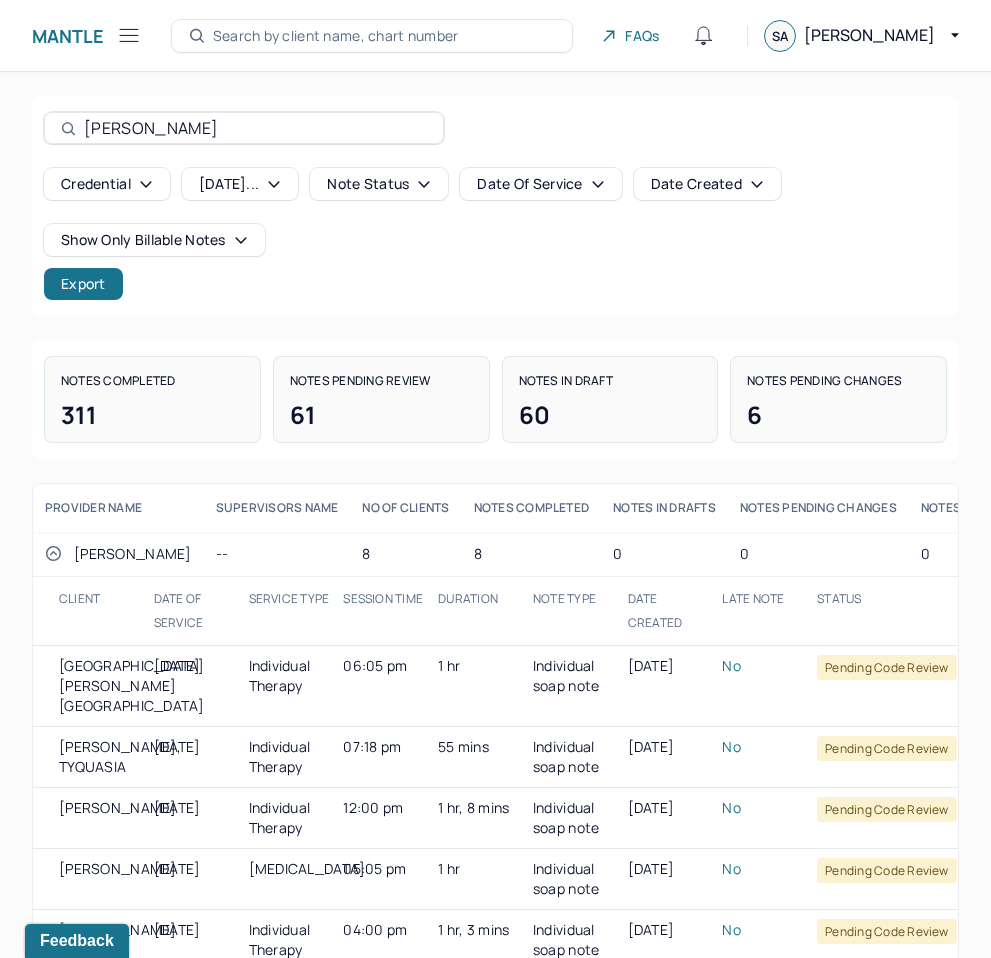 click on "Credential     [DATE]...     Note status     Date Of Service     Date Created     Show only billable notes" at bounding box center [495, 212] 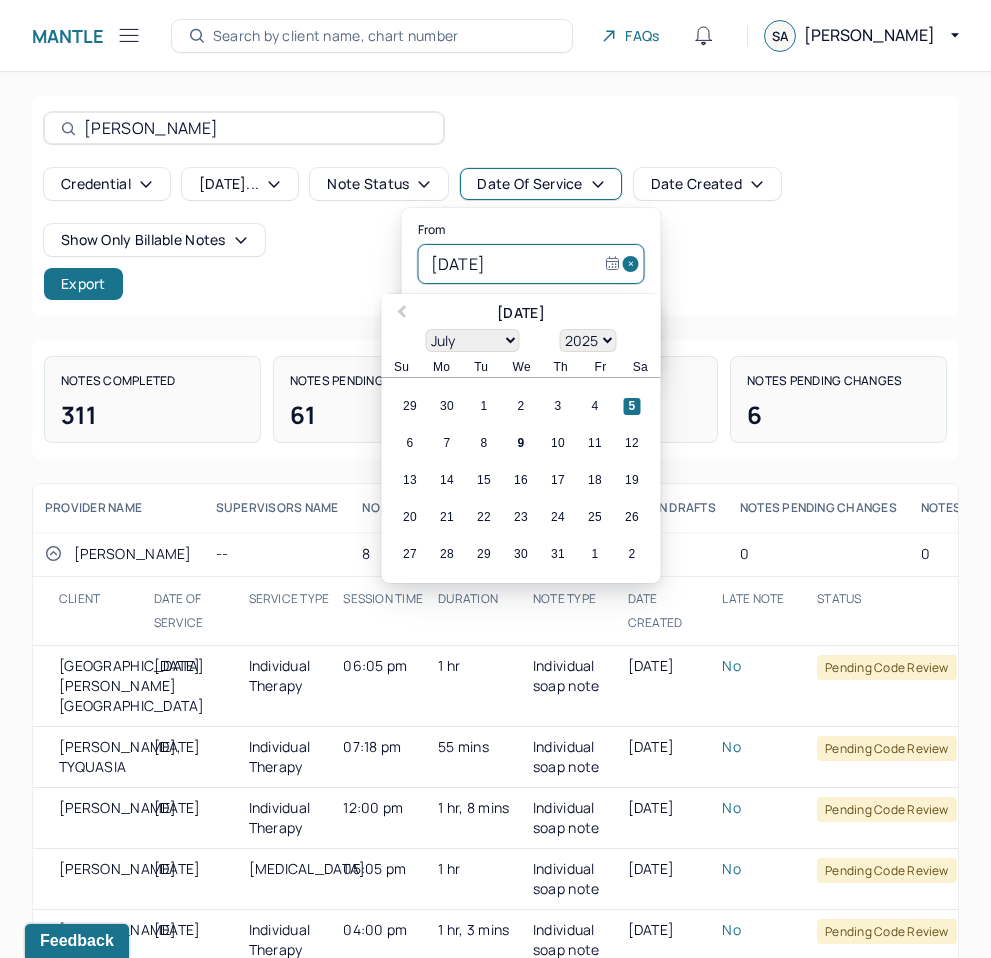 click on "[DATE]" at bounding box center [531, 264] 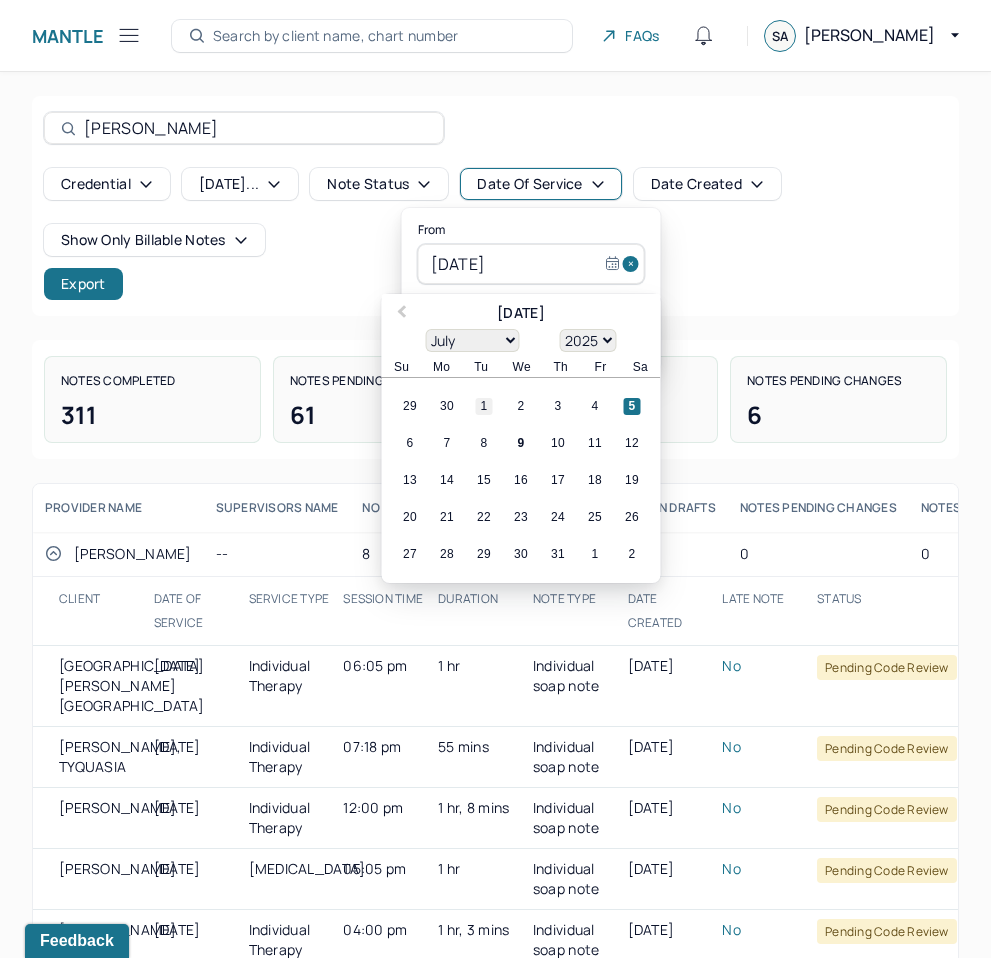 click on "1" at bounding box center (484, 406) 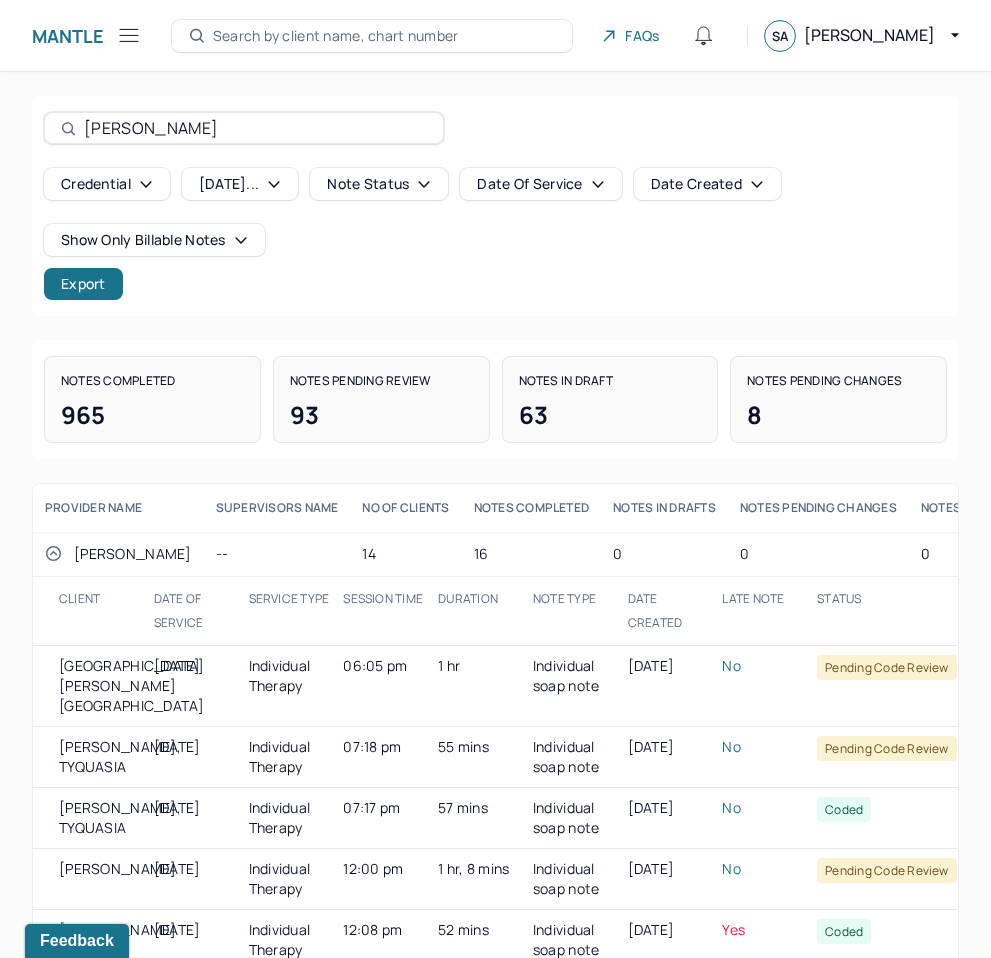 click on "[PERSON_NAME]     [DATE]...     Note status     Date Of Service     Date Created     Show only billable notes     Export" at bounding box center (495, 206) 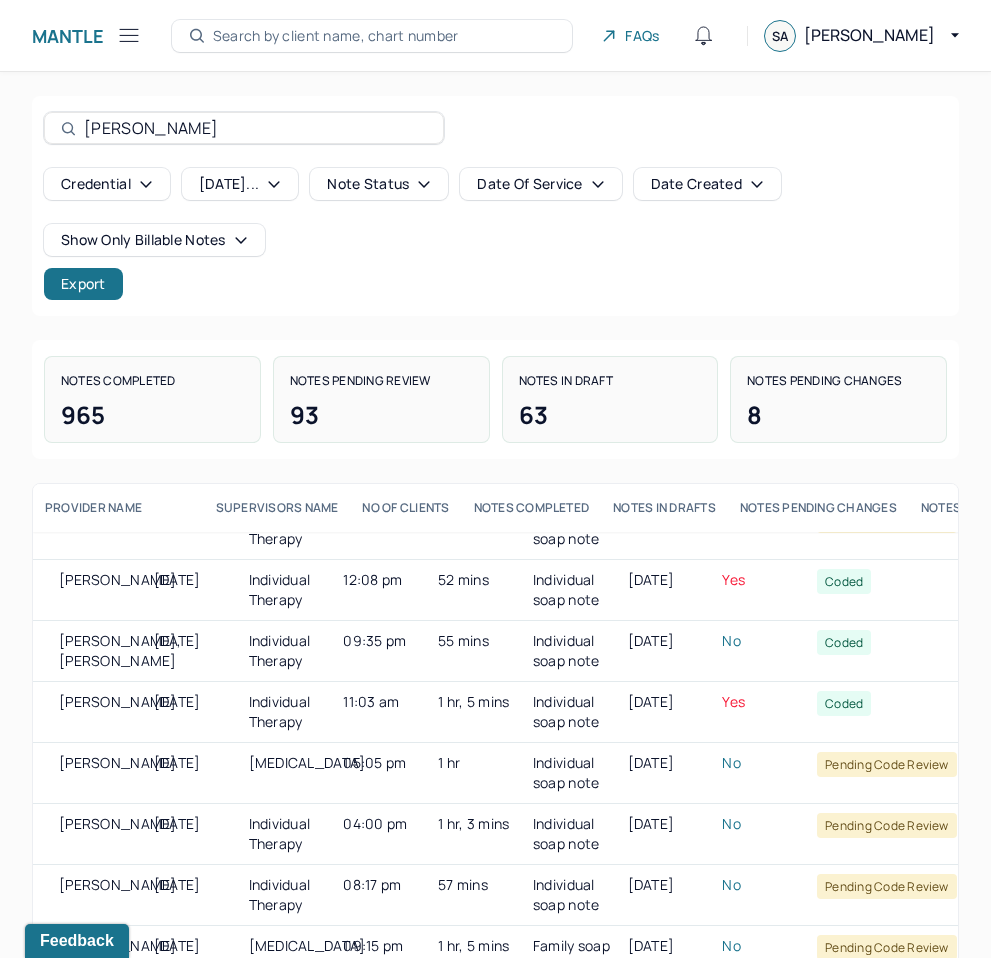 scroll, scrollTop: 349, scrollLeft: 0, axis: vertical 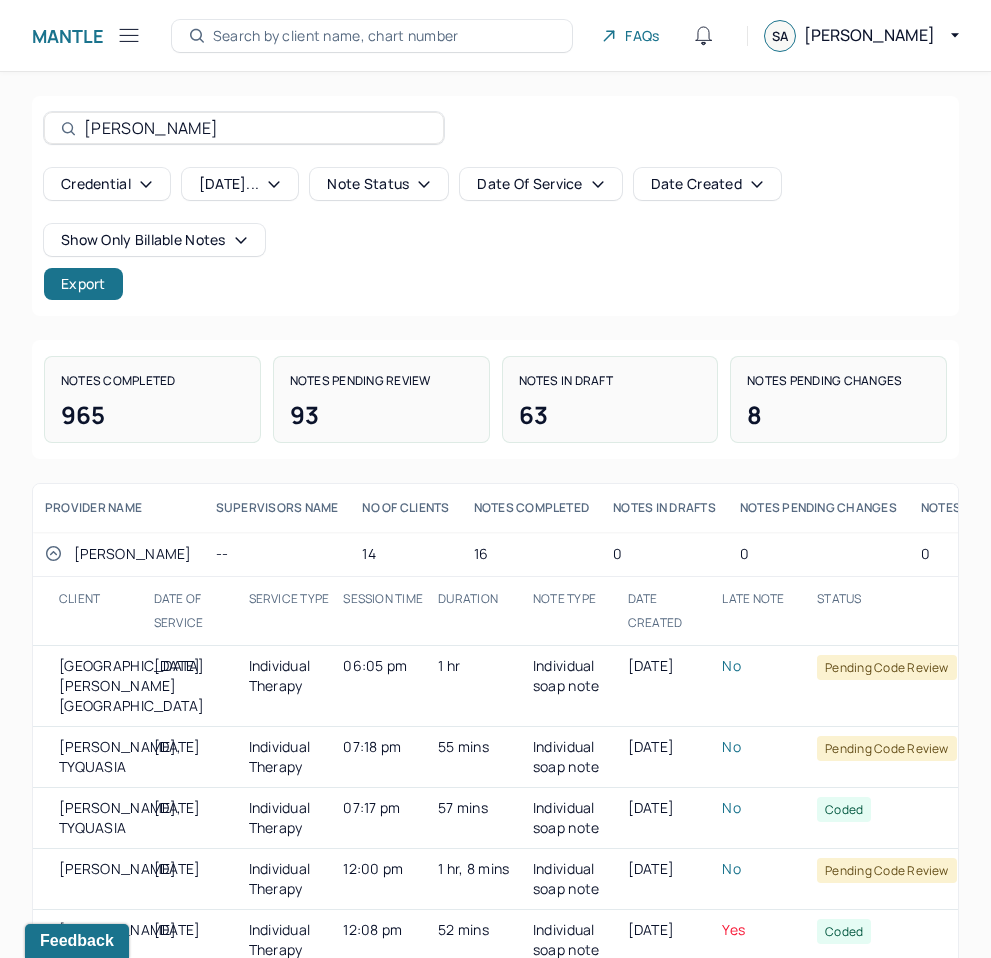 click 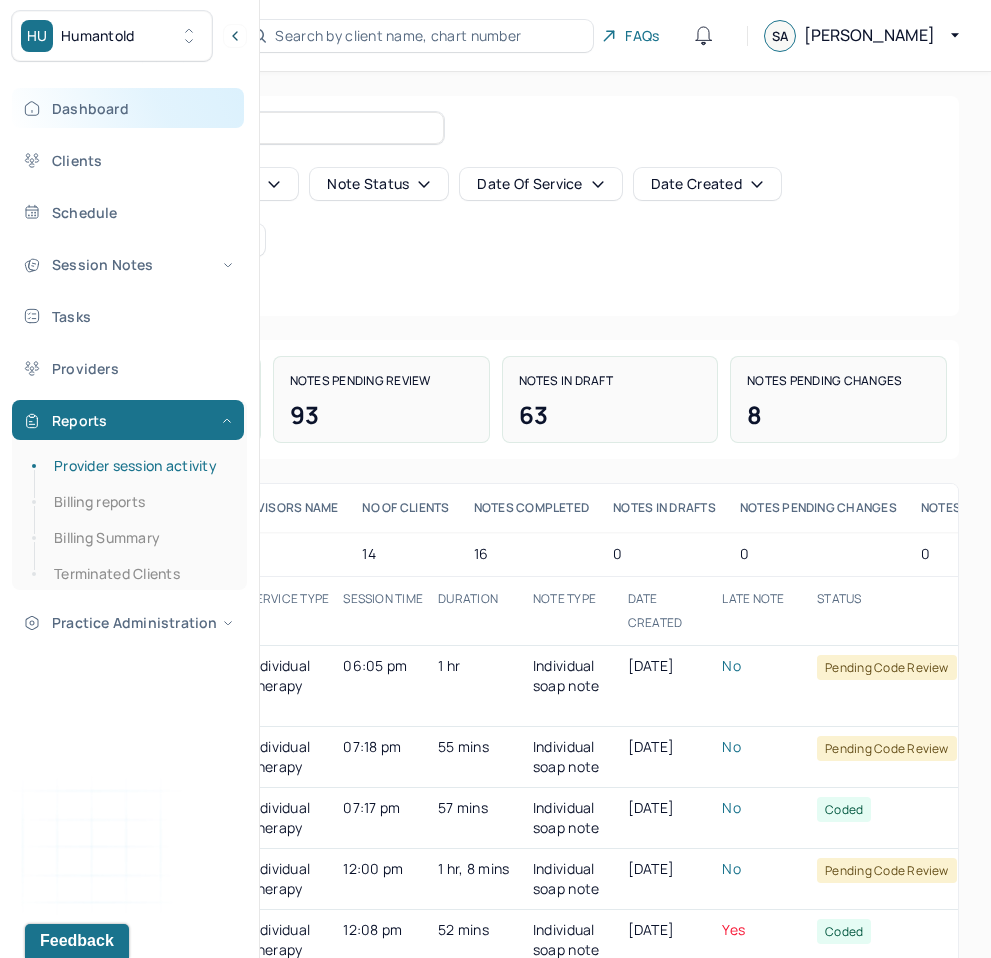 click on "Dashboard" at bounding box center [128, 108] 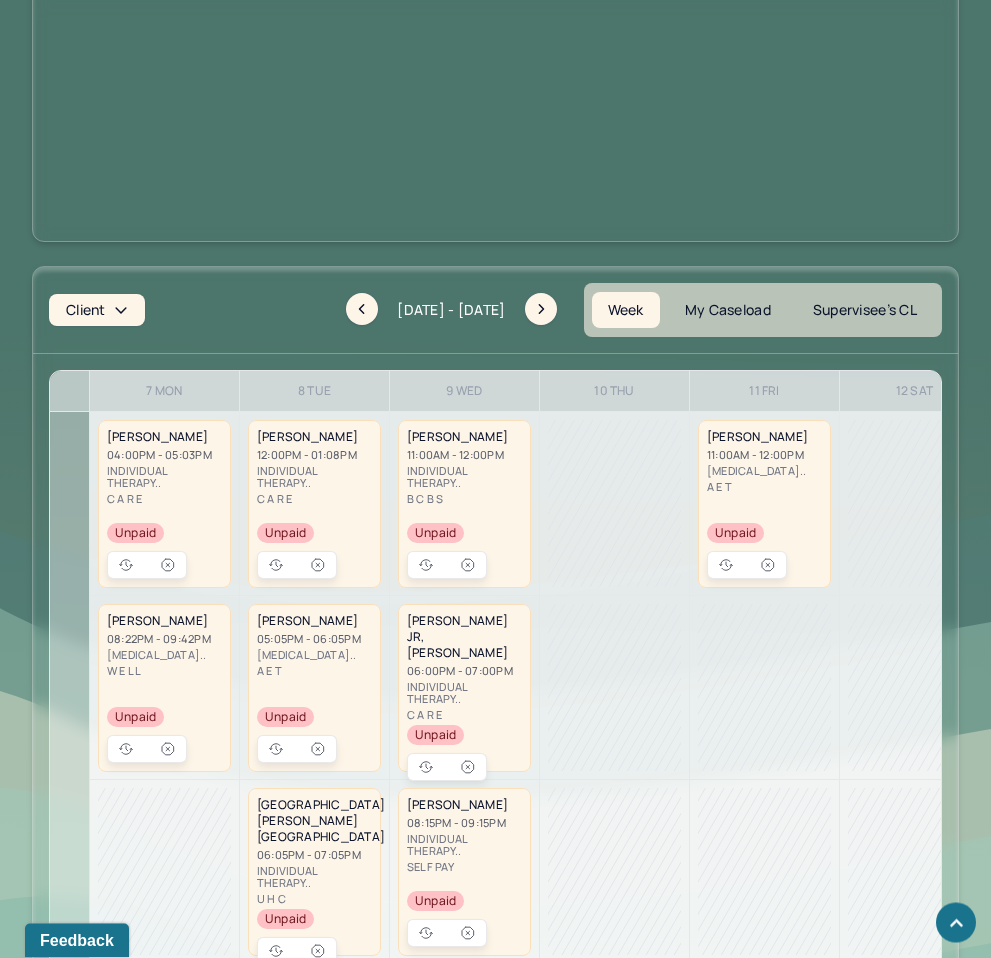scroll, scrollTop: 1017, scrollLeft: 0, axis: vertical 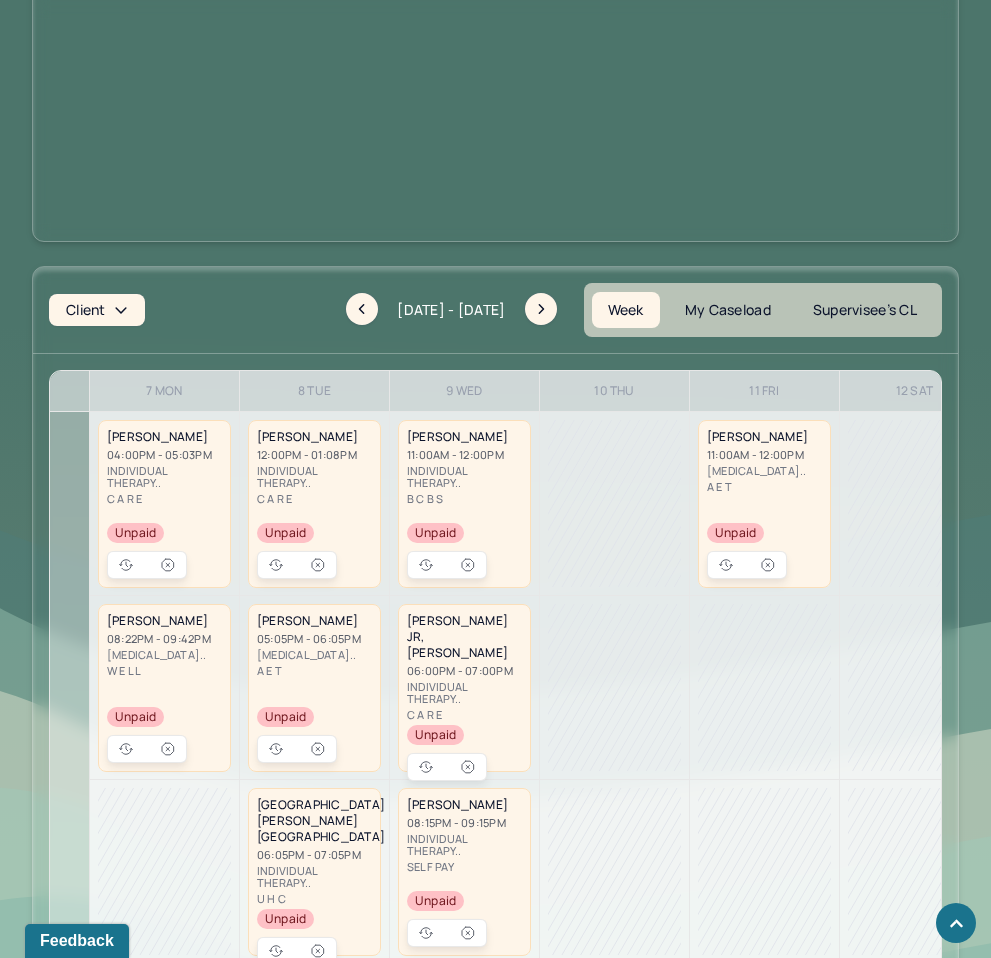 click on "No pending tasks No pending tasks found" at bounding box center (495, -22) 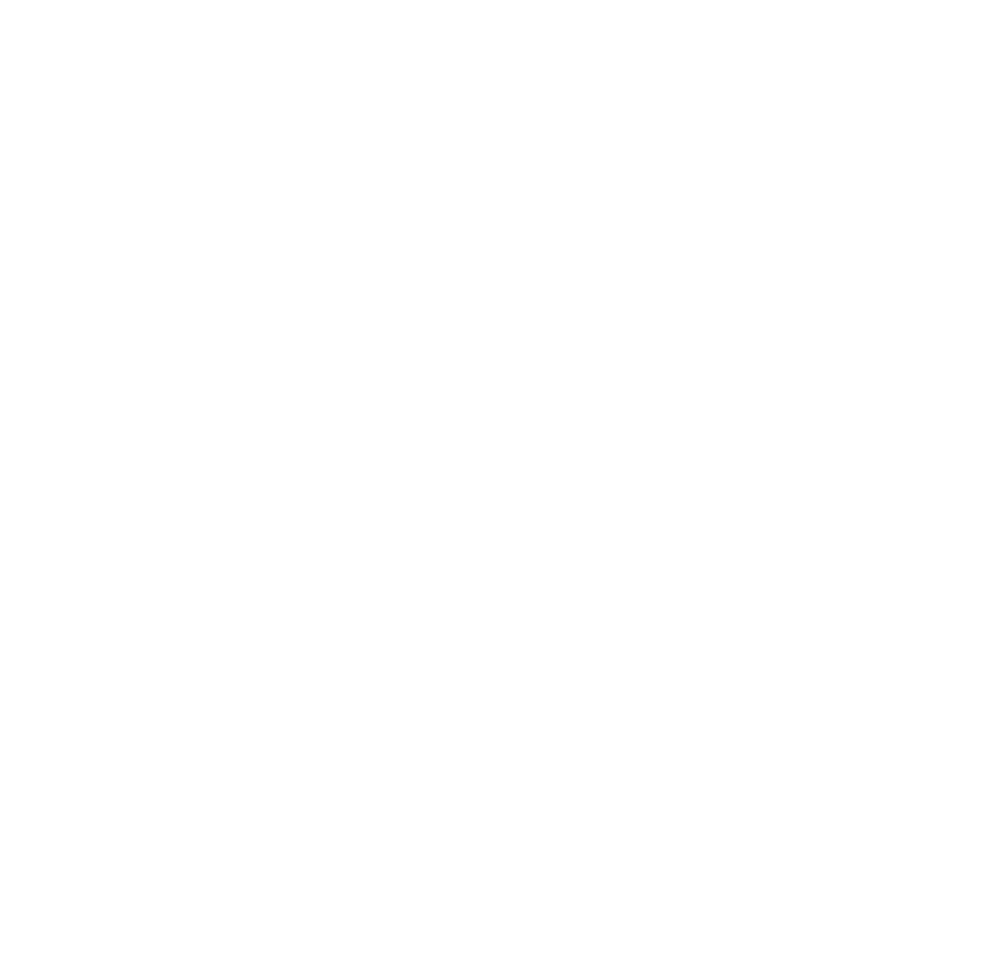 scroll, scrollTop: 0, scrollLeft: 0, axis: both 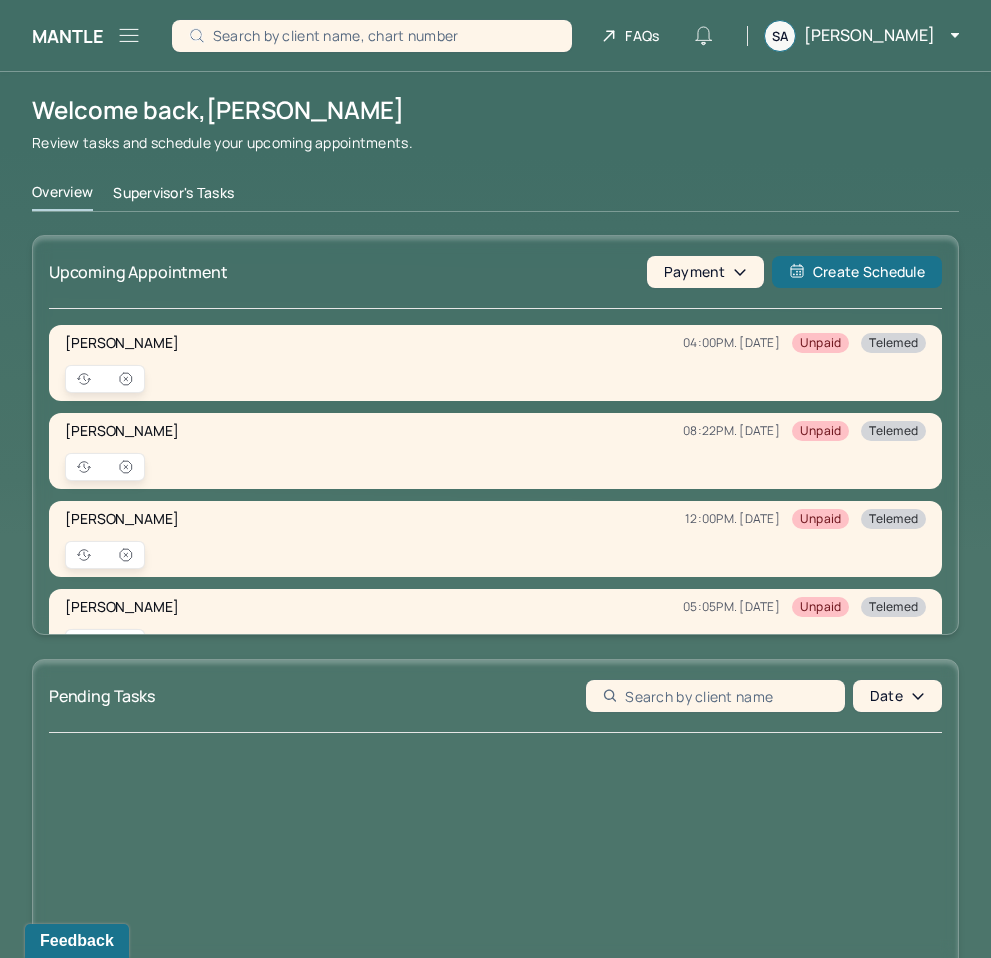 click 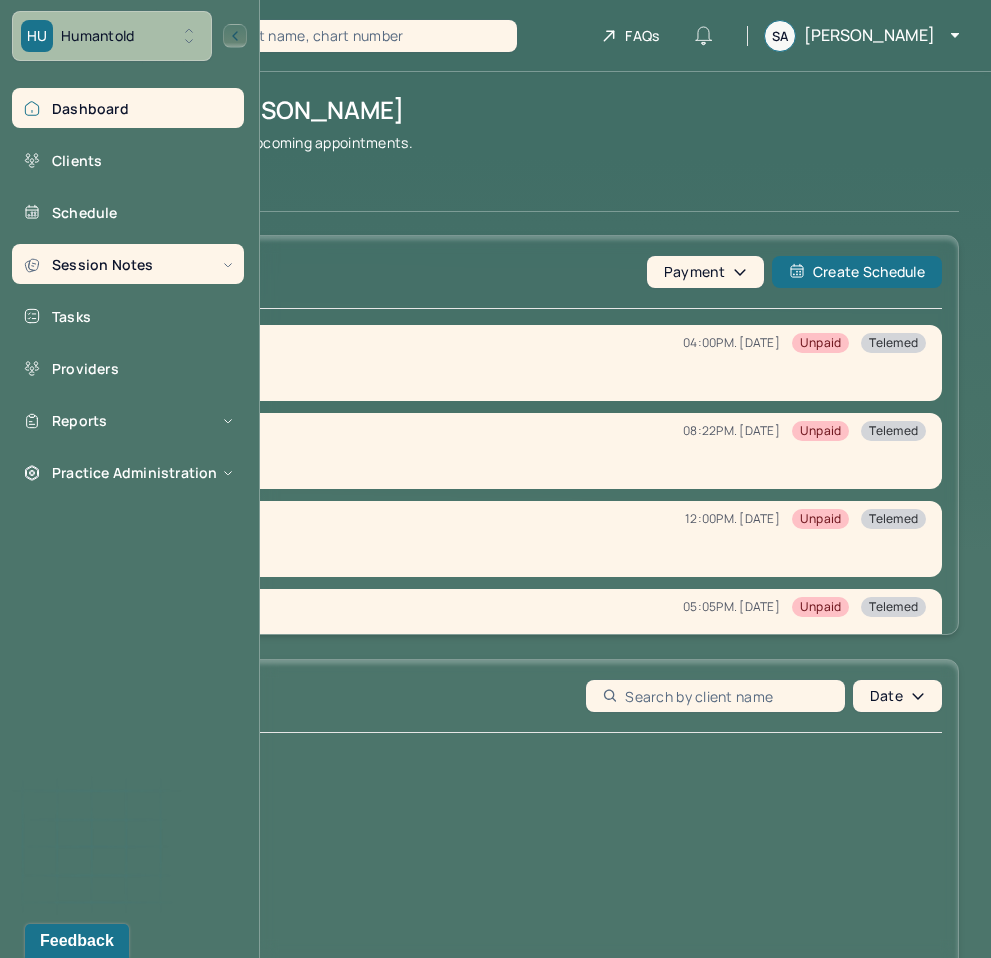 click on "Session Notes" at bounding box center [128, 264] 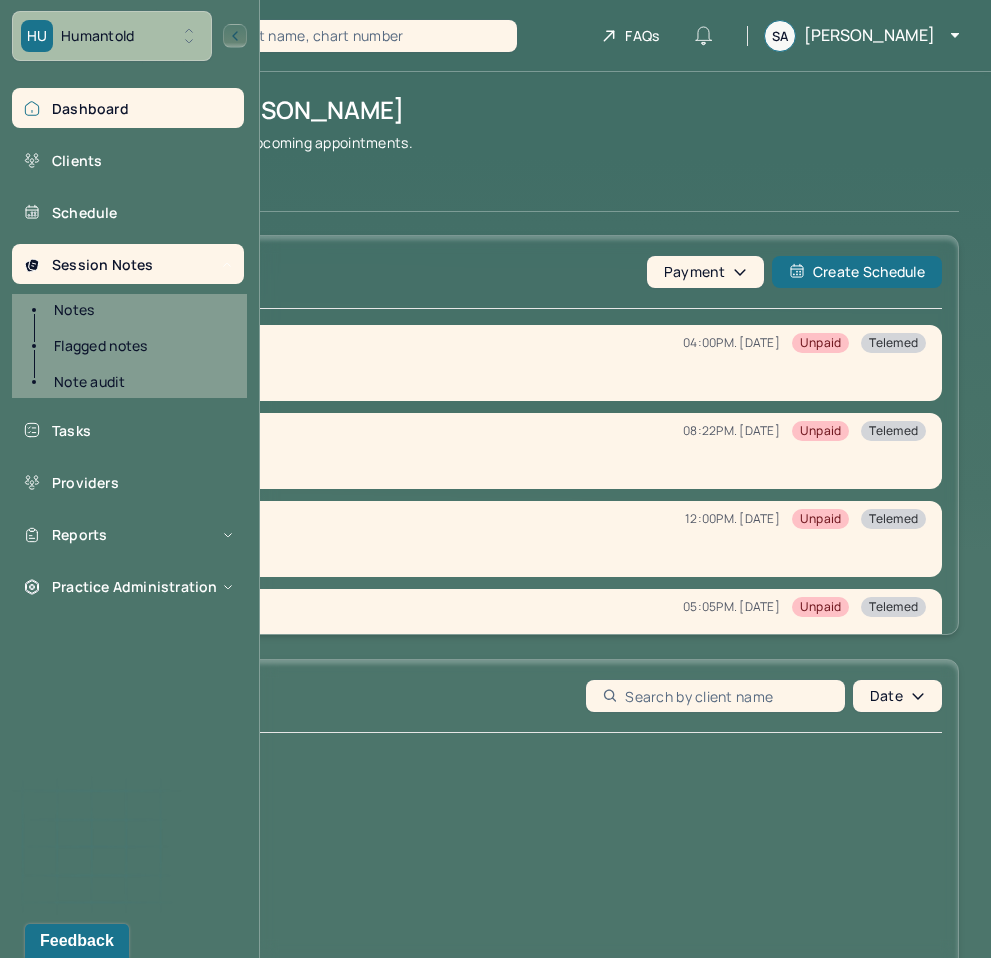 click on "Notes" at bounding box center (139, 310) 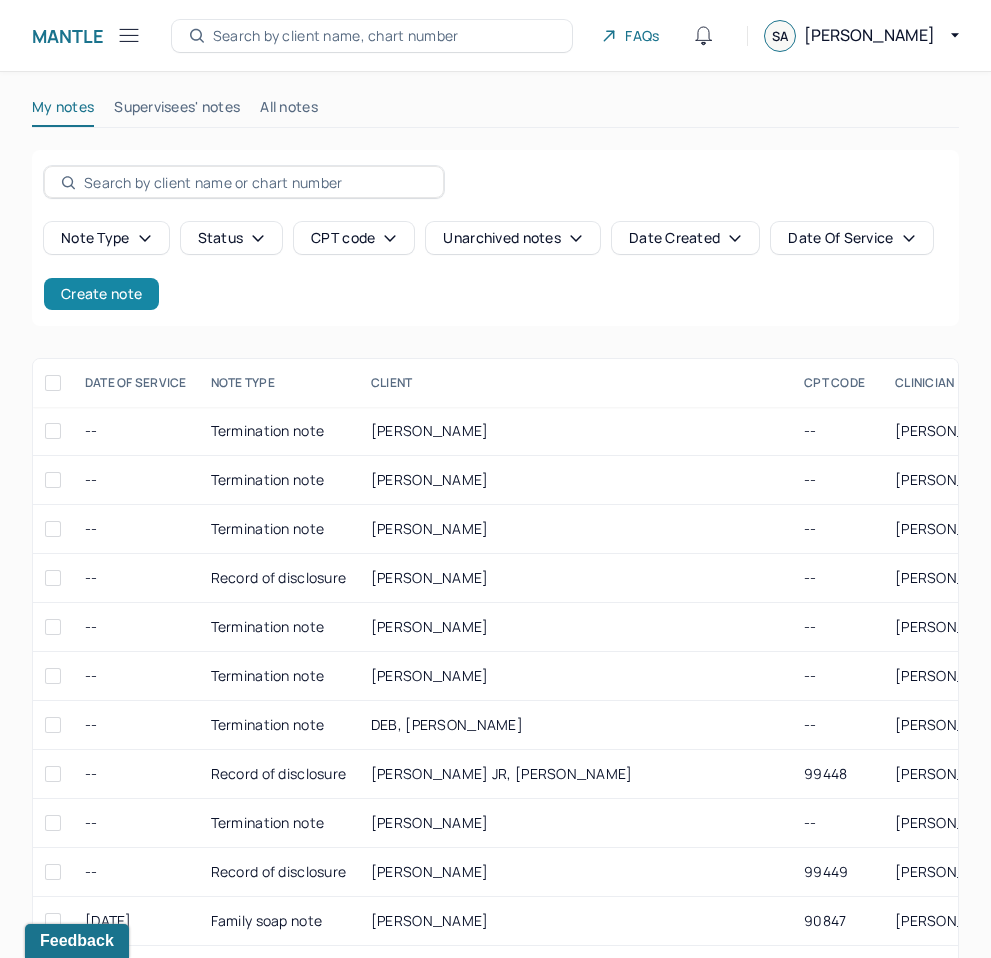 click on "Create note" at bounding box center (101, 294) 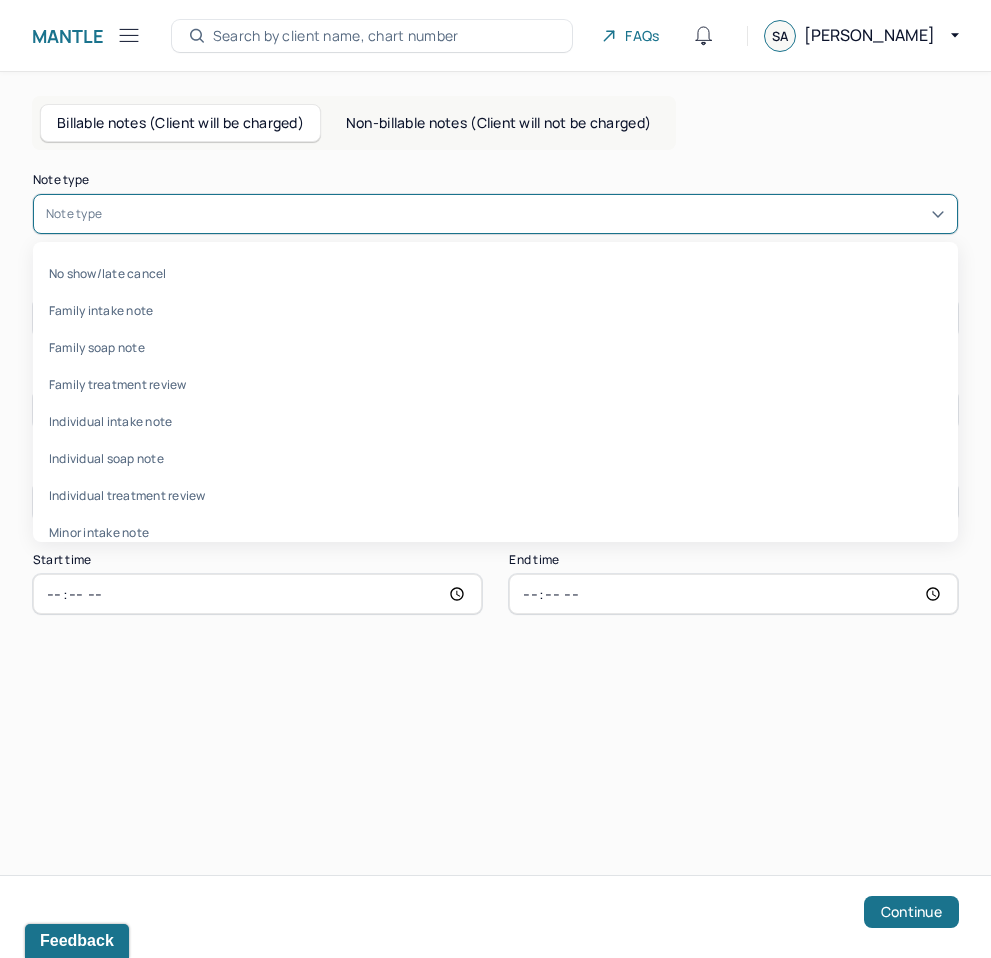 click at bounding box center [525, 214] 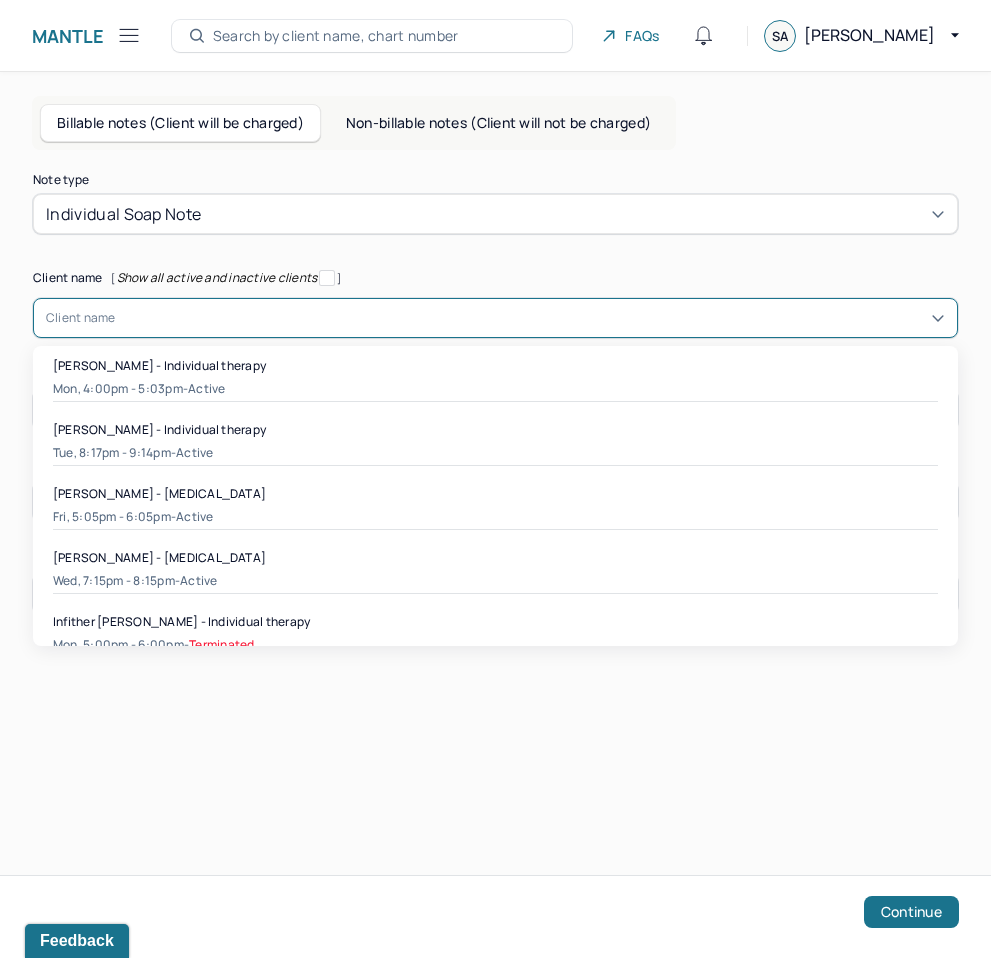 click on "Client name" at bounding box center (495, 318) 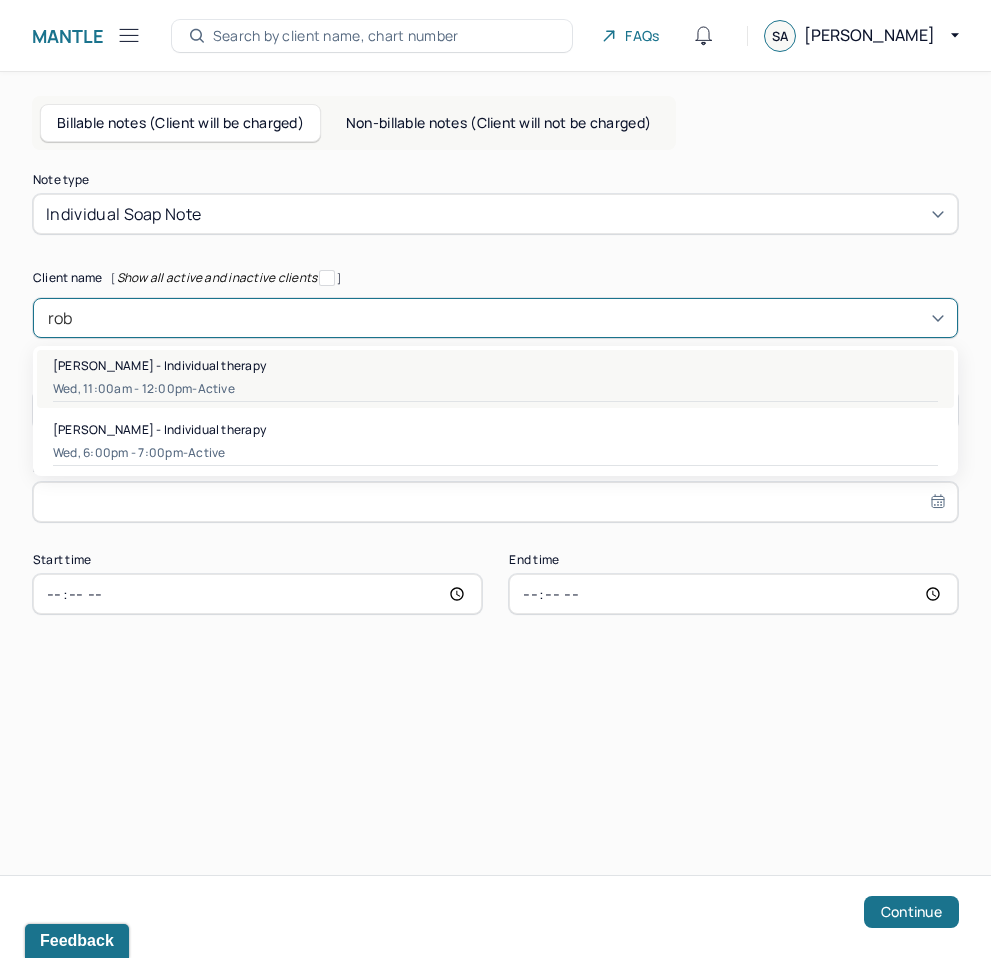 click on "[PERSON_NAME] - Individual therapy" at bounding box center (159, 365) 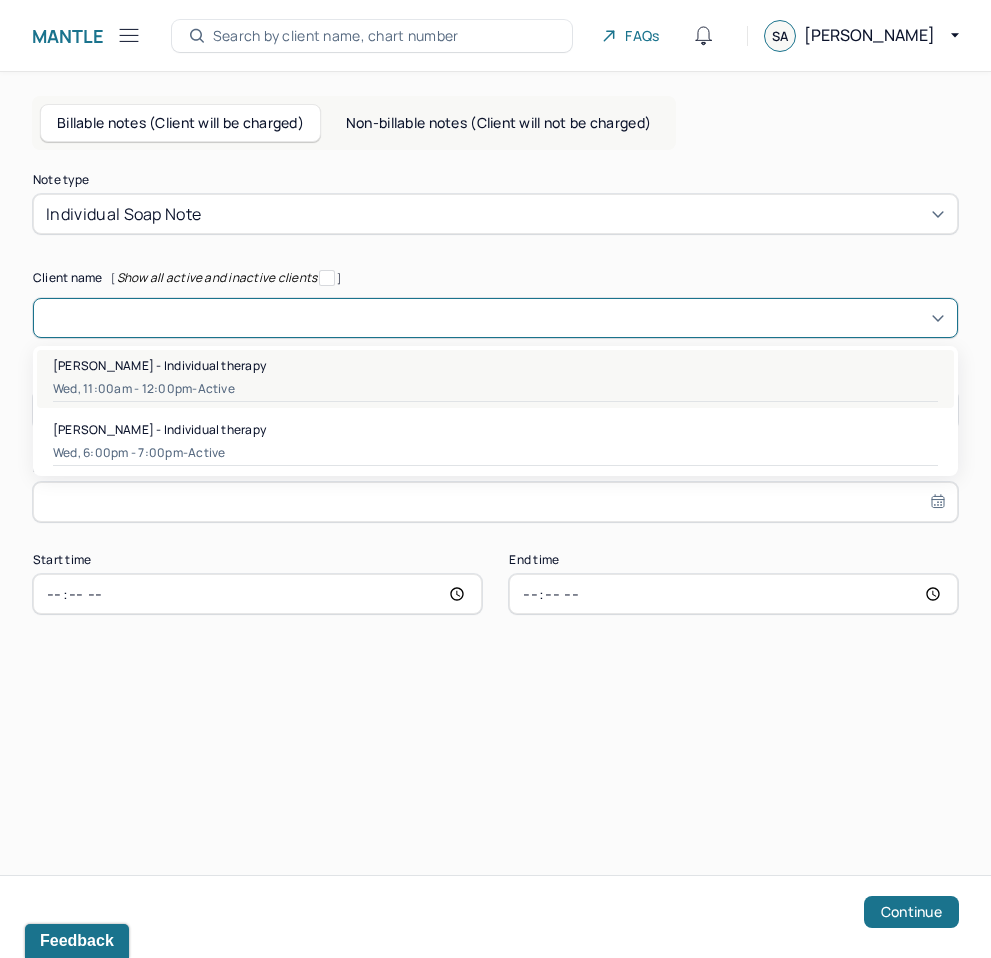 type on "Jul 9, 2025" 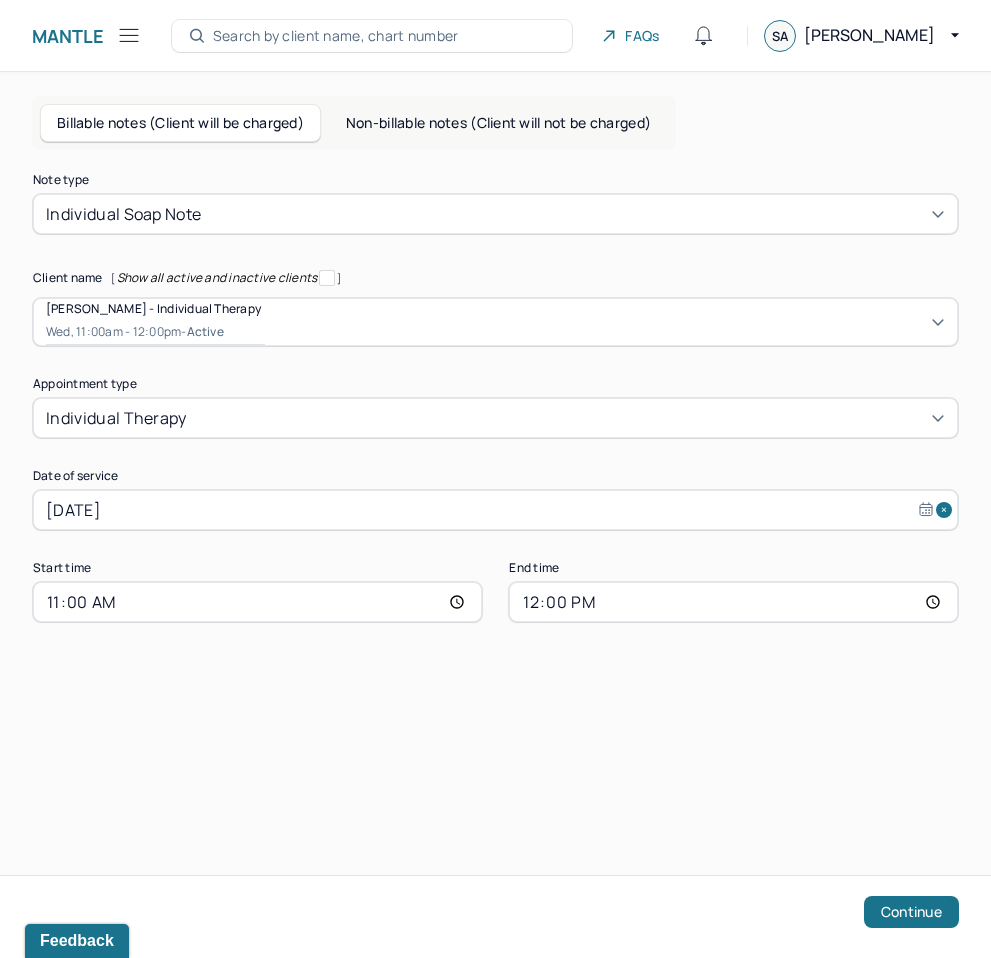 click on "12:00" at bounding box center [733, 602] 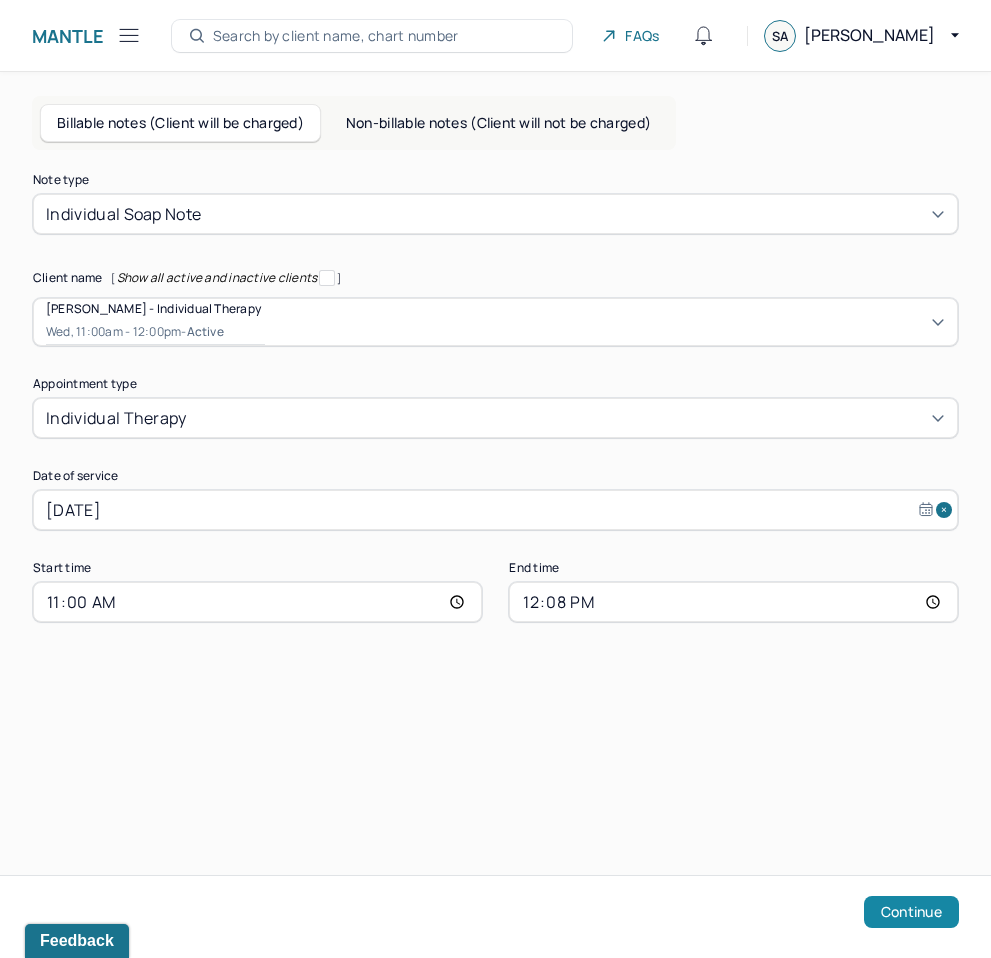 click on "Continue" at bounding box center [911, 912] 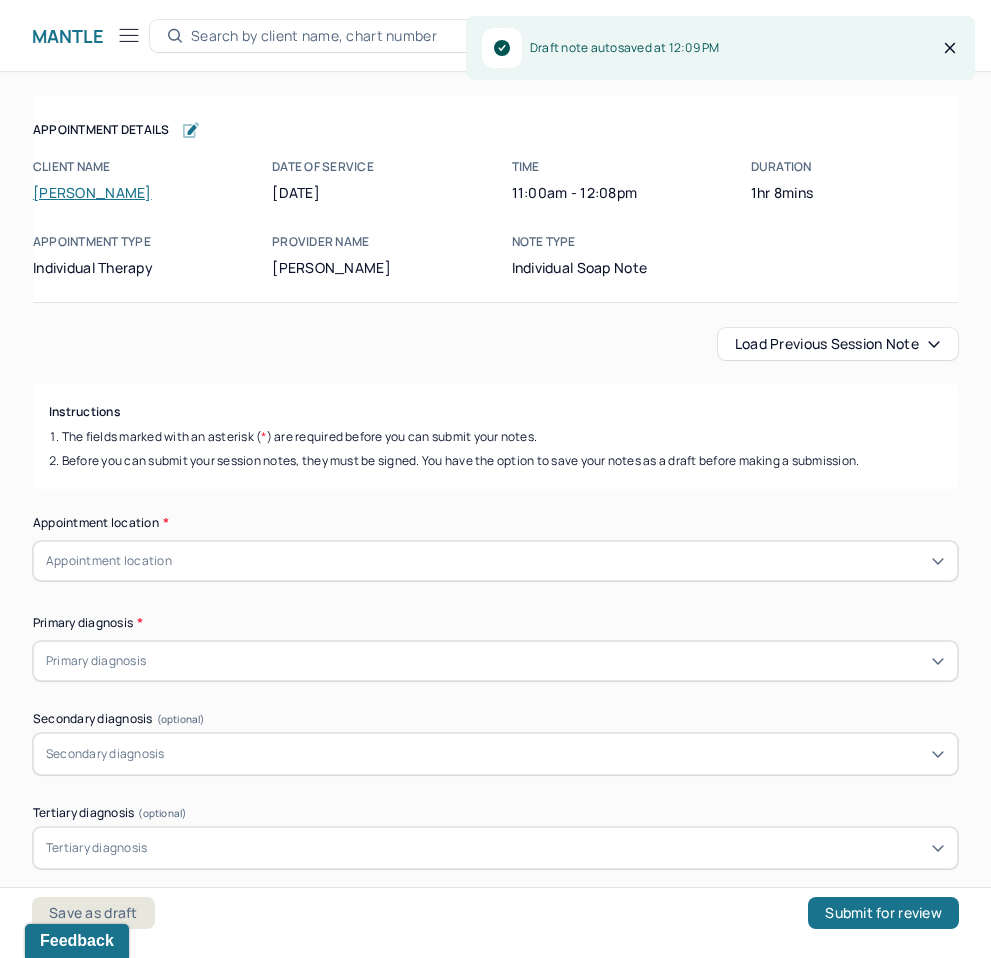 click on "Load previous session note" at bounding box center (838, 344) 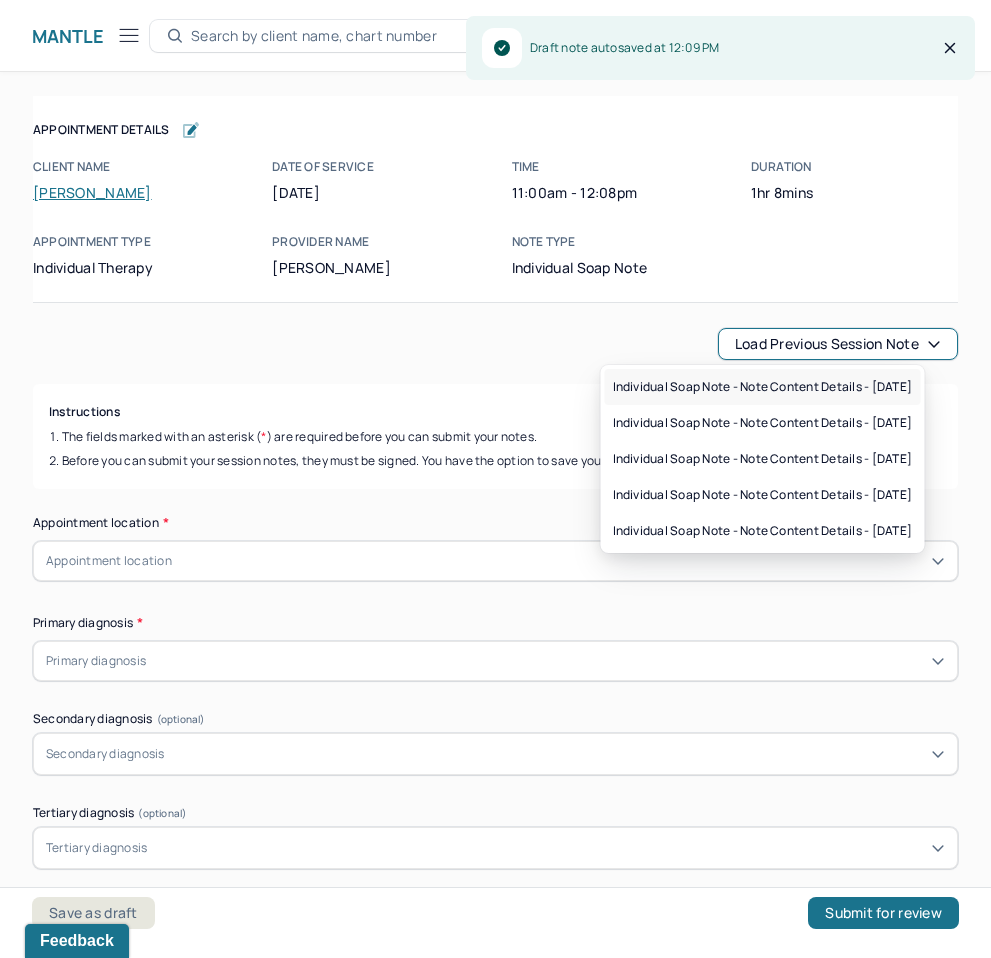 click on "Individual soap note   - Note content Details -   [DATE]" at bounding box center [763, 387] 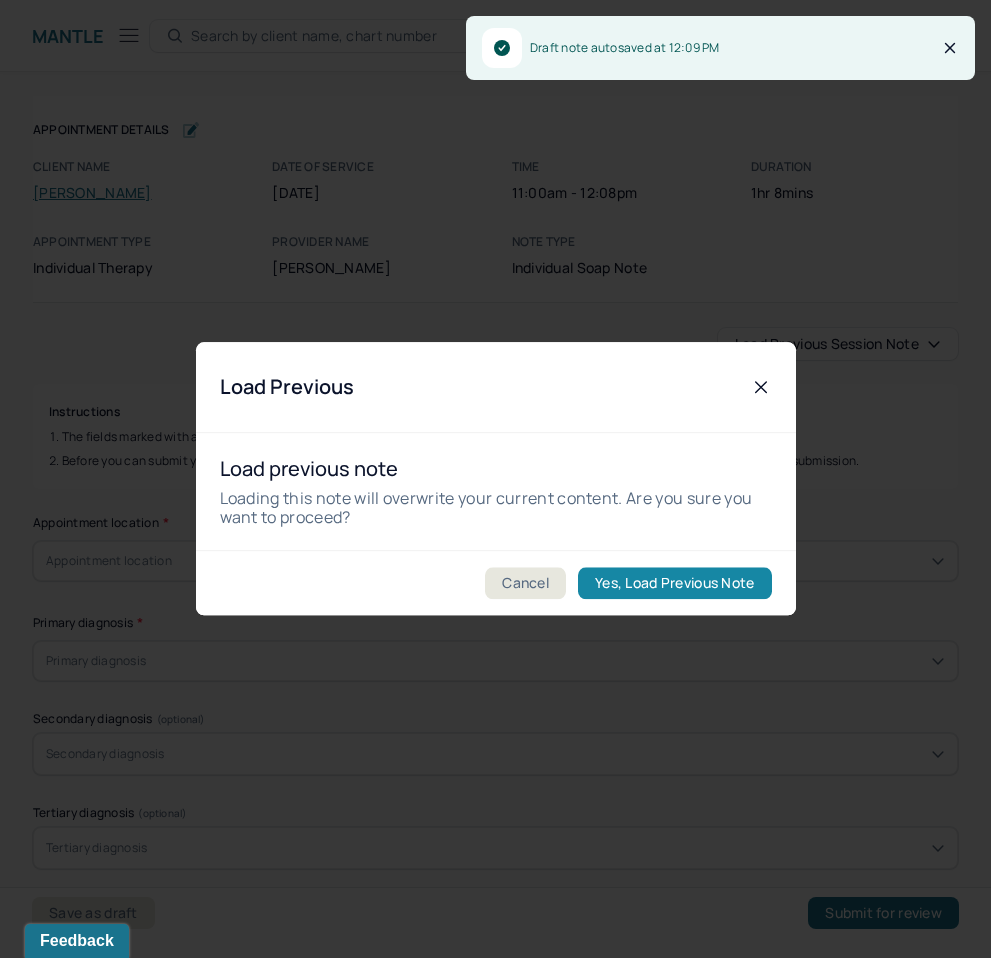 click on "Yes, Load Previous Note" at bounding box center (674, 584) 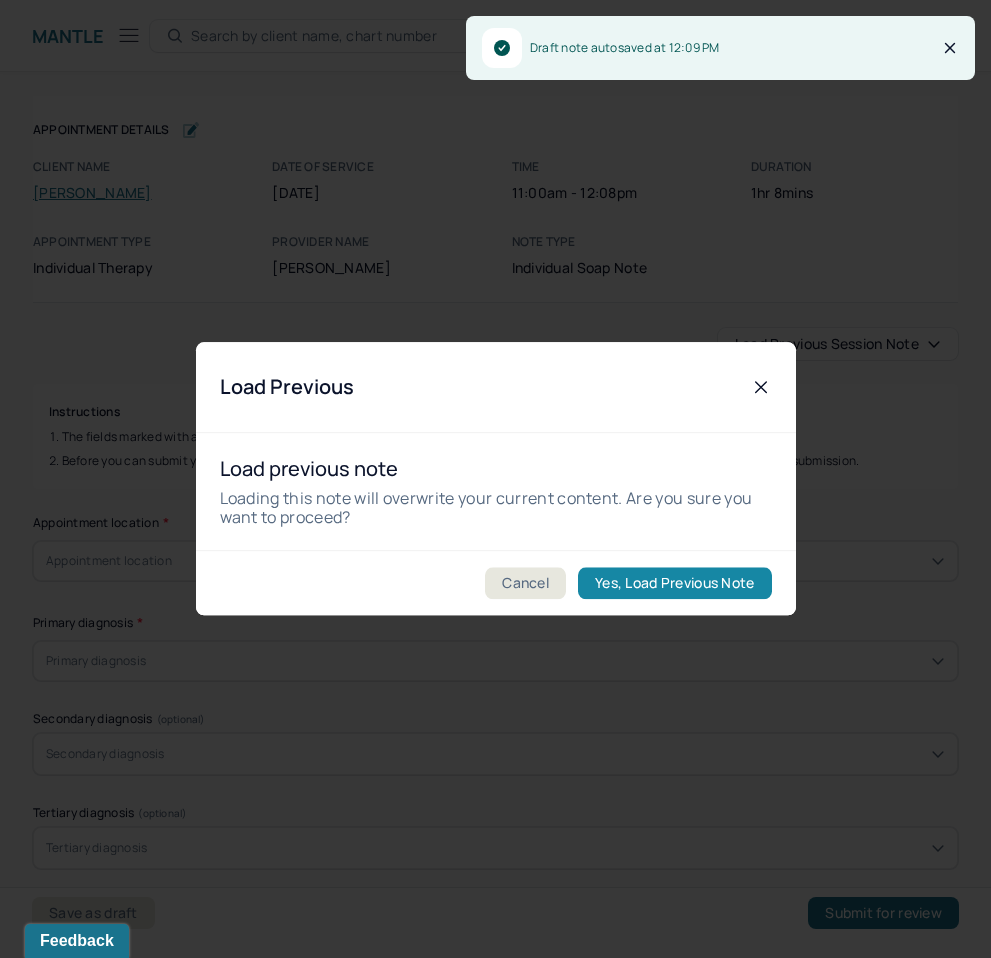 type on "Though not the central focus of this session, patient recognized that unprocessed familial conflict may impact how he relates emotionally and communicates within his relationship." 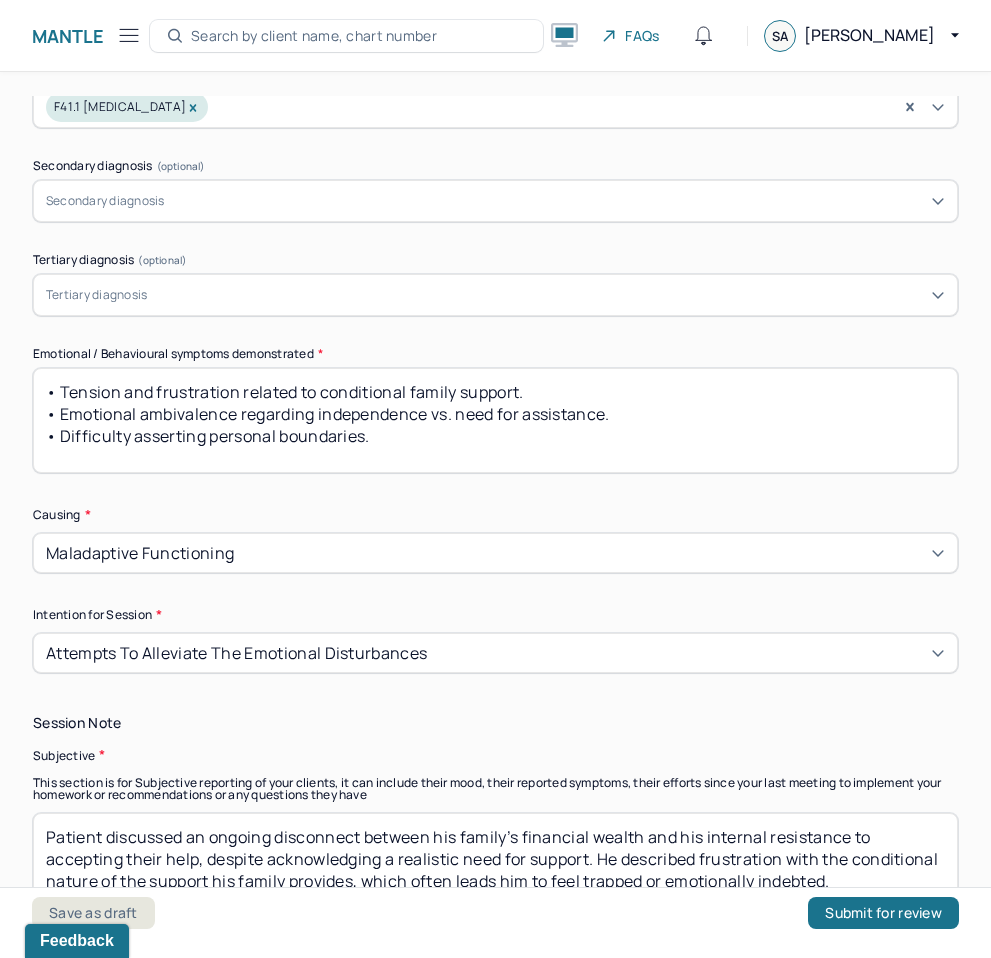scroll, scrollTop: 843, scrollLeft: 0, axis: vertical 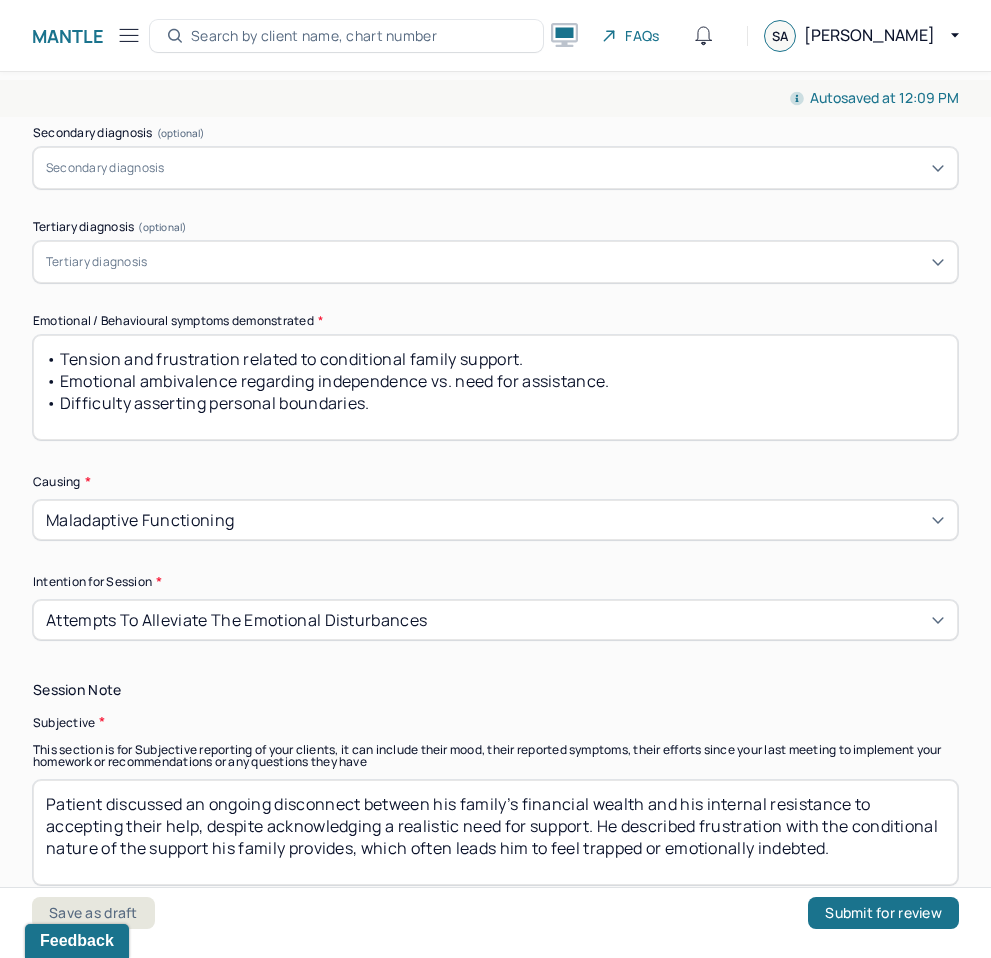 click on "• Tension and frustration related to conditional family support.
• Emotional ambivalence regarding independence vs. need for assistance.
• Difficulty asserting personal boundaries." at bounding box center (495, 387) 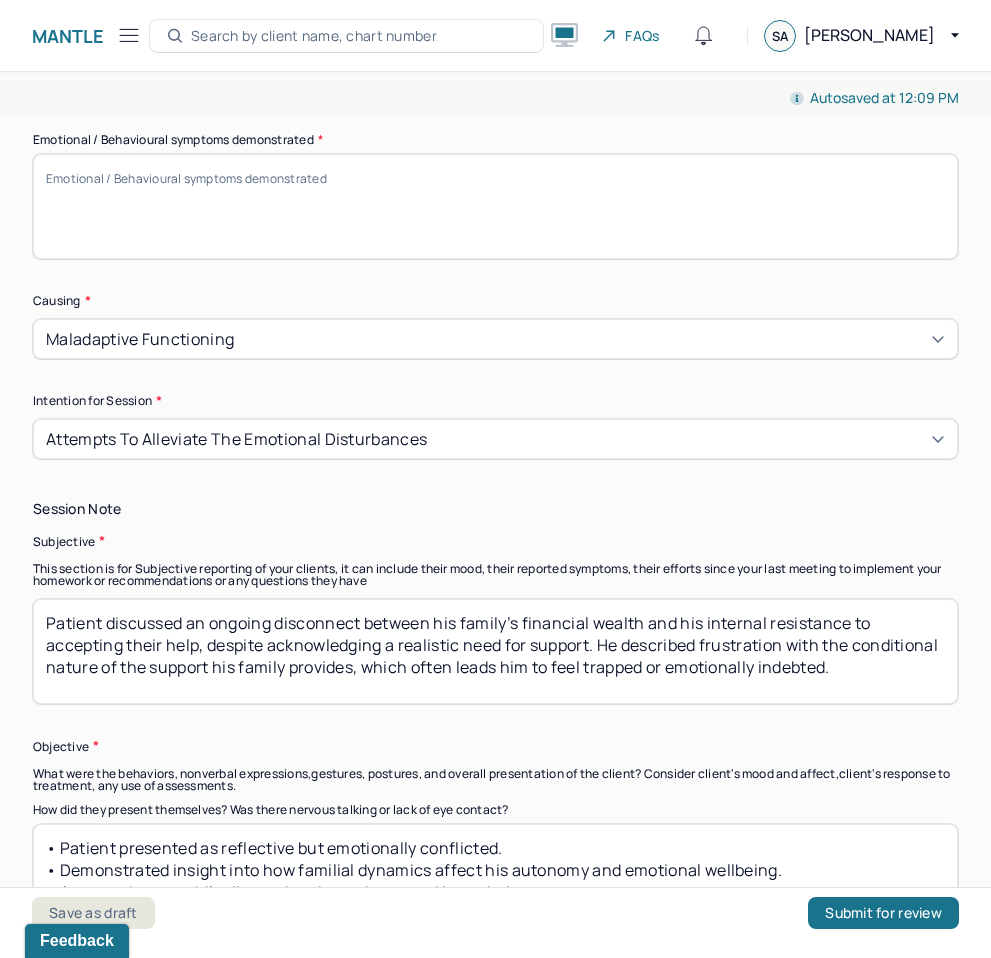 scroll, scrollTop: 1179, scrollLeft: 0, axis: vertical 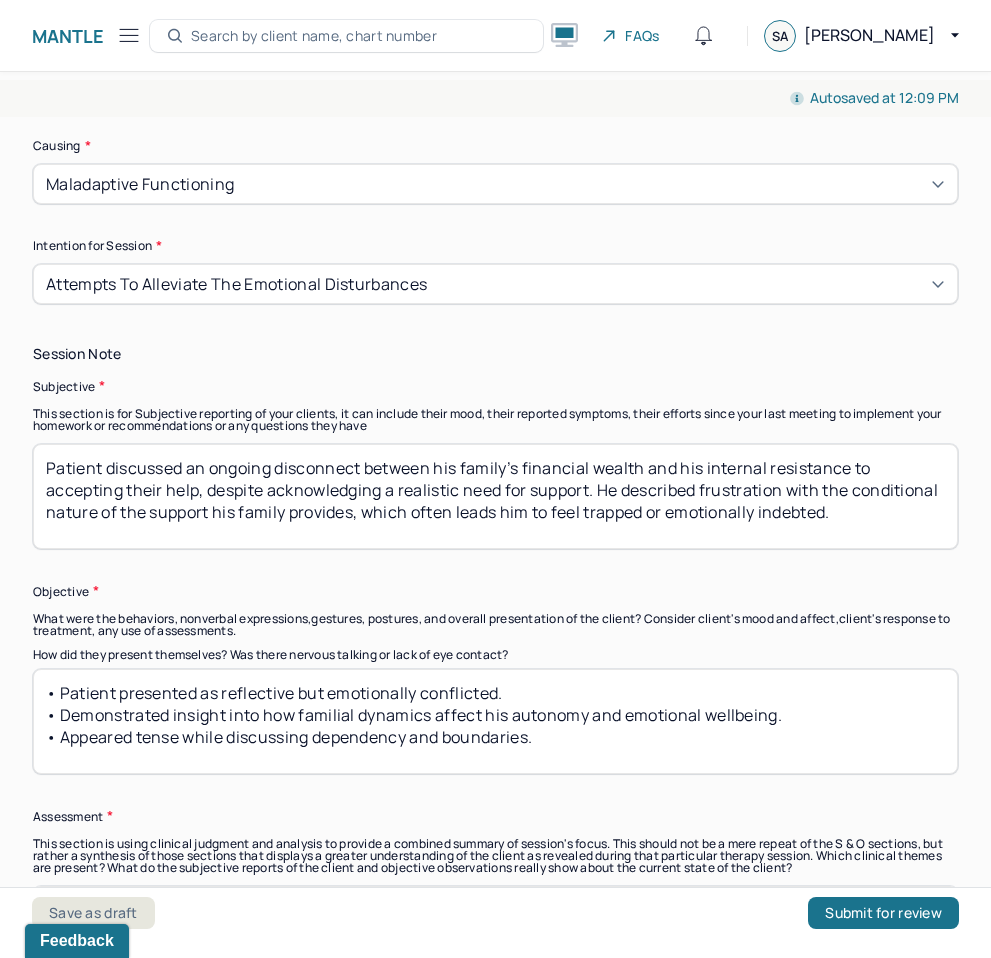 type 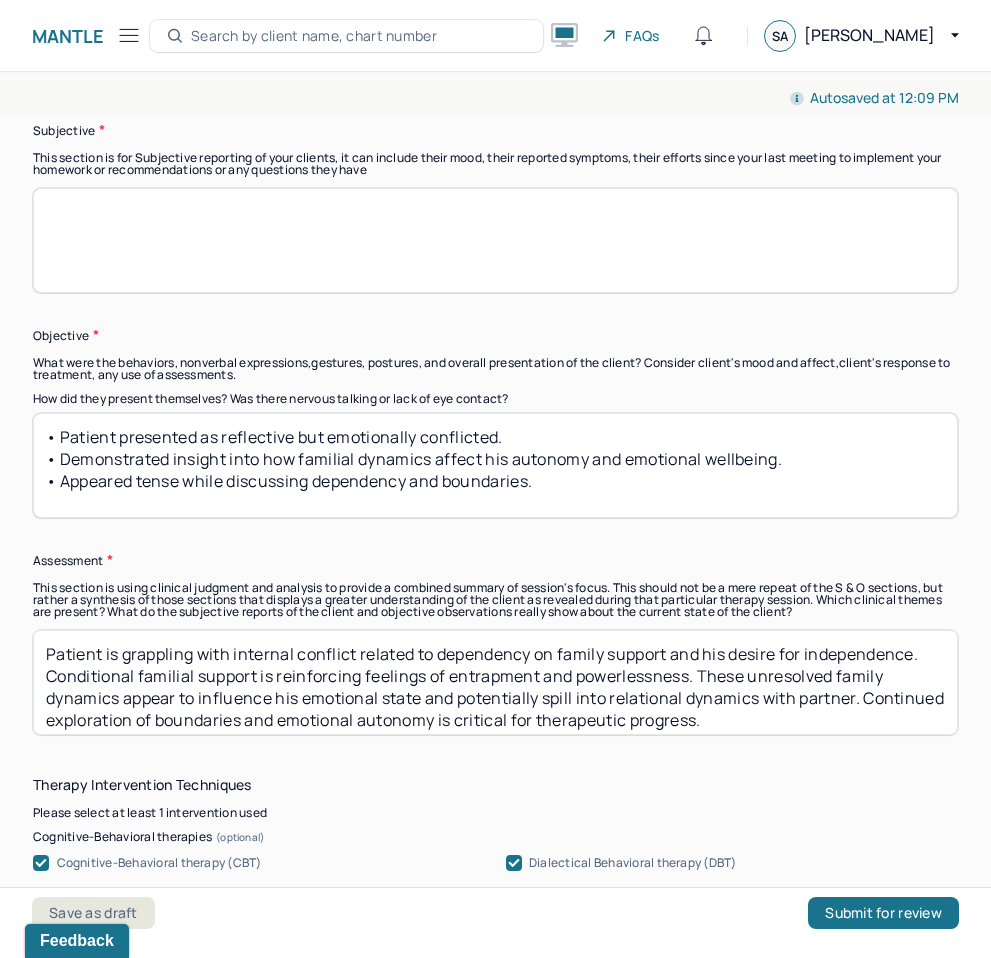 scroll, scrollTop: 1453, scrollLeft: 0, axis: vertical 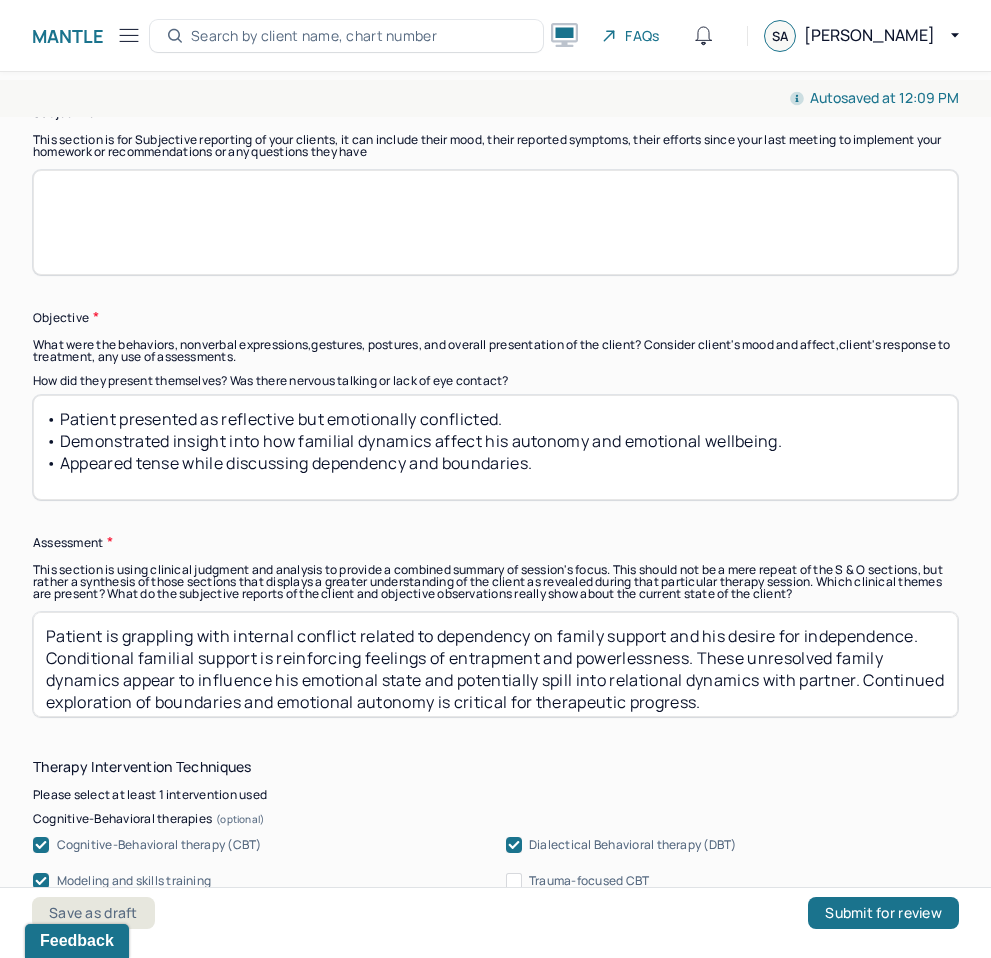 type 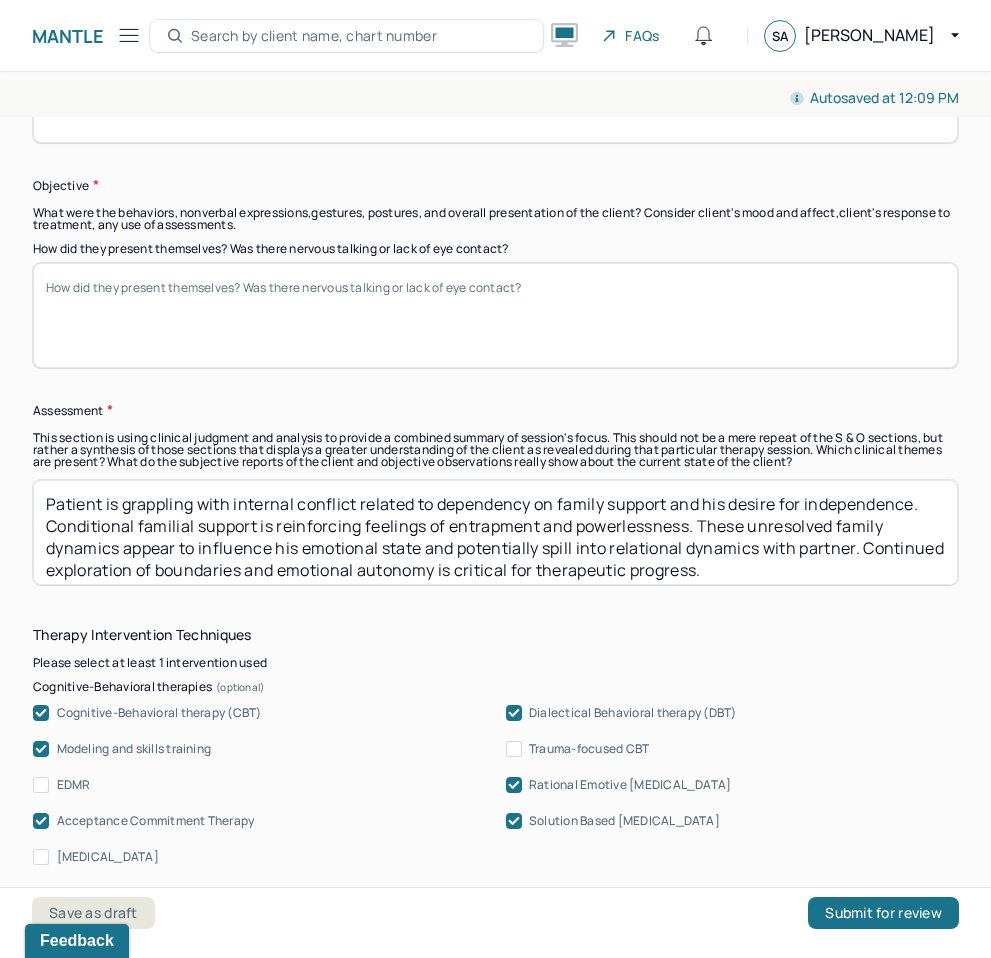scroll, scrollTop: 1589, scrollLeft: 0, axis: vertical 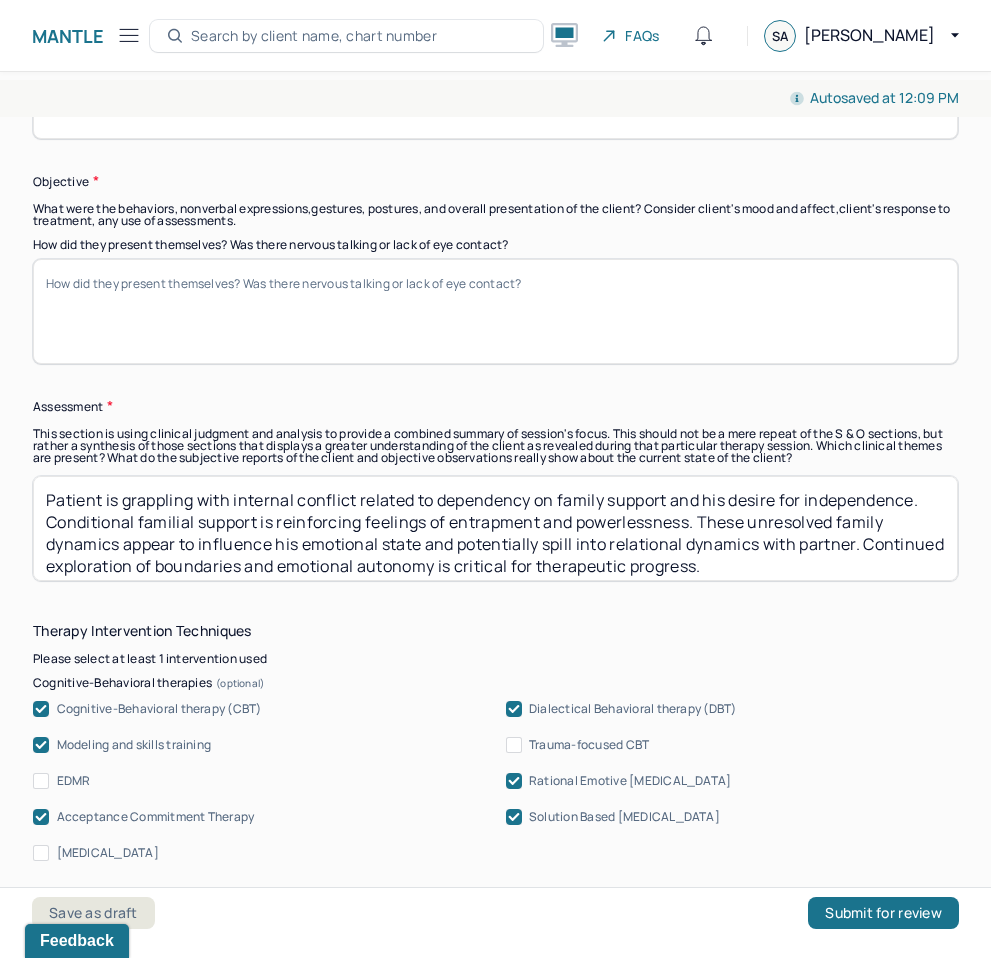 type 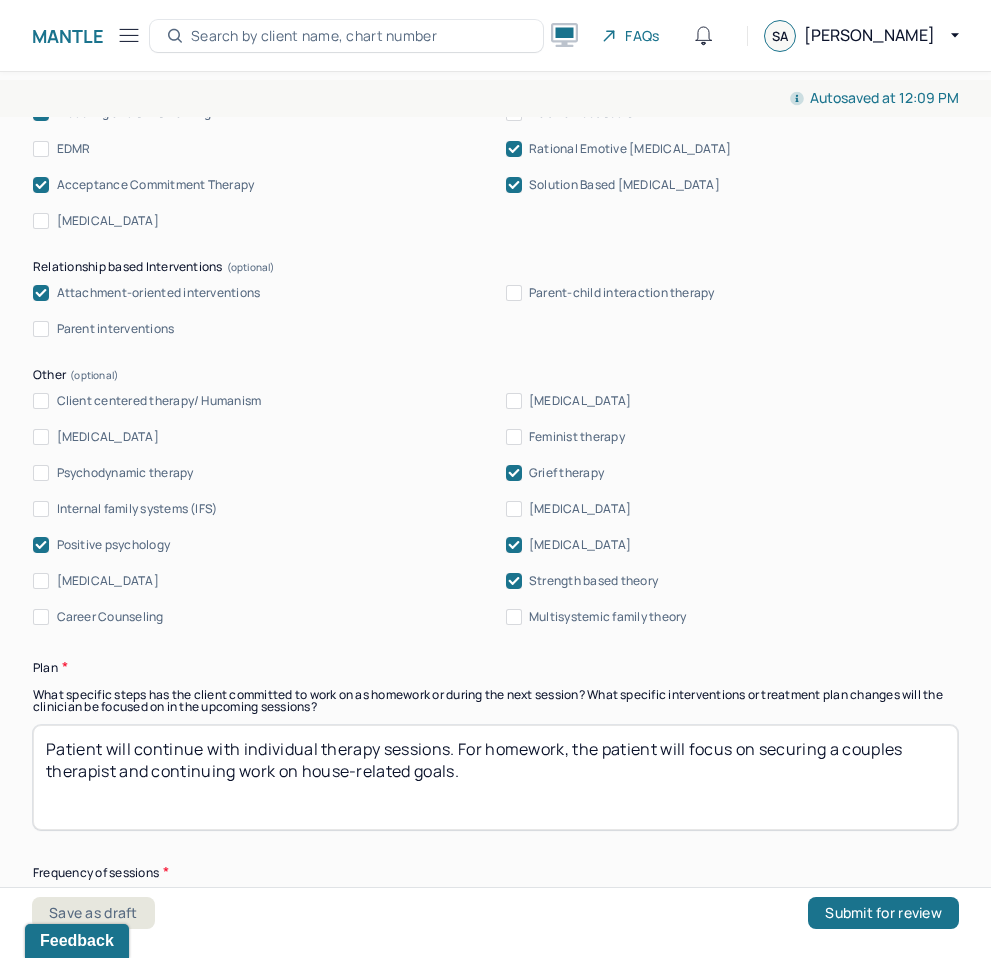 scroll, scrollTop: 2590, scrollLeft: 0, axis: vertical 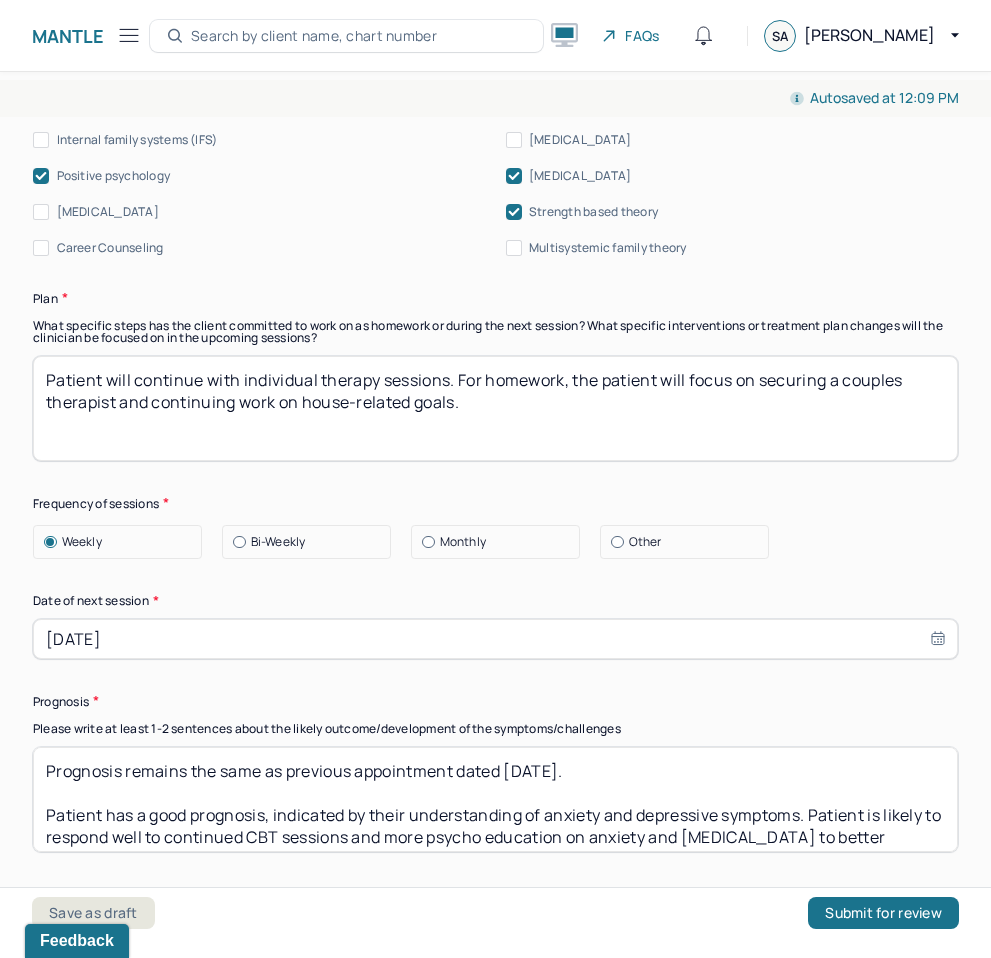 type 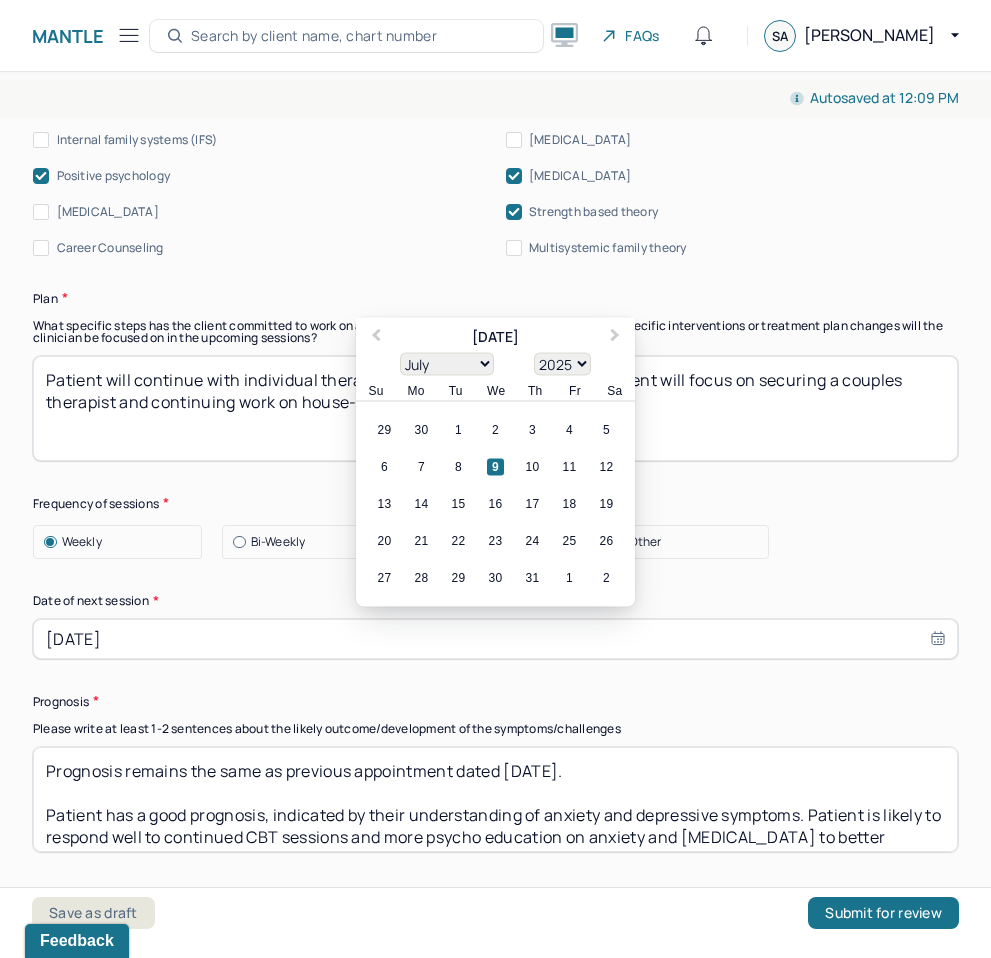 click on "23" at bounding box center [495, 540] 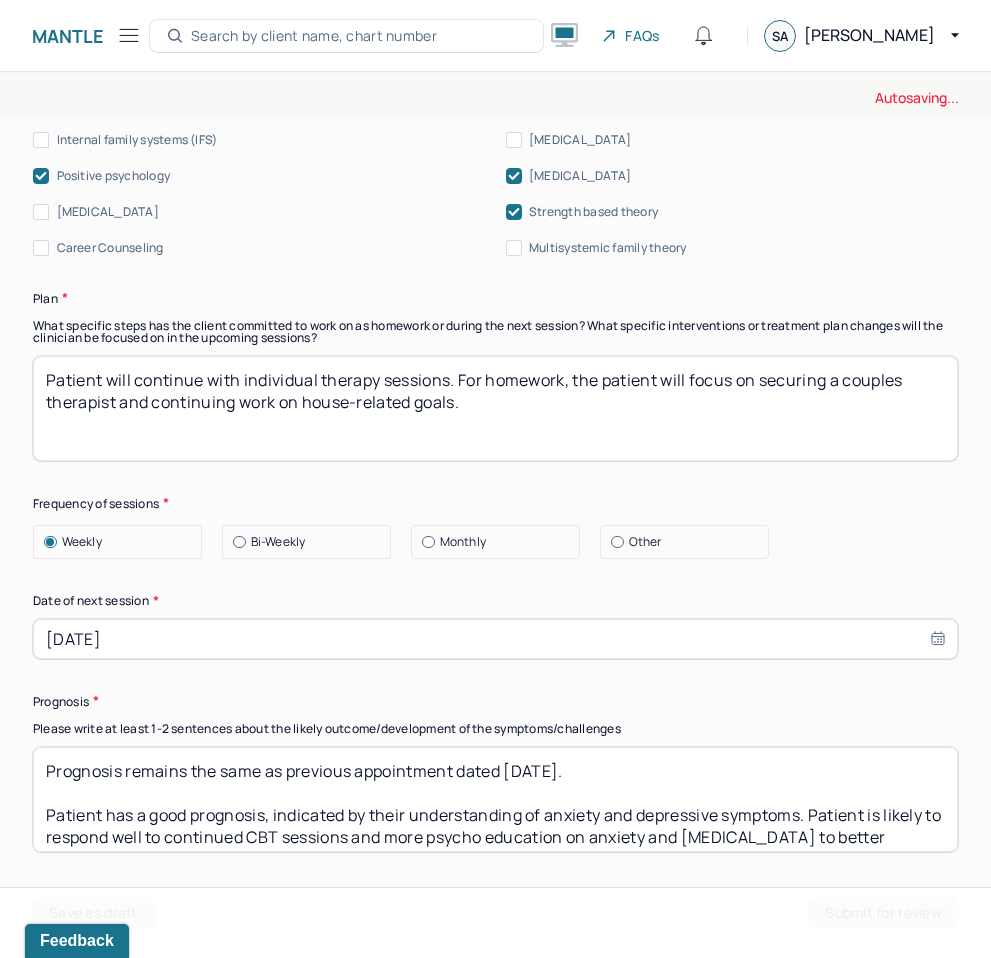 click on "Bi-Weekly" at bounding box center (233, 542) 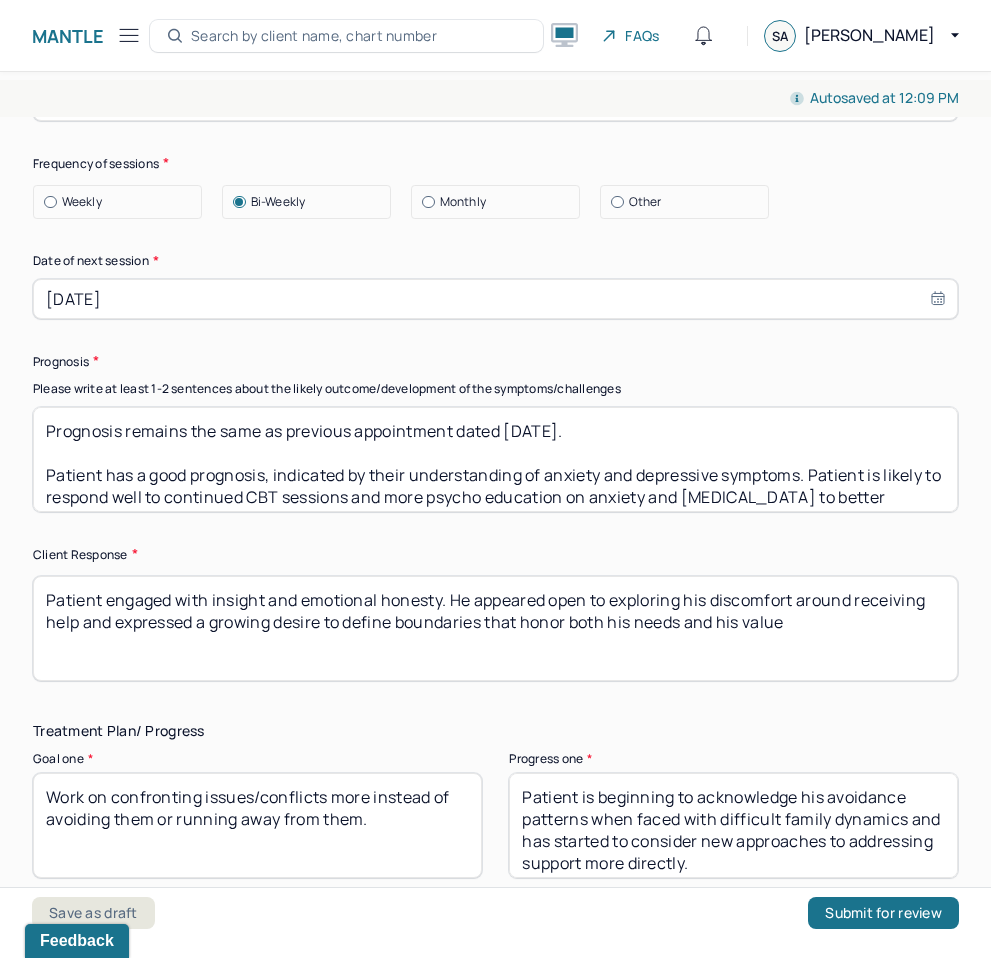 scroll, scrollTop: 2932, scrollLeft: 0, axis: vertical 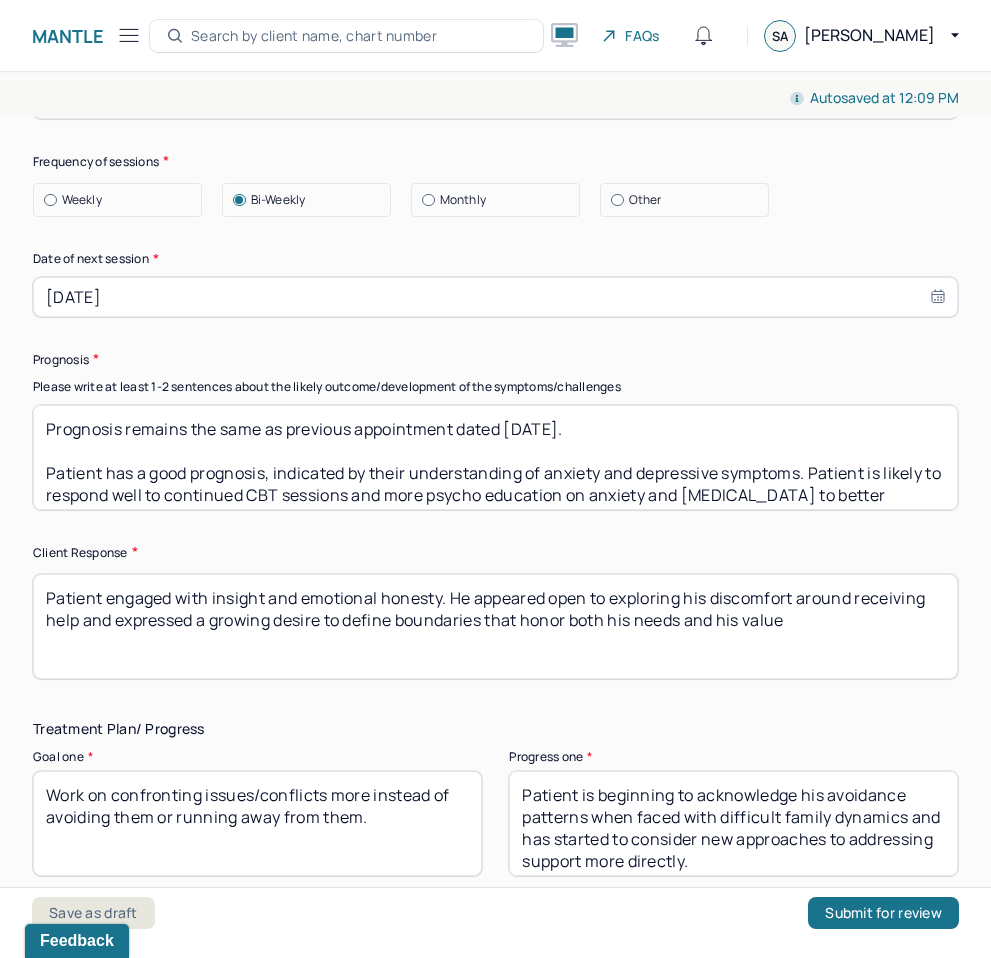 click on "Prognosis remains the same as previous appointment dated 6/26/25.
Patient has a good prognosis, indicated by their understanding of anxiety and depressive symptoms. Patient is likely to respond well to continued CBT sessions and more psycho education on anxiety and depression to better understand triggers and symptom management." at bounding box center (495, 457) 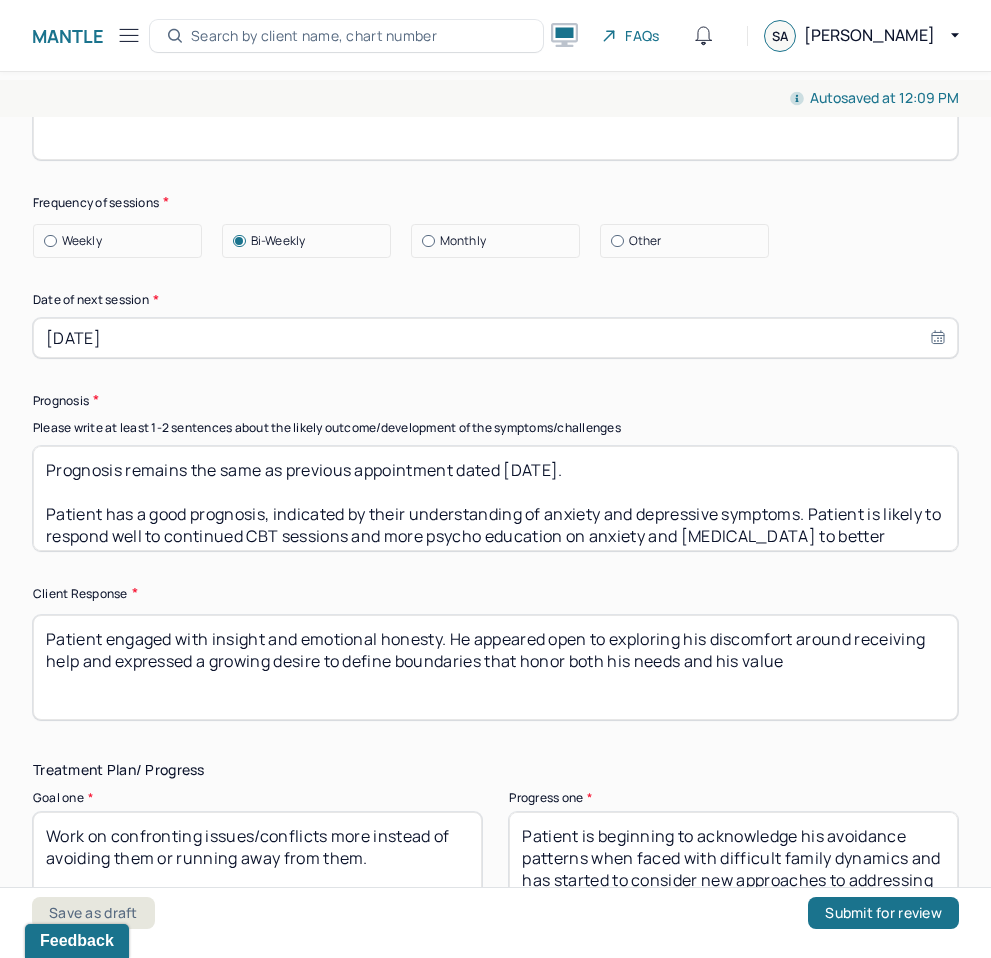 scroll, scrollTop: 2868, scrollLeft: 0, axis: vertical 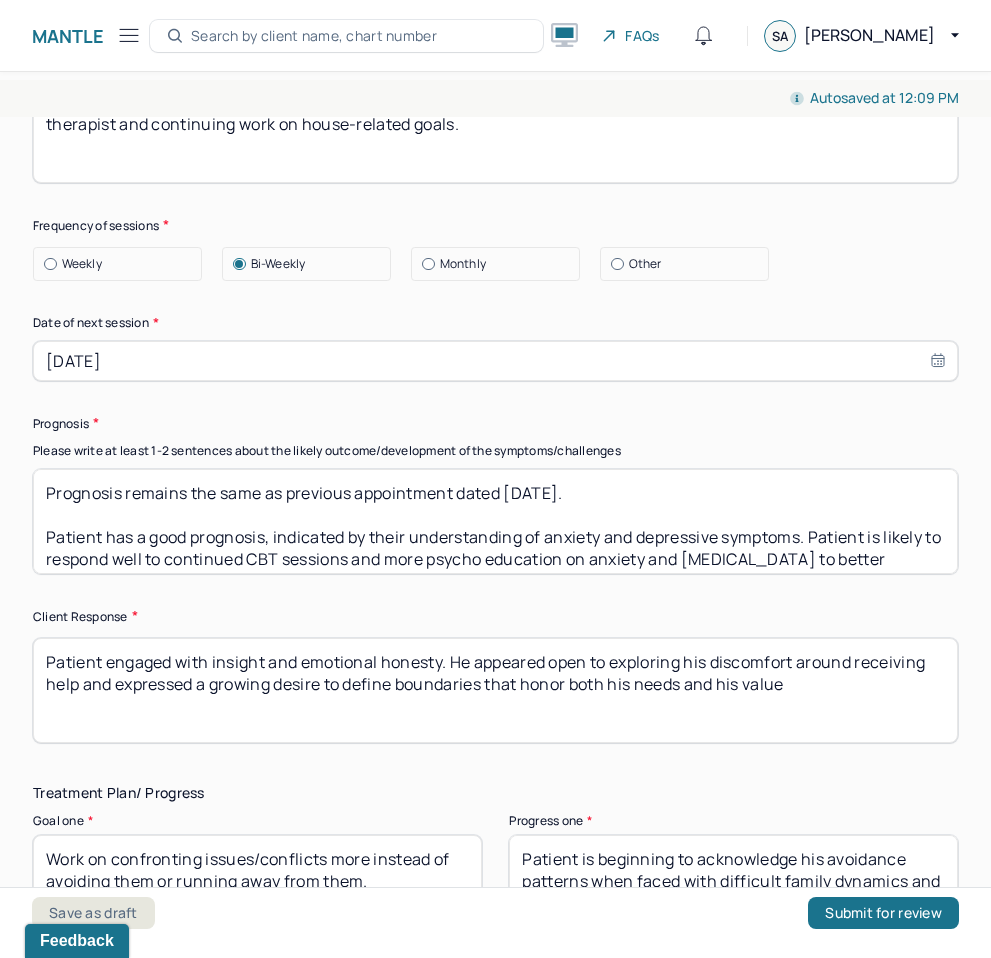 type on "Prognosis remains the same as previous appointment dated [DATE].
Patient has a good prognosis, indicated by their understanding of anxiety and depressive symptoms. Patient is likely to respond well to continued CBT sessions and more psycho education on anxiety and [MEDICAL_DATA] to better understand triggers and symptom management." 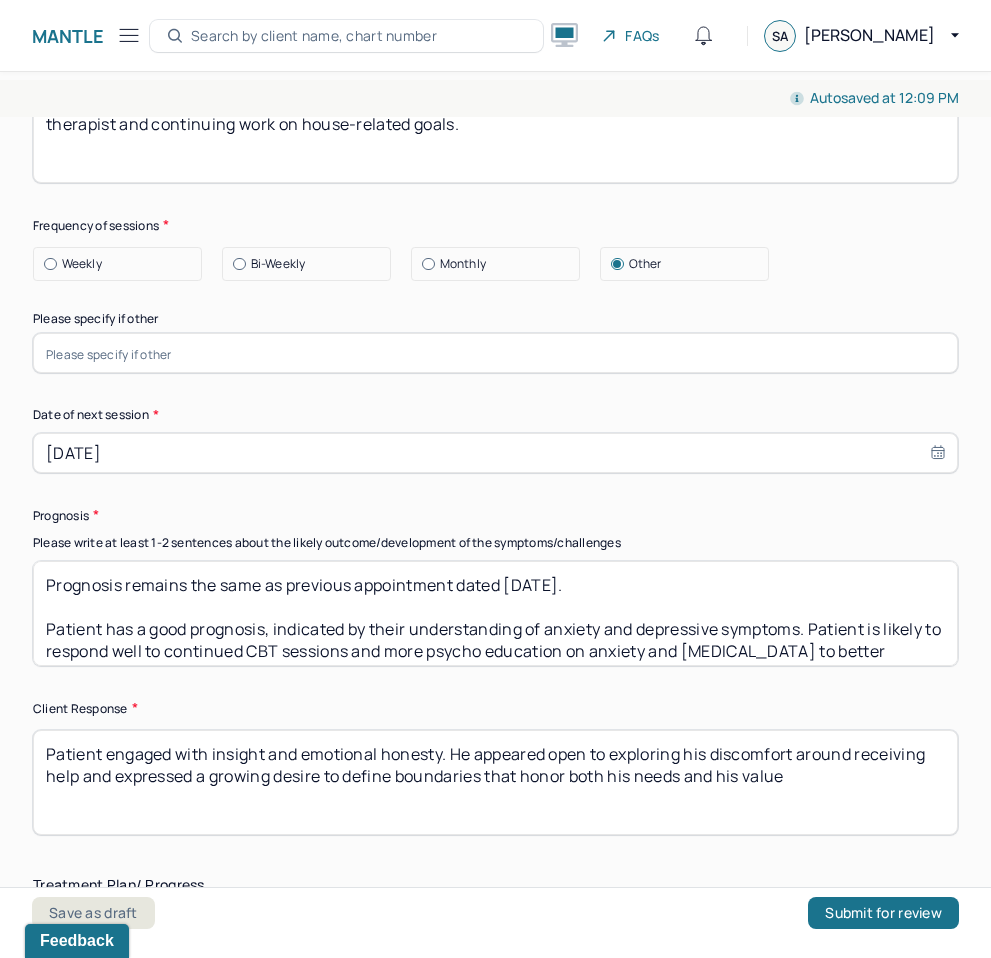 click at bounding box center [495, 353] 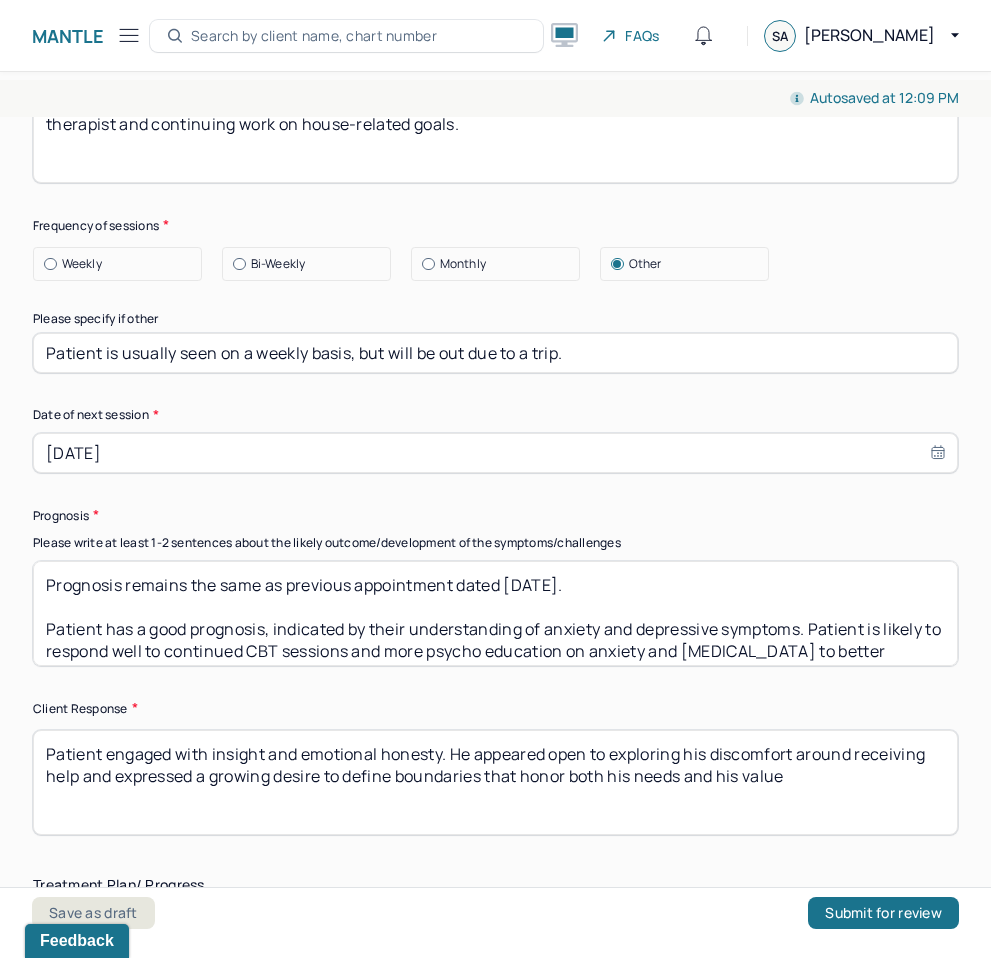 type on "Patient is usually seen on a weekly basis, but will be out due to a trip." 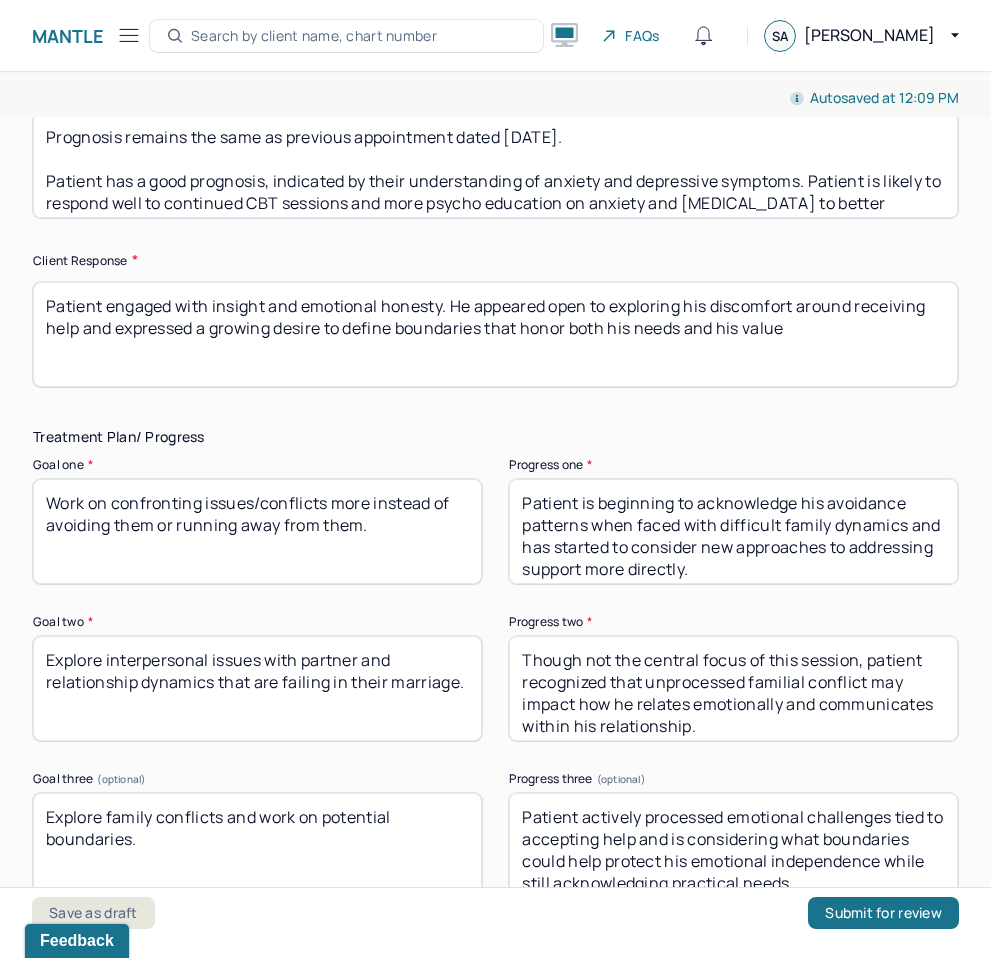 scroll, scrollTop: 3321, scrollLeft: 0, axis: vertical 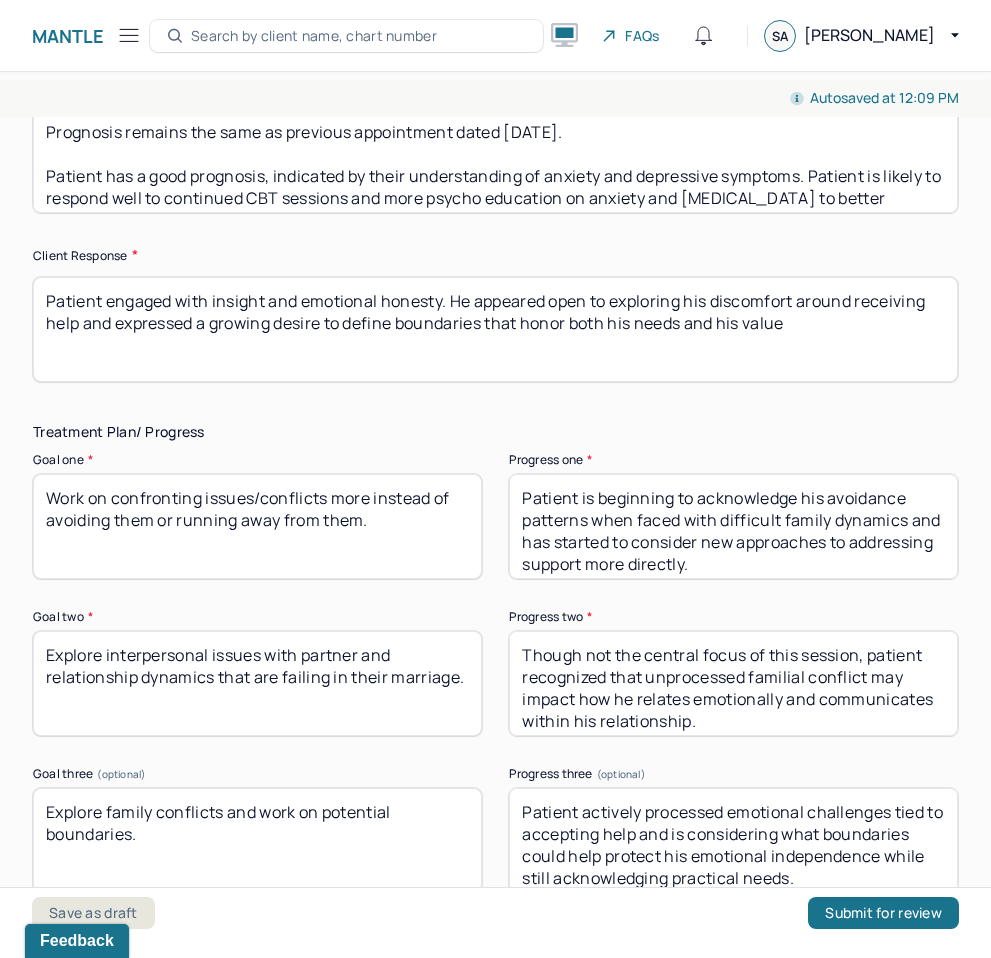 drag, startPoint x: 466, startPoint y: 386, endPoint x: -1, endPoint y: -1, distance: 606.513 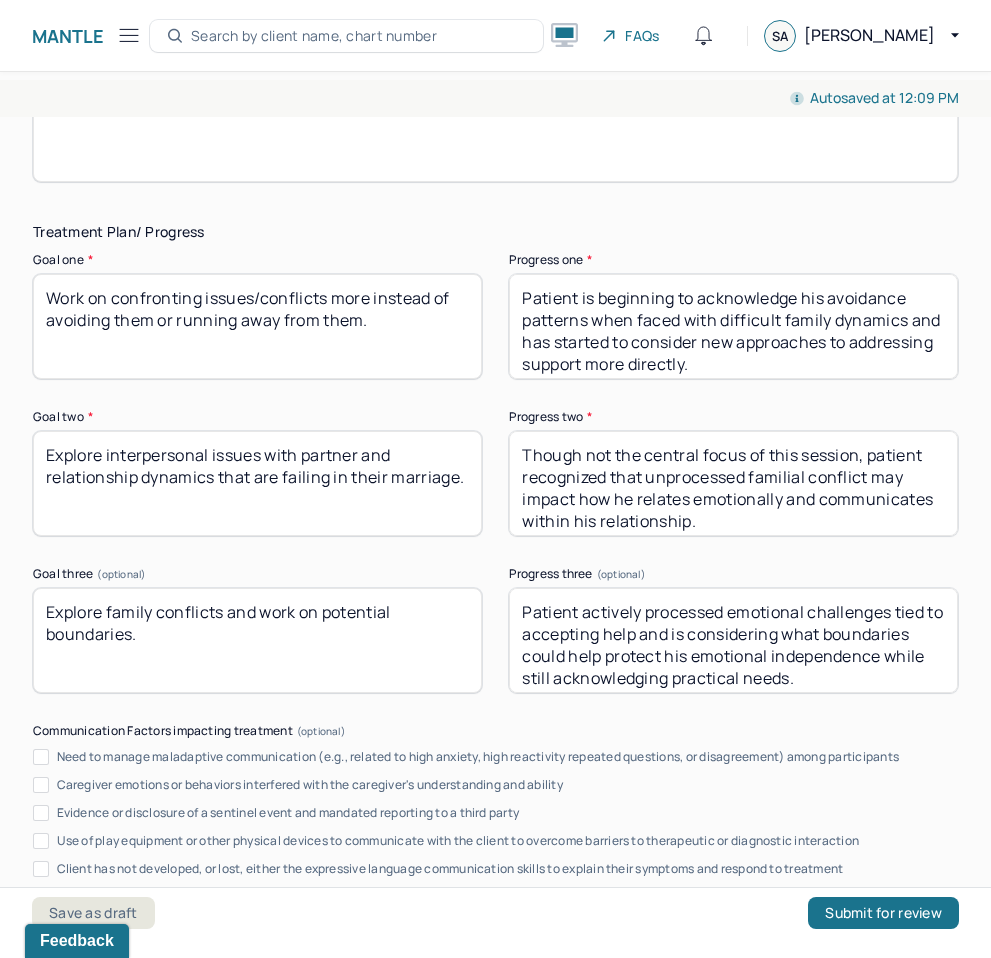 scroll, scrollTop: 3521, scrollLeft: 0, axis: vertical 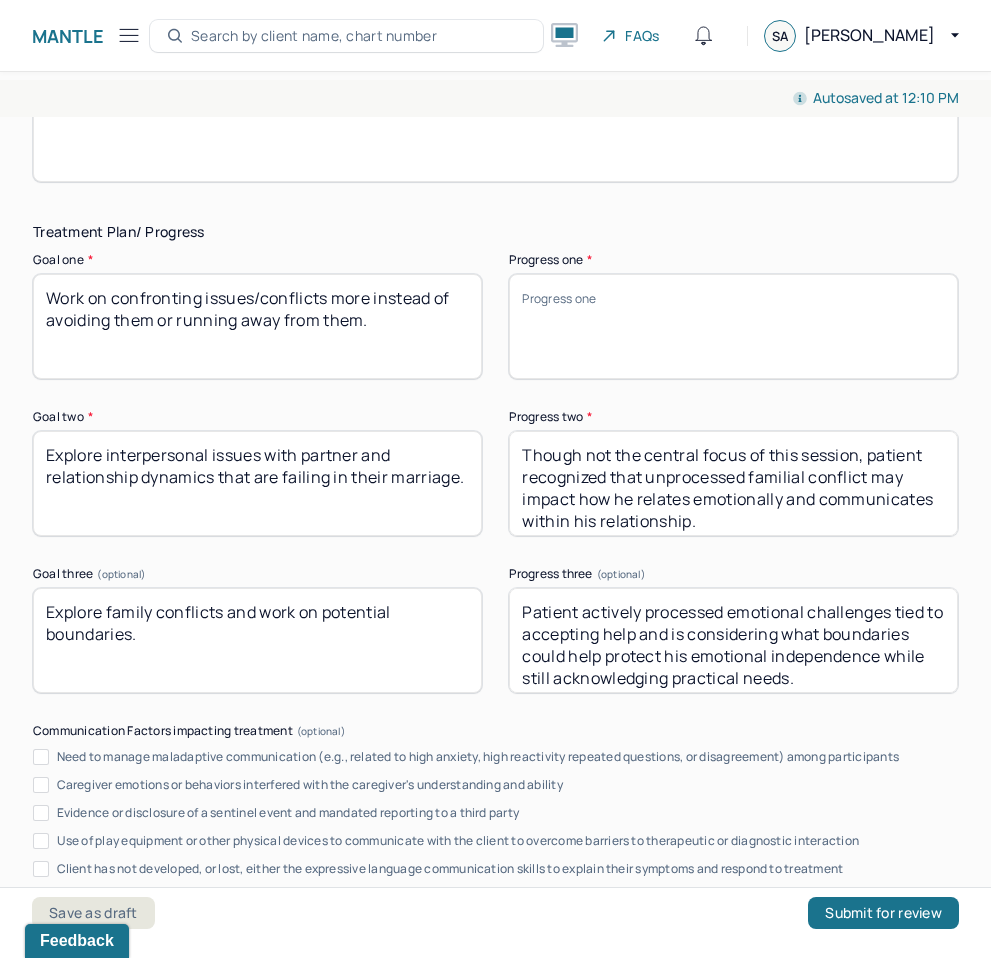 type 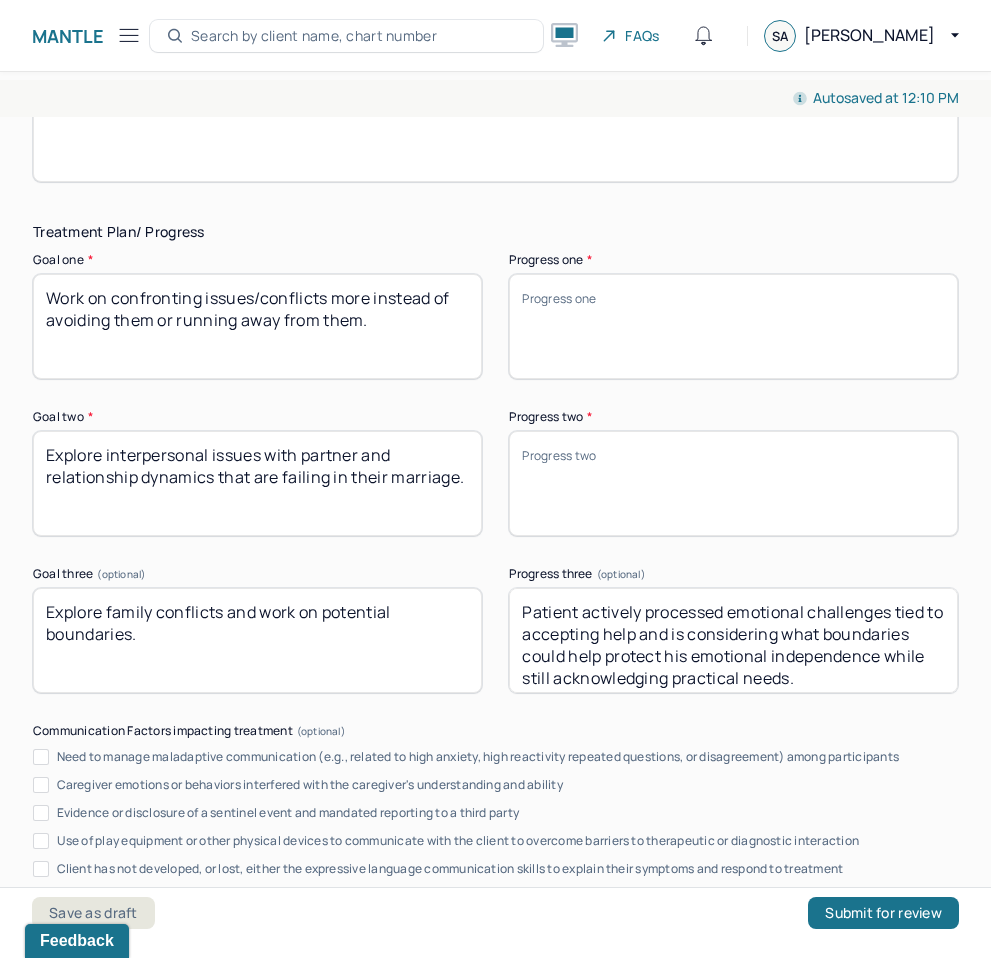type 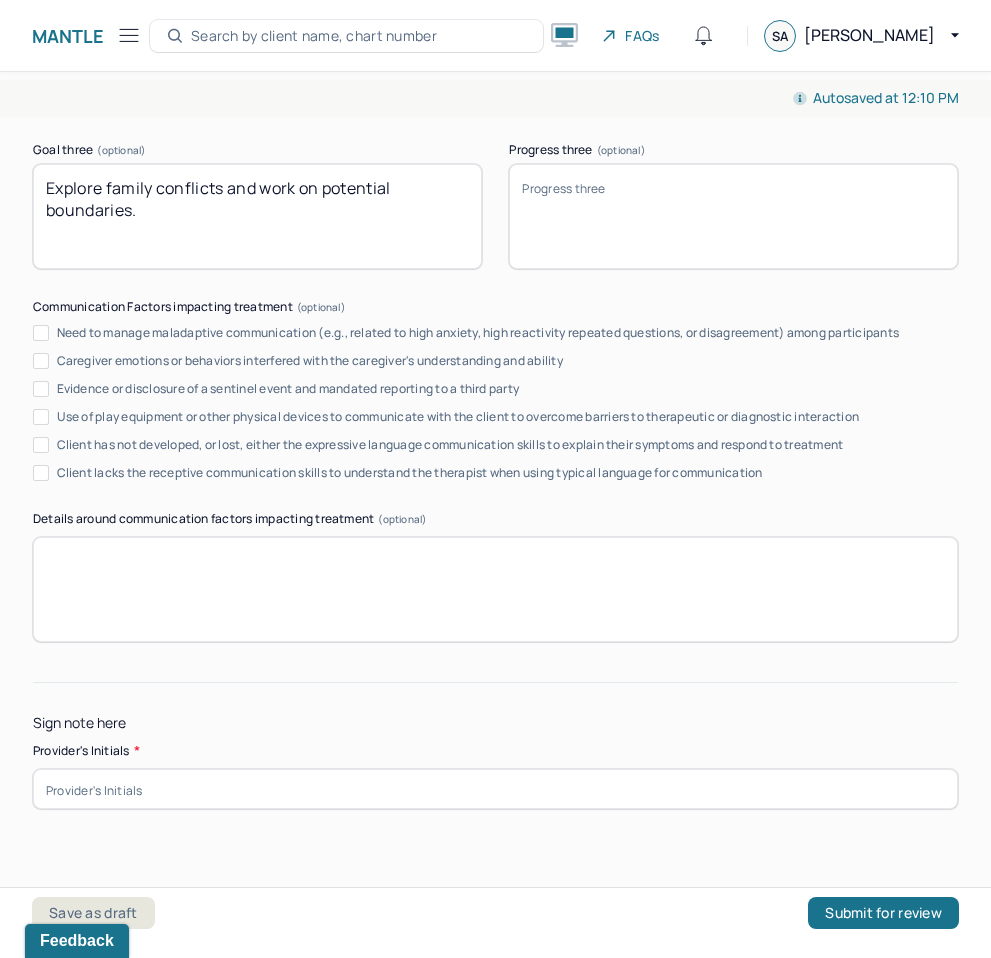 type 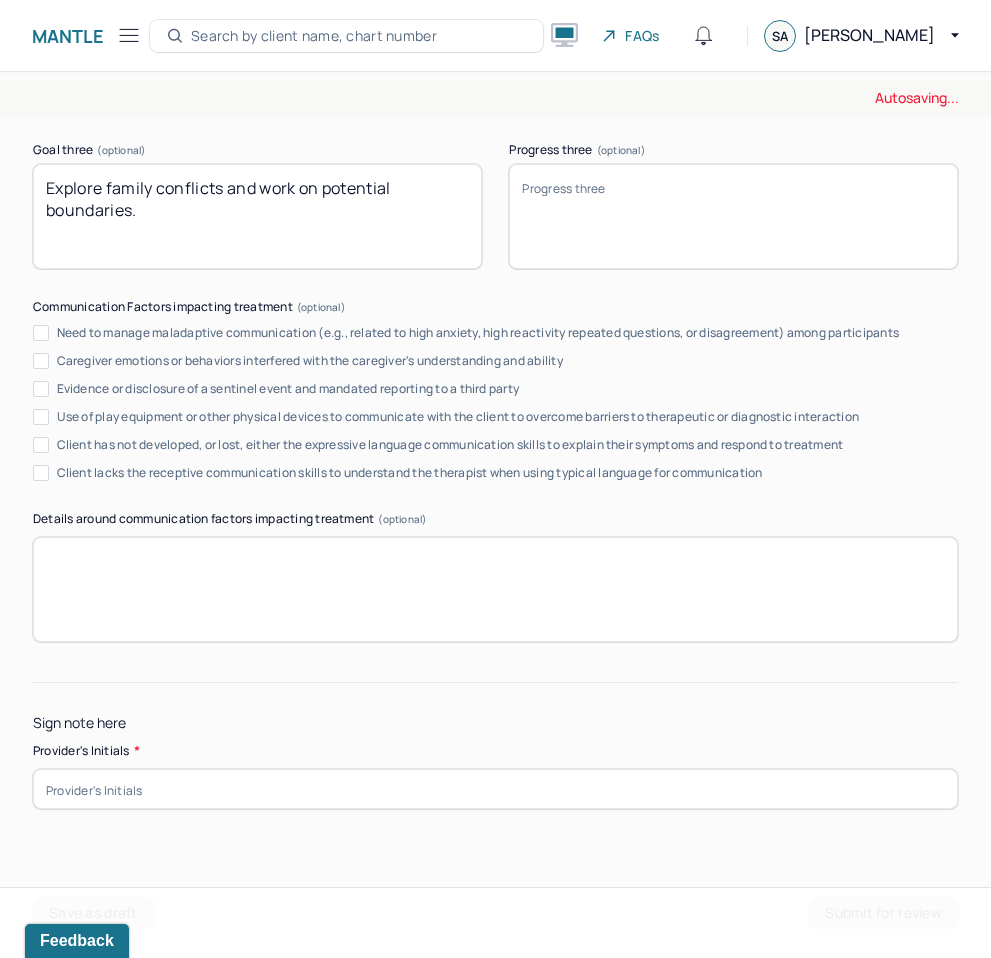 click at bounding box center [495, 789] 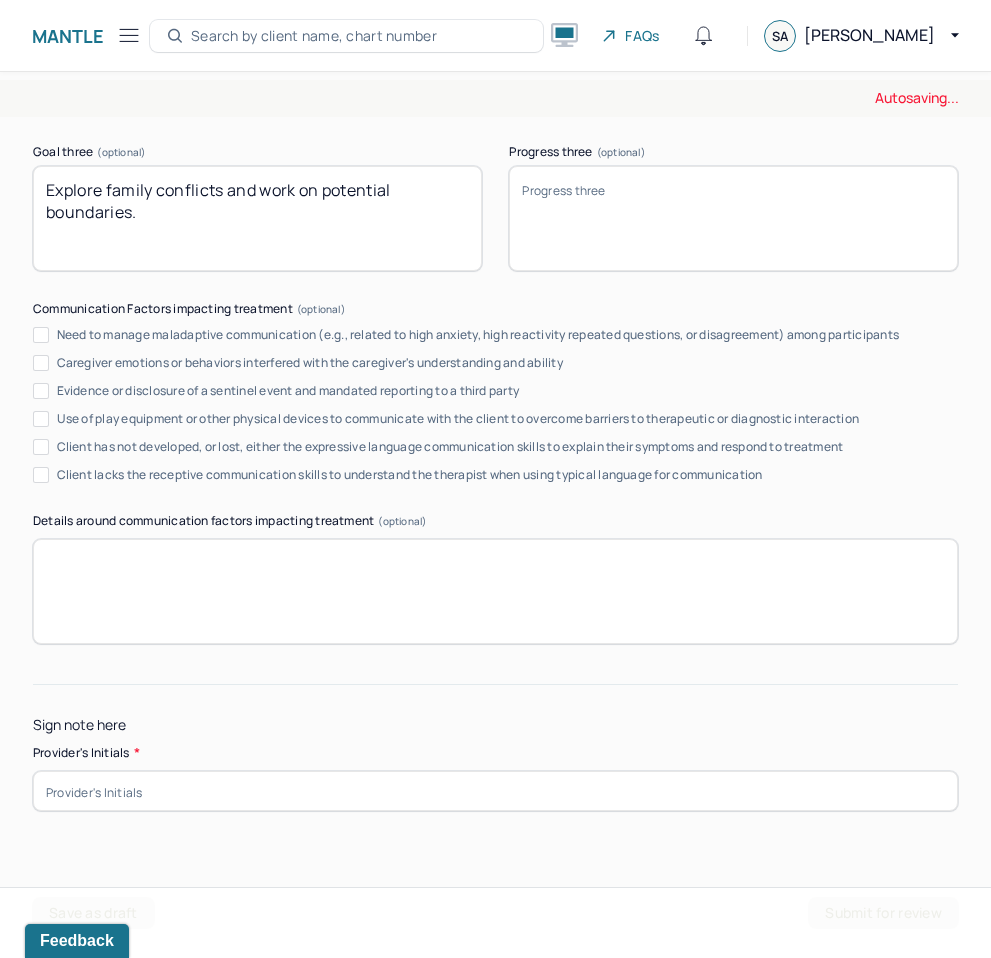 scroll, scrollTop: 3942, scrollLeft: 0, axis: vertical 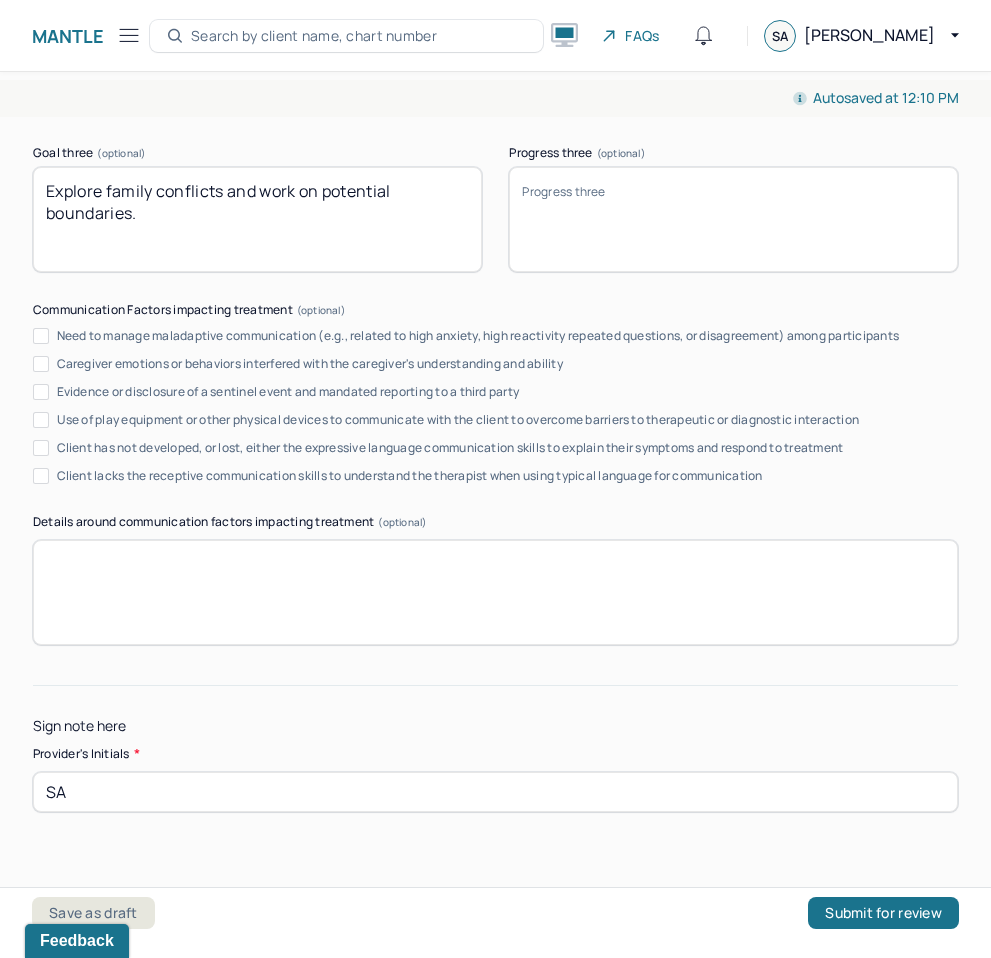 type on "SA" 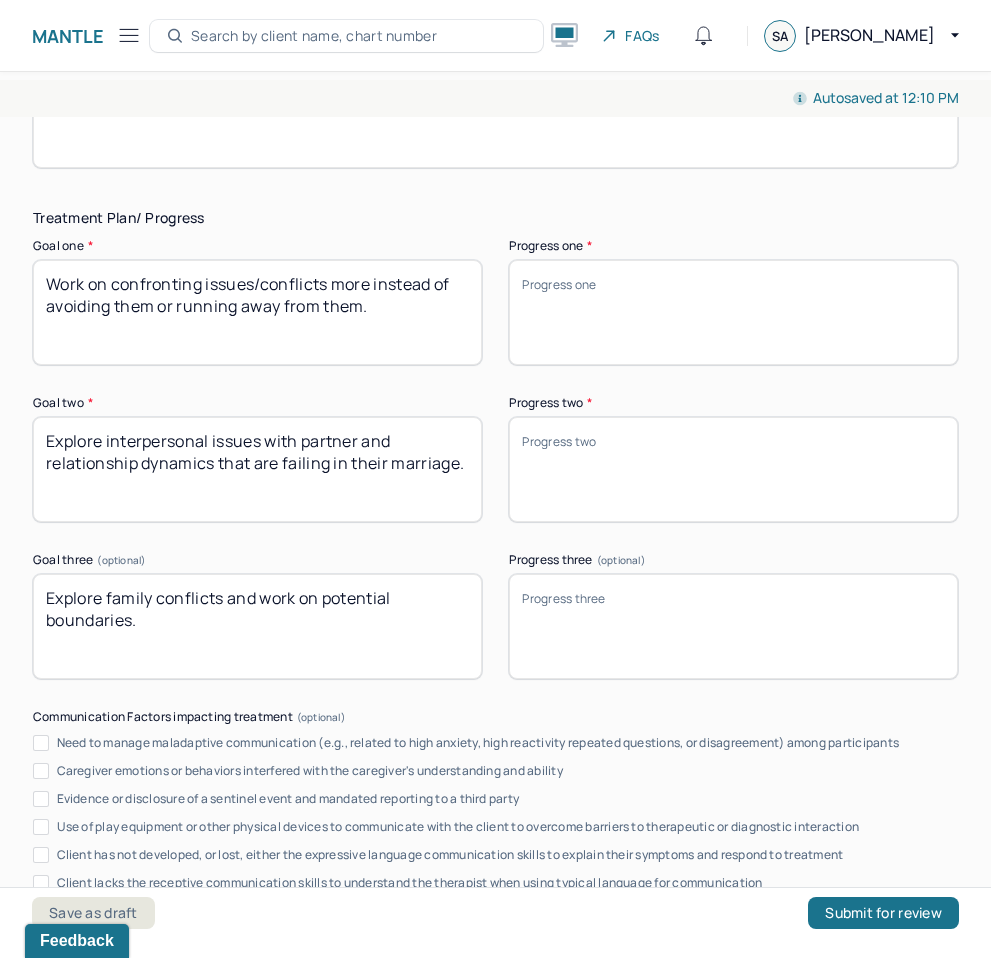 scroll, scrollTop: 3552, scrollLeft: 0, axis: vertical 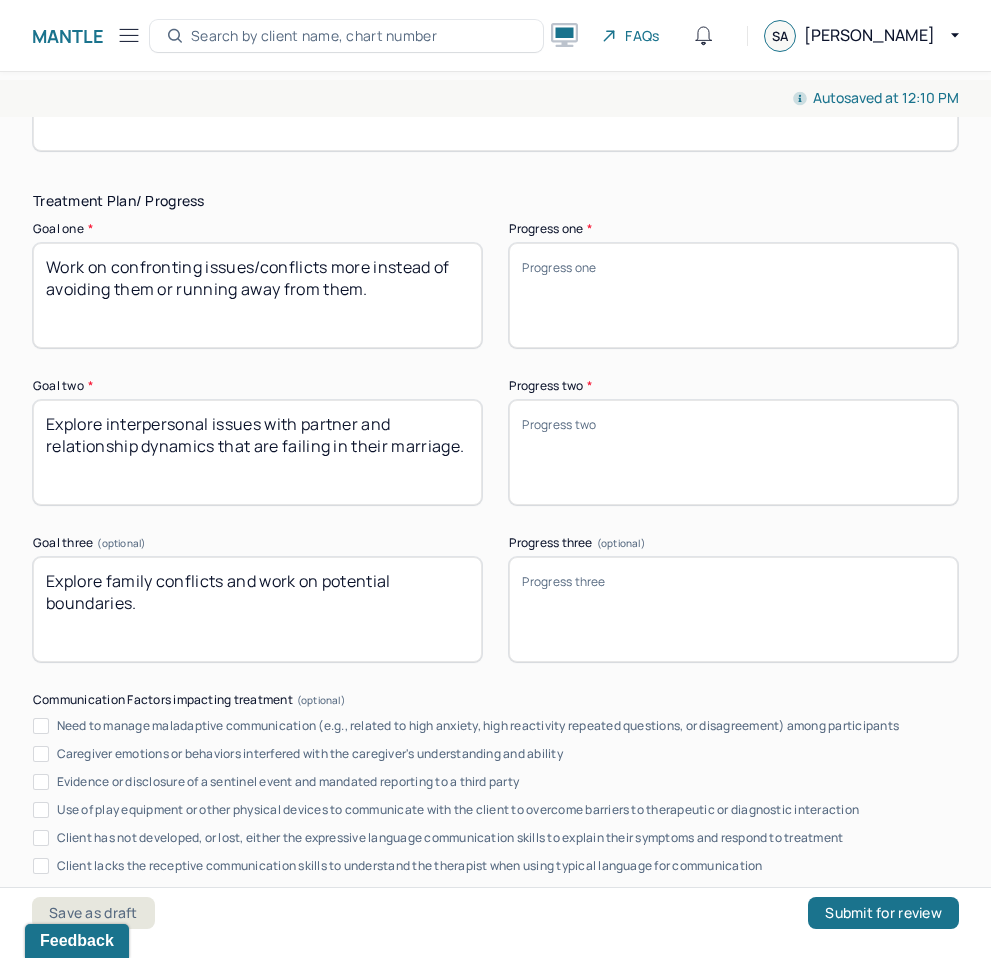 click on "Work on confronting issues/conflicts more instead of avoiding them or running away from them." at bounding box center [257, 295] 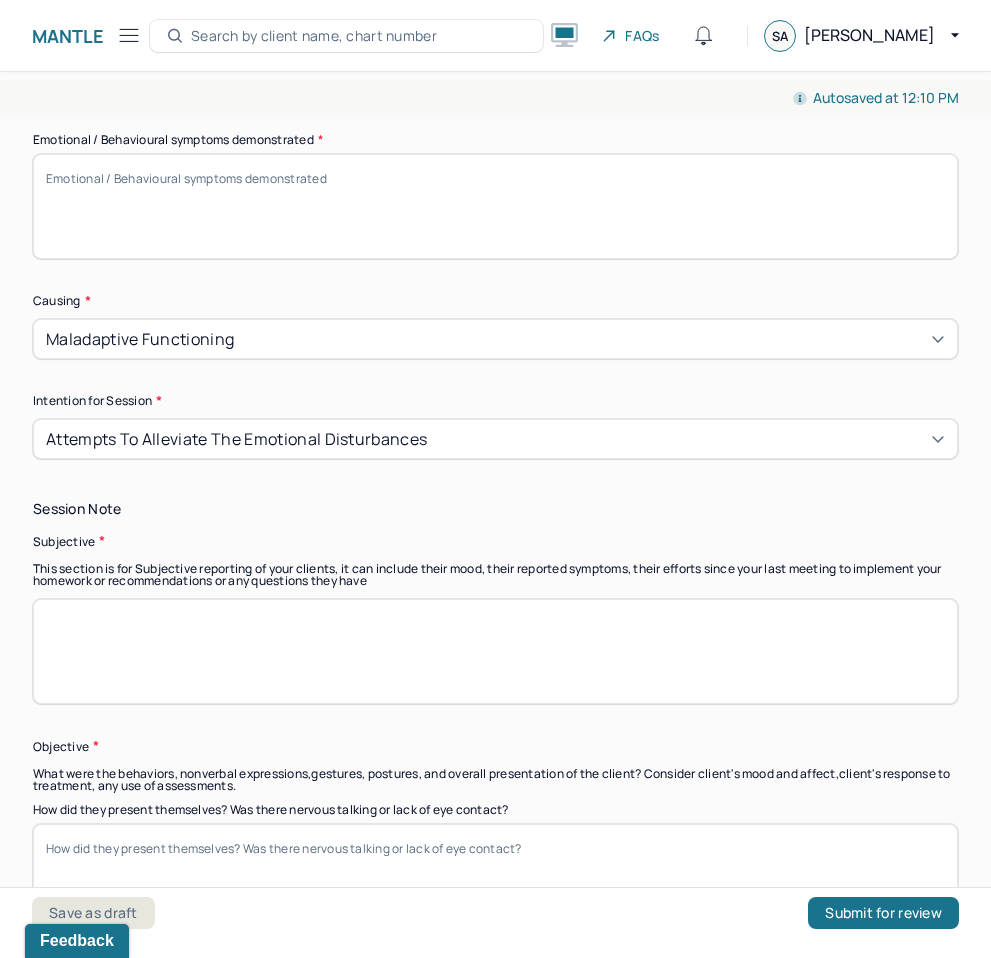 scroll, scrollTop: 1023, scrollLeft: 0, axis: vertical 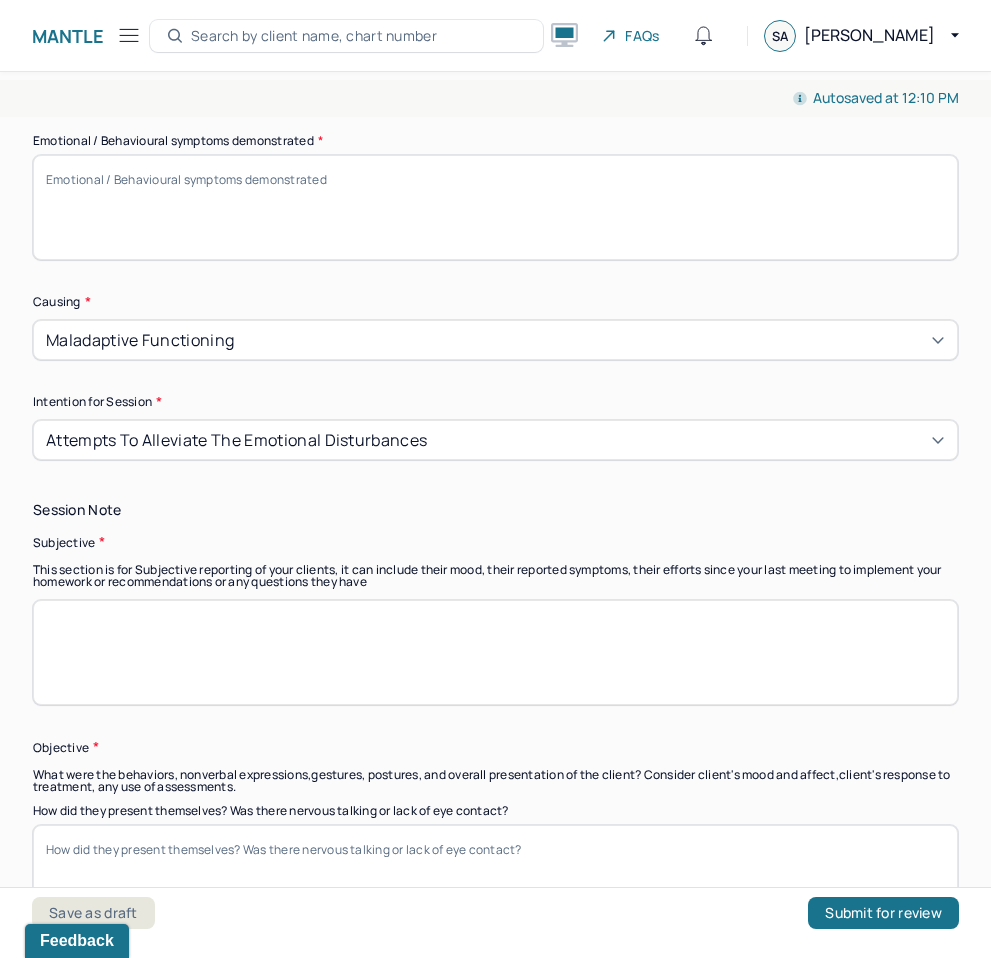 click on "Appointment location * Teletherapy Client Teletherapy Location Home Office Other Provider Teletherapy Location Home Office Other Consent was received for the teletherapy session The teletherapy session was conducted via video Primary diagnosis * F41.1 GENERALIZED ANXIETY DISORDER Secondary diagnosis (optional) Secondary diagnosis Tertiary diagnosis (optional) Tertiary diagnosis Emotional / Behavioural symptoms demonstrated * Causing * Maladaptive Functioning Intention for Session * Attempts to alleviate the emotional disturbances" at bounding box center (495, -25) 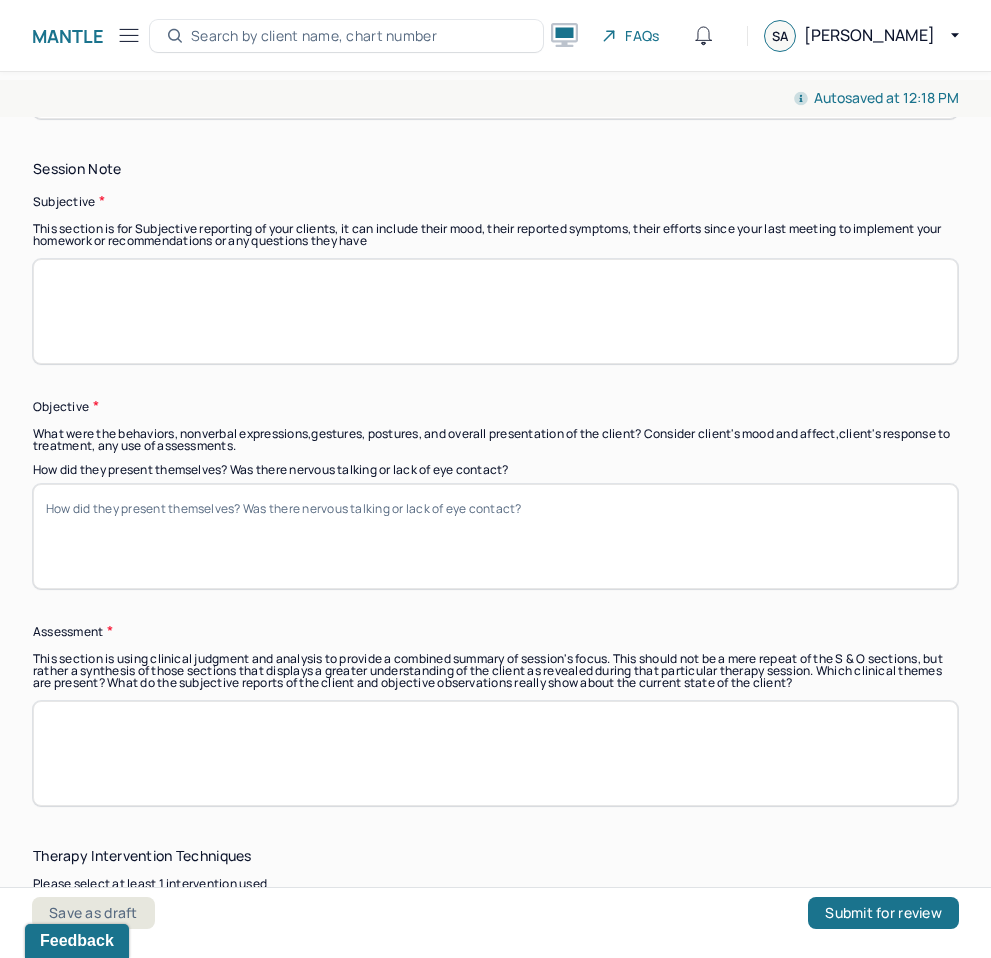 scroll, scrollTop: 1383, scrollLeft: 0, axis: vertical 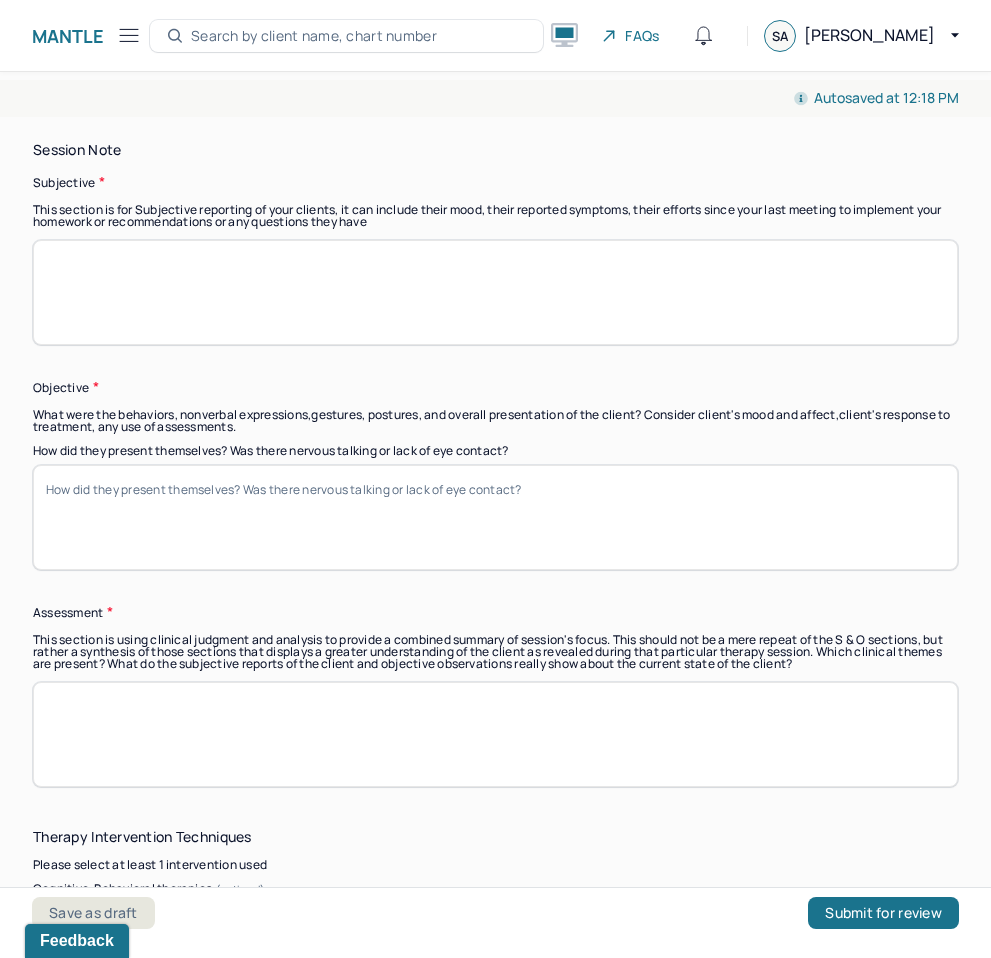 type on "• Grief and trauma processing still ongoing
• Learning to respond more constructively during emotionally intense moments
• Actively working on relational communication and regulation strategies" 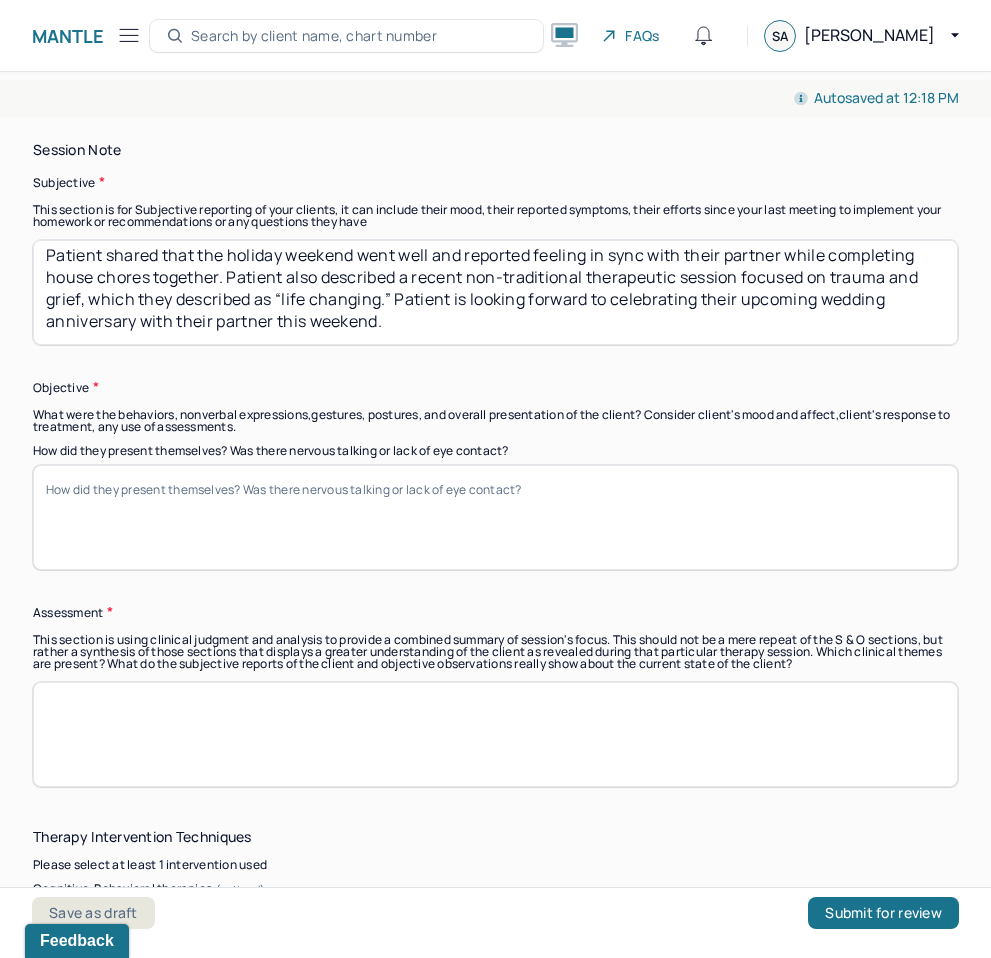 scroll, scrollTop: 12, scrollLeft: 0, axis: vertical 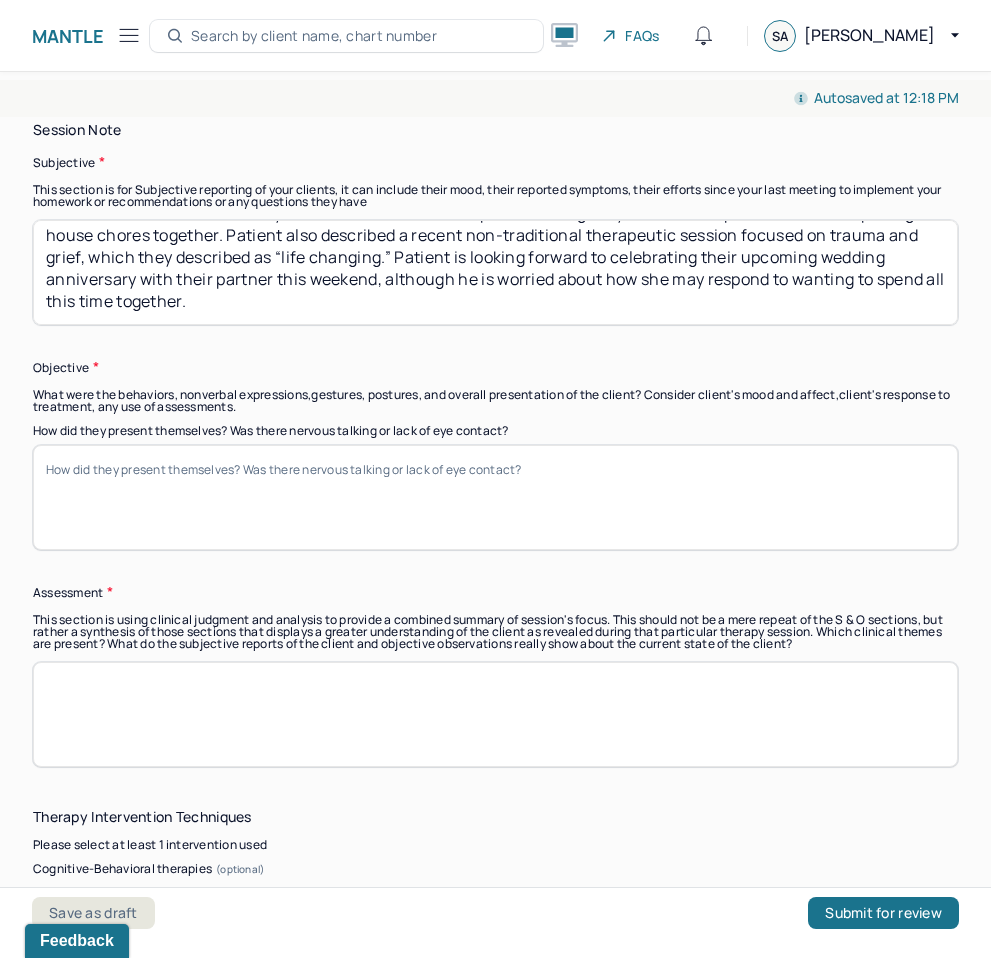 type on "Patient shared that the holiday weekend went well and reported feeling in sync with their partner while completing house chores together. Patient also described a recent non-traditional therapeutic session focused on trauma and grief, which they described as “life changing.” Patient is looking forward to celebrating their upcoming wedding anniversary with their partner this weekend, although he is worried about how she may respond to wanting to spend all this time together." 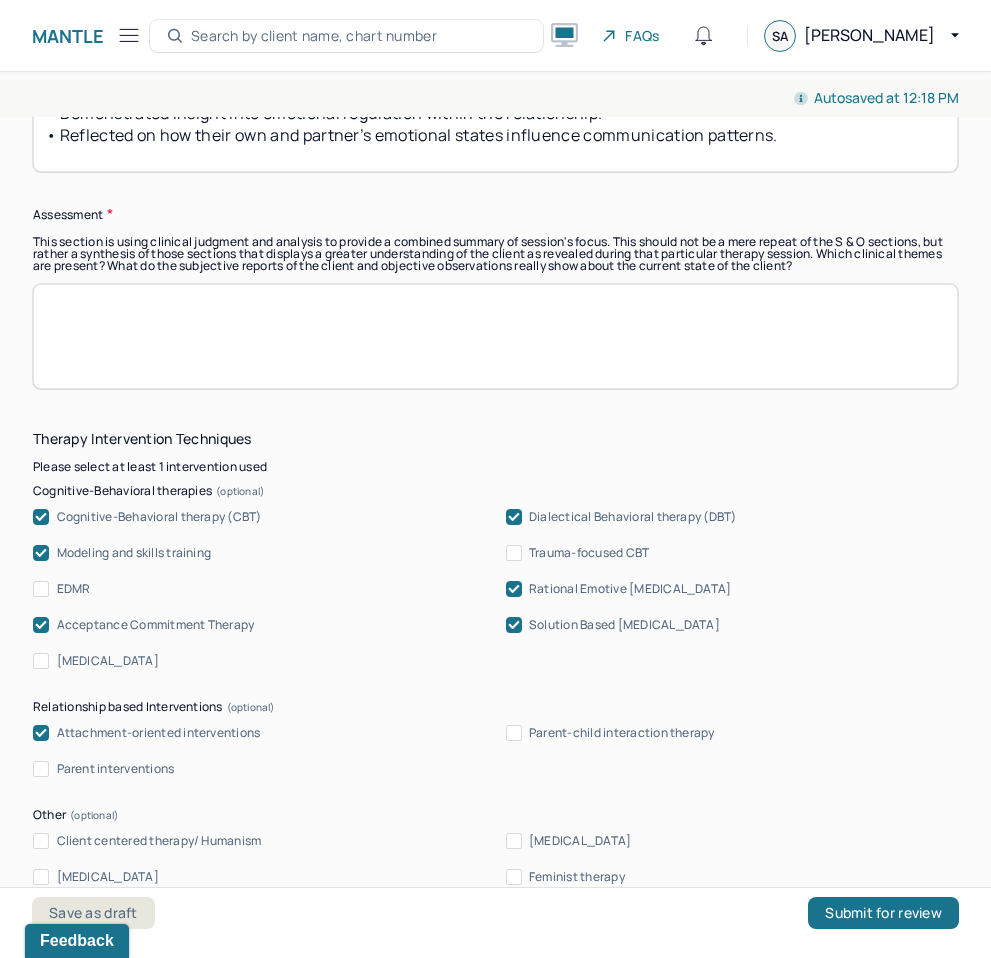 scroll, scrollTop: 1782, scrollLeft: 0, axis: vertical 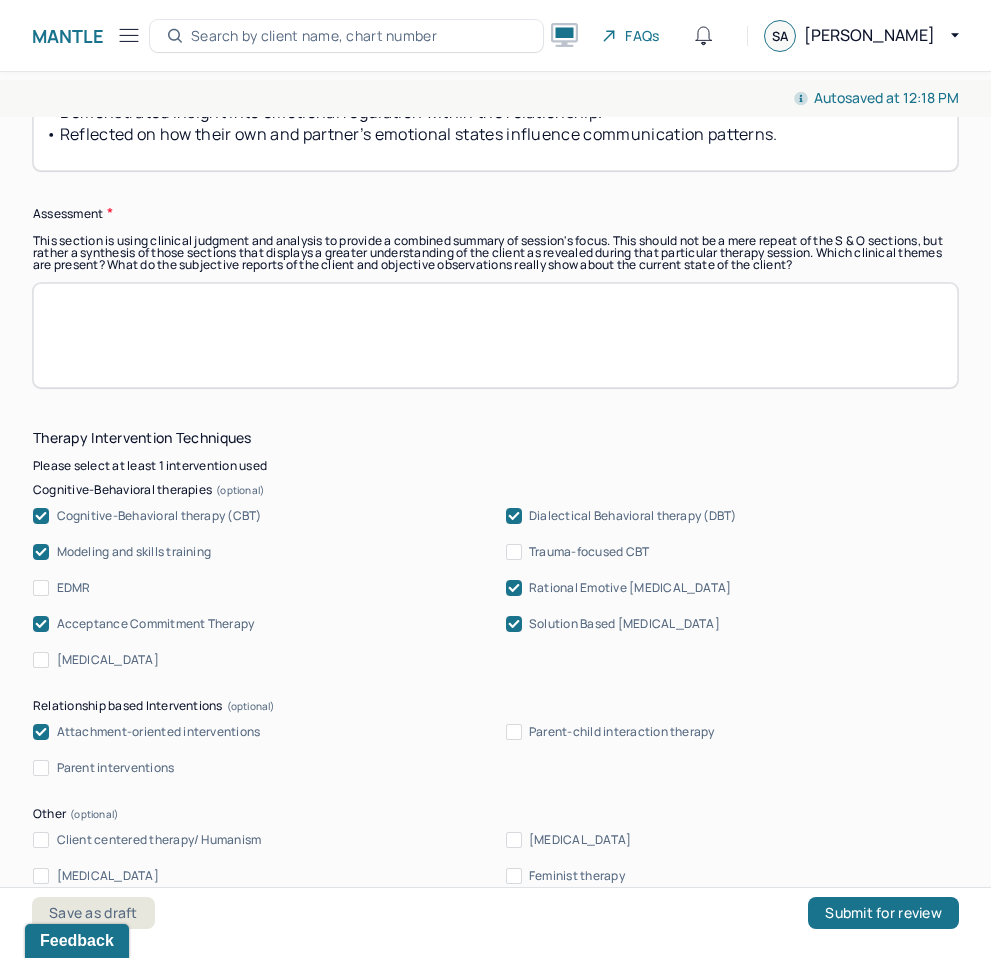 type on "• Patient appeared calm, grounded, and communicative in session.
• Demonstrated insight into emotional regulation within the relationship.
• Reflected on how their own and partner’s emotional states influence communication patterns." 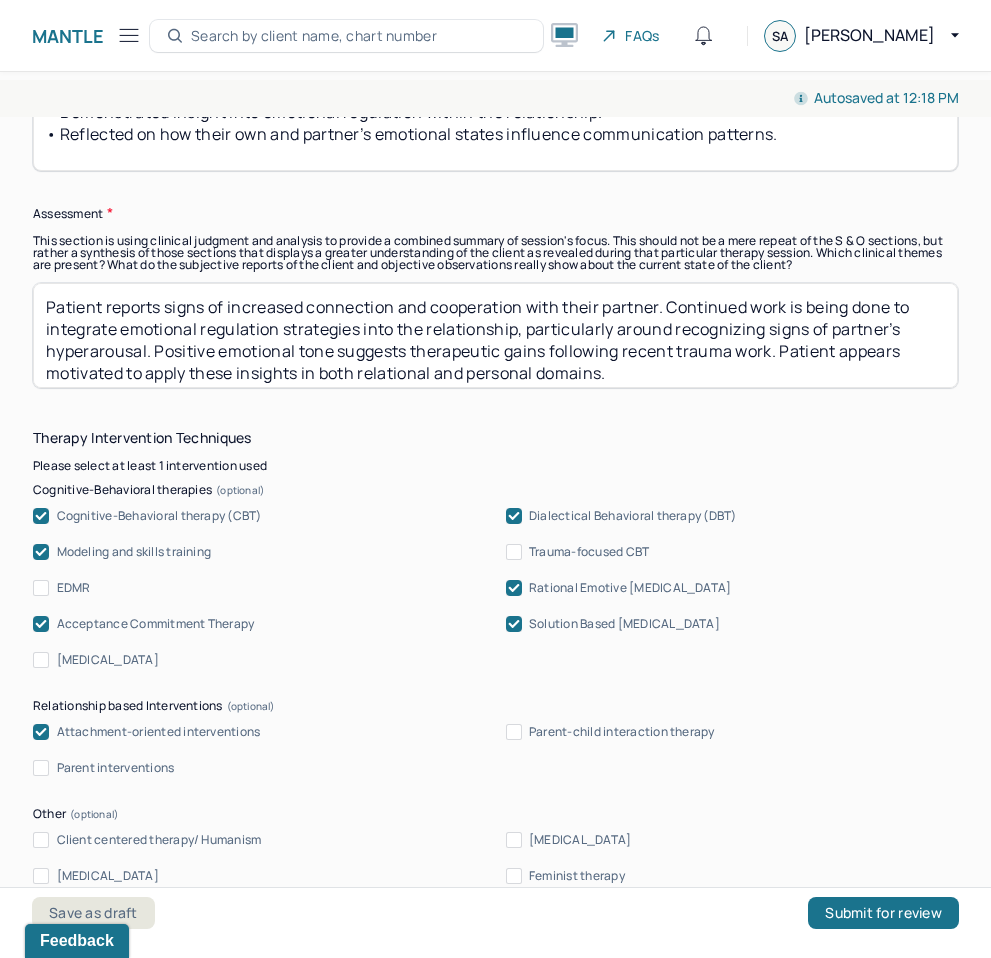 scroll, scrollTop: 1, scrollLeft: 0, axis: vertical 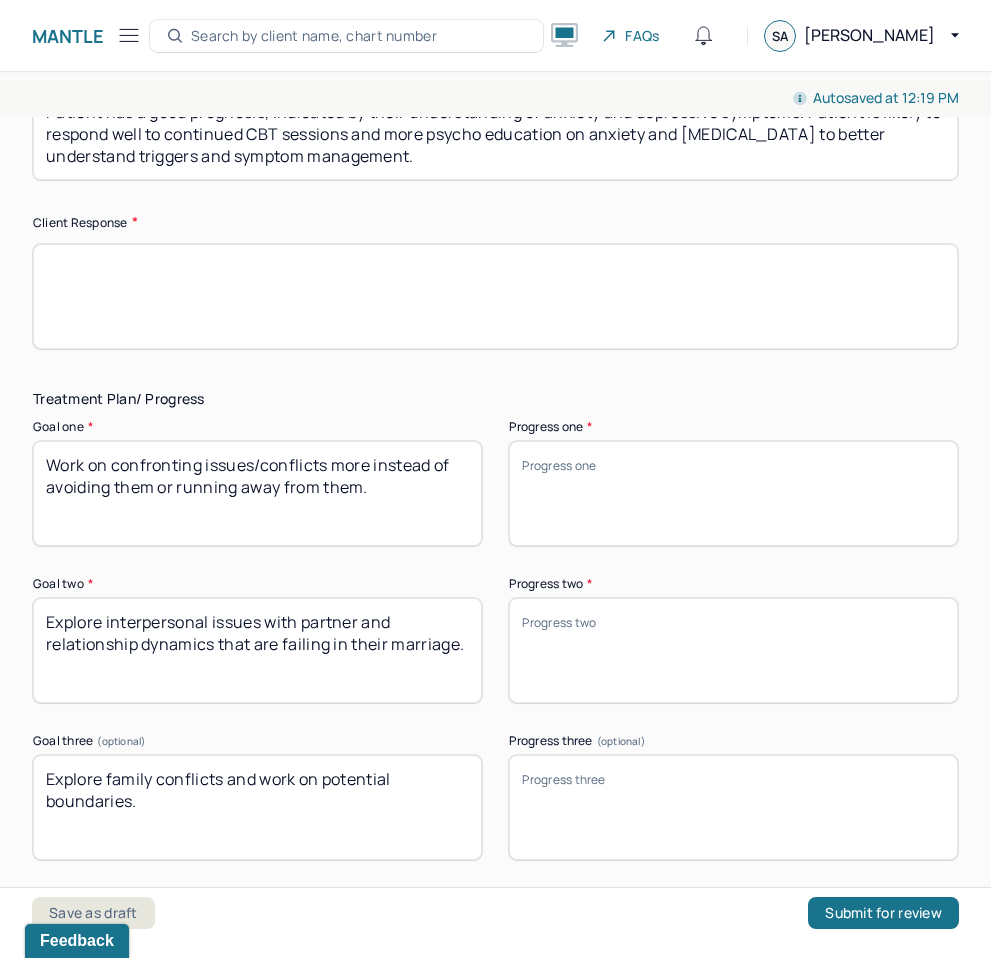 type on "Patient reports signs of increased connection and cooperation with their partner. Continued work is being done to integrate emotional regulation strategies into the relationship, particularly around recognizing signs of partner’s hyperarousal. Positive emotional tone suggests therapeutic gains following recent trauma work. Patient appears motivated to apply these insights in both relational and personal domains." 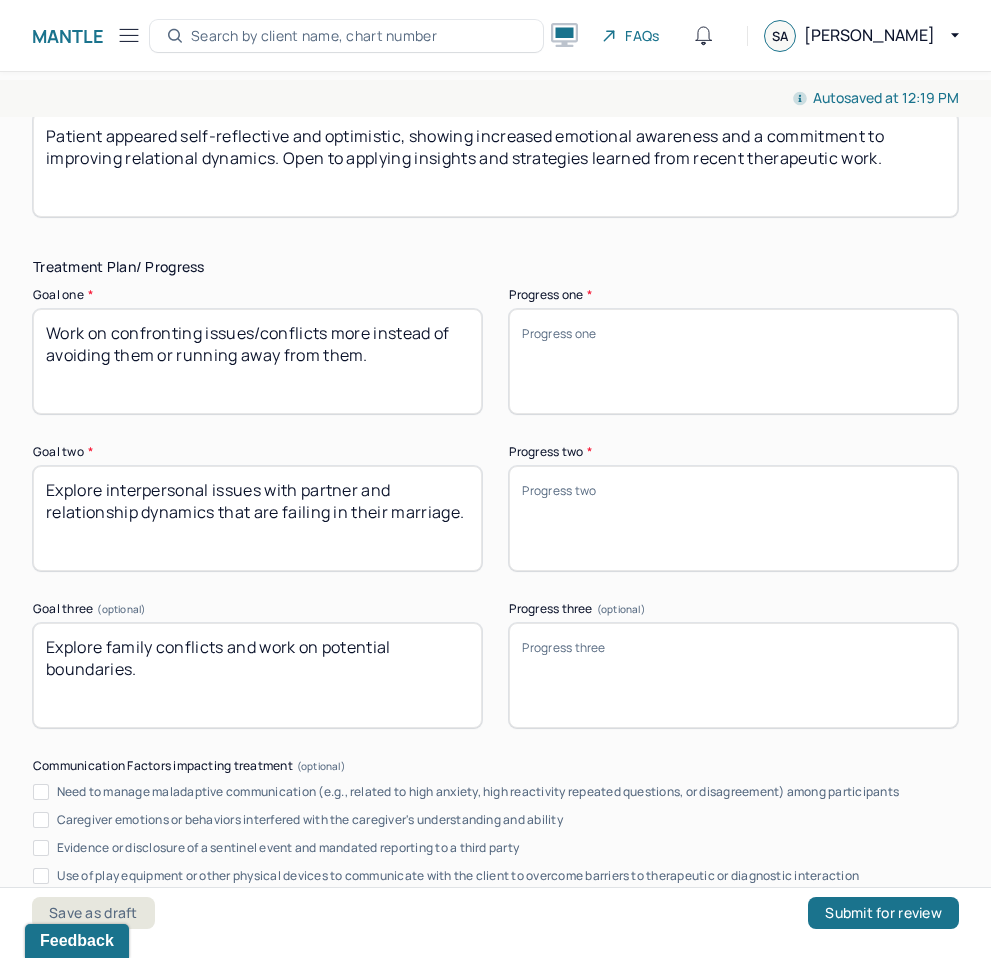 scroll, scrollTop: 3492, scrollLeft: 0, axis: vertical 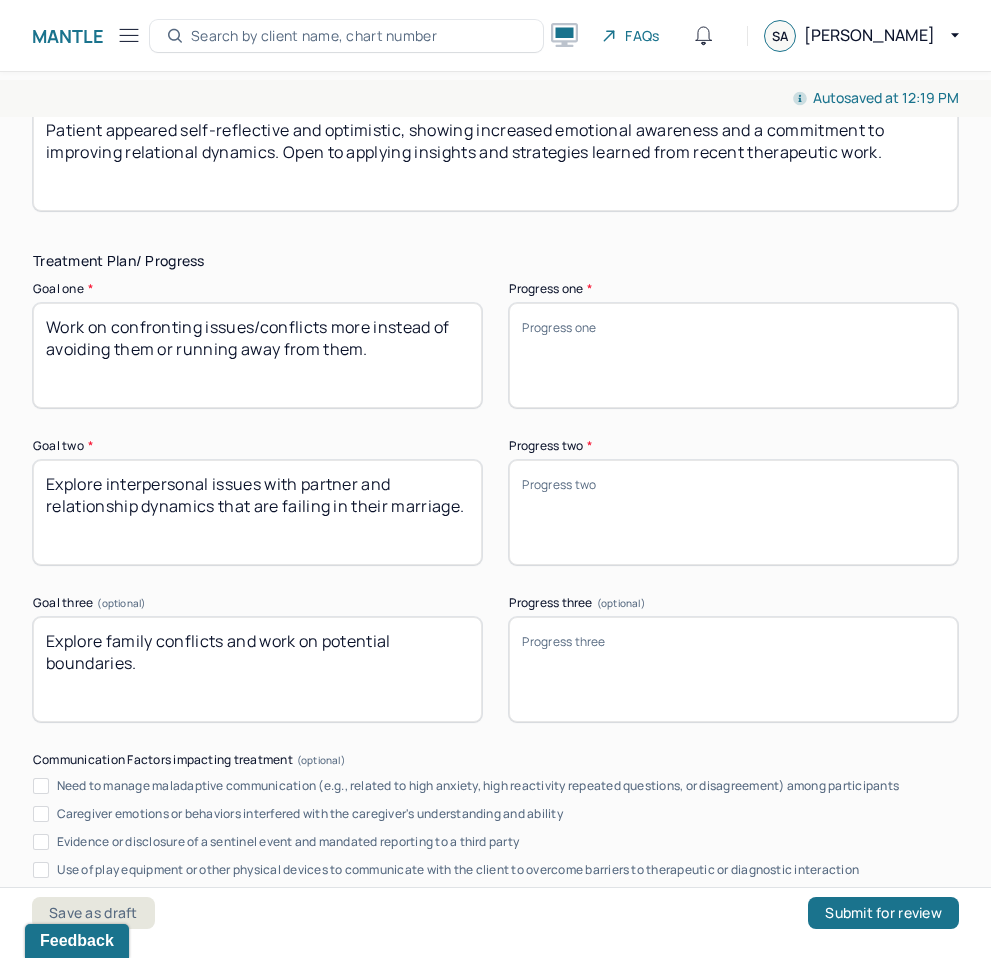 type on "Patient appeared self-reflective and optimistic, showing increased emotional awareness and a commitment to improving relational dynamics. Open to applying insights and strategies learned from recent therapeutic work." 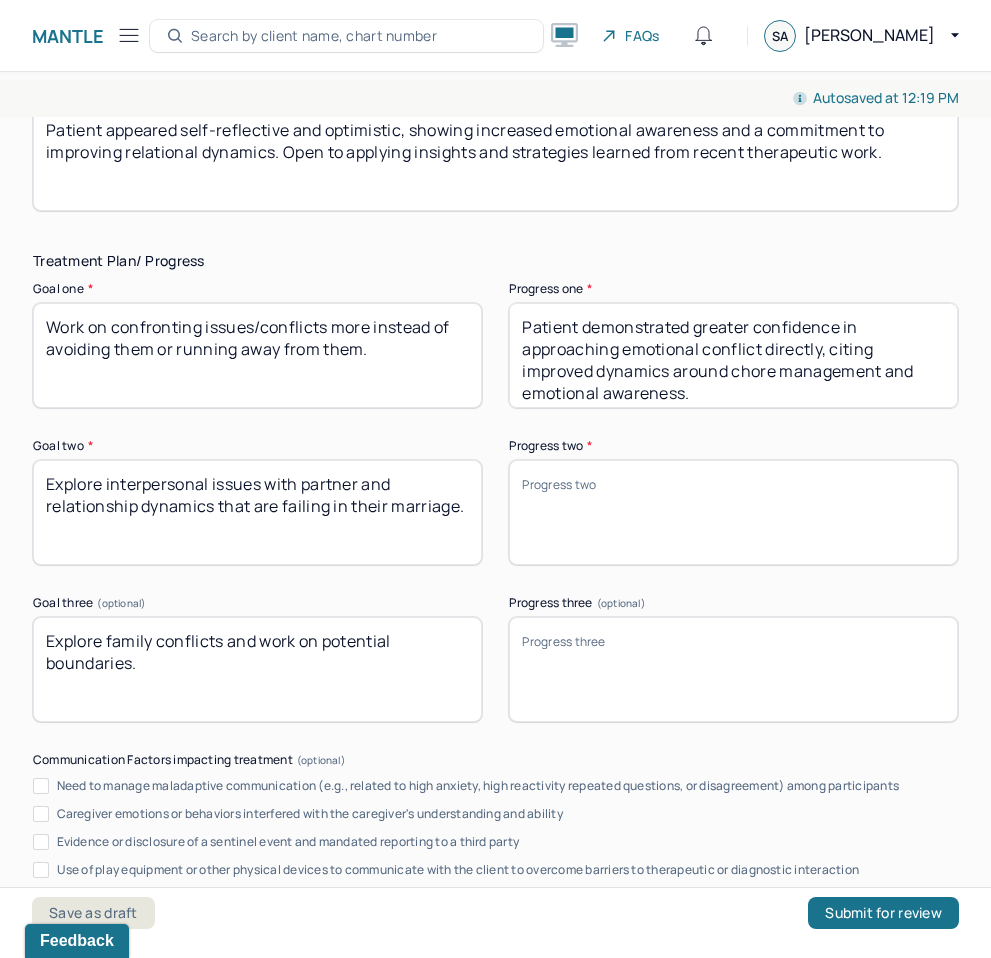 scroll, scrollTop: 3576, scrollLeft: 0, axis: vertical 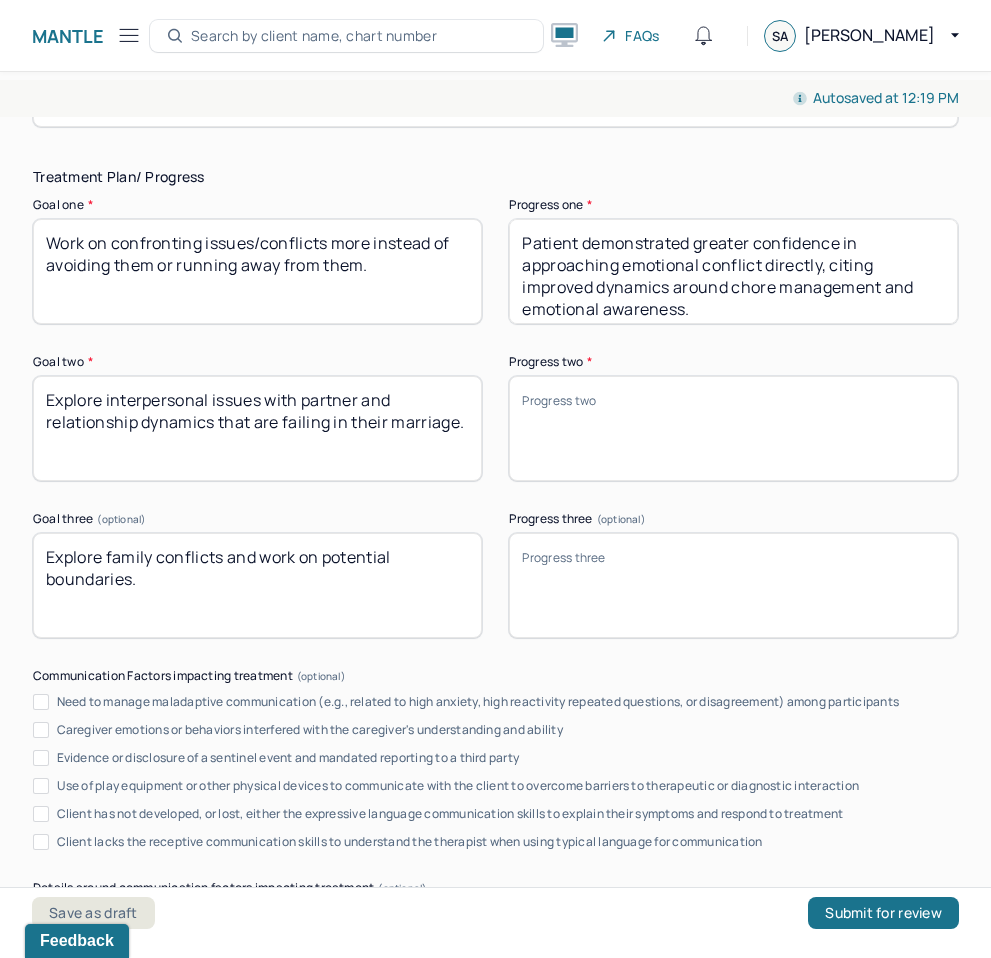 type on "Patient demonstrated greater confidence in approaching emotional conflict directly, citing improved dynamics around chore management and emotional awareness." 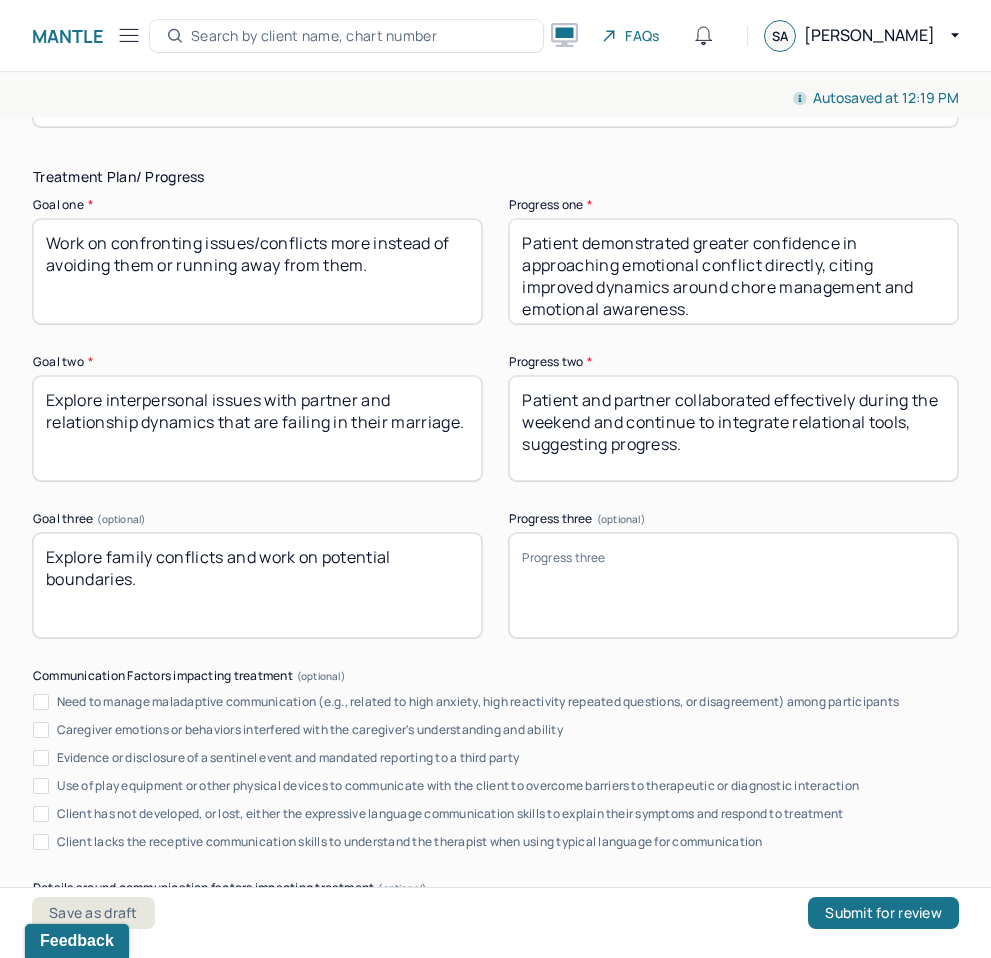 type on "Patient and partner collaborated effectively during the weekend and continue to integrate relational tools, suggesting progress." 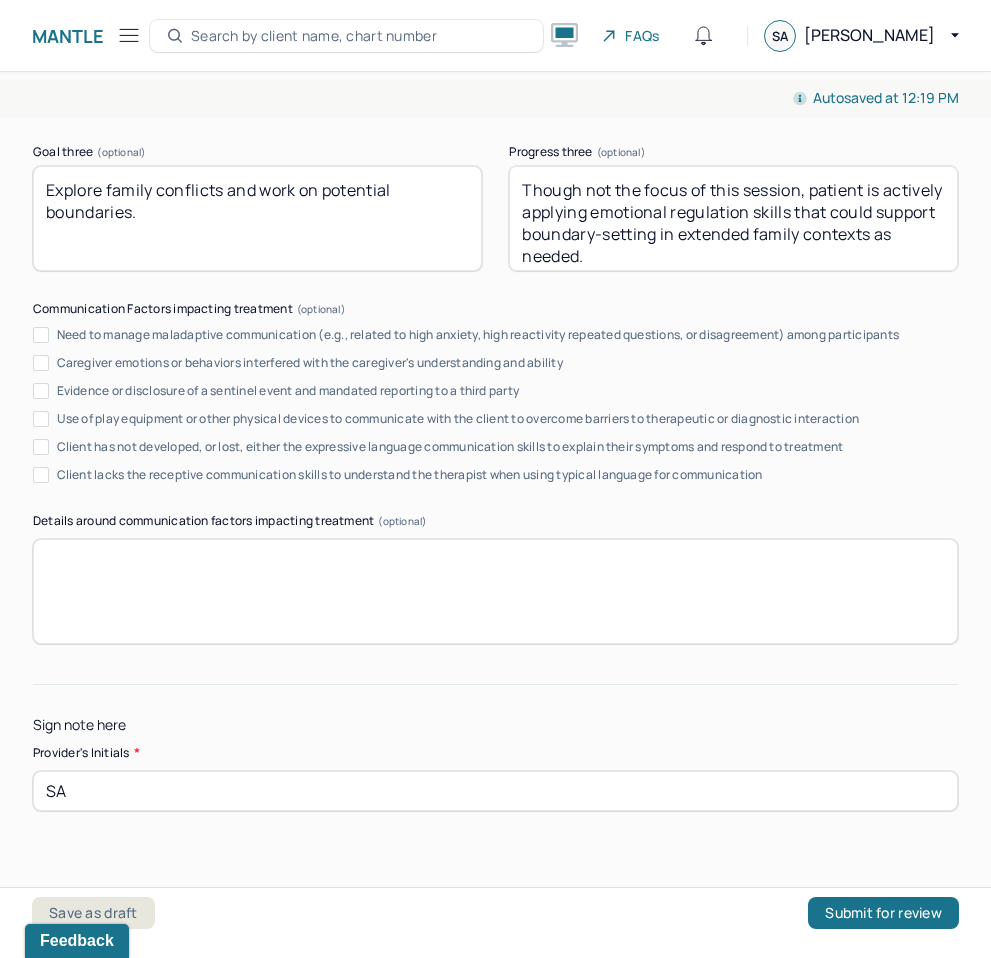scroll, scrollTop: 3942, scrollLeft: 0, axis: vertical 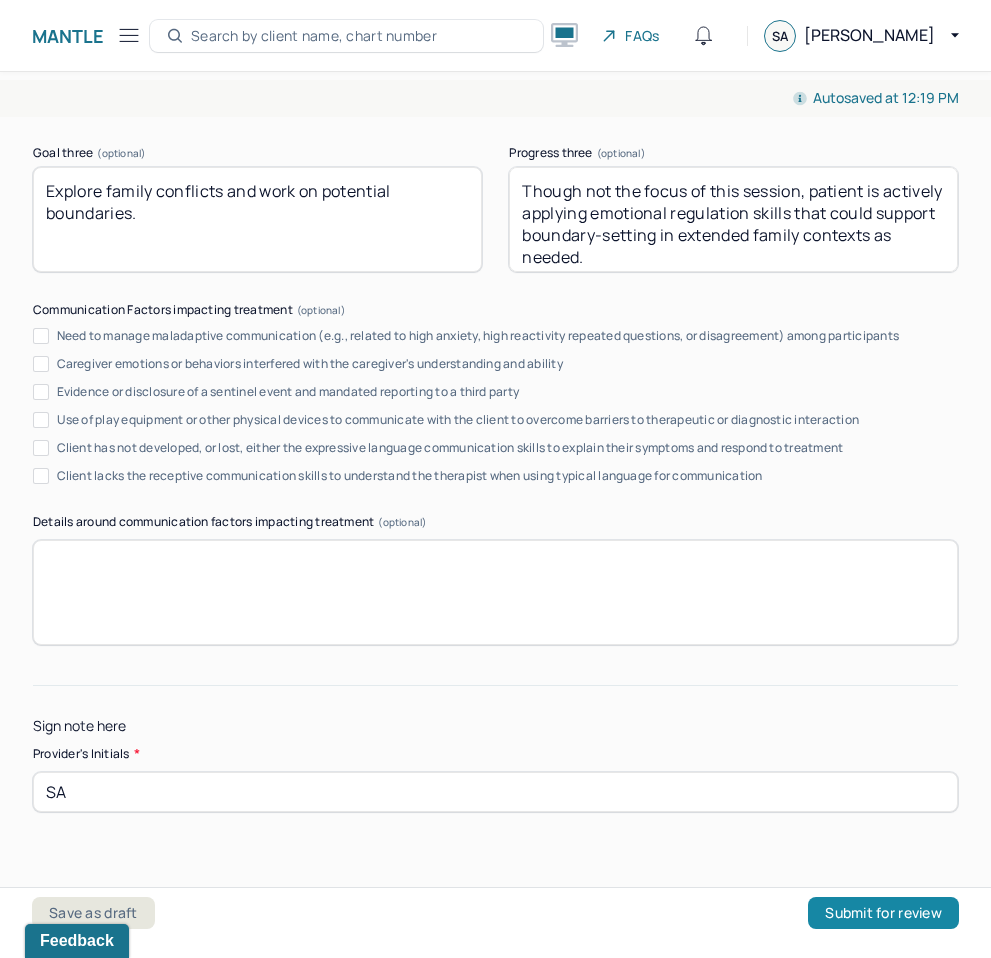 type on "Though not the focus of this session, patient is actively applying emotional regulation skills that could support boundary-setting in extended family contexts as needed." 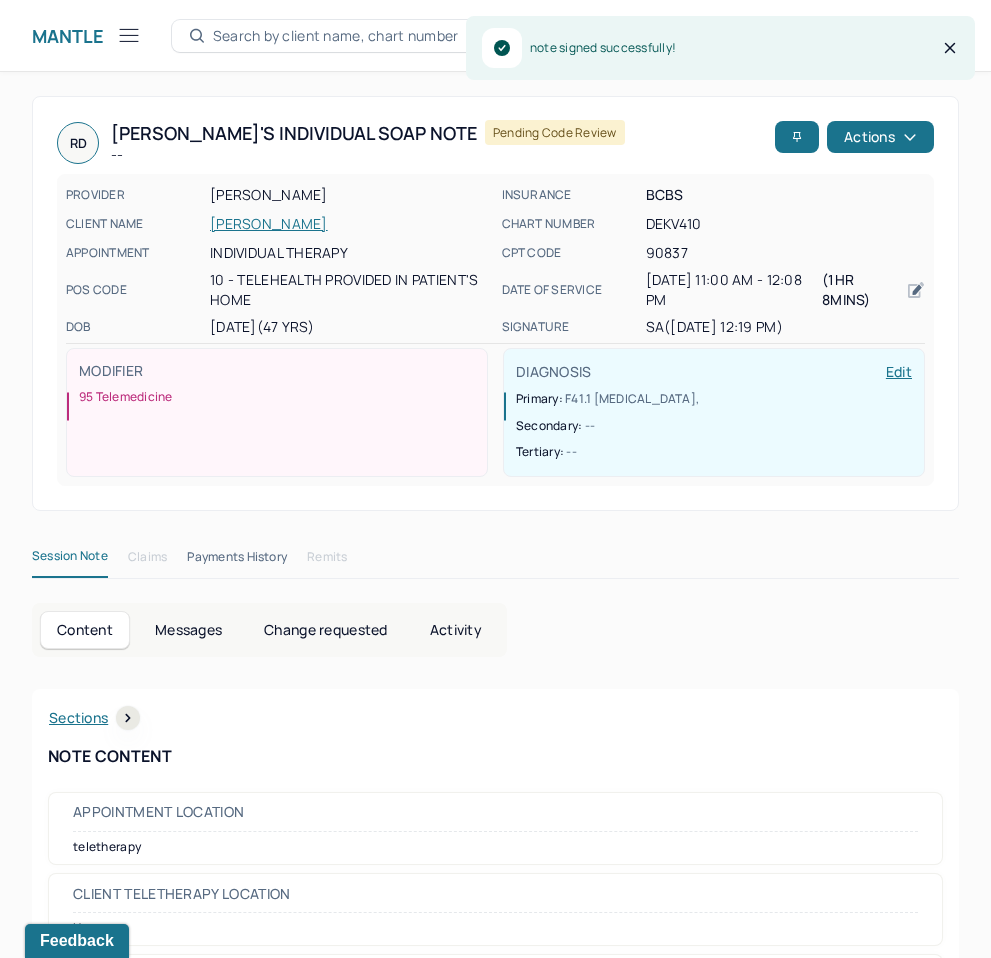 click 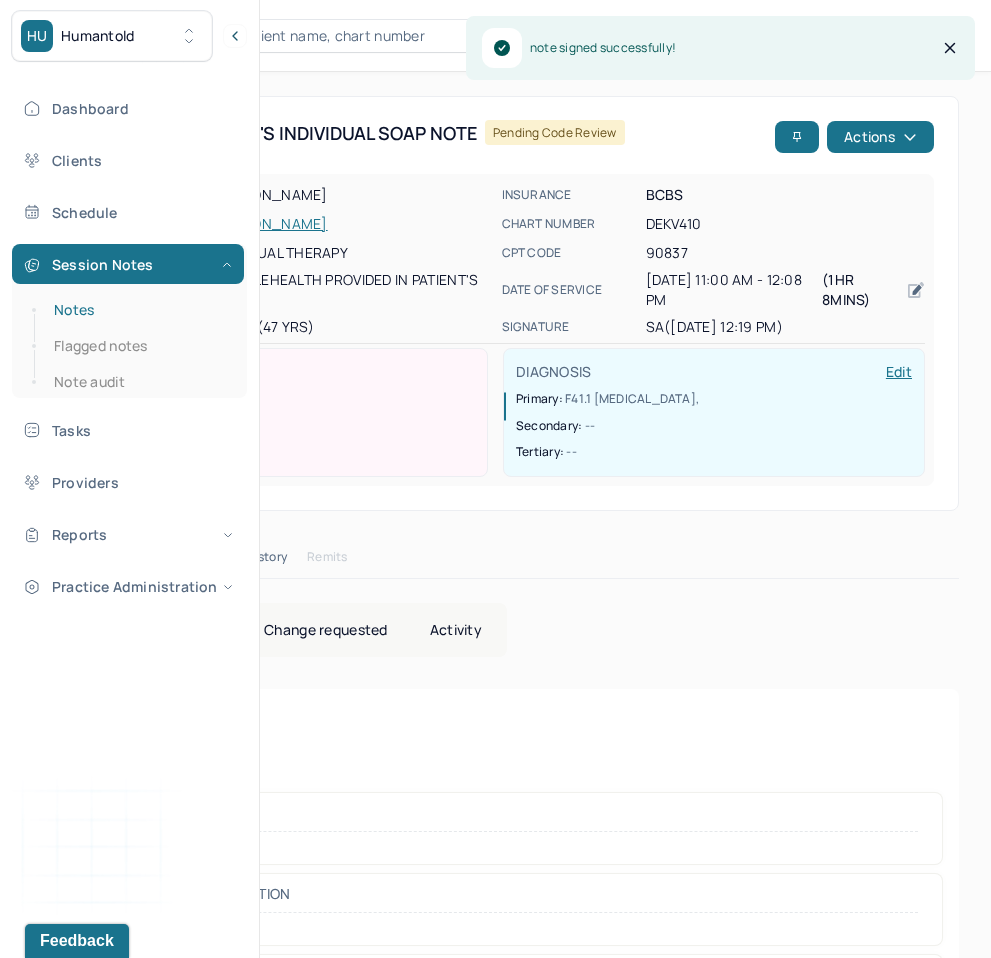 click on "Notes" at bounding box center [139, 310] 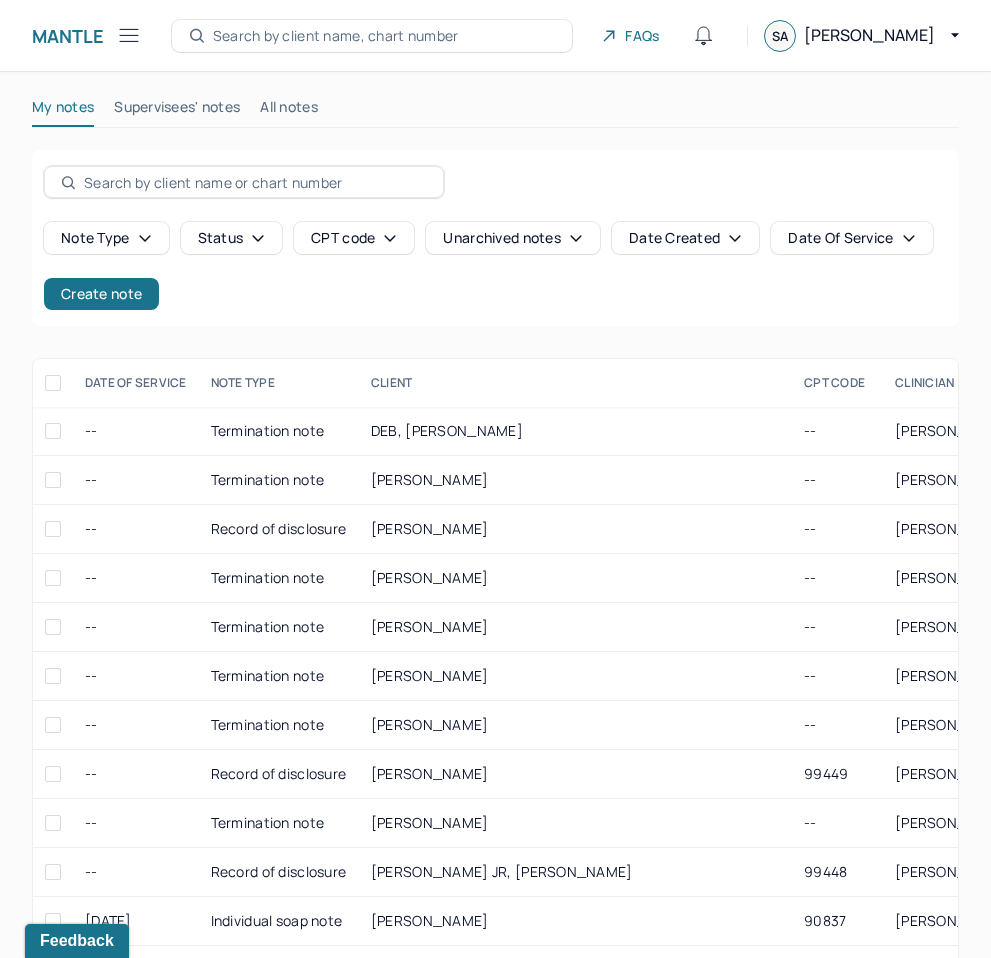 scroll, scrollTop: 0, scrollLeft: 0, axis: both 